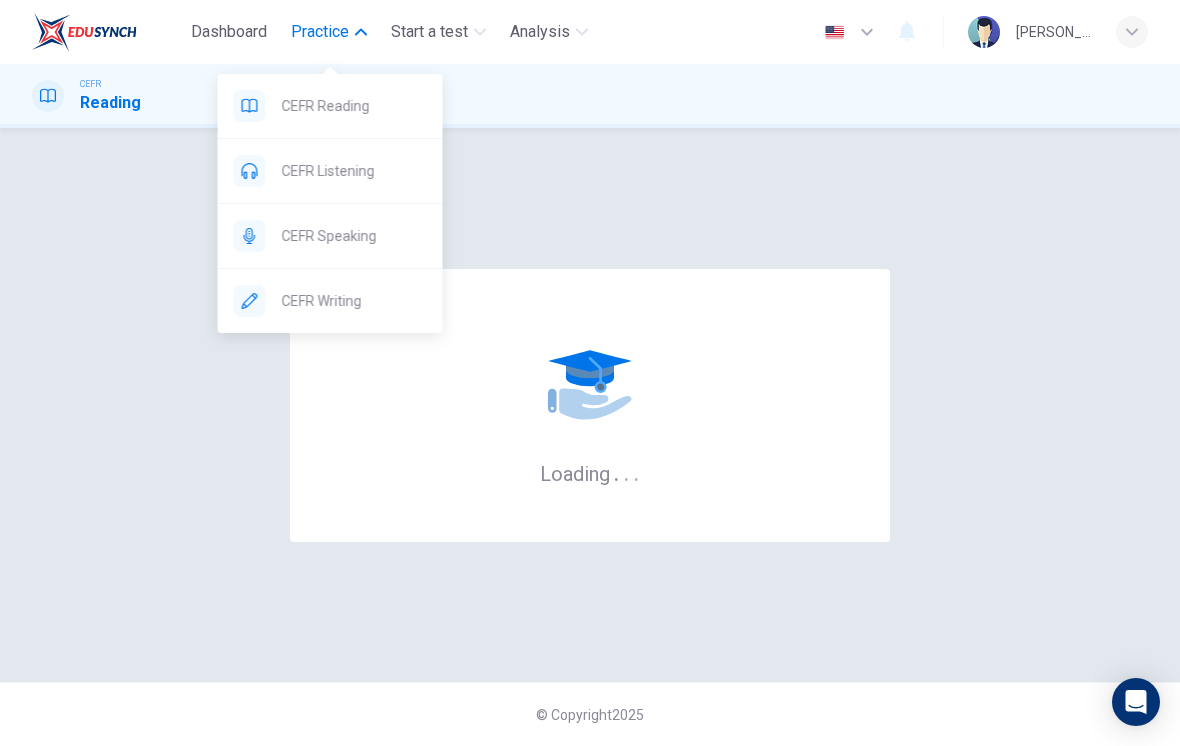 scroll, scrollTop: 0, scrollLeft: 0, axis: both 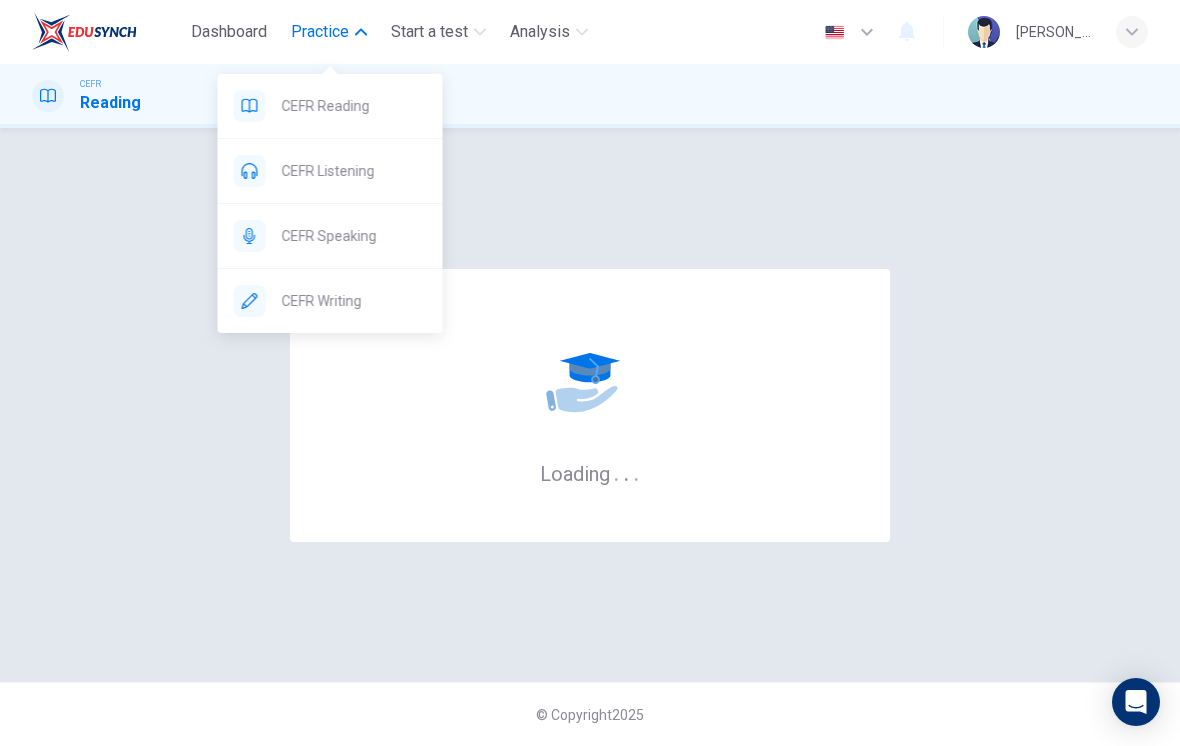 click on "Loading . . ." at bounding box center [590, 405] 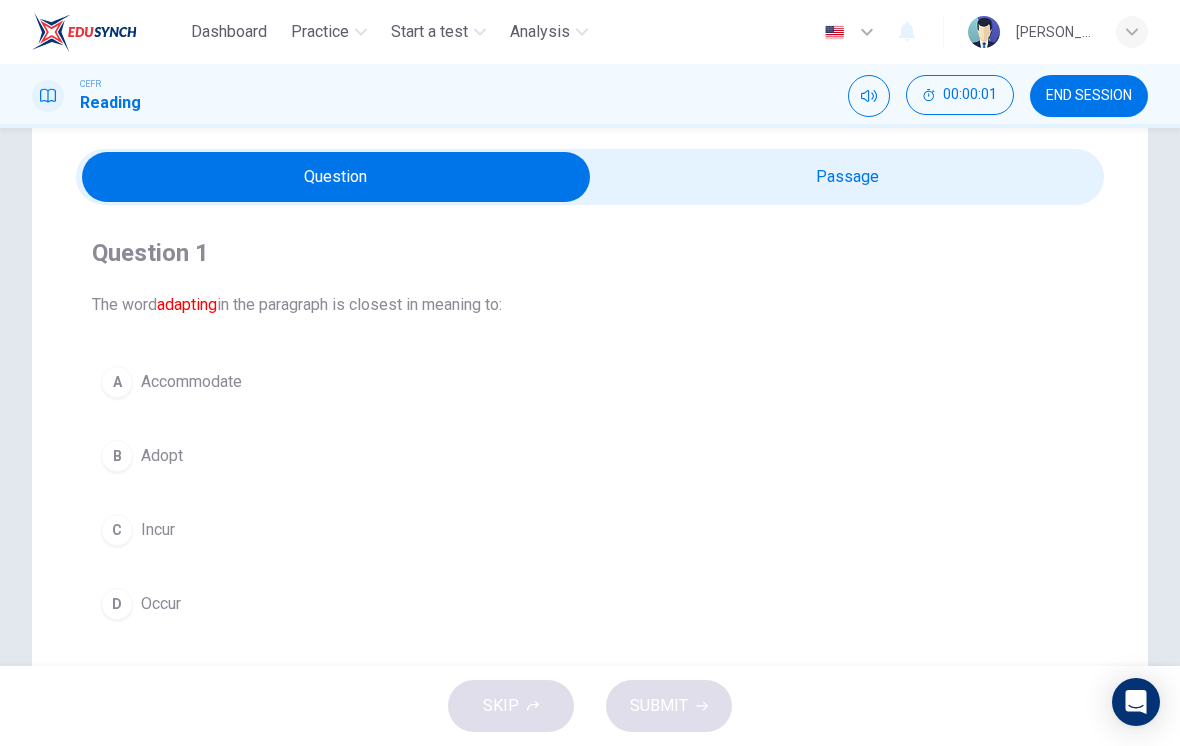 scroll, scrollTop: 64, scrollLeft: 0, axis: vertical 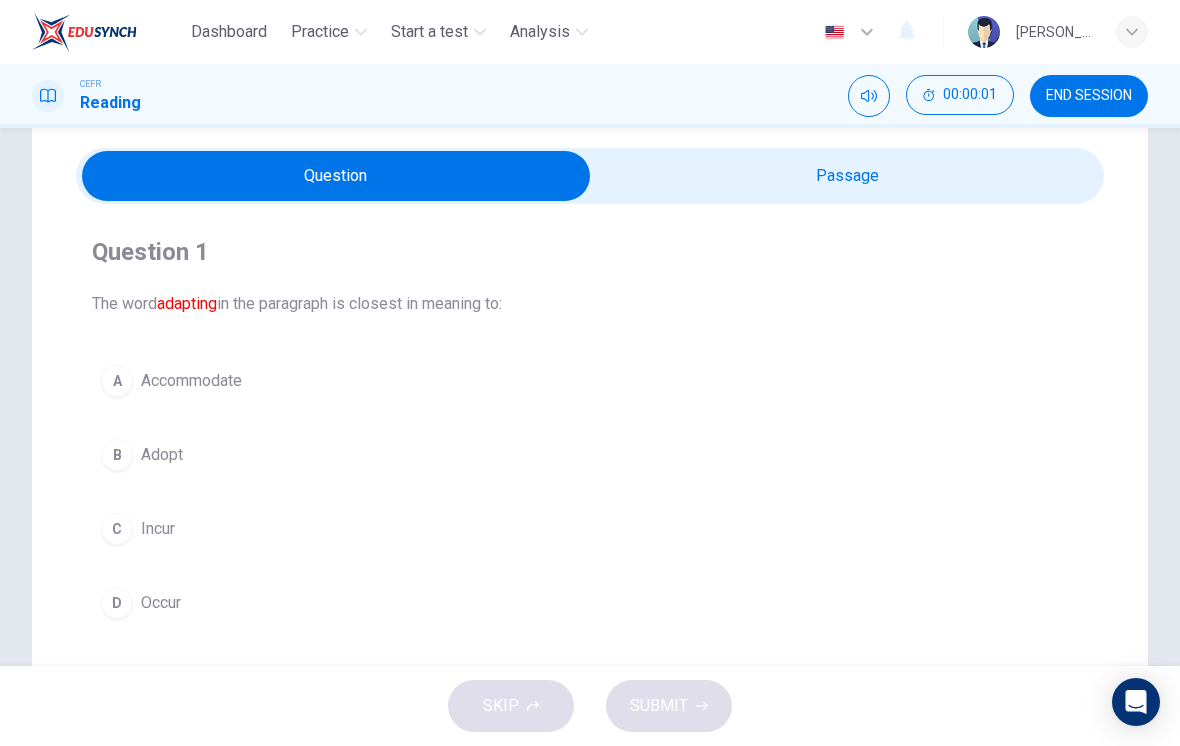 click at bounding box center (336, 176) 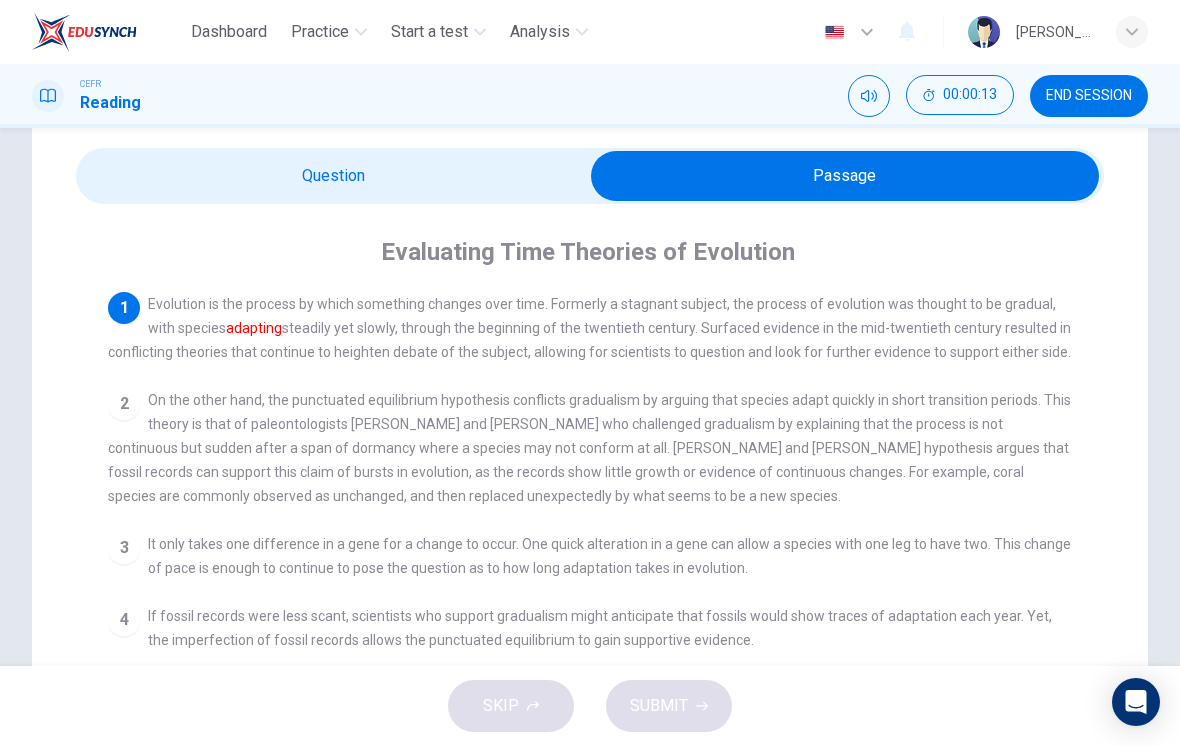 click at bounding box center [845, 176] 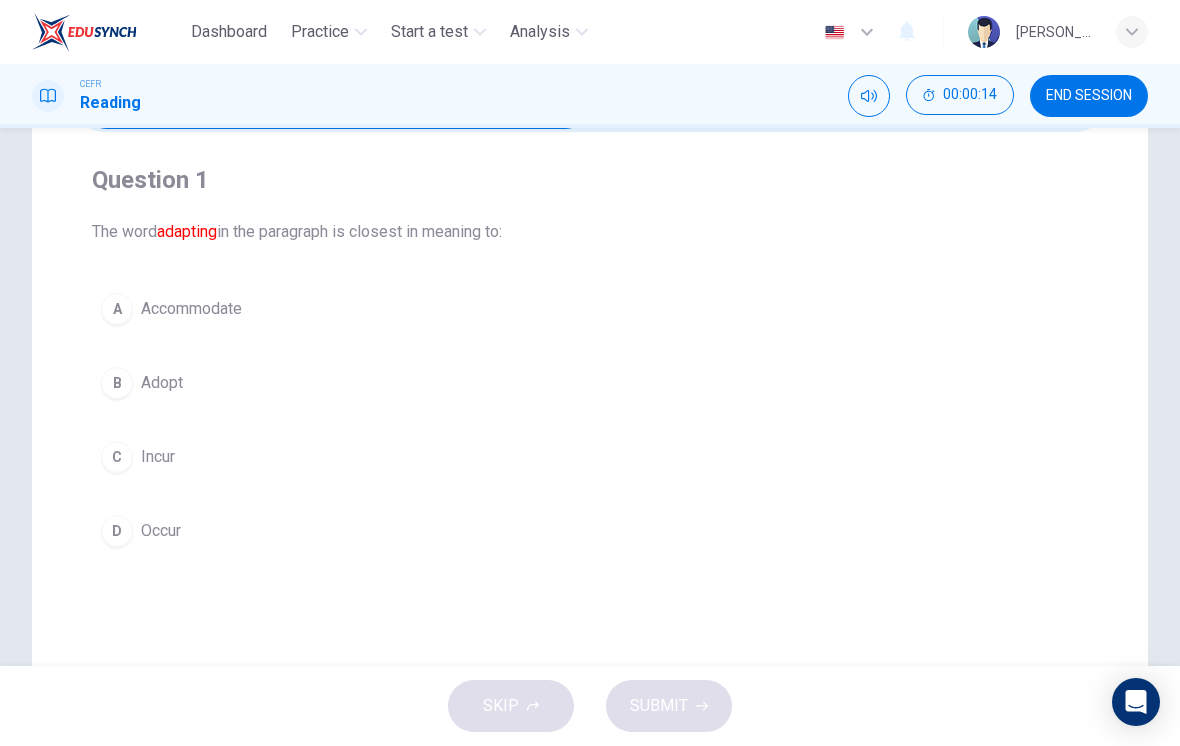 scroll, scrollTop: 137, scrollLeft: 0, axis: vertical 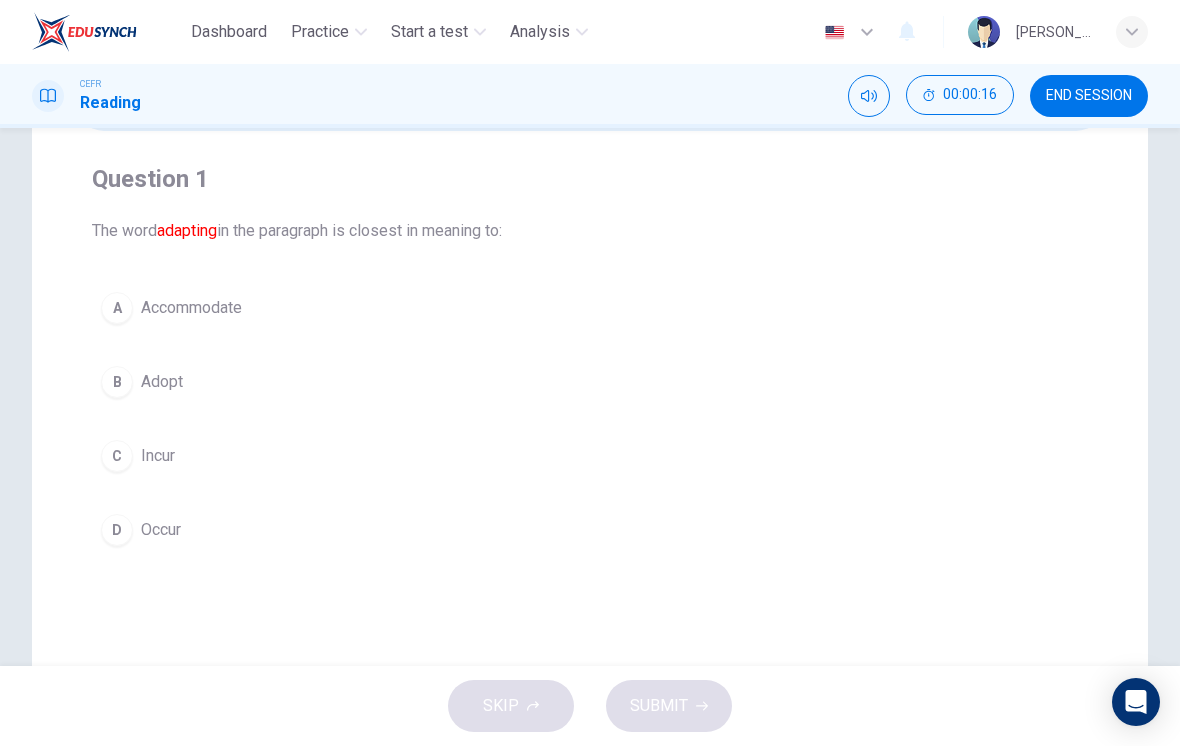 click on "A Accommodate" at bounding box center [590, 308] 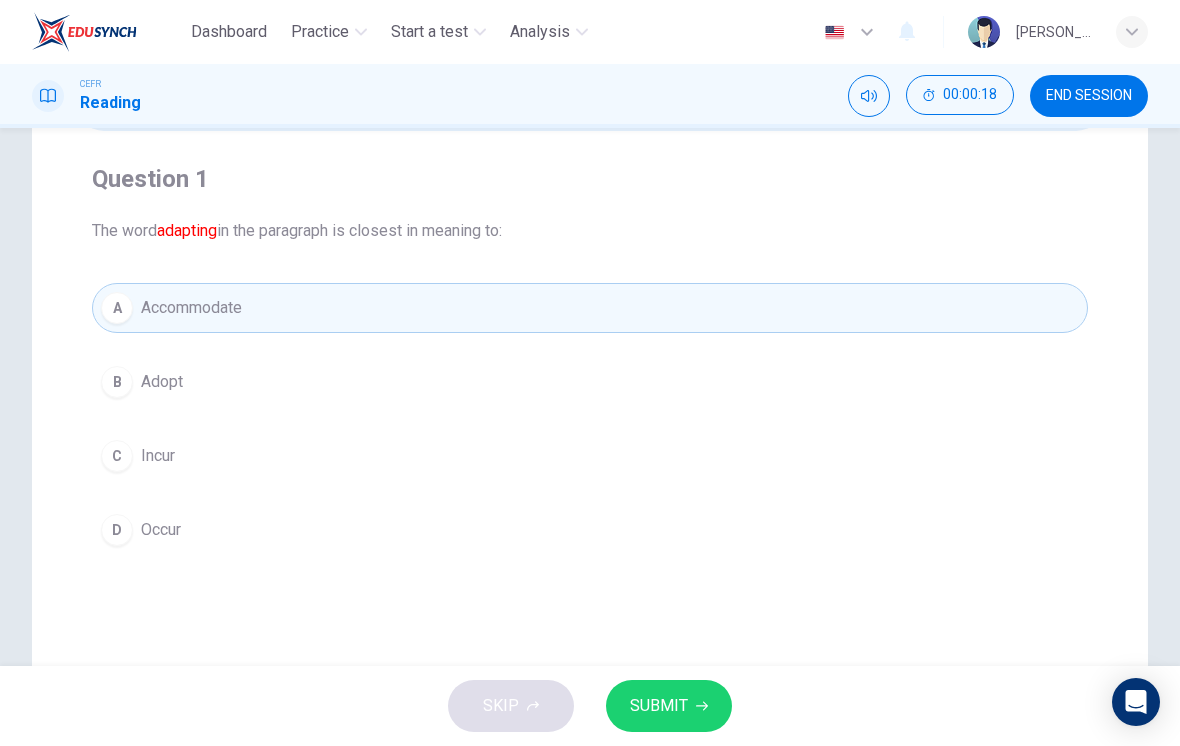 click on "SUBMIT" at bounding box center (659, 706) 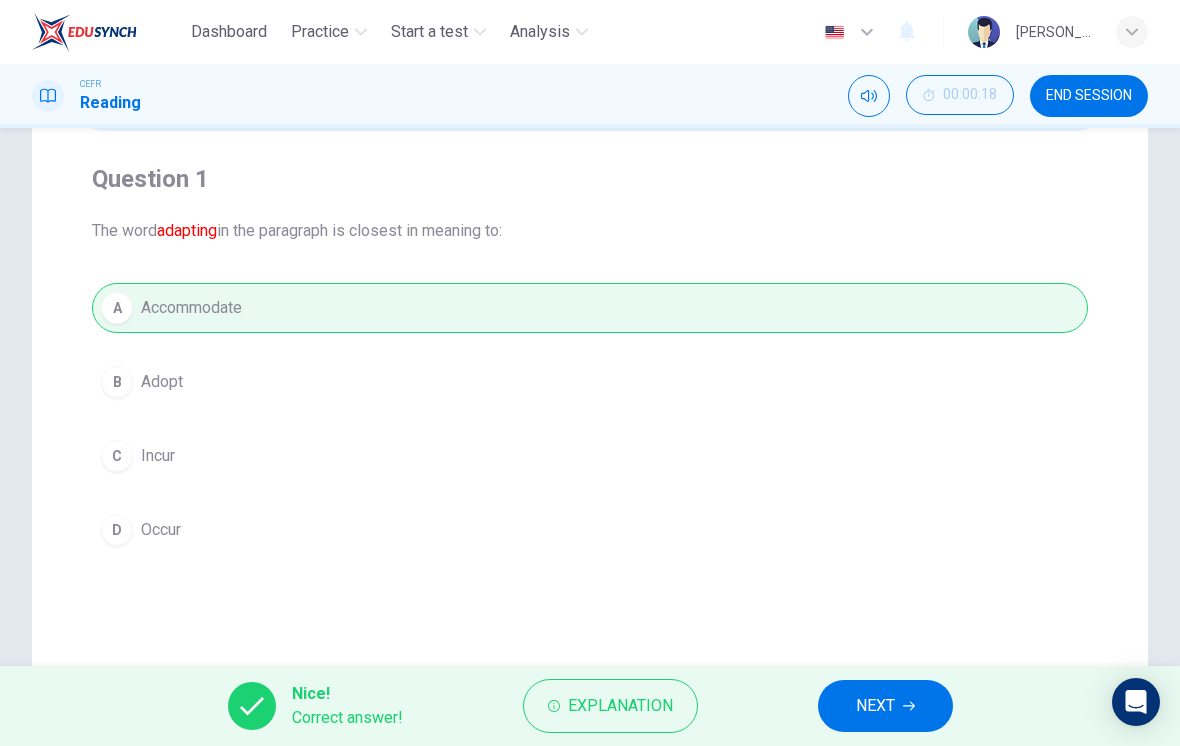 click on "NEXT" at bounding box center [885, 706] 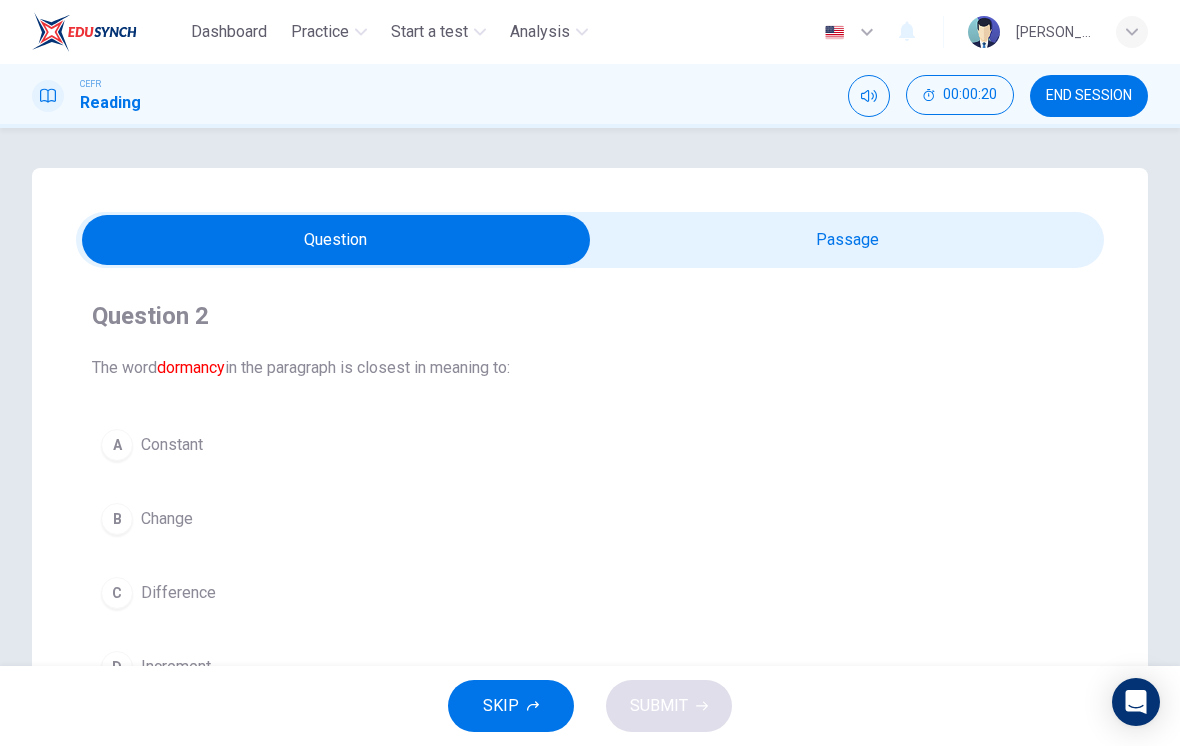 scroll, scrollTop: 0, scrollLeft: 0, axis: both 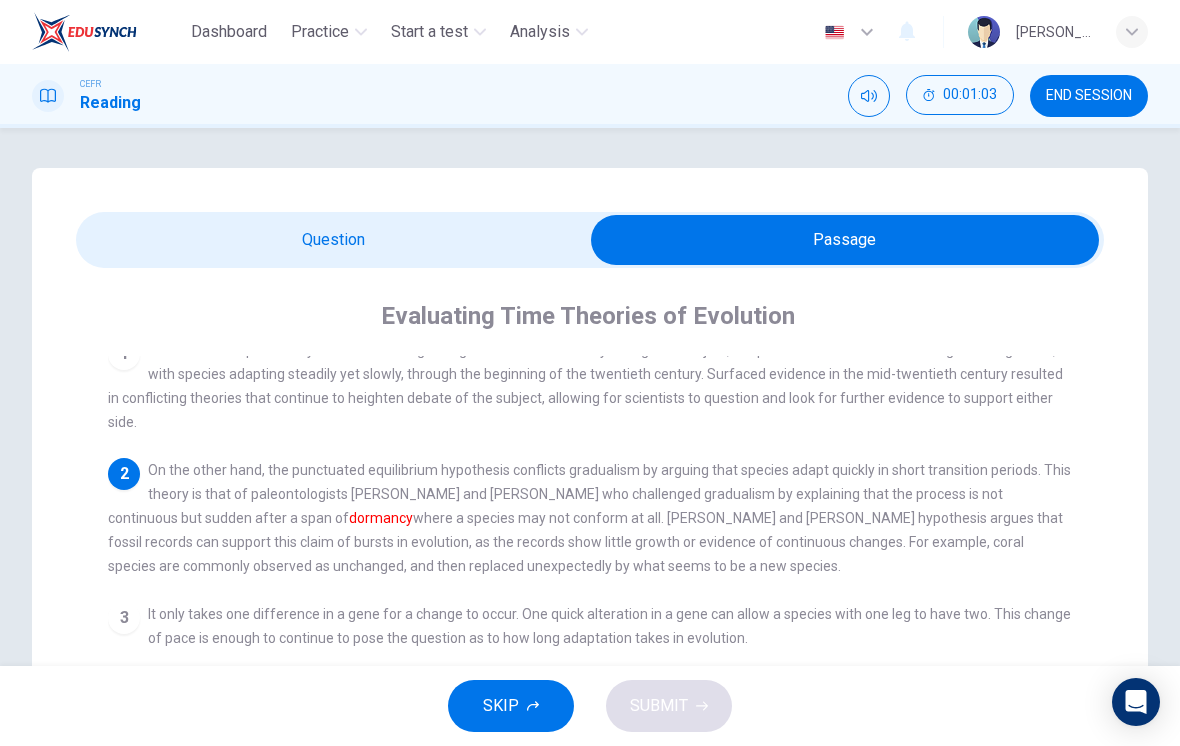 click at bounding box center [845, 240] 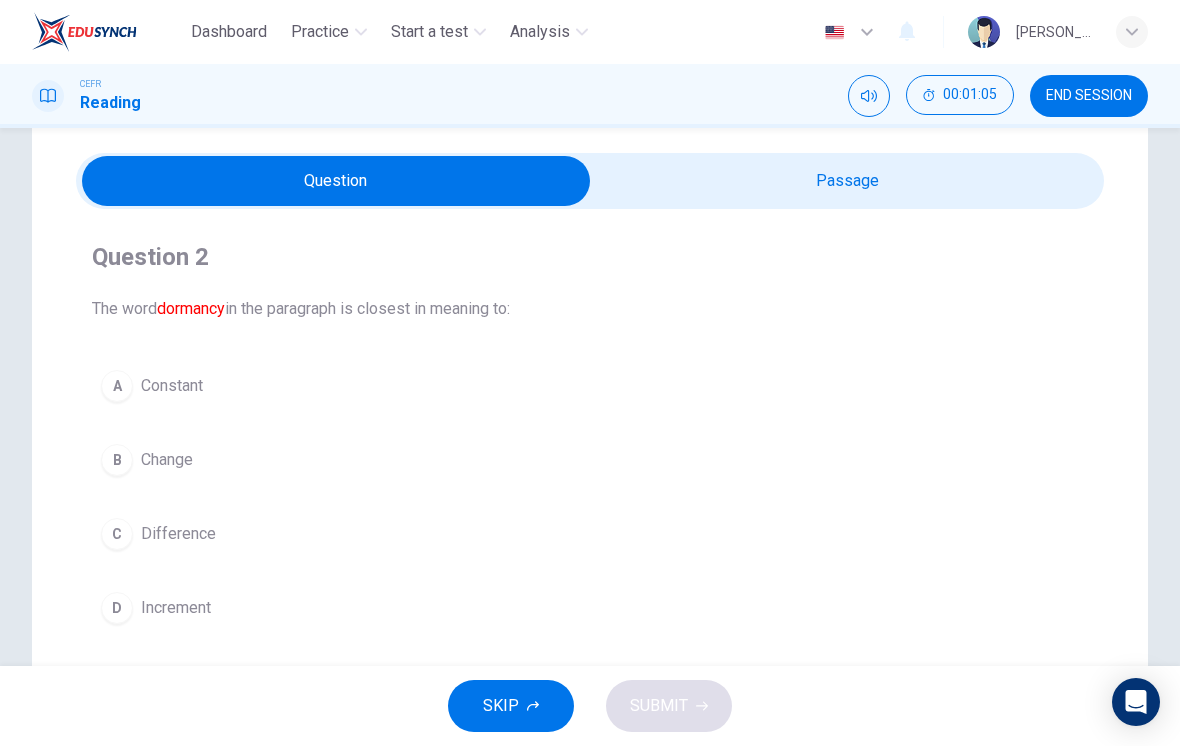 scroll, scrollTop: 60, scrollLeft: 0, axis: vertical 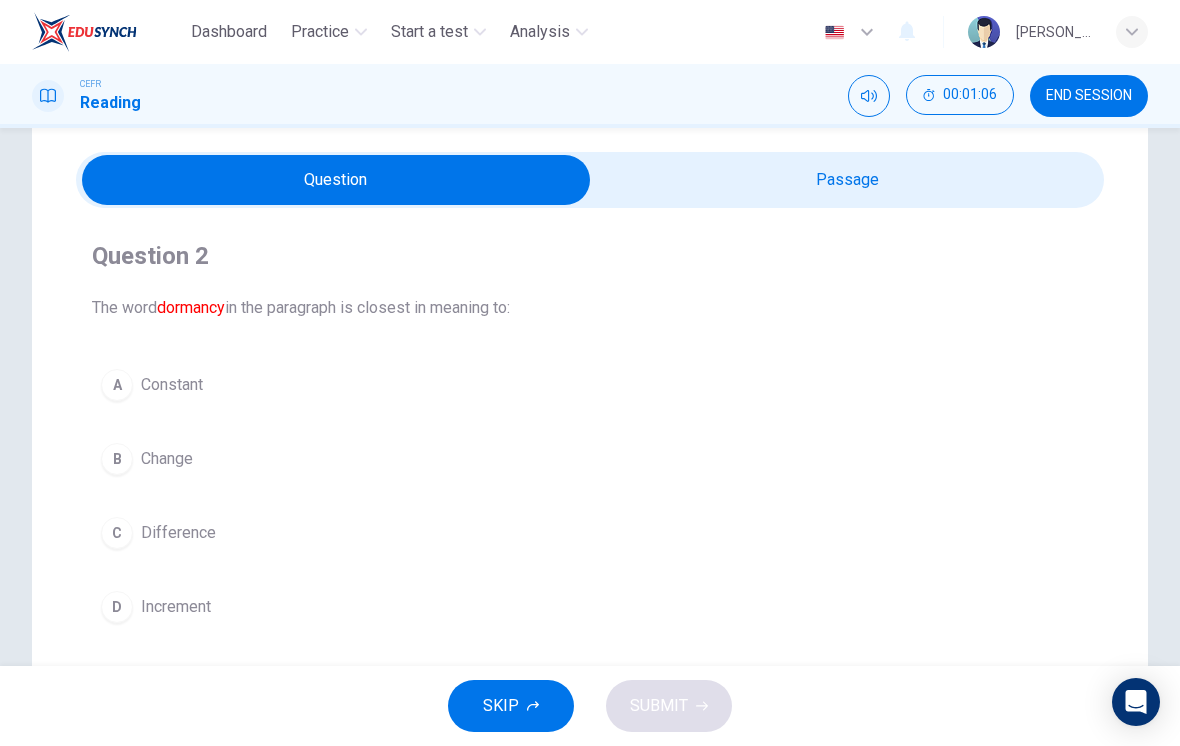click at bounding box center [336, 180] 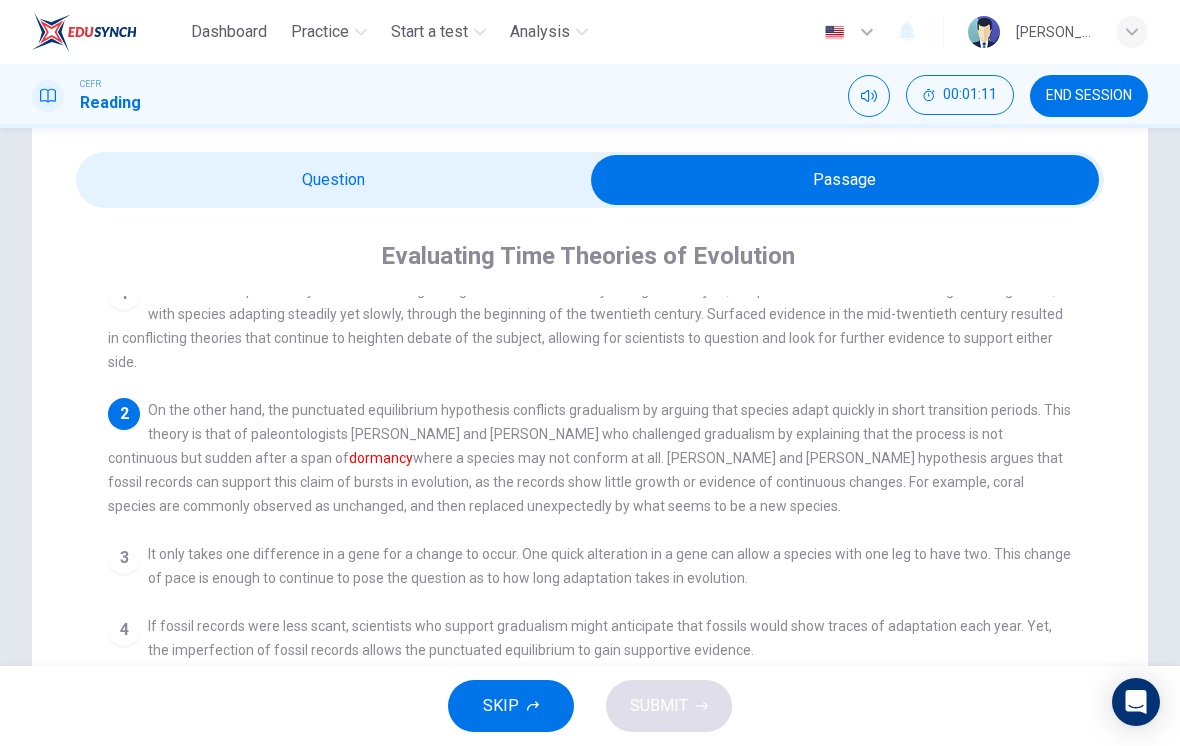 click at bounding box center [845, 180] 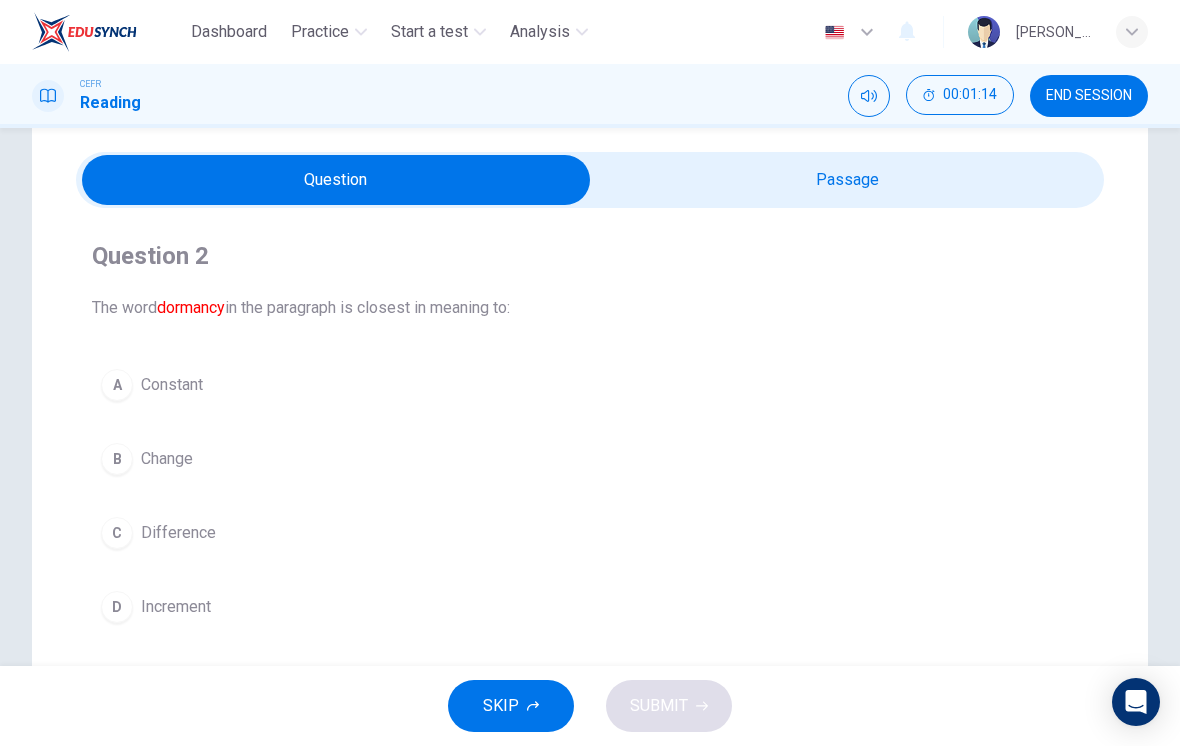 click on "D Increment" at bounding box center [590, 607] 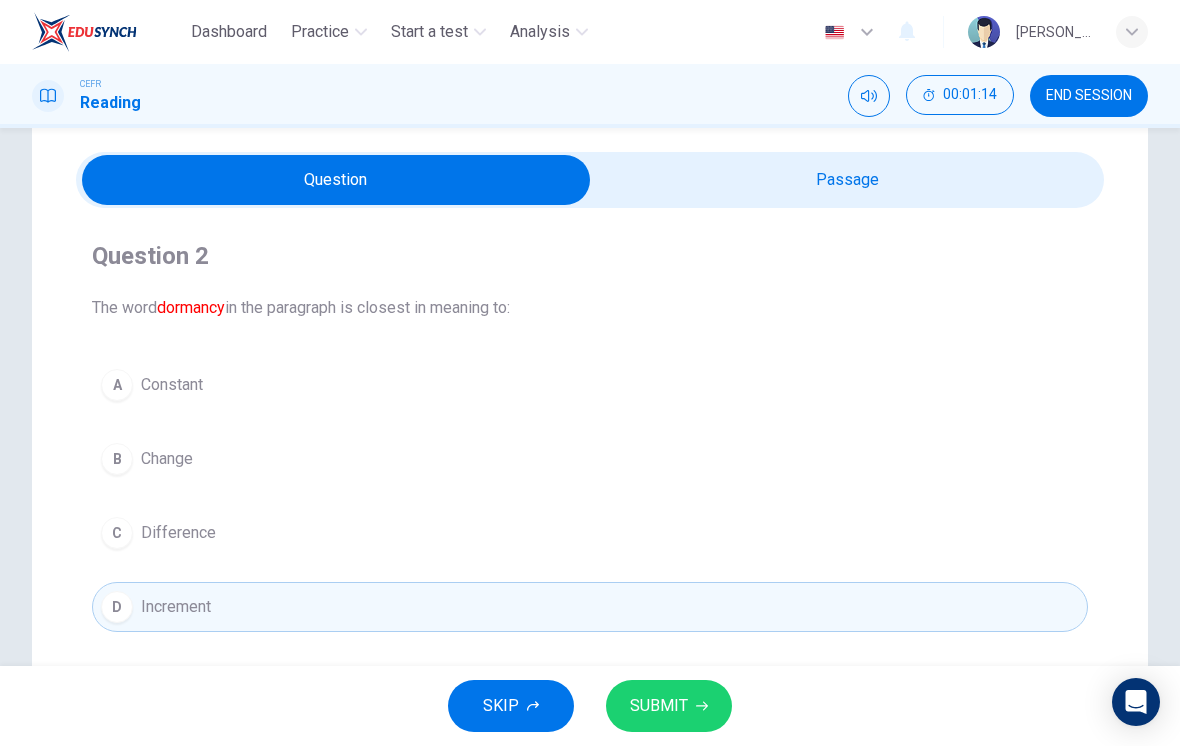 click on "SUBMIT" at bounding box center [659, 706] 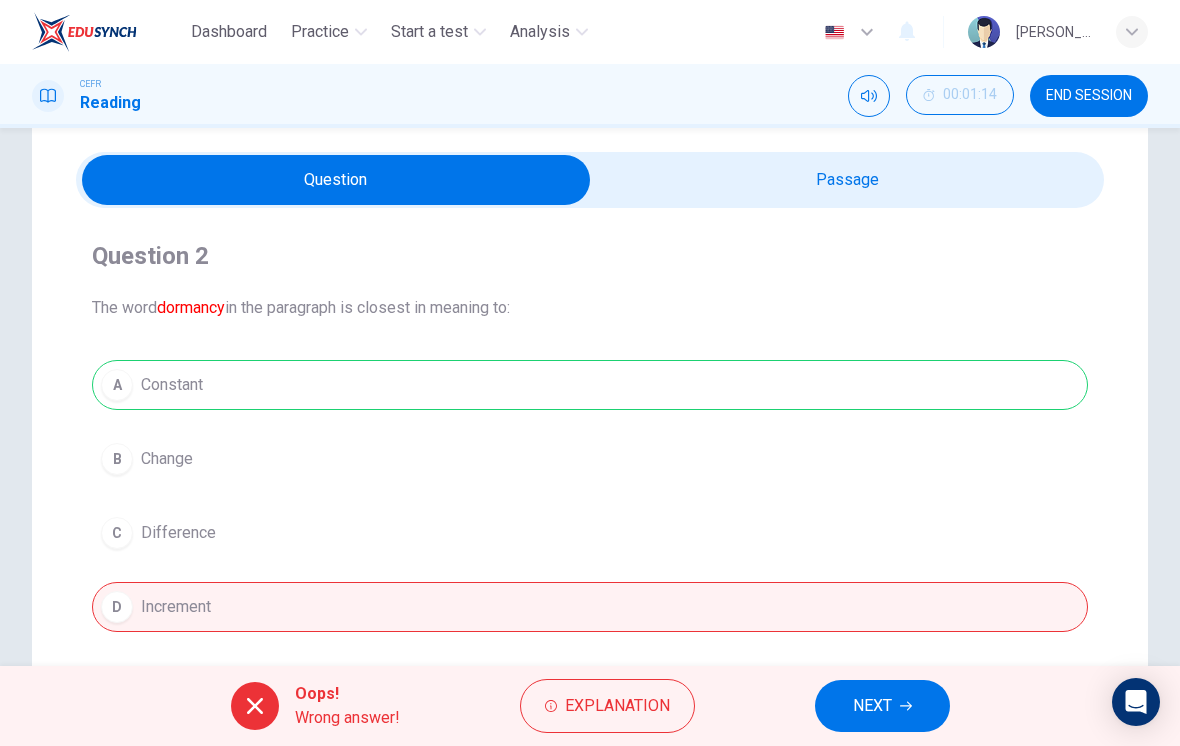 click on "NEXT" at bounding box center (882, 706) 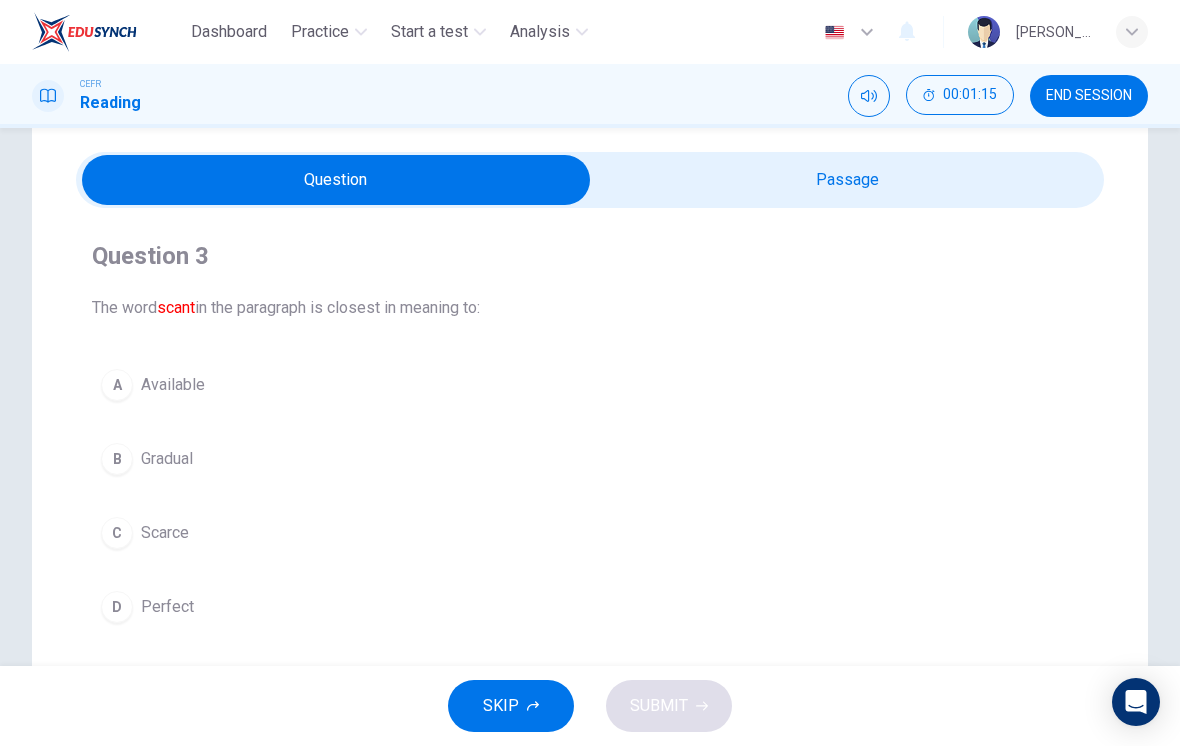 click at bounding box center (336, 180) 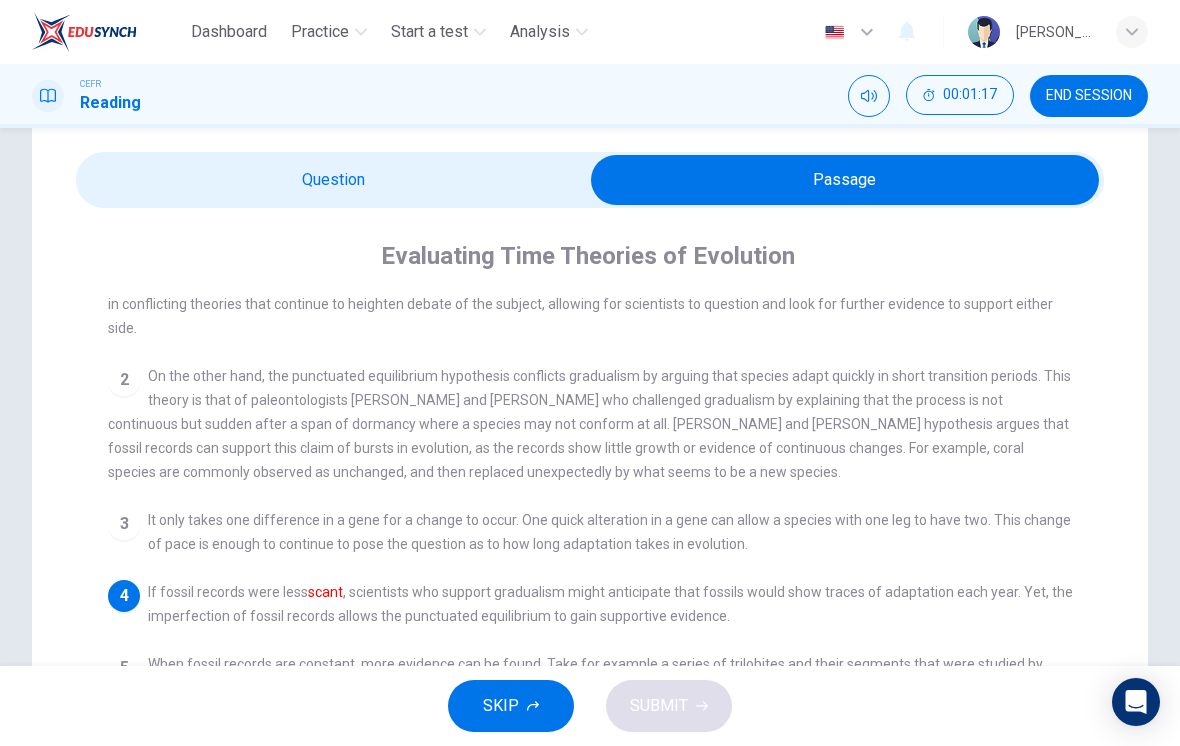 scroll, scrollTop: 52, scrollLeft: 0, axis: vertical 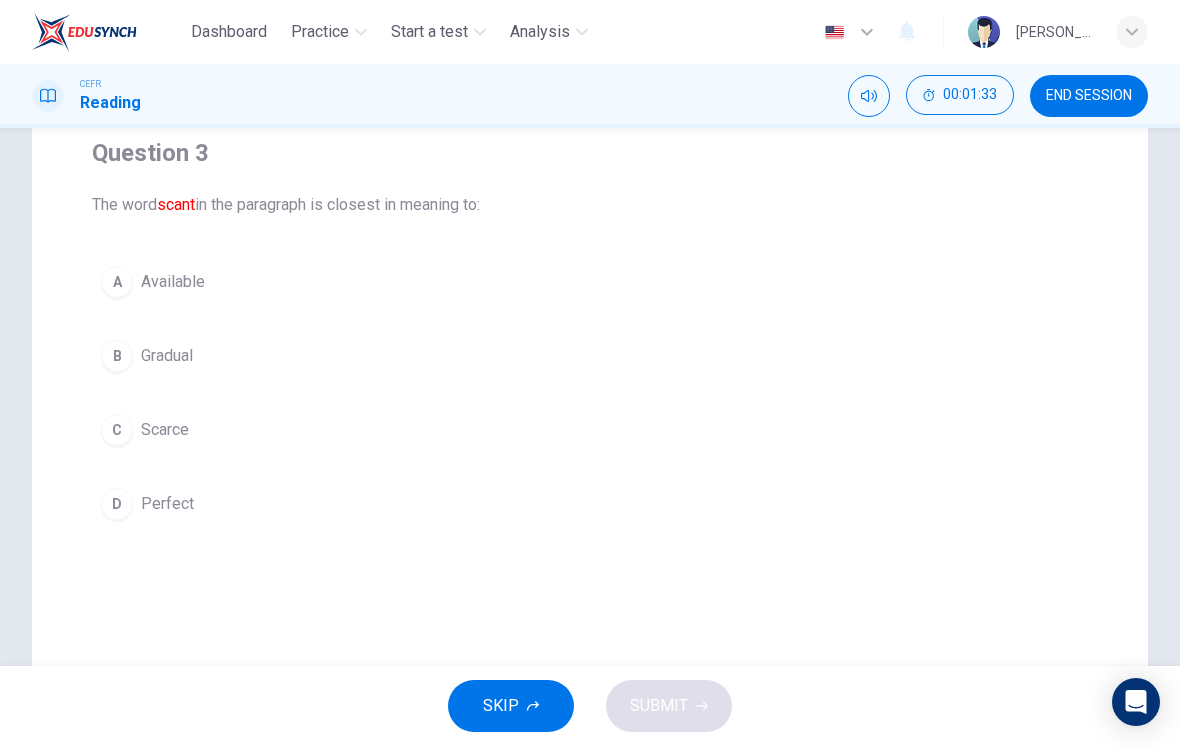 click on "A Available" at bounding box center [590, 282] 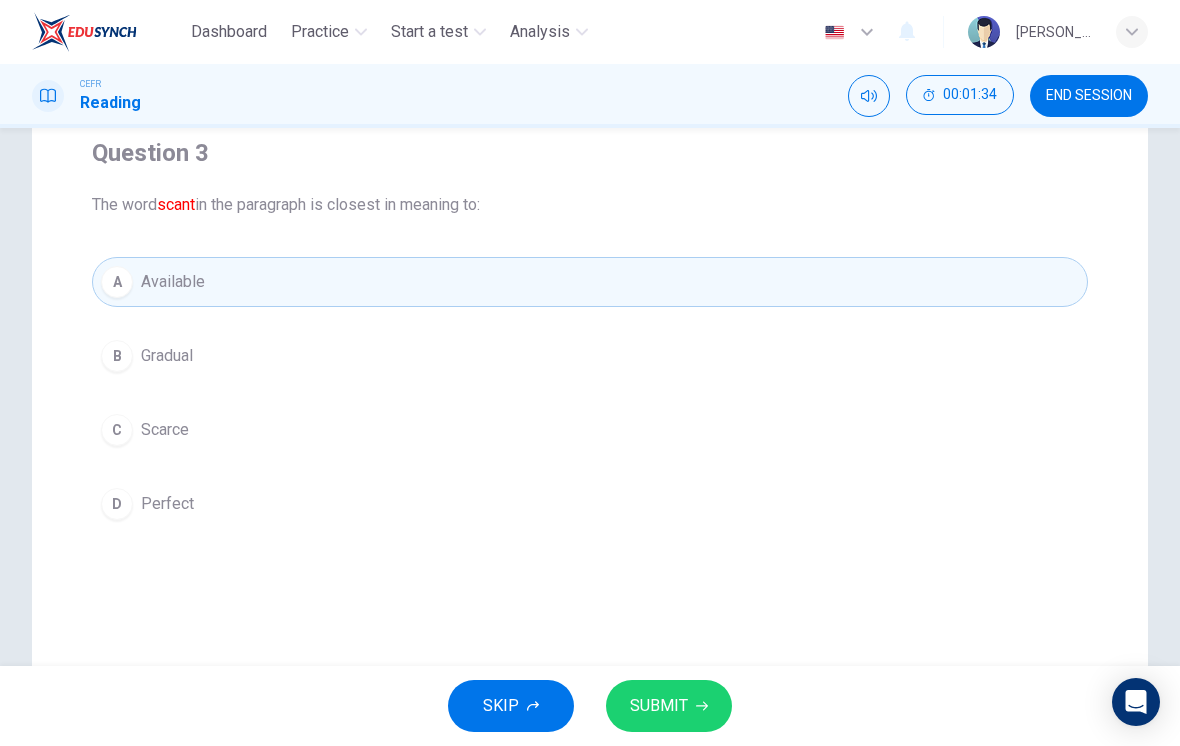 click on "SUBMIT" at bounding box center (669, 706) 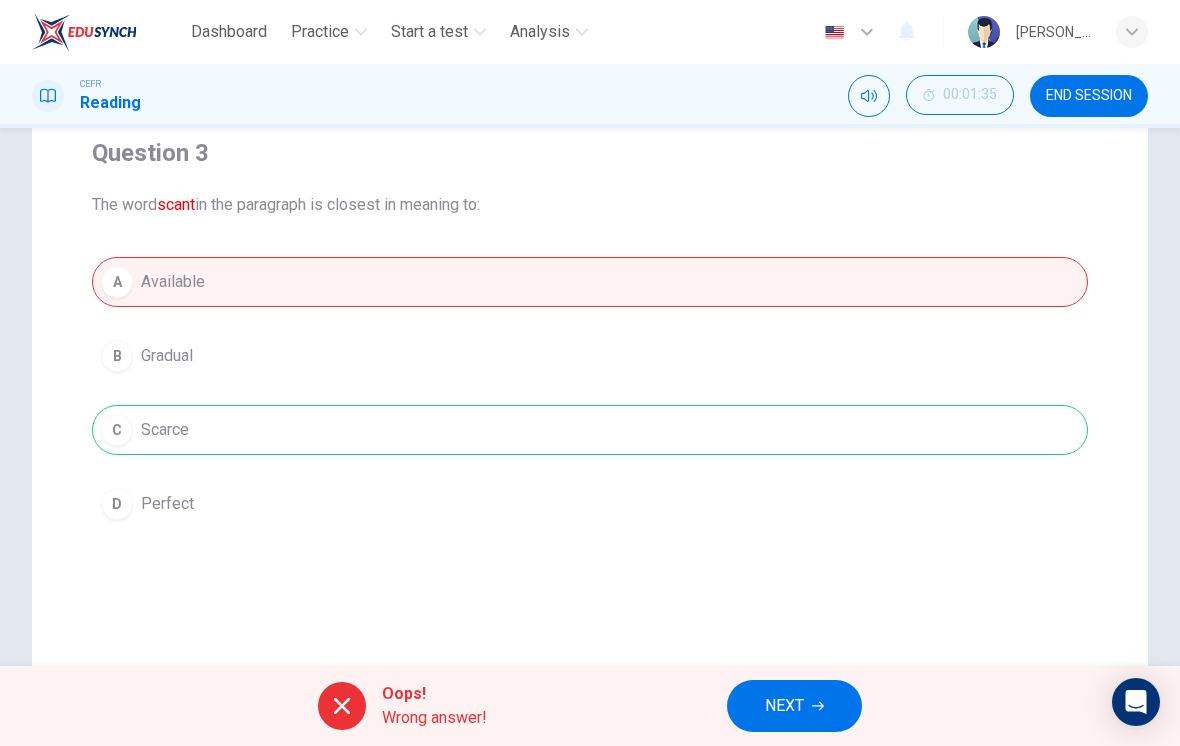 click on "Oops! Wrong answer! NEXT" at bounding box center [590, 706] 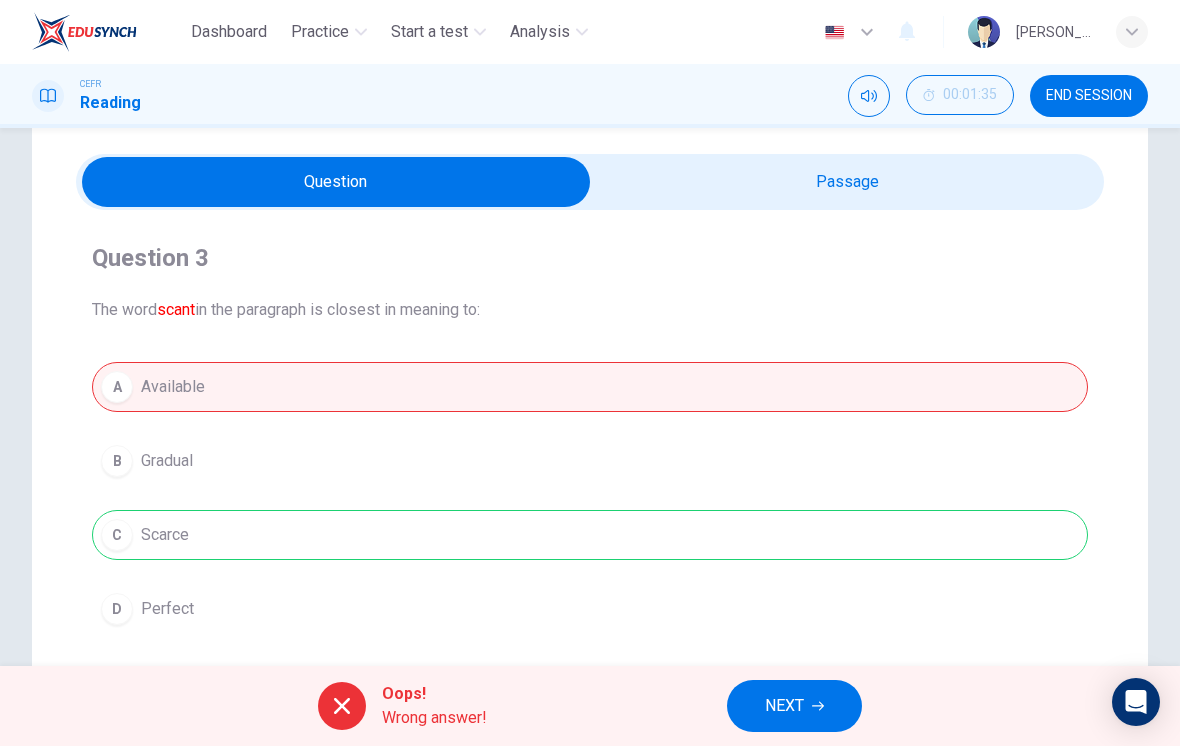 click on "NEXT" at bounding box center (794, 706) 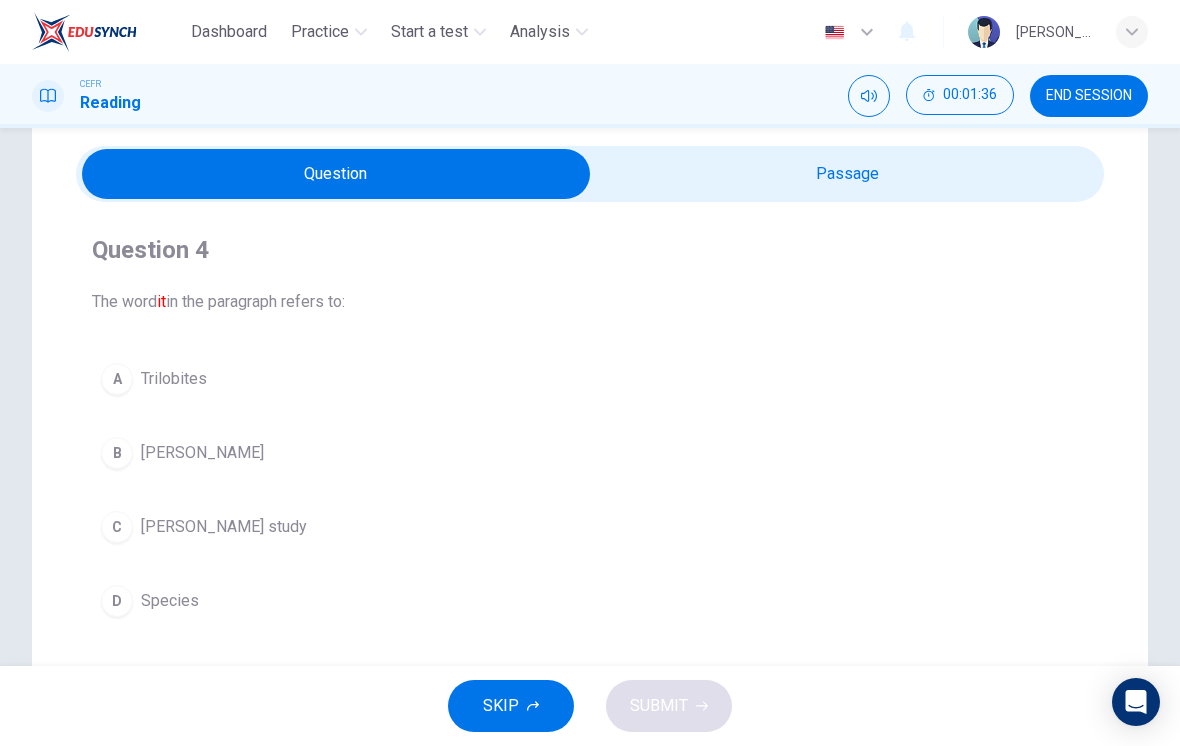 scroll, scrollTop: 67, scrollLeft: 0, axis: vertical 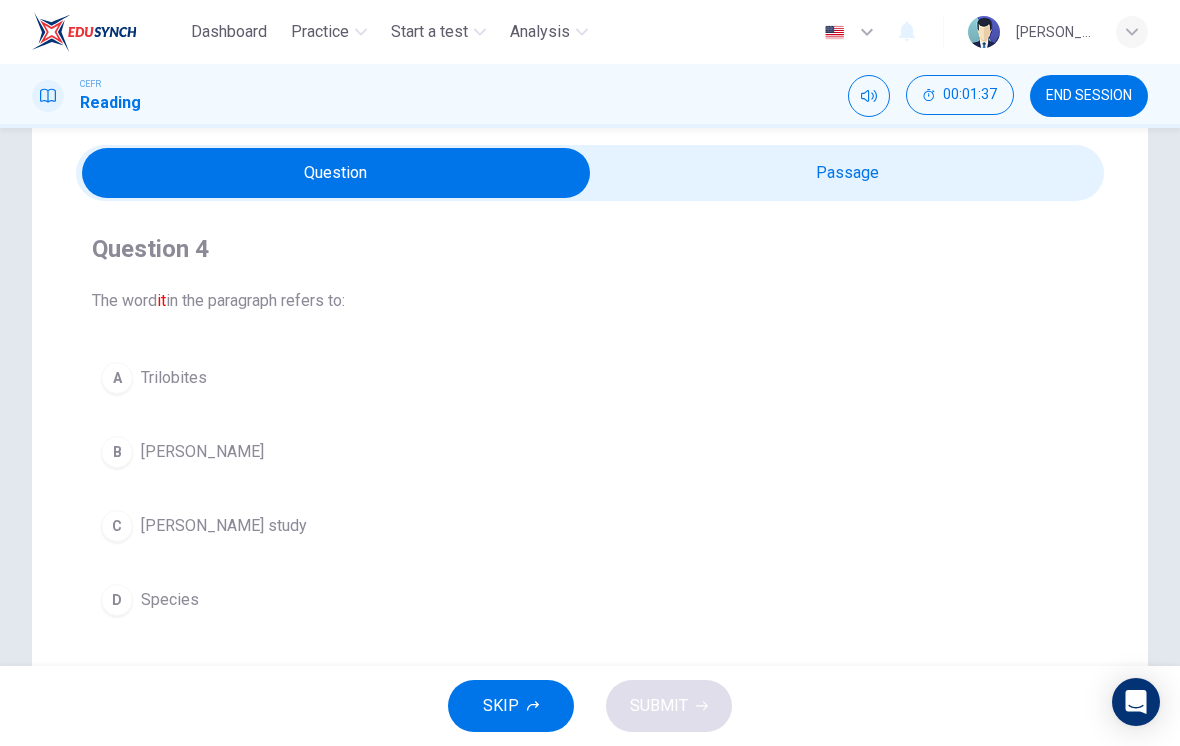 click at bounding box center (336, 173) 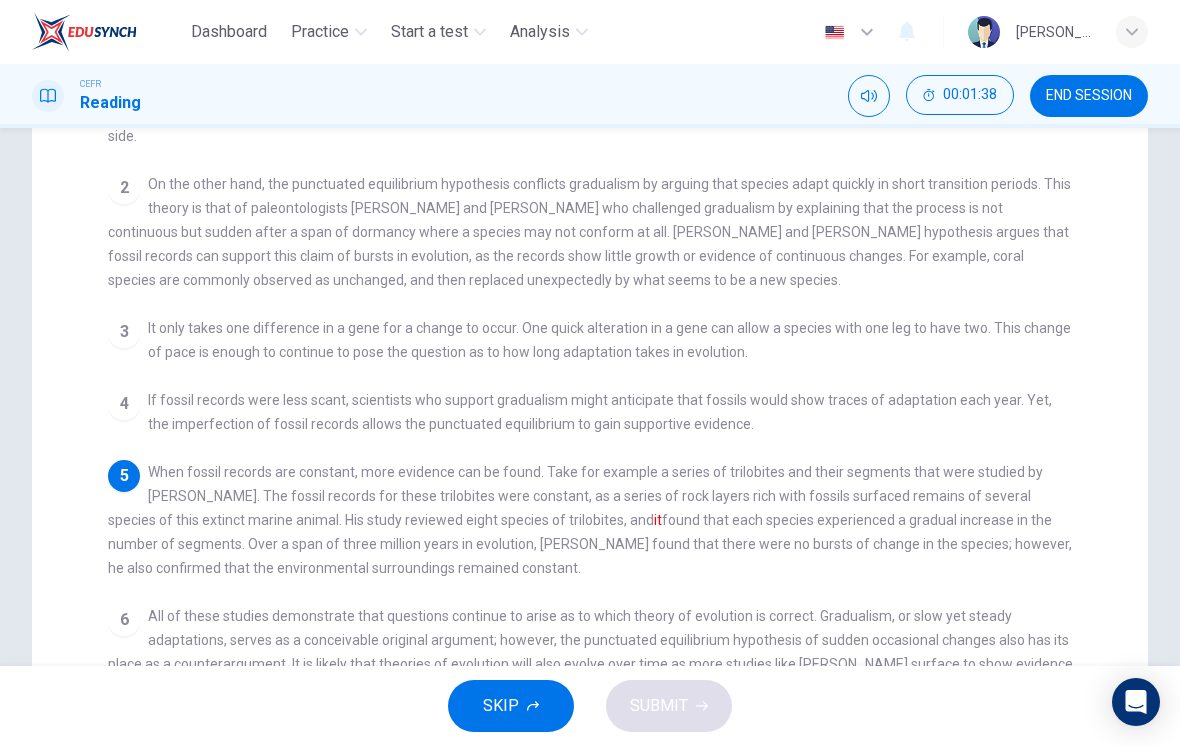 scroll, scrollTop: 255, scrollLeft: 0, axis: vertical 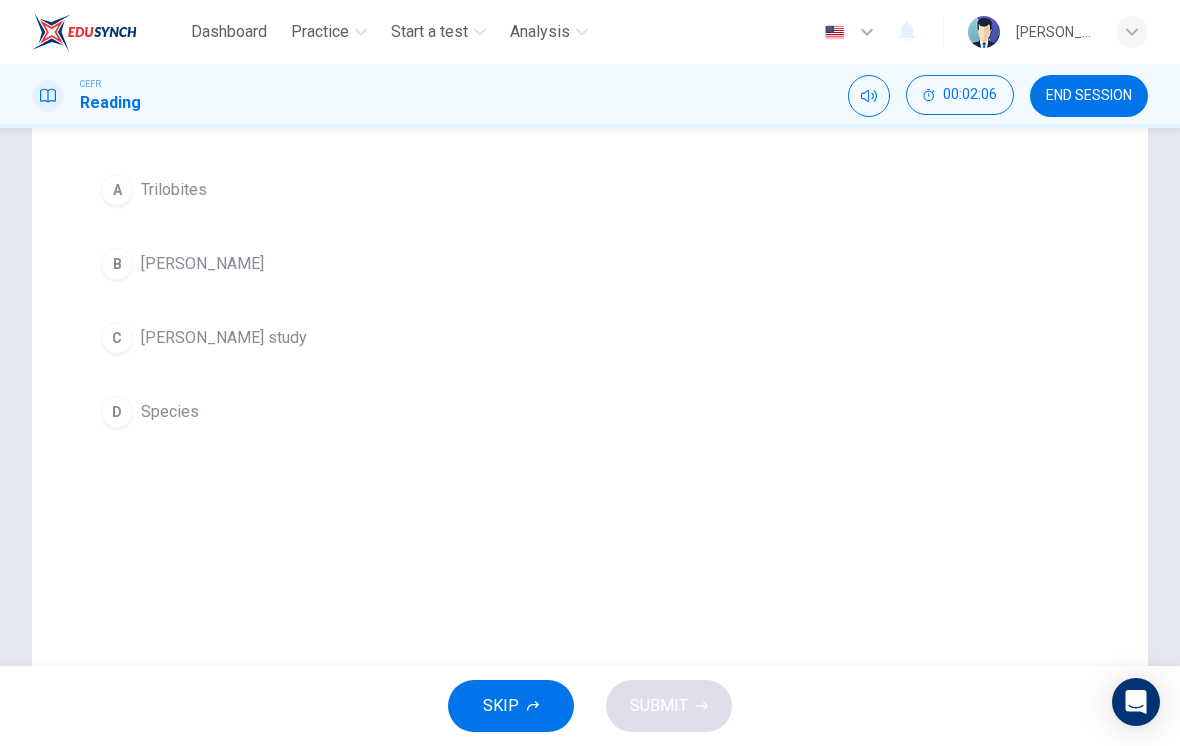 click on "C Sheldon's study" at bounding box center [590, 338] 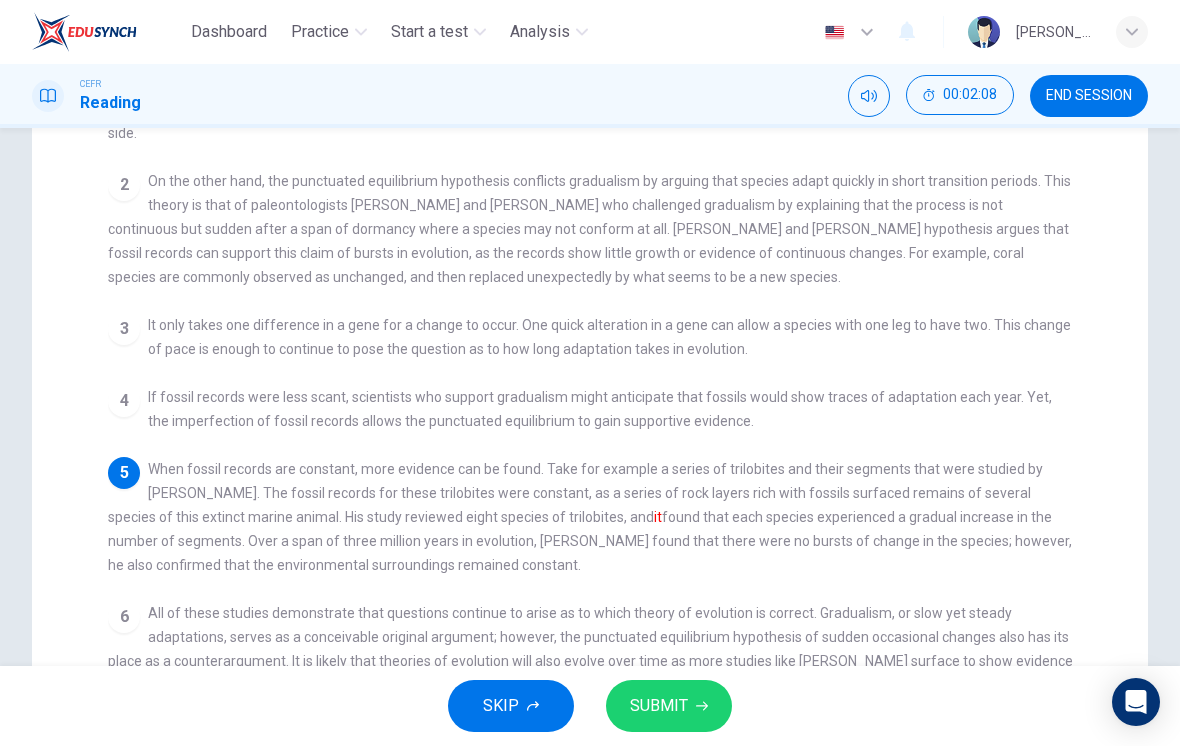 checkbox on "false" 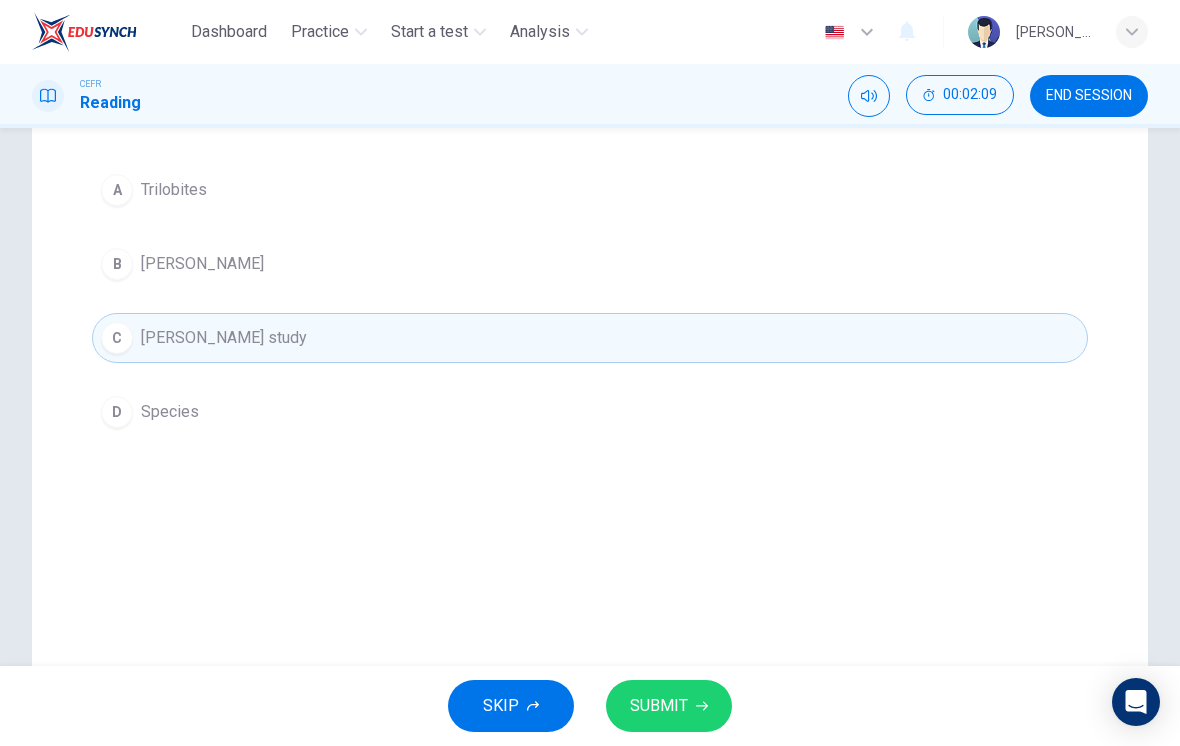 click 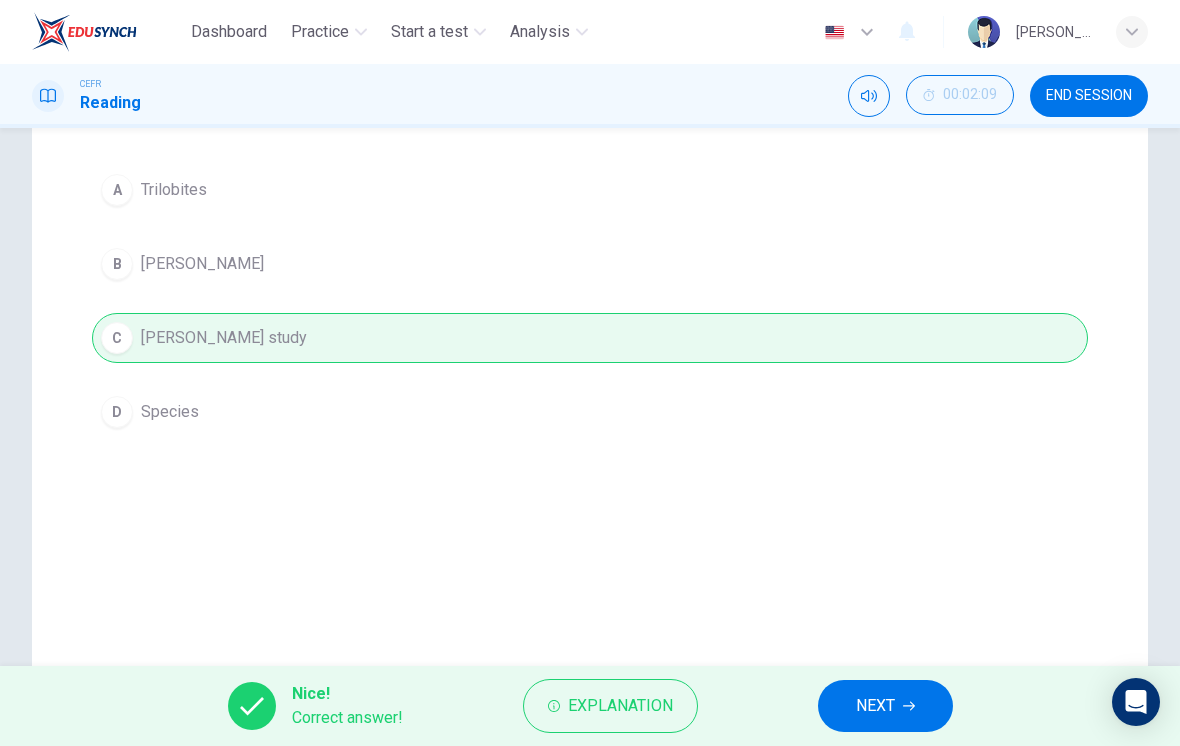 click on "NEXT" at bounding box center [885, 706] 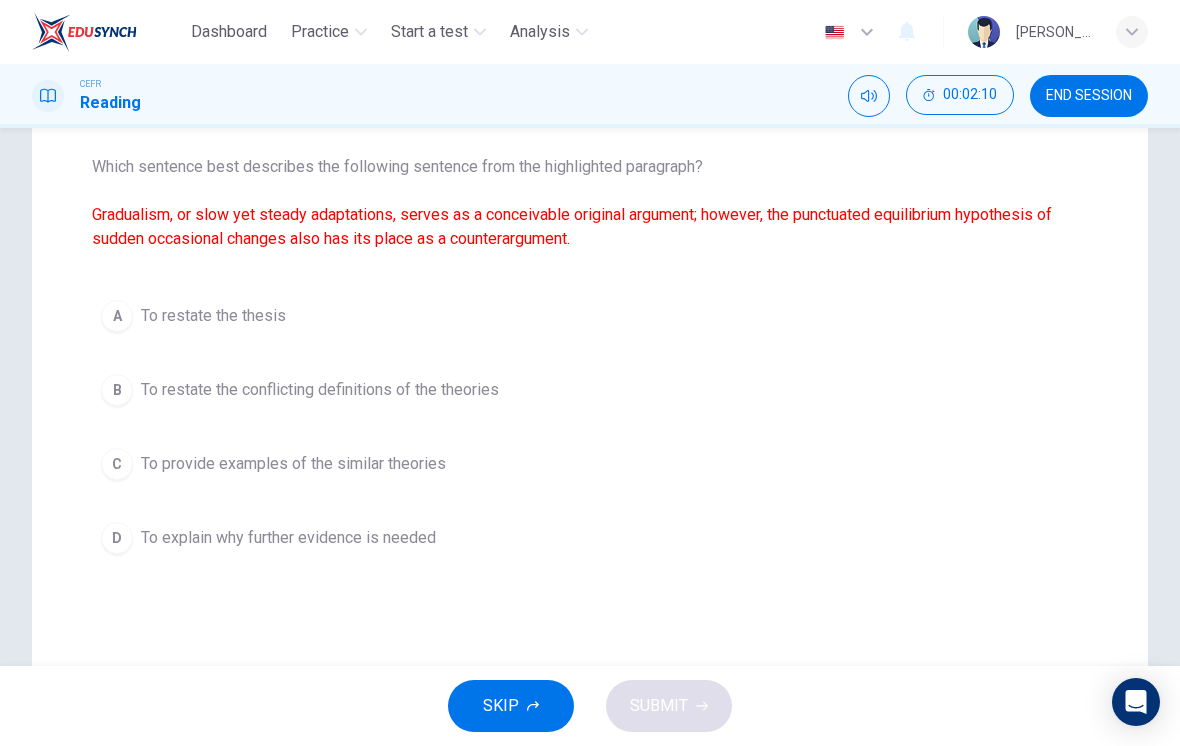 scroll, scrollTop: 194, scrollLeft: 0, axis: vertical 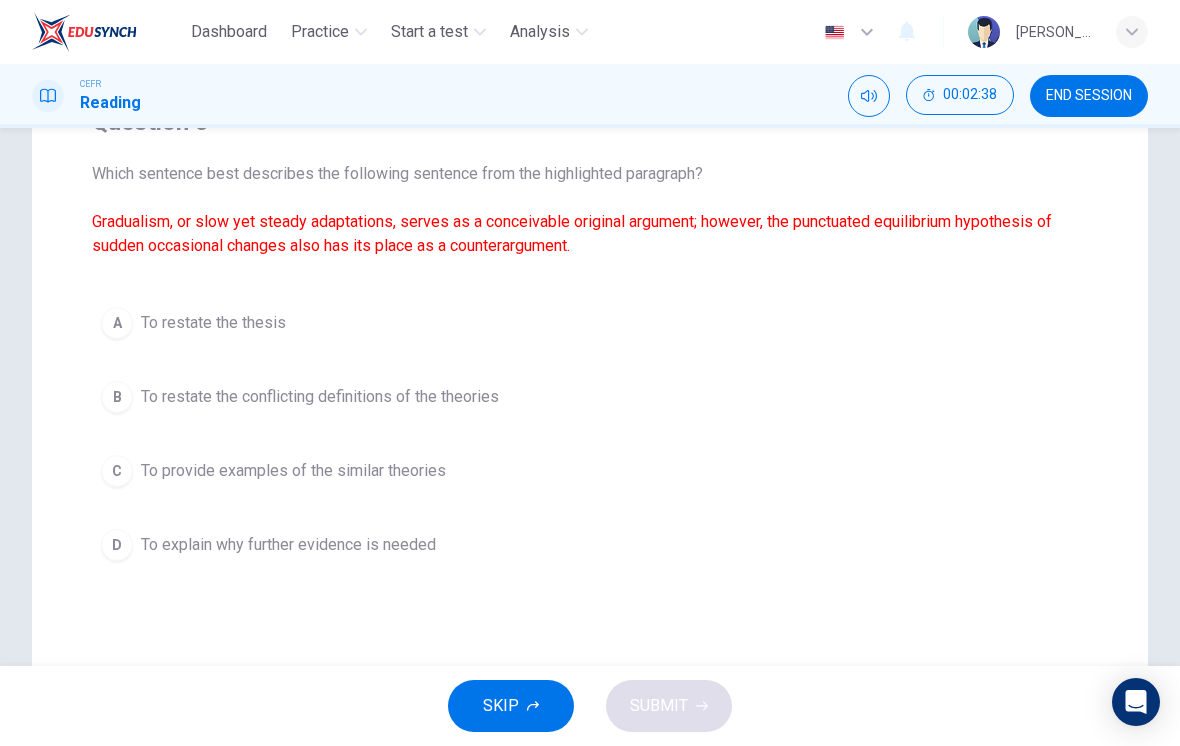click on "C To provide examples of the similar theories" at bounding box center (590, 471) 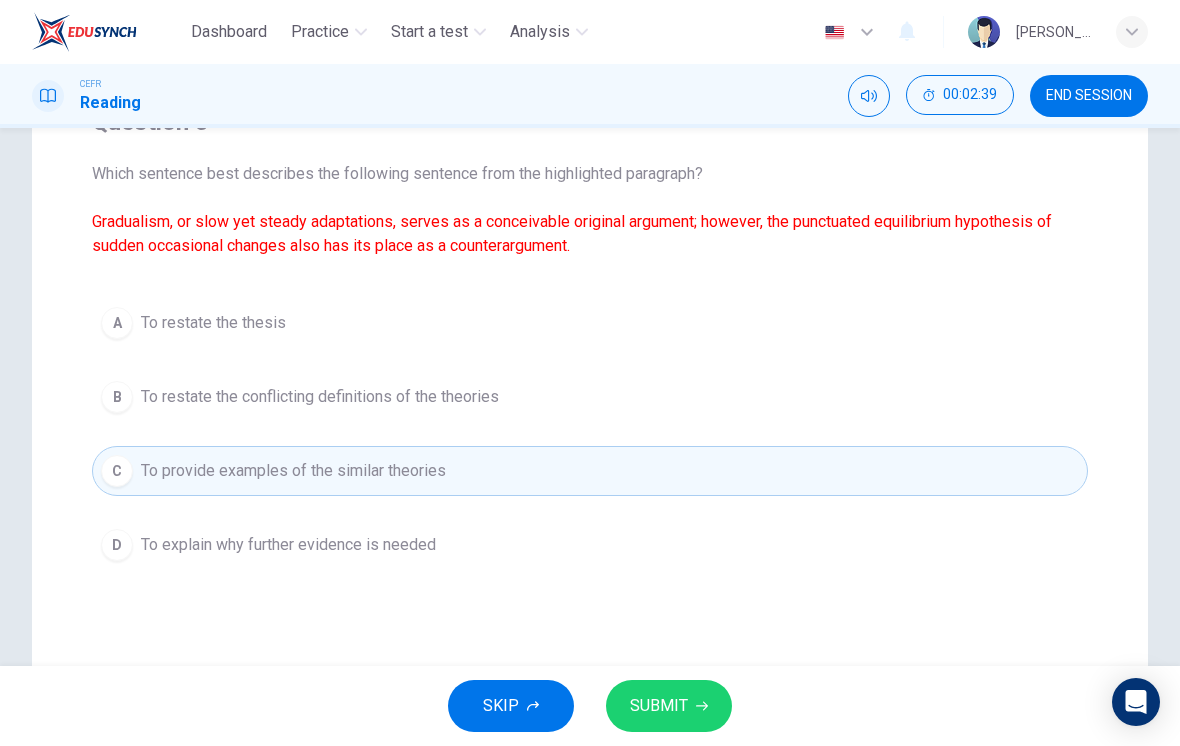 click on "SKIP SUBMIT" at bounding box center [590, 706] 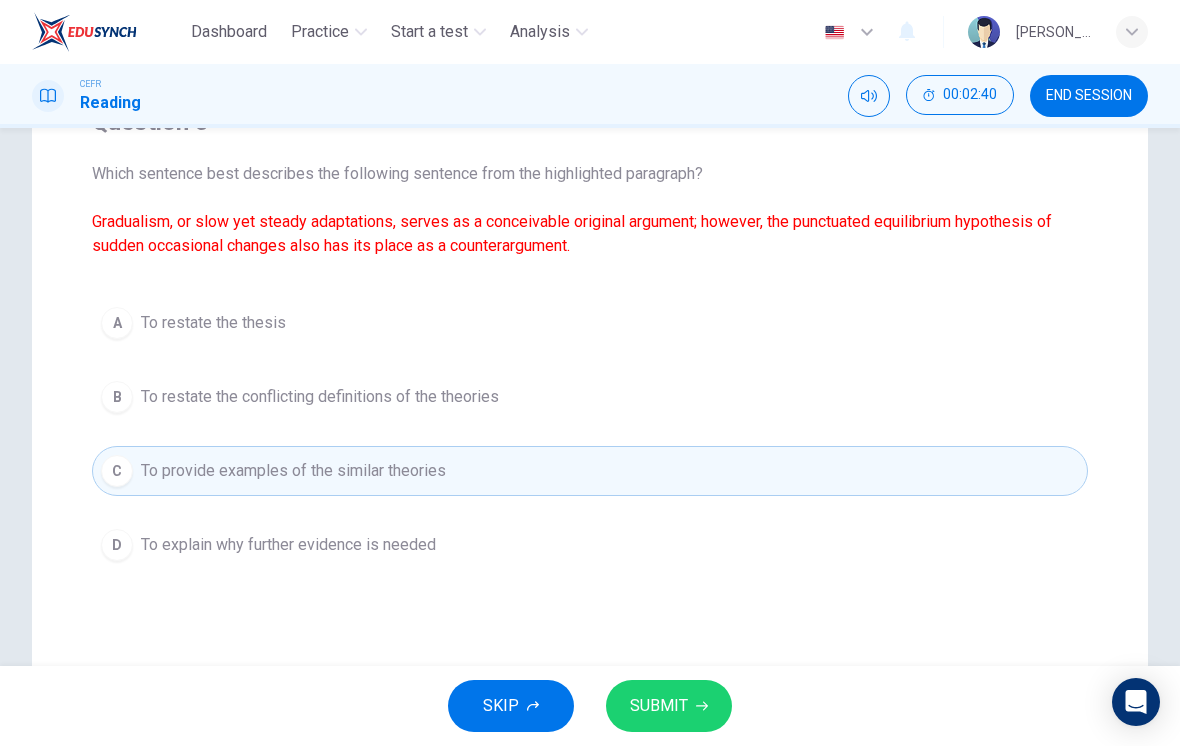 click on "SUBMIT" at bounding box center [669, 706] 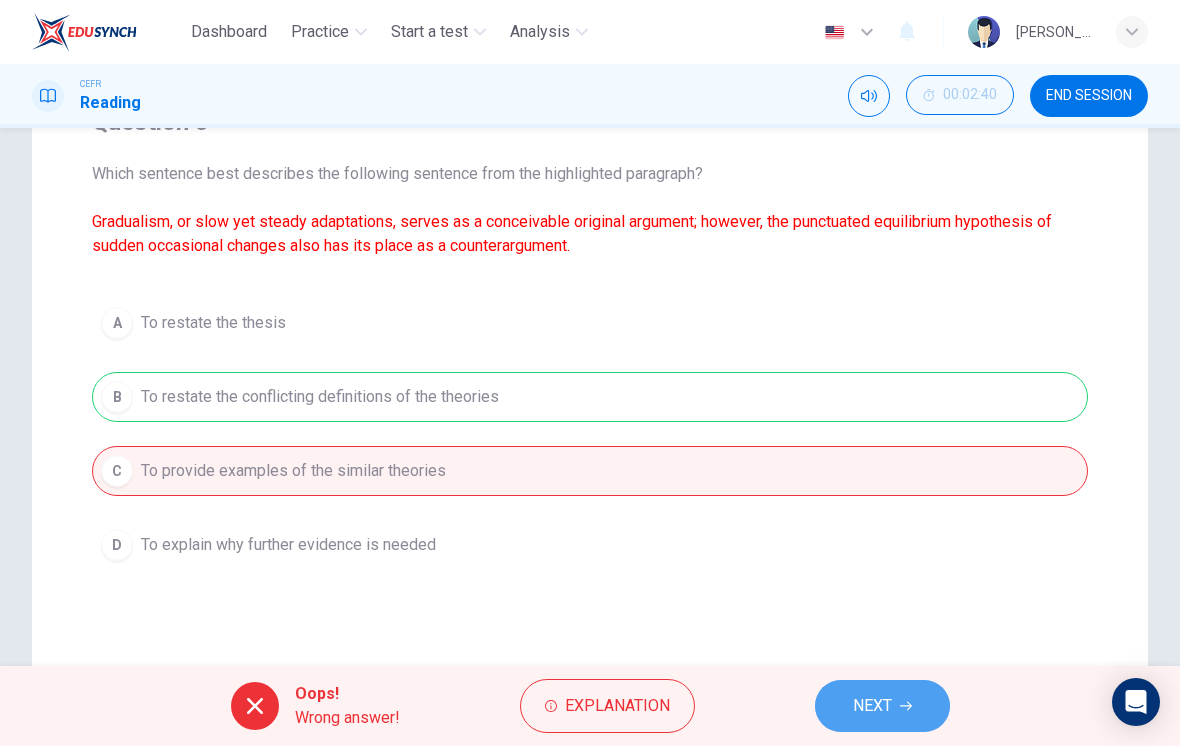 click on "NEXT" at bounding box center (872, 706) 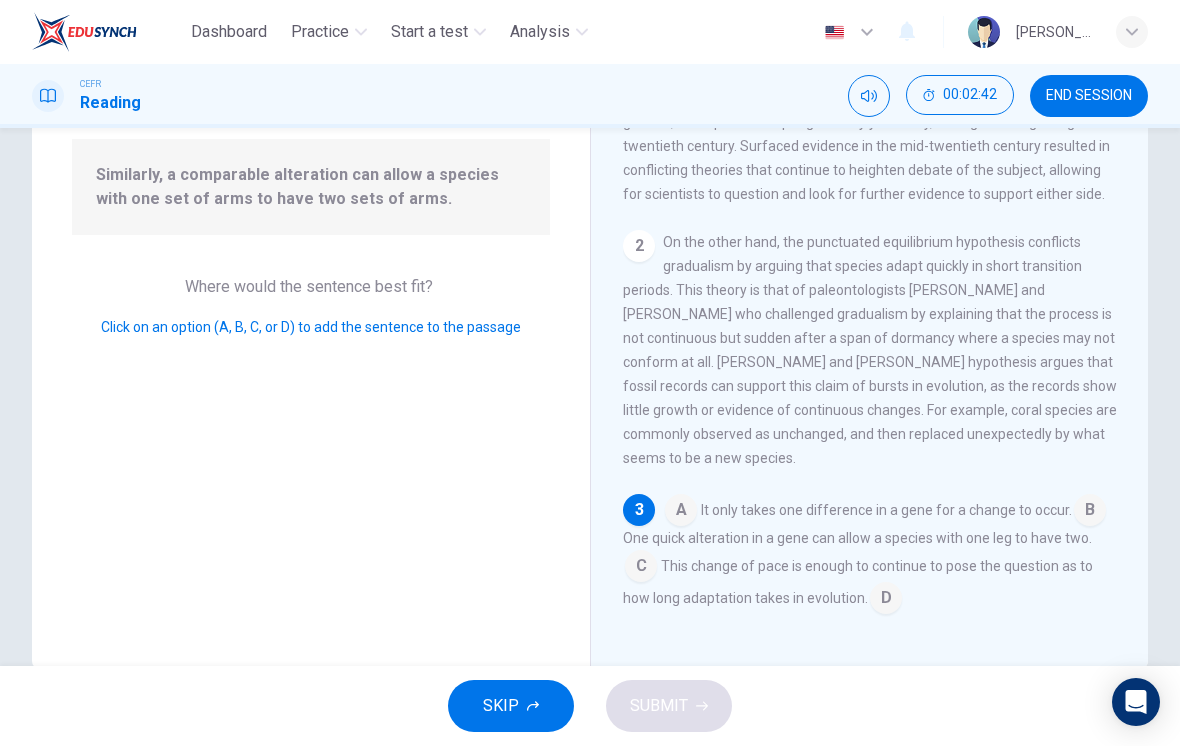 scroll, scrollTop: 0, scrollLeft: 0, axis: both 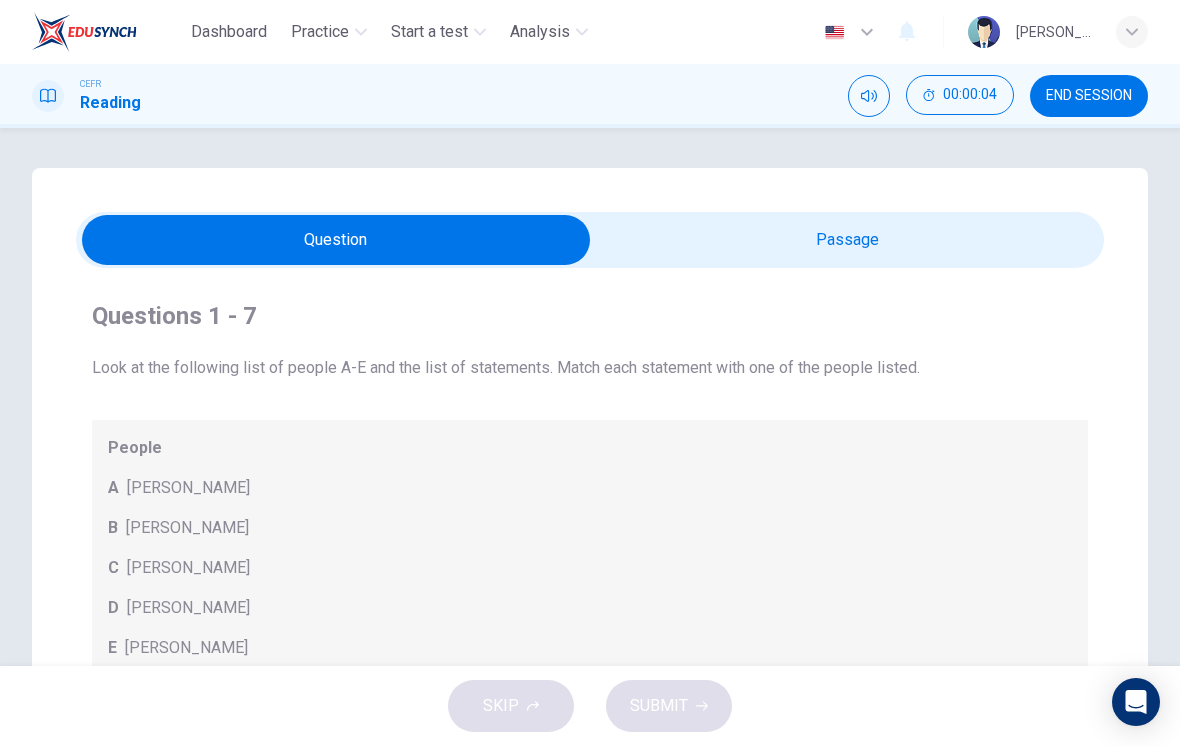click at bounding box center (336, 240) 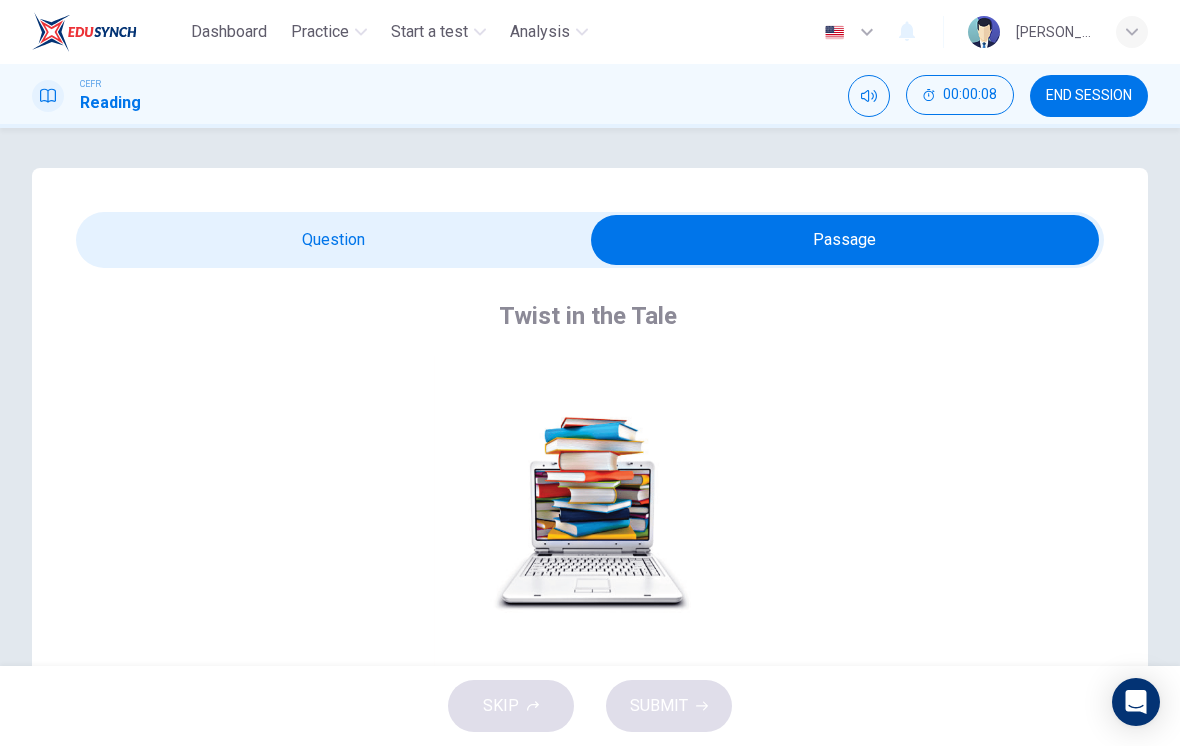 click at bounding box center (845, 240) 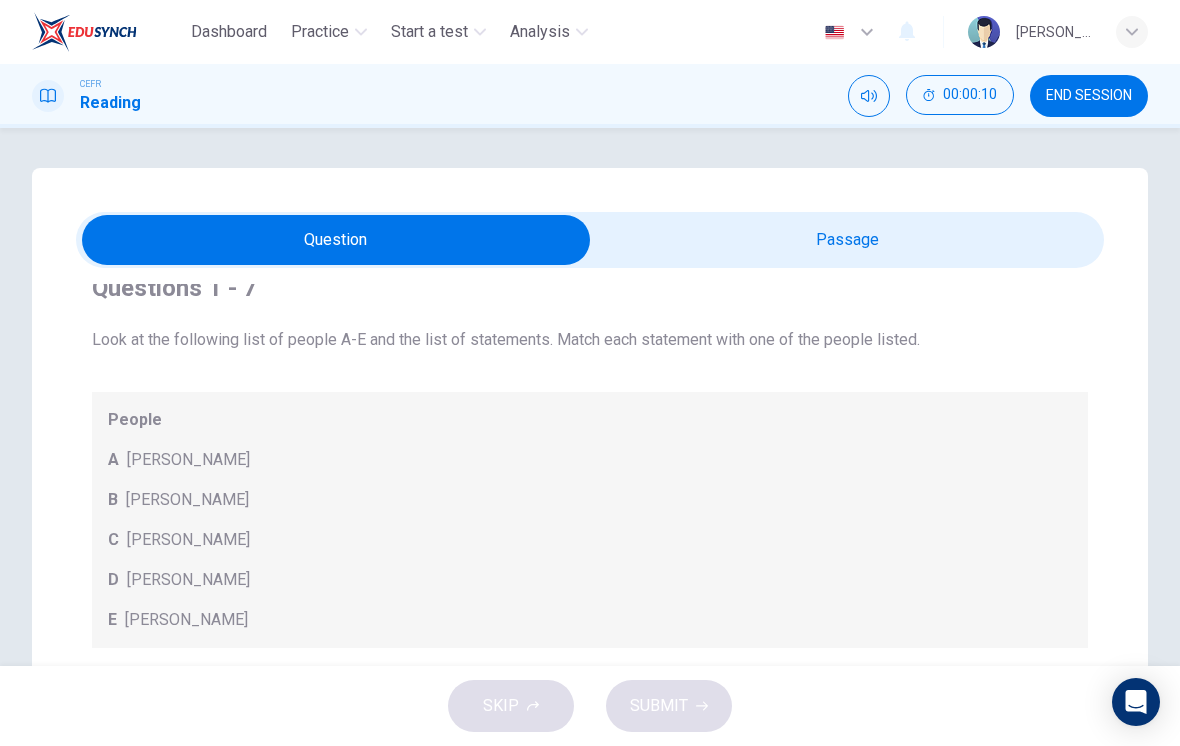 scroll, scrollTop: 28, scrollLeft: 0, axis: vertical 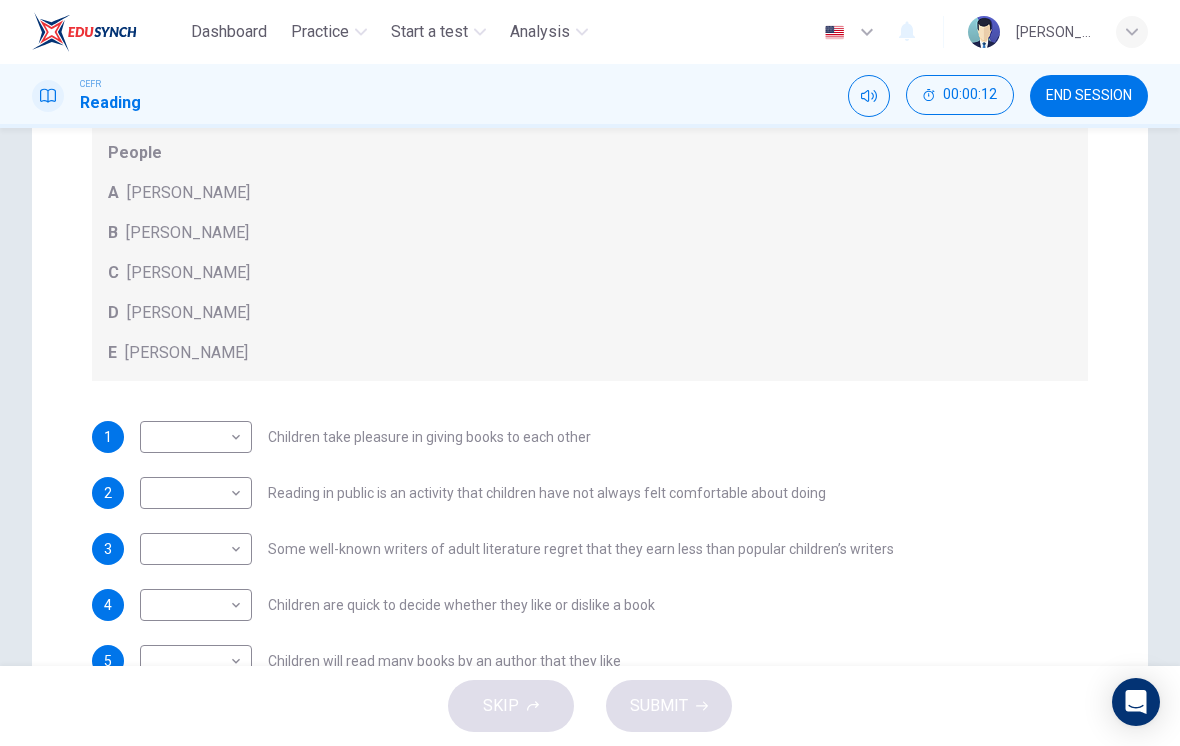 click on "E Anne Fine" at bounding box center [590, 353] 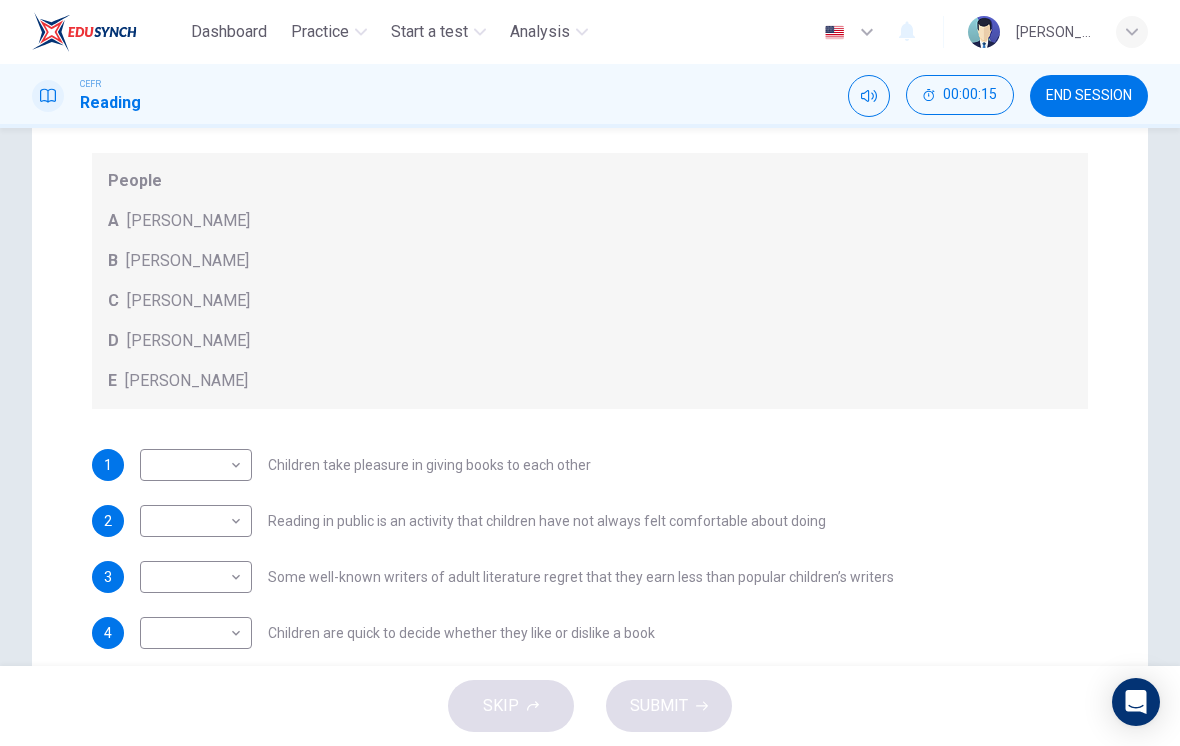 scroll, scrollTop: 0, scrollLeft: 0, axis: both 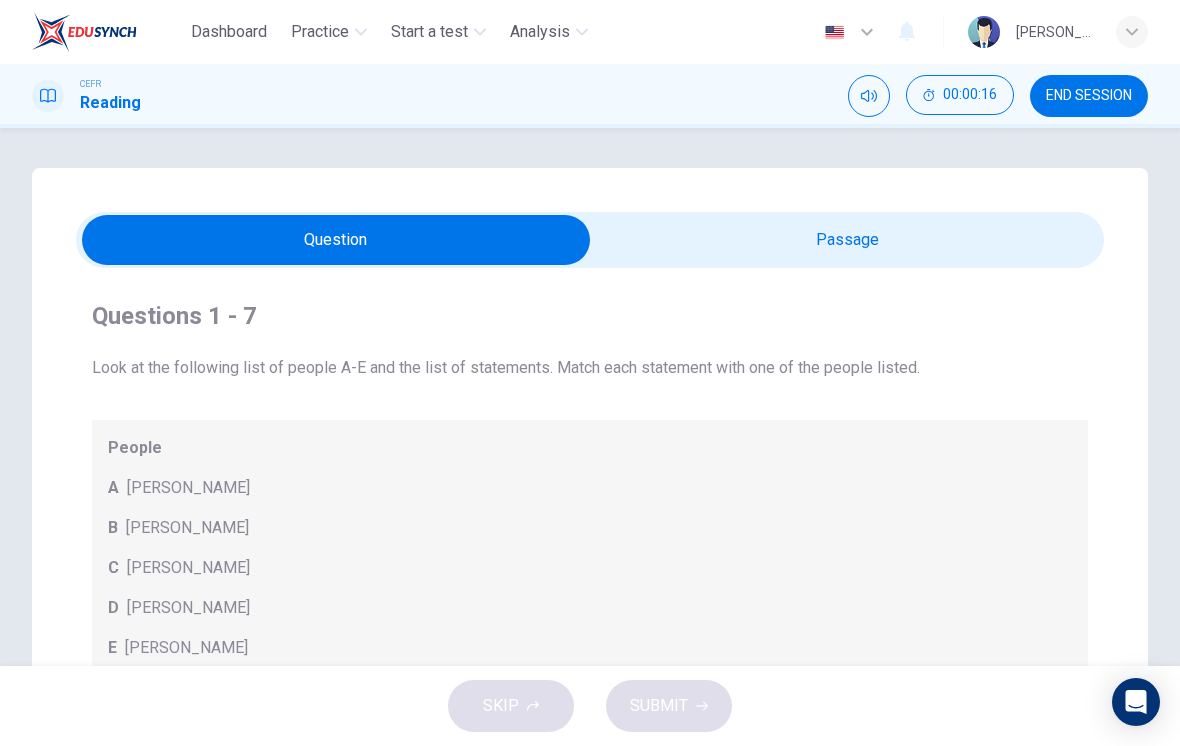 click at bounding box center (336, 240) 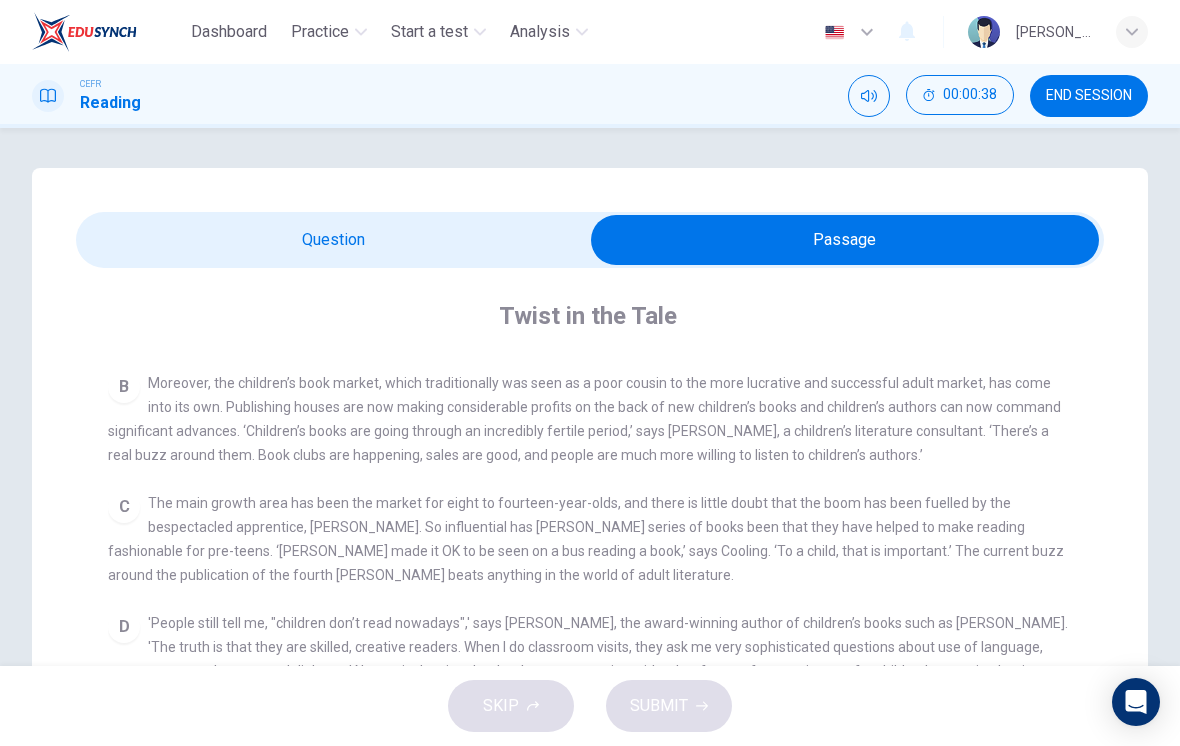 scroll, scrollTop: 475, scrollLeft: 0, axis: vertical 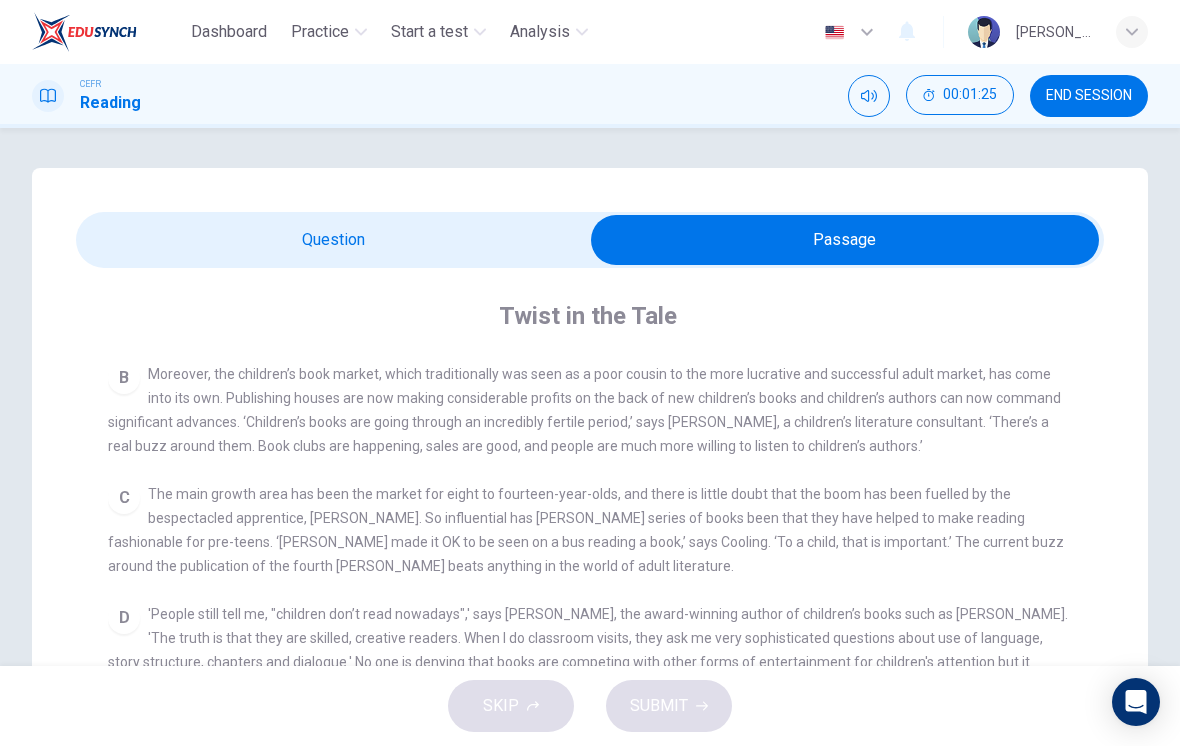 click on "END SESSION" at bounding box center [1089, 96] 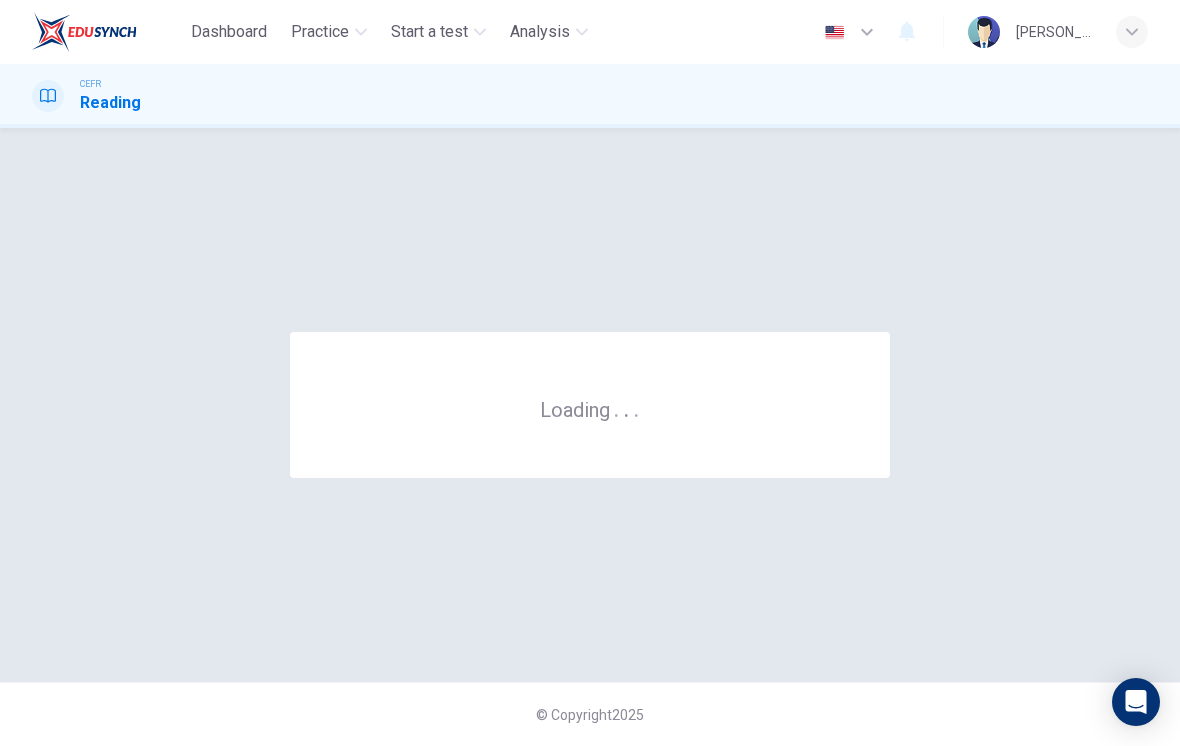 scroll, scrollTop: 0, scrollLeft: 0, axis: both 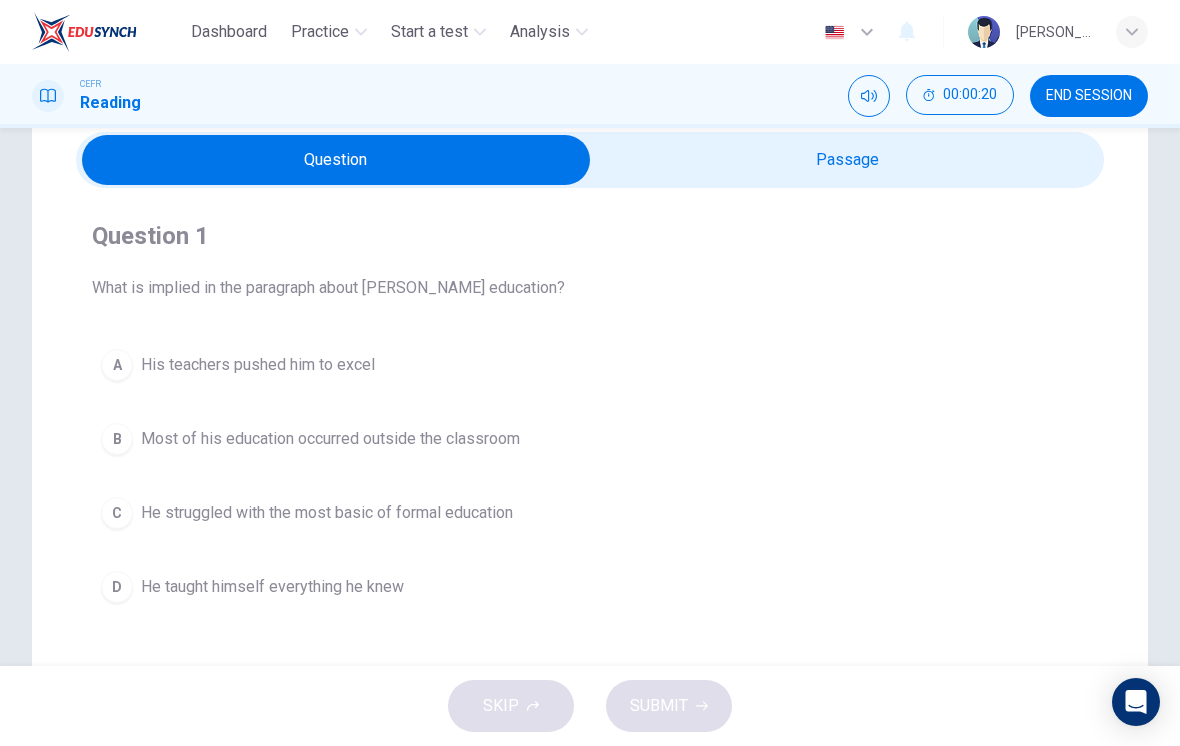 click at bounding box center [336, 160] 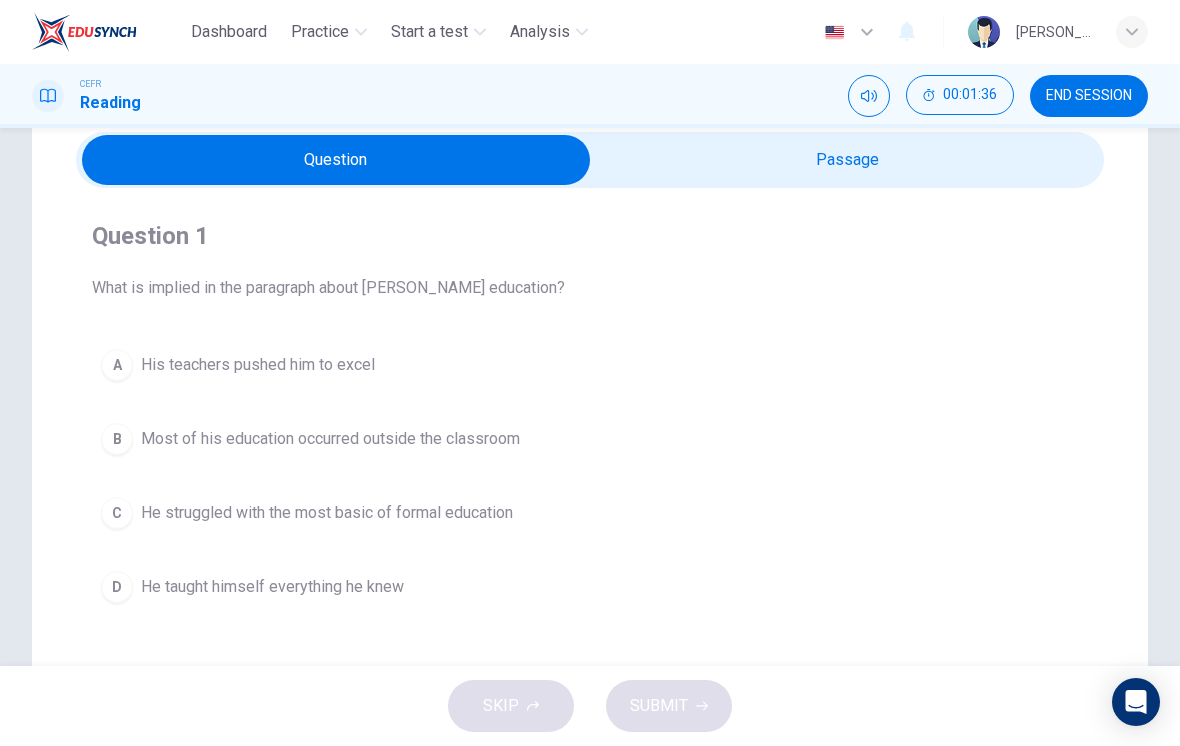 click on "C He struggled with the most basic of formal education" at bounding box center [590, 513] 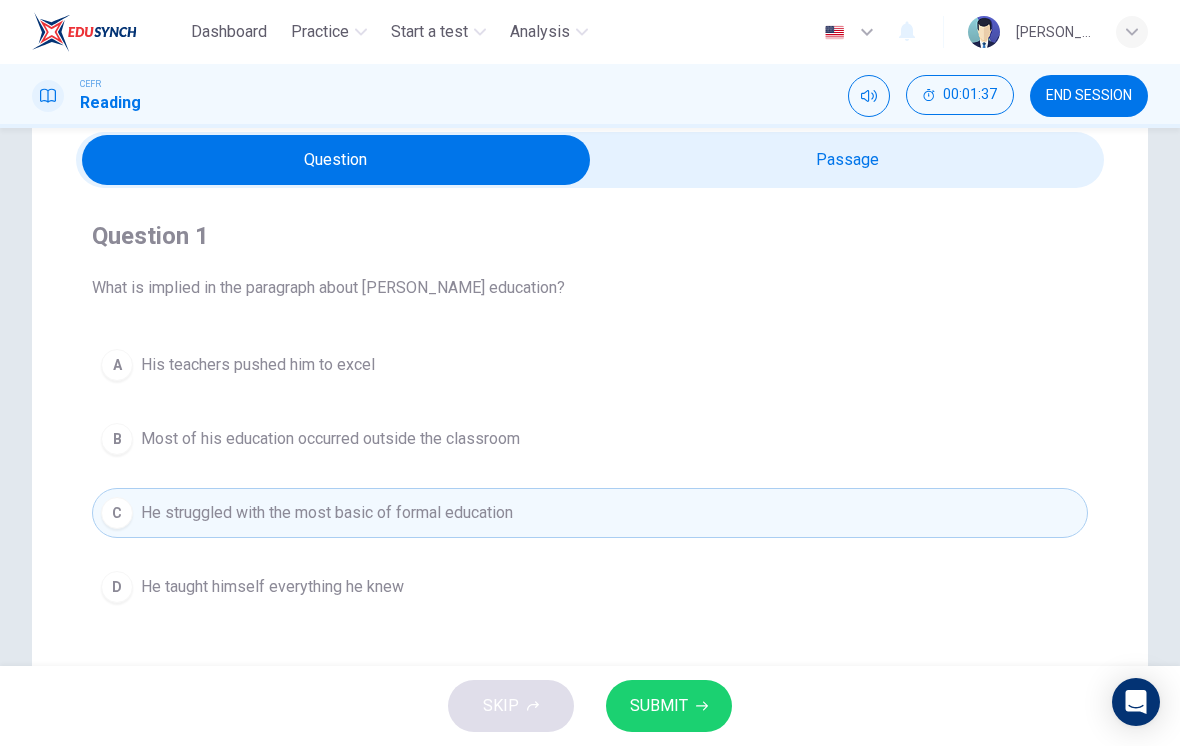 click on "SUBMIT" at bounding box center (669, 706) 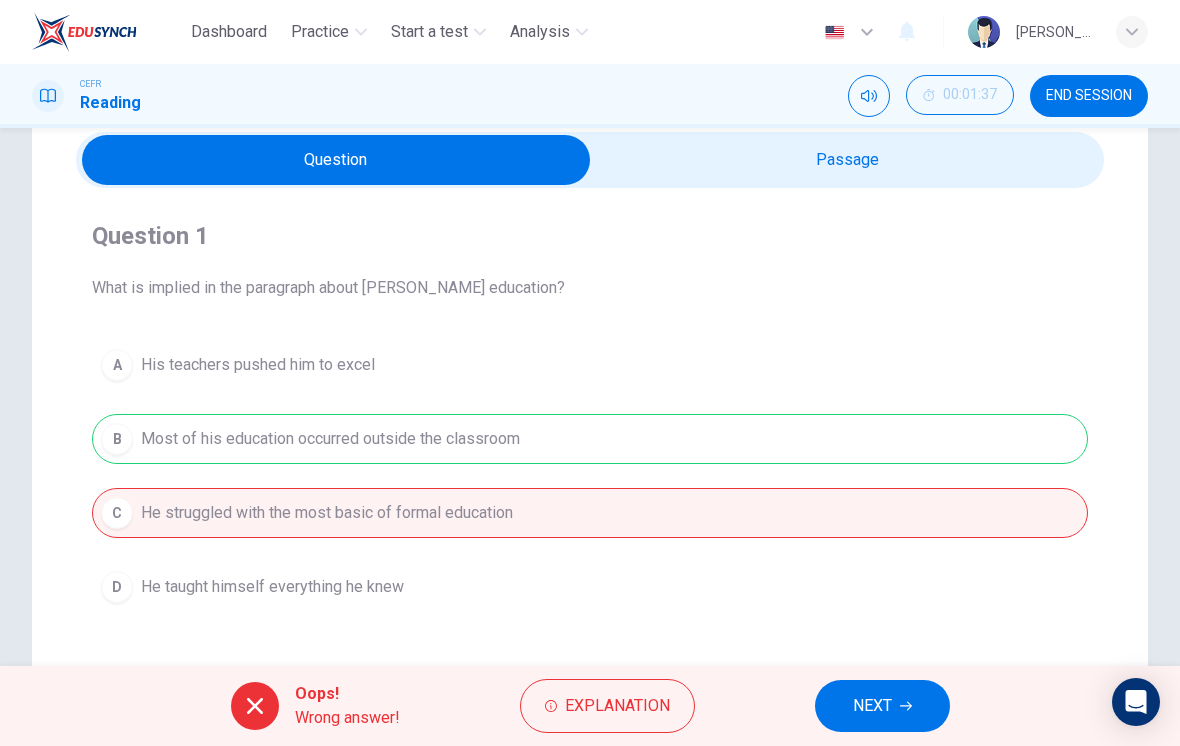 click on "NEXT" at bounding box center (872, 706) 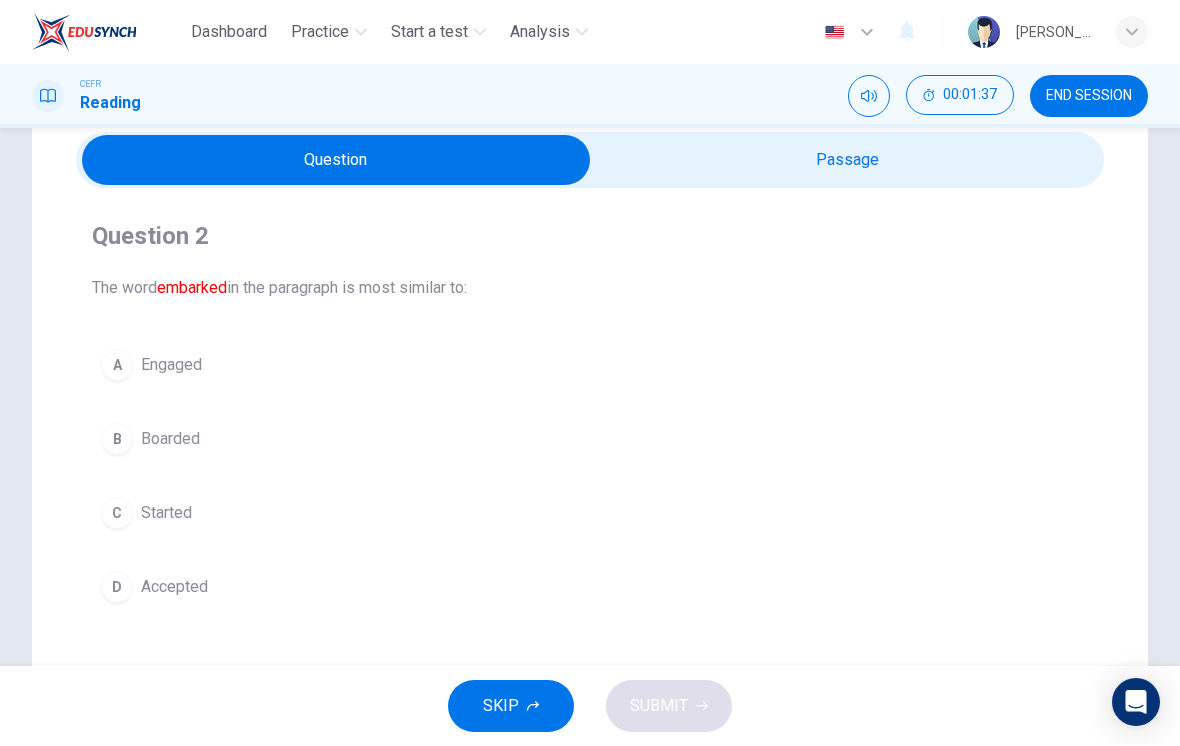 scroll, scrollTop: 117, scrollLeft: 0, axis: vertical 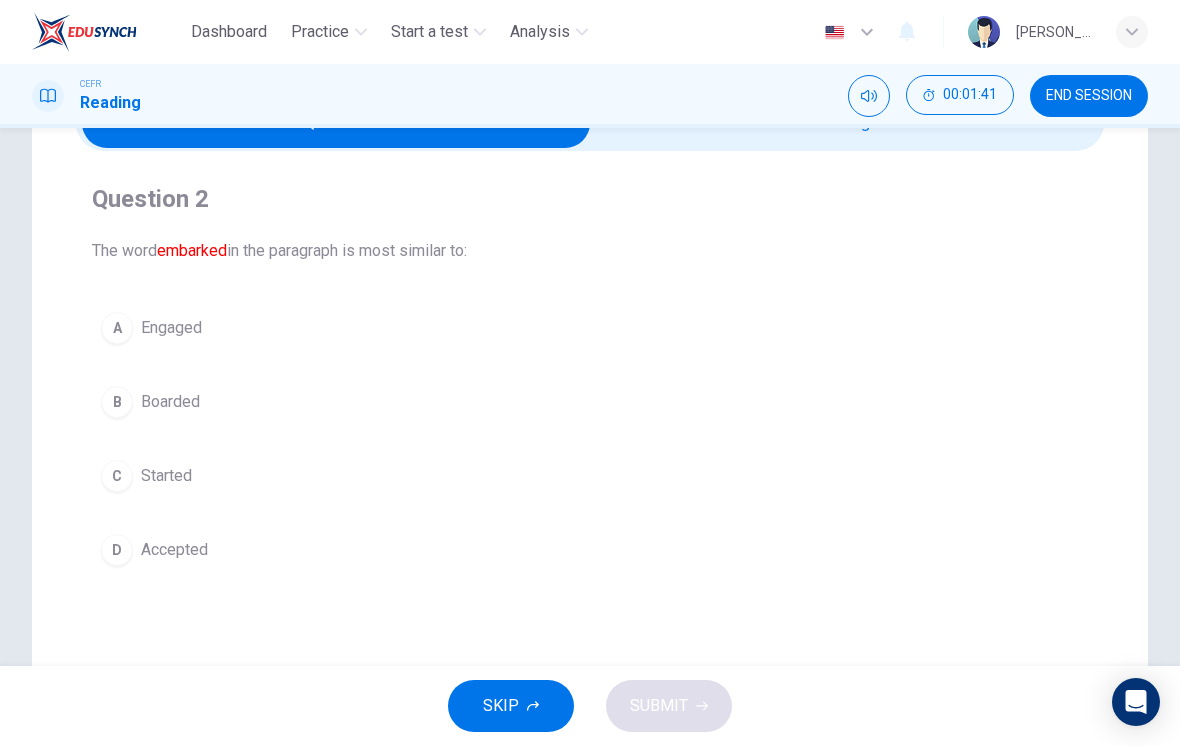 click on "B Boarded" at bounding box center [590, 402] 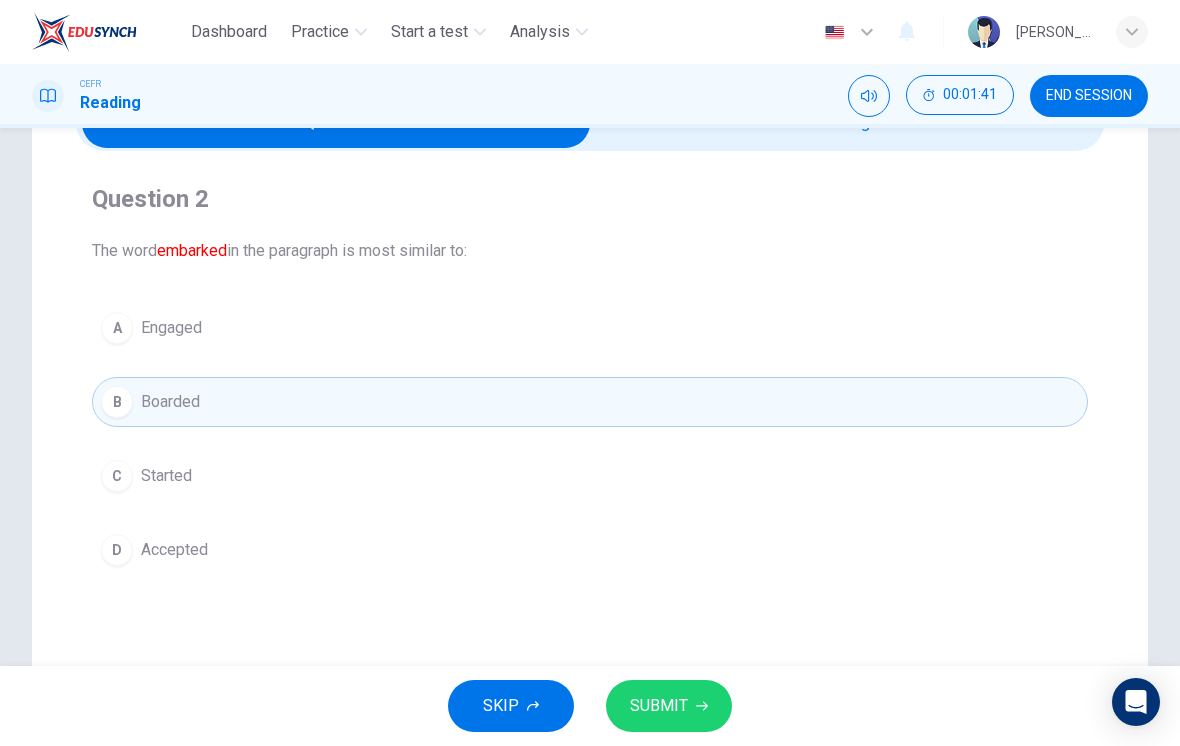 click on "SUBMIT" at bounding box center (659, 706) 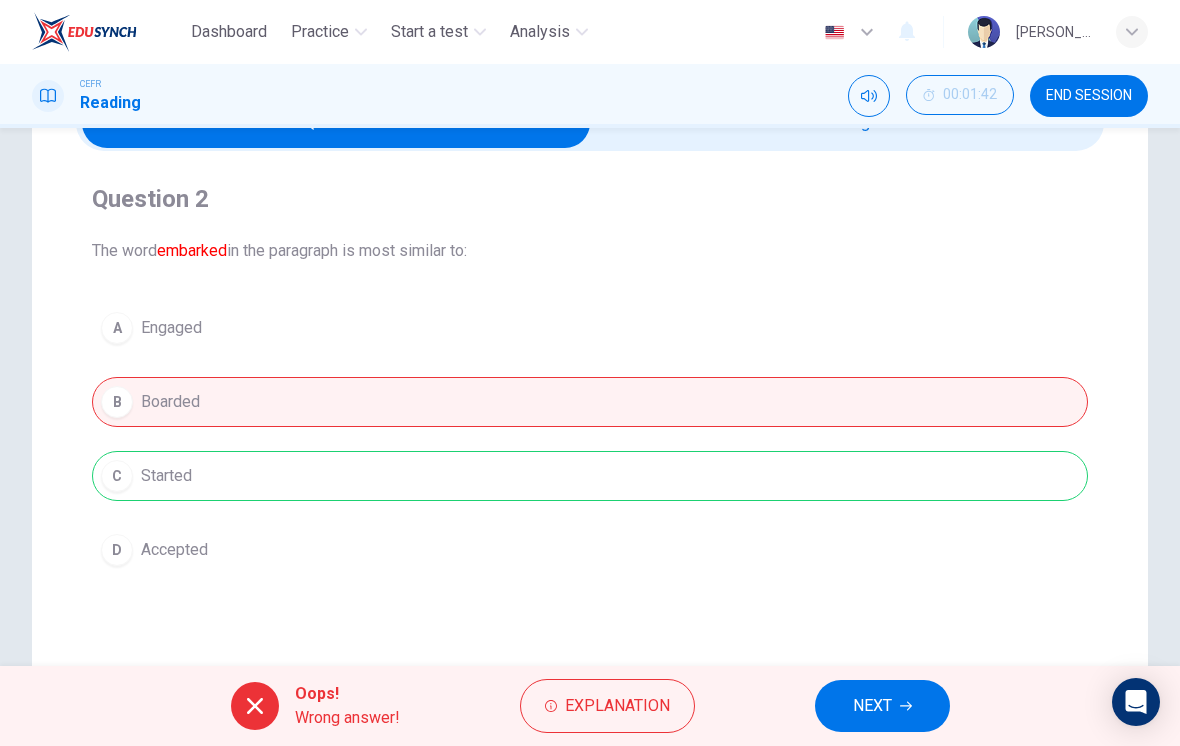 click on "NEXT" at bounding box center [882, 706] 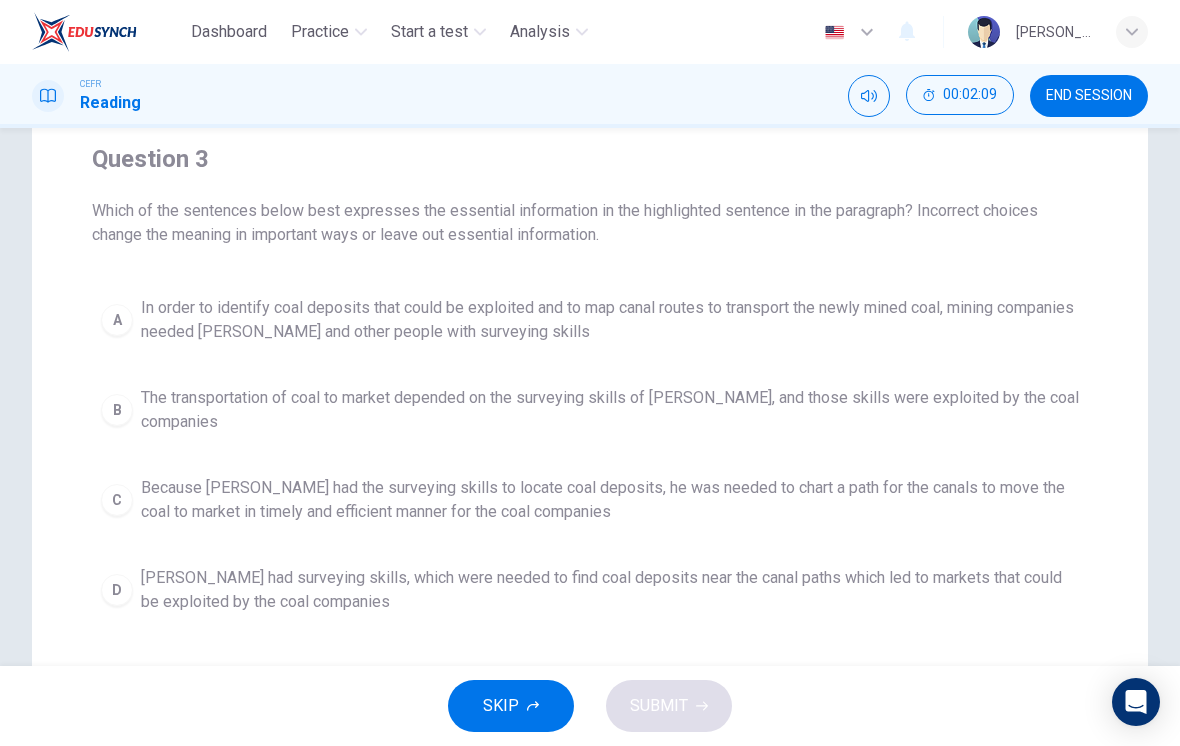 scroll, scrollTop: 156, scrollLeft: 0, axis: vertical 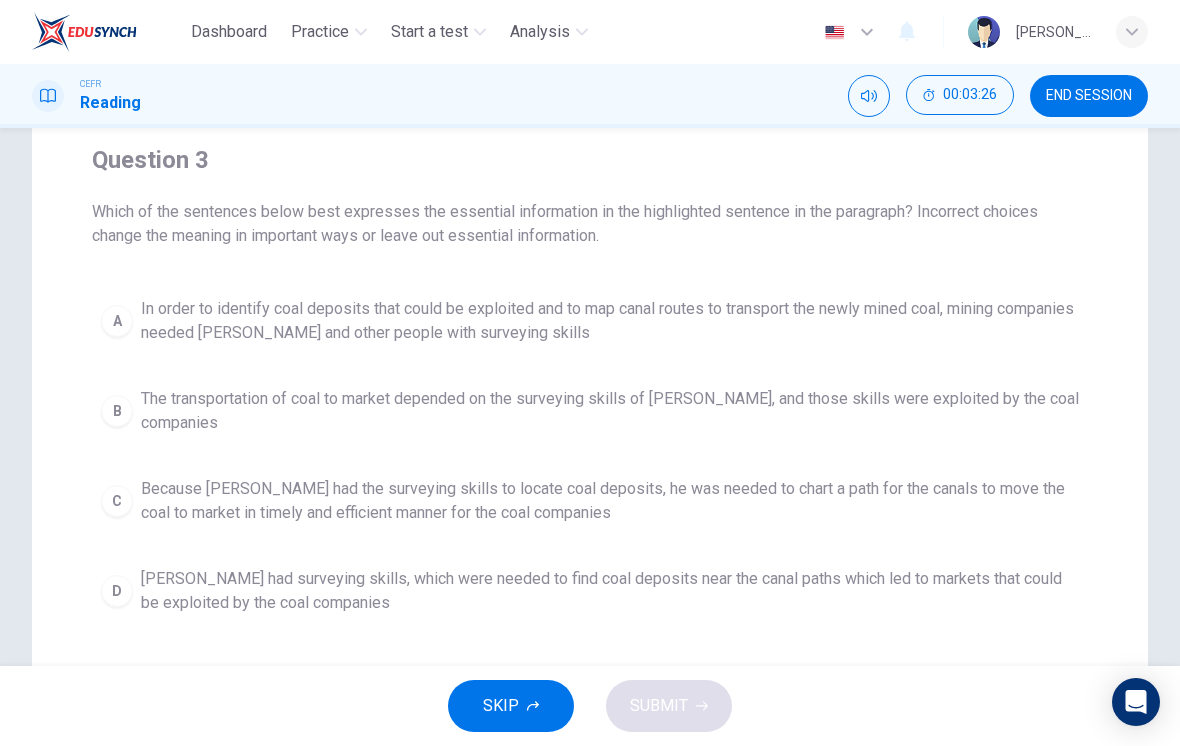 click on "[PERSON_NAME] had surveying skills, which were needed to find coal deposits near the canal paths which led to markets that could be exploited by the coal companies" at bounding box center (610, 591) 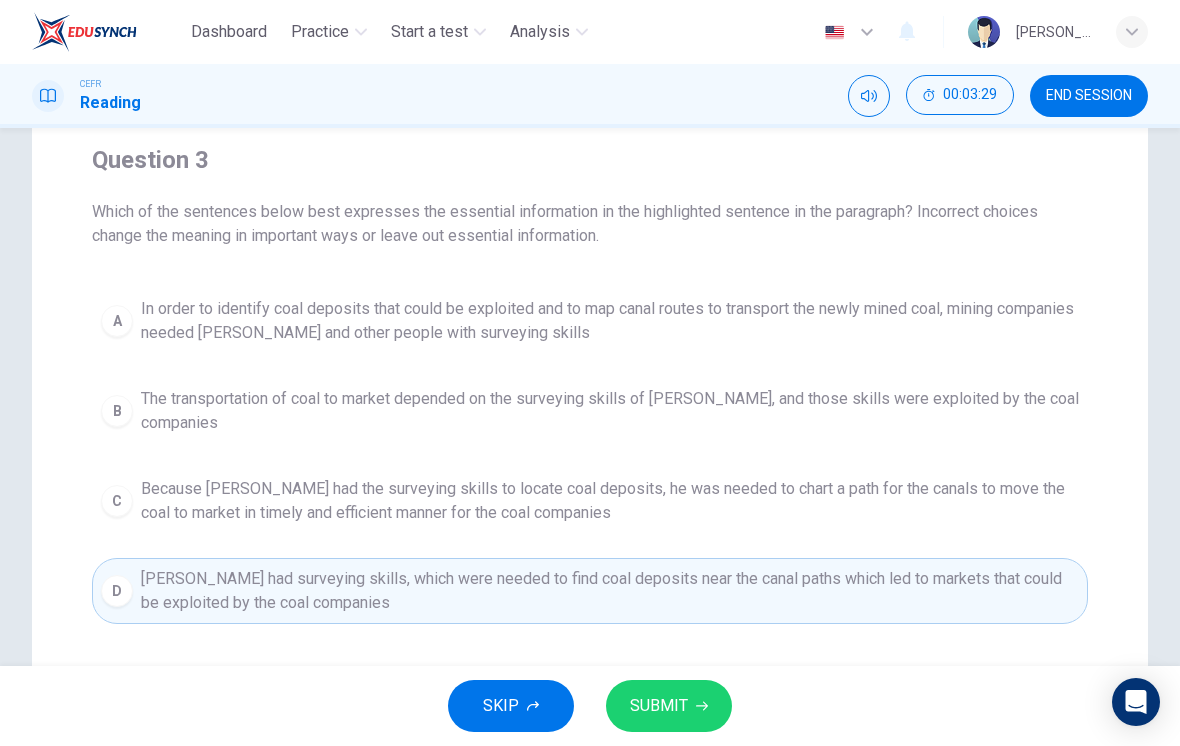 click on "SUBMIT" at bounding box center [669, 706] 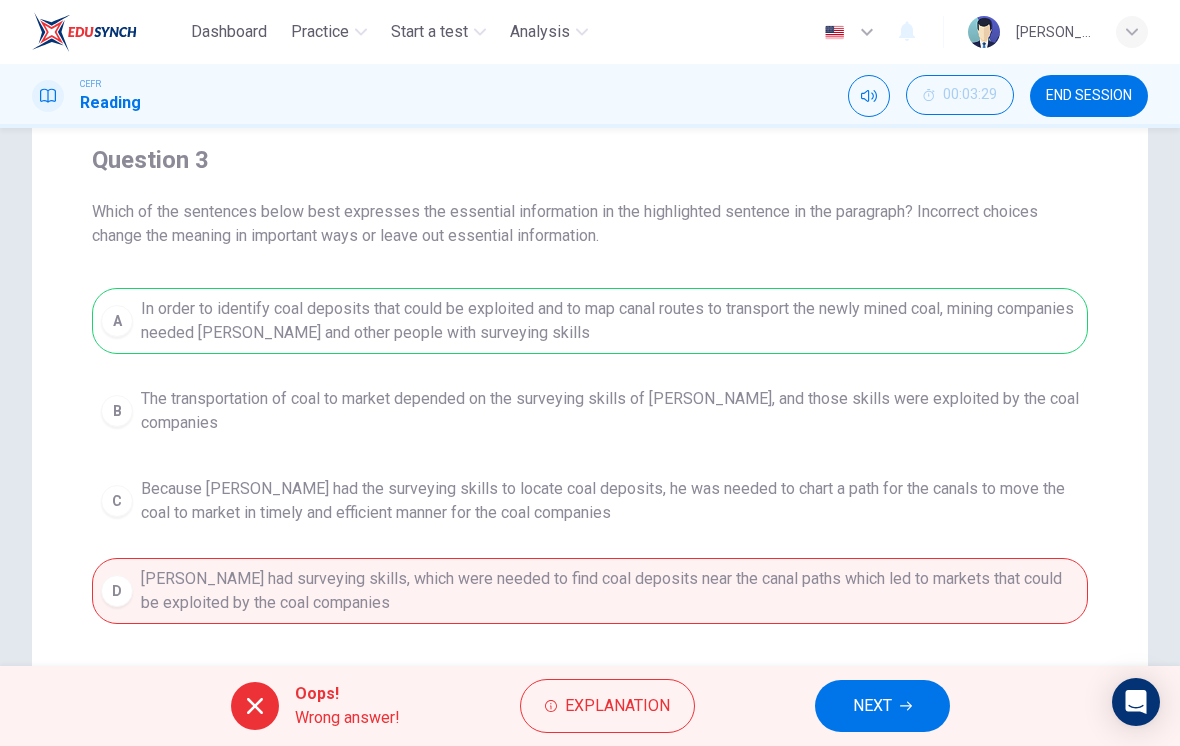 click on "NEXT" at bounding box center (882, 706) 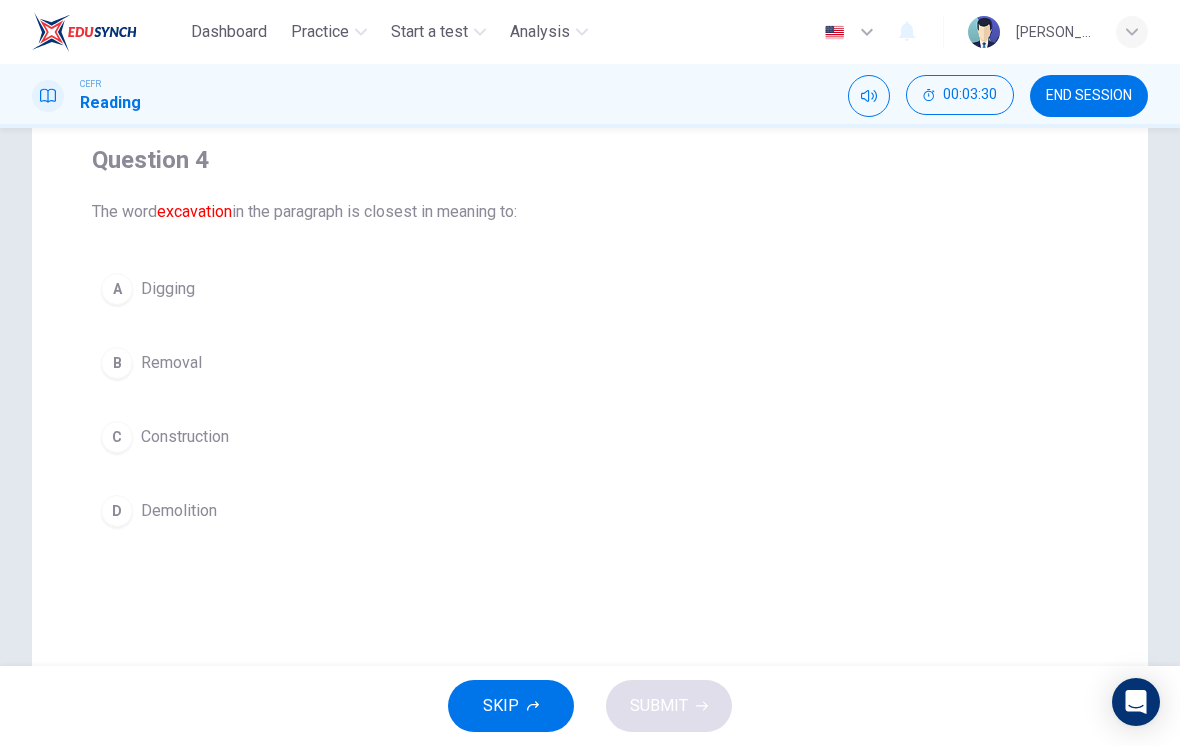 click on "Question 4 The word  excavation  in the paragraph is closest in meaning to: A Digging B Removal C Construction D Demolition [PERSON_NAME] 1 Pioneering [DEMOGRAPHIC_DATA] geologist [PERSON_NAME] was born in [DEMOGRAPHIC_DATA] in a small town in [GEOGRAPHIC_DATA]. His father worked as a blacksmith and his family struggled to get by. Young [PERSON_NAME]'s formal education was basic at best, but he spent hours exploring the English countryside and collecting the fossils that were so plentiful in the rocks around his home. After teaching himself the art of surveying from books he obtained with his own money, [PERSON_NAME] apprenticed himself to a local surveyor at the age of [DEMOGRAPHIC_DATA] and began his career. While working as an apprentice he continued to learn, and he threw himself into the study of geology. At 24, he embarked on a job with a company that was engaged in the excavation of the [GEOGRAPHIC_DATA] in the southern part of the country. This job would be turn out to be the first step in one of the most remarkable careers in 19th century science. 2 3 4 5" at bounding box center (590, 414) 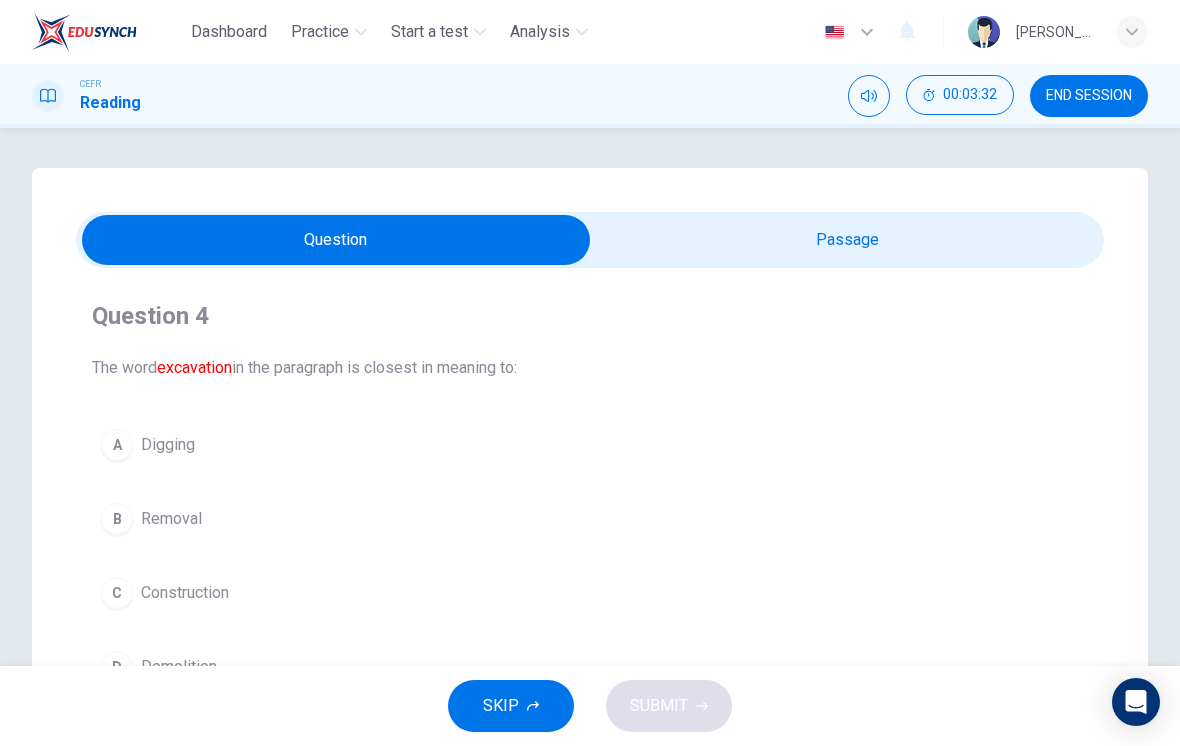scroll, scrollTop: 0, scrollLeft: 0, axis: both 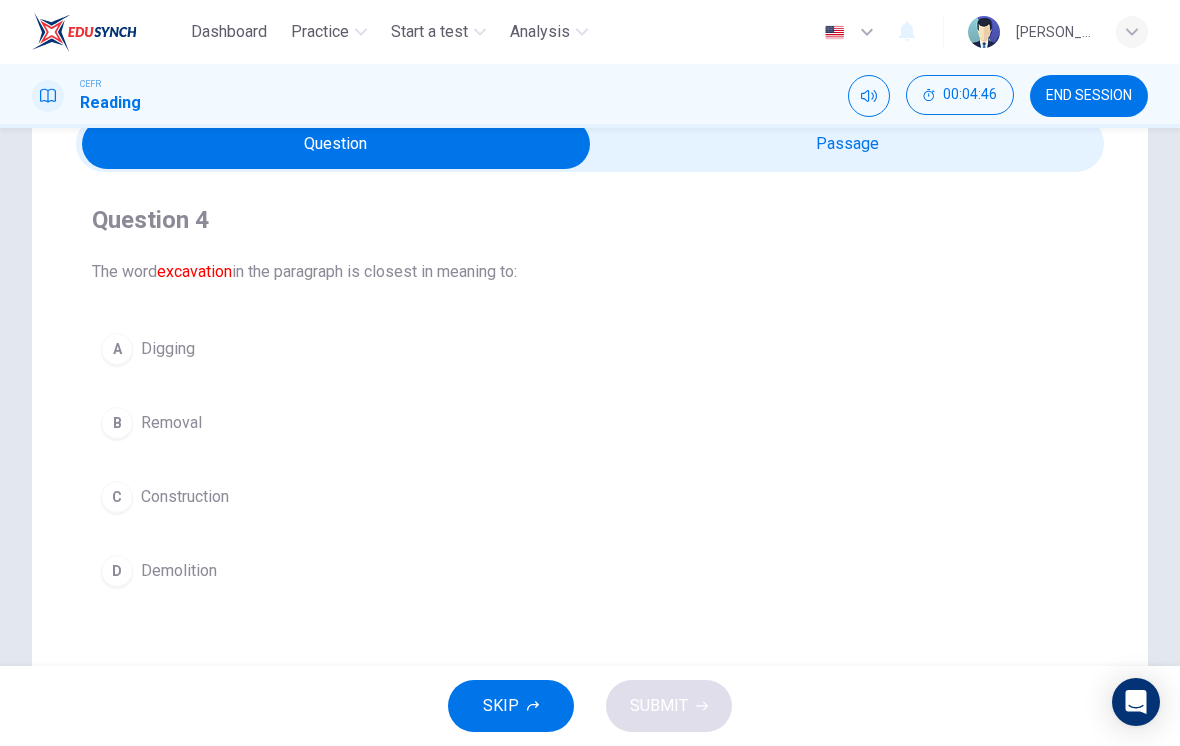 click on "A Digging" at bounding box center (590, 349) 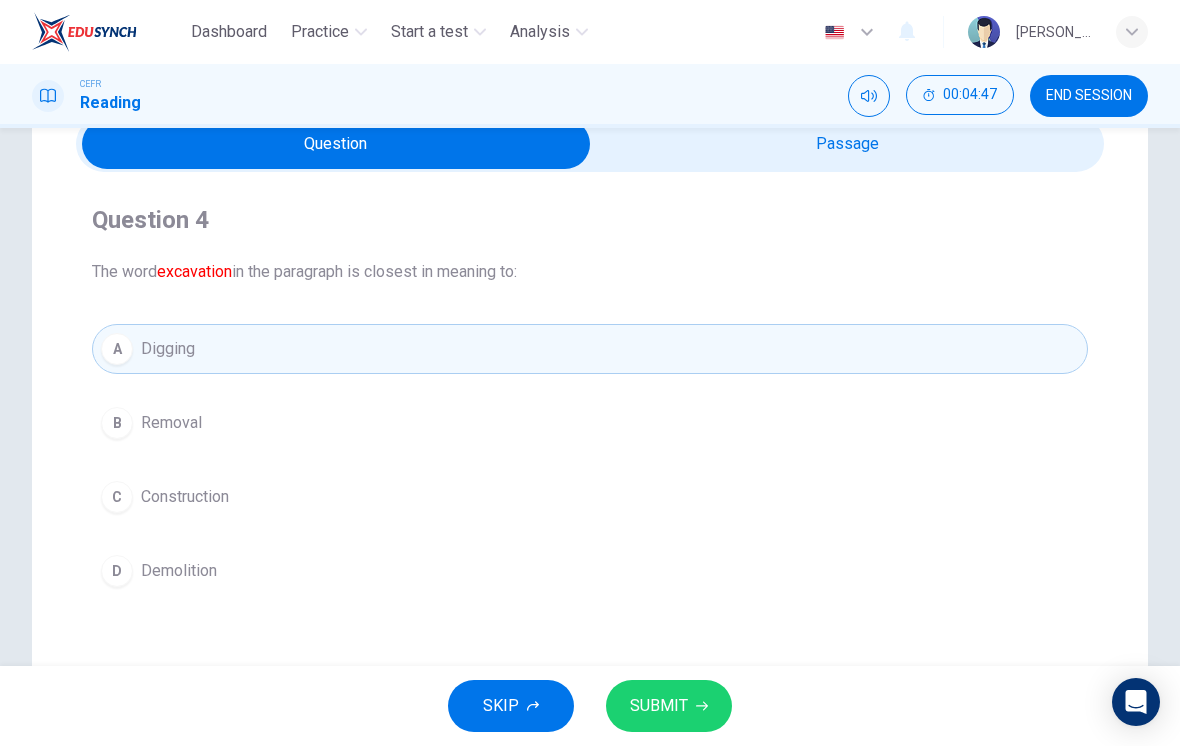 click on "SUBMIT" at bounding box center [659, 706] 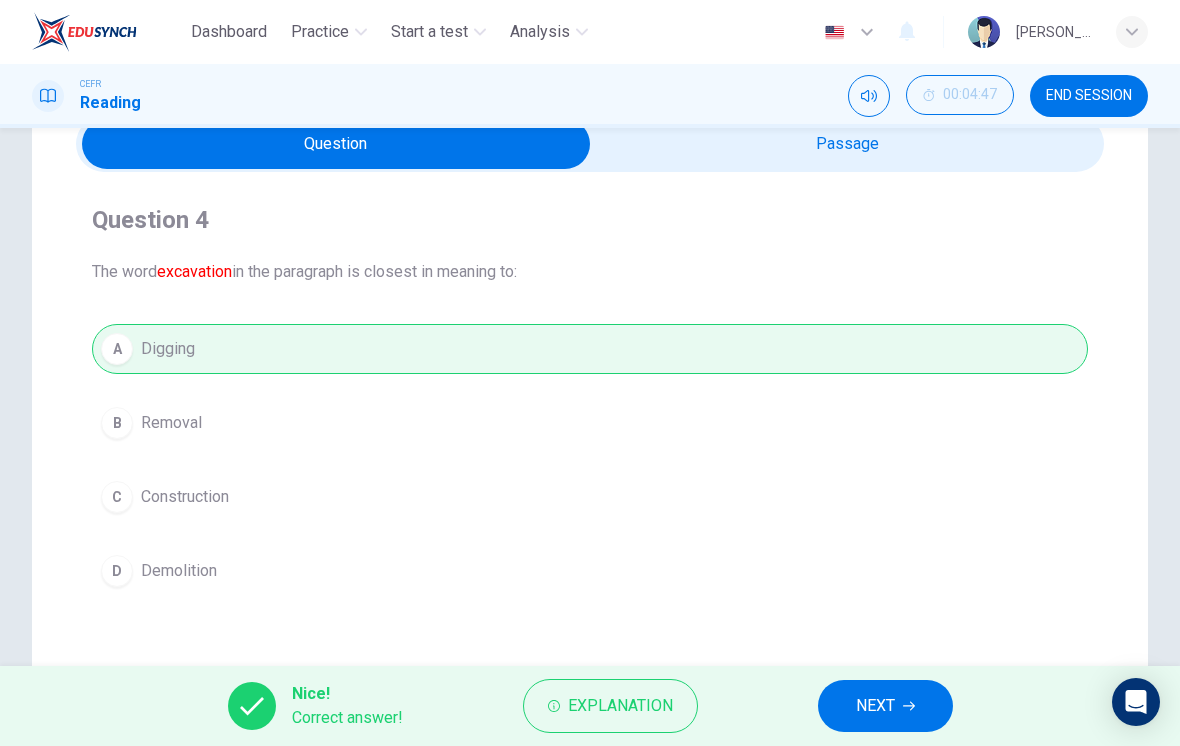 click on "NEXT" at bounding box center (875, 706) 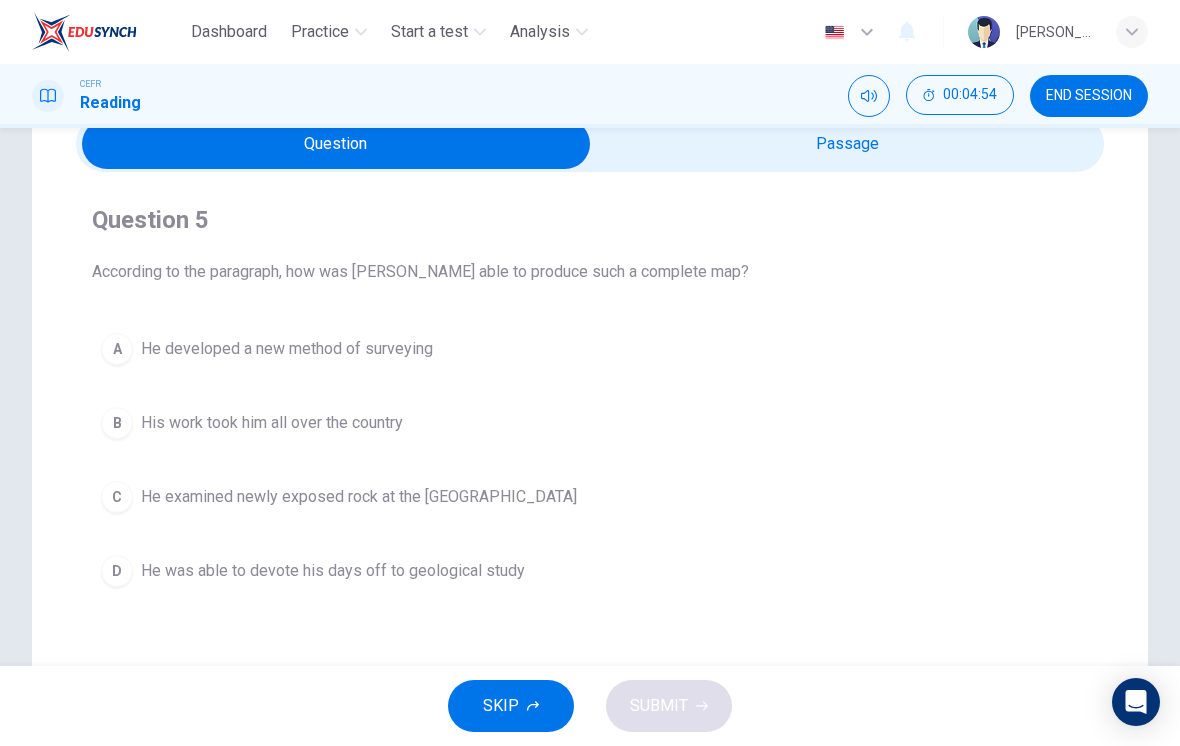 click at bounding box center [336, 144] 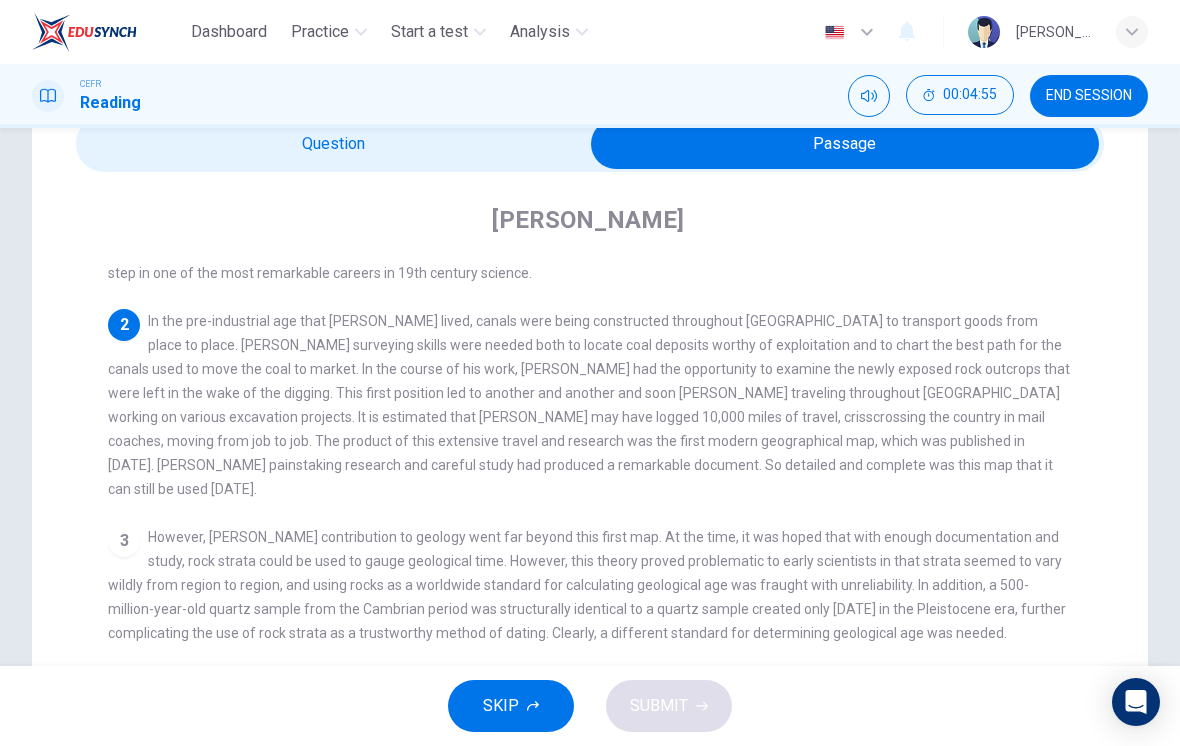 scroll, scrollTop: 148, scrollLeft: 0, axis: vertical 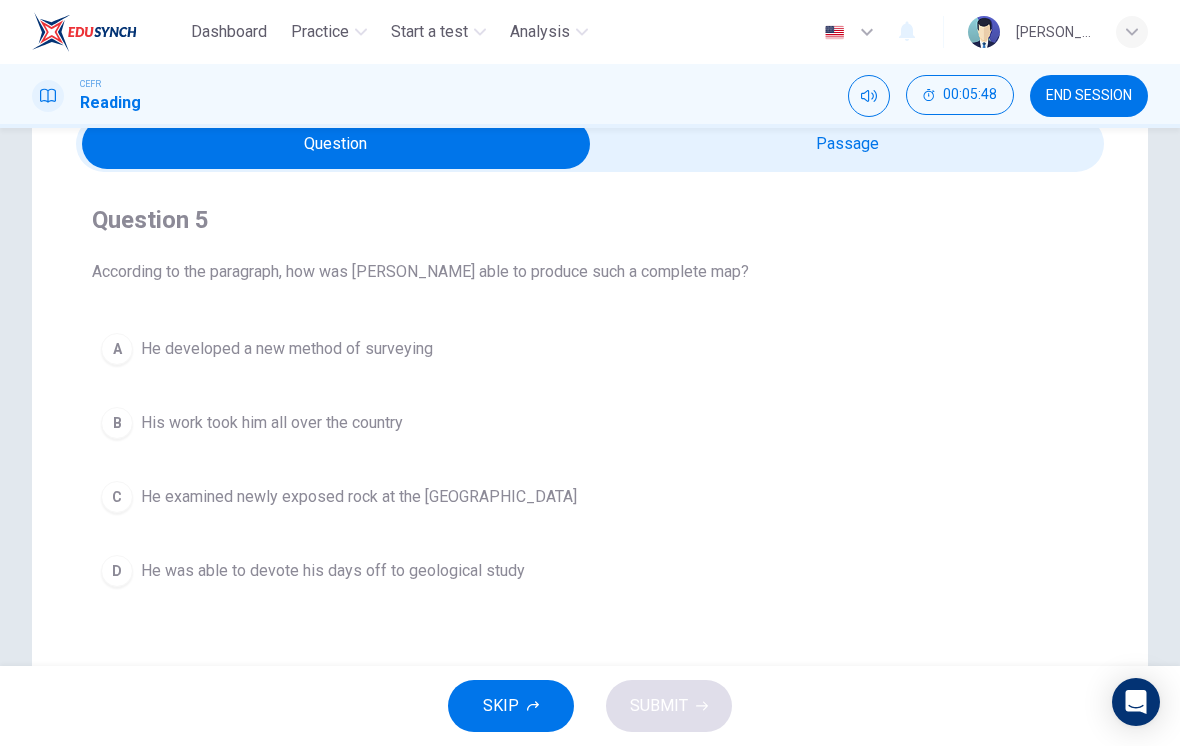click on "B His work took him all over the country" at bounding box center [590, 423] 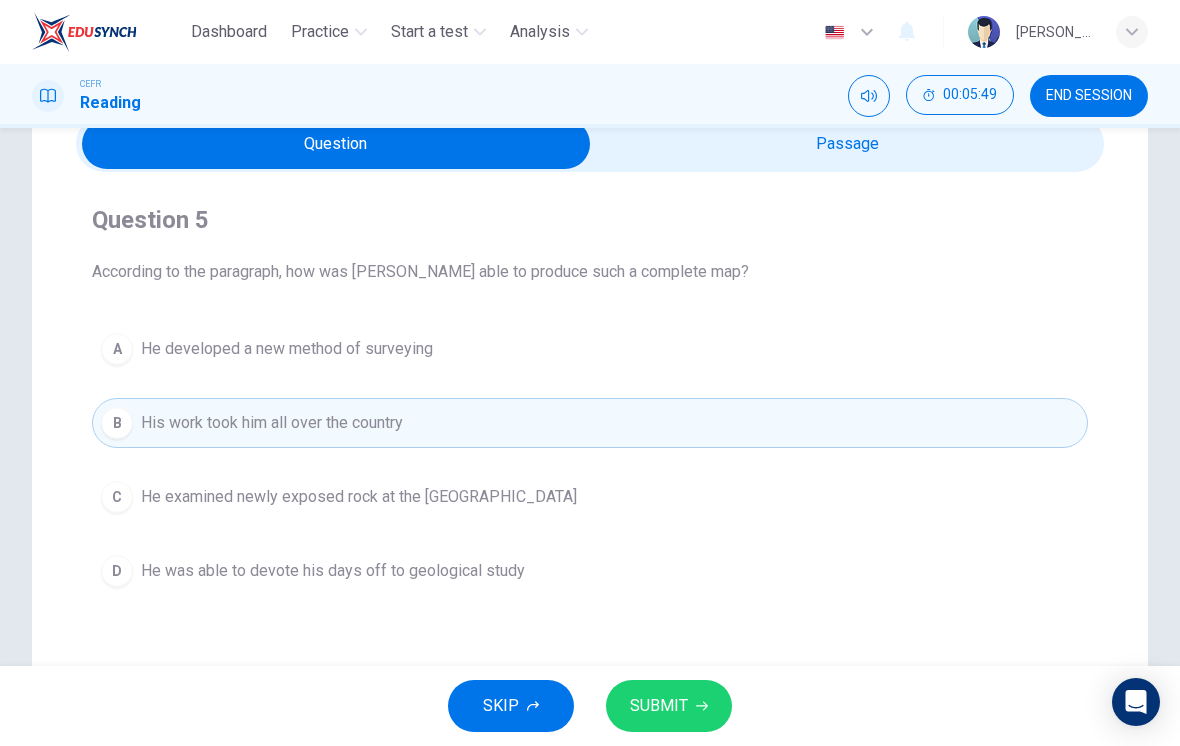click on "SUBMIT" at bounding box center [669, 706] 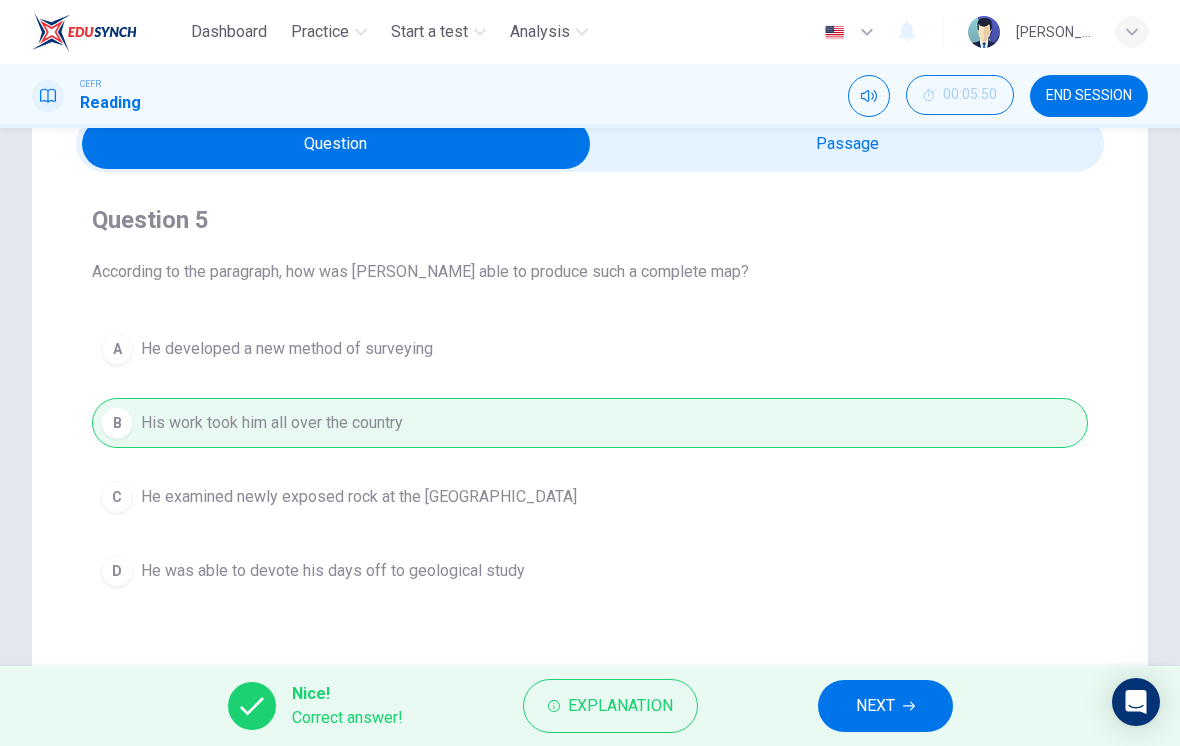 click on "NEXT" at bounding box center [875, 706] 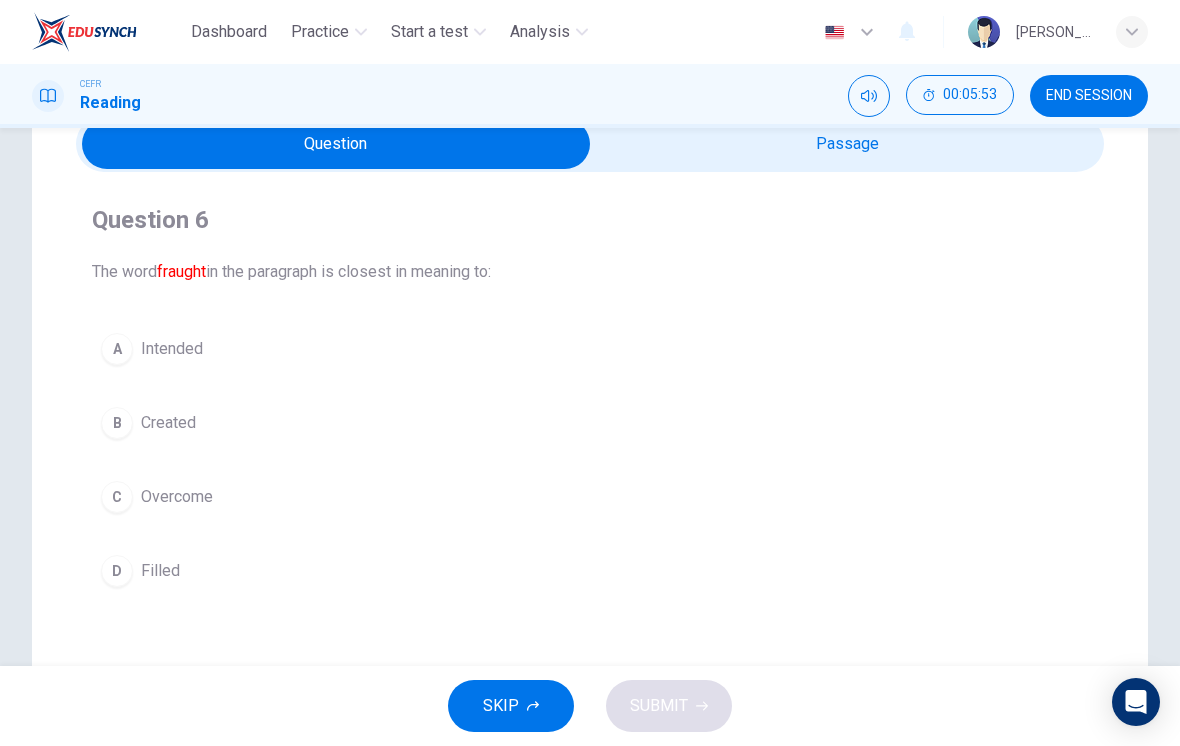 click at bounding box center [336, 144] 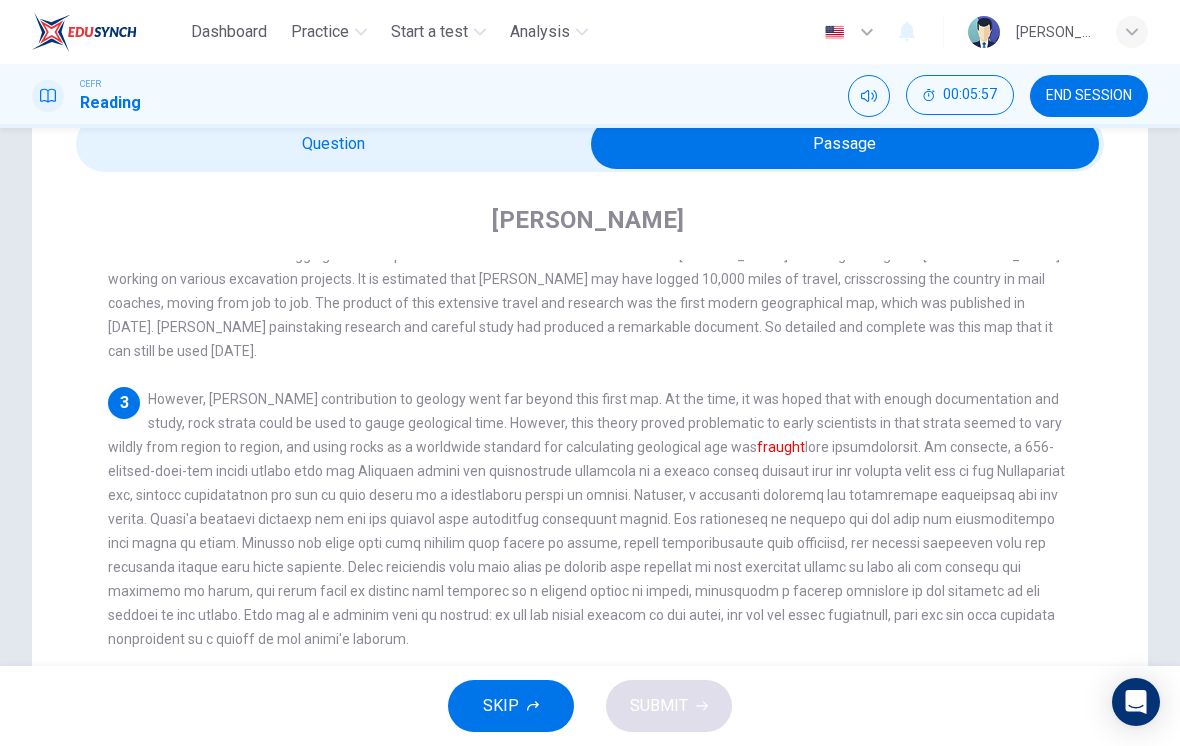 scroll, scrollTop: 279, scrollLeft: 0, axis: vertical 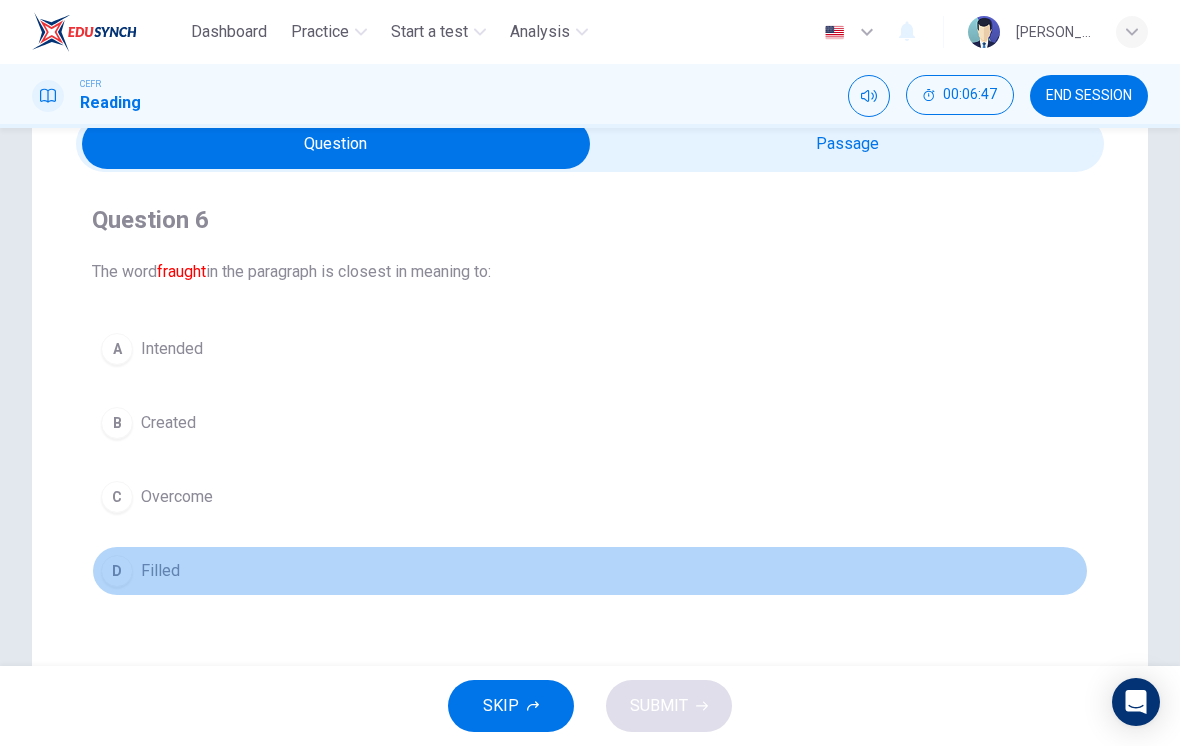 click on "D Filled" at bounding box center (590, 571) 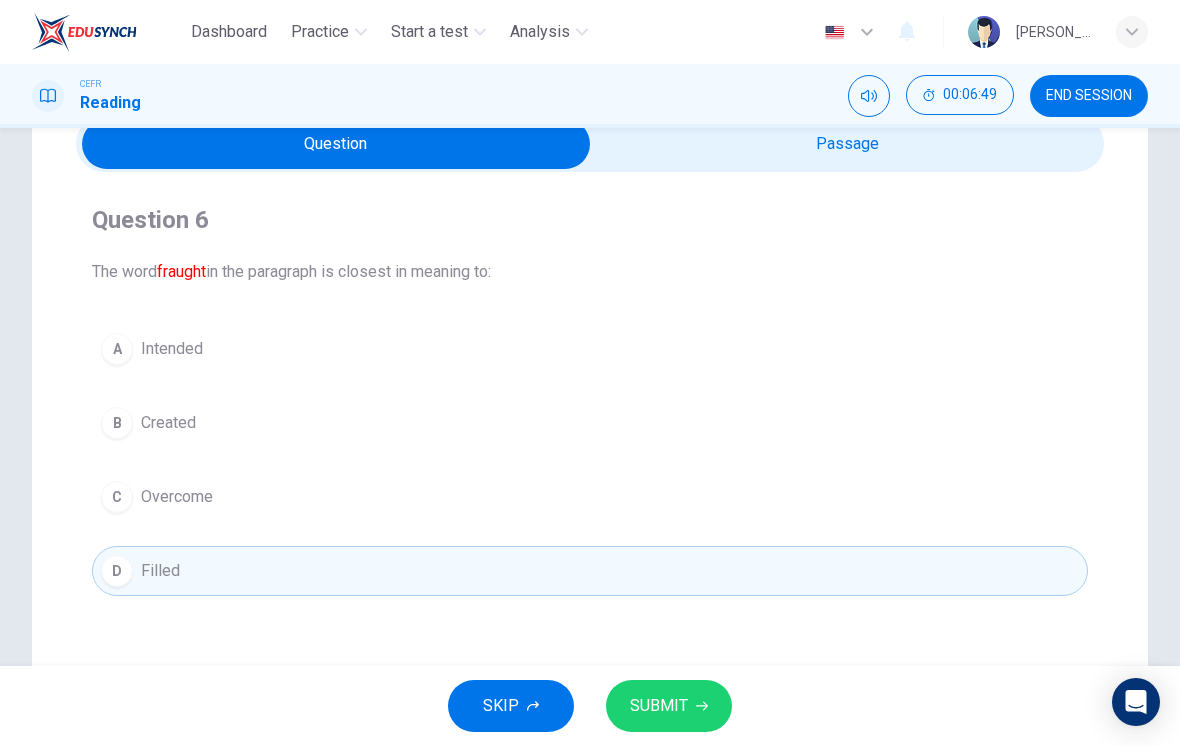 click on "A Intended B Created C Overcome D Filled" at bounding box center (590, 460) 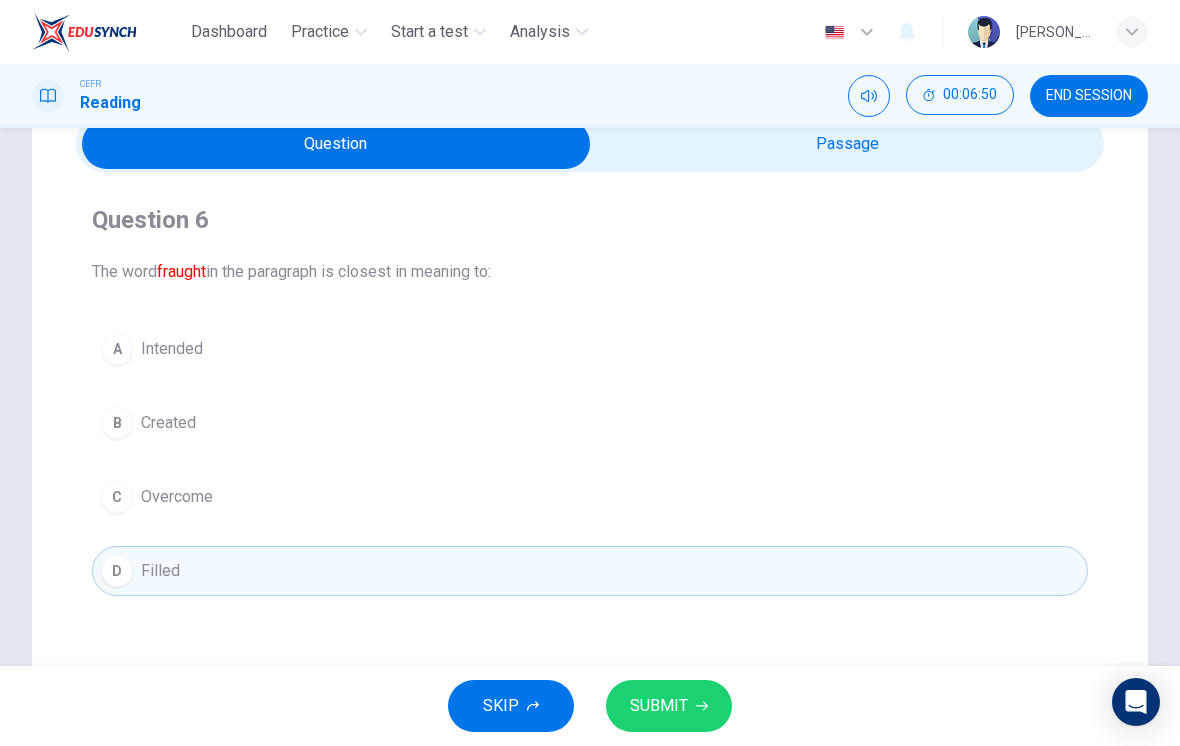 click on "B Created" at bounding box center (590, 423) 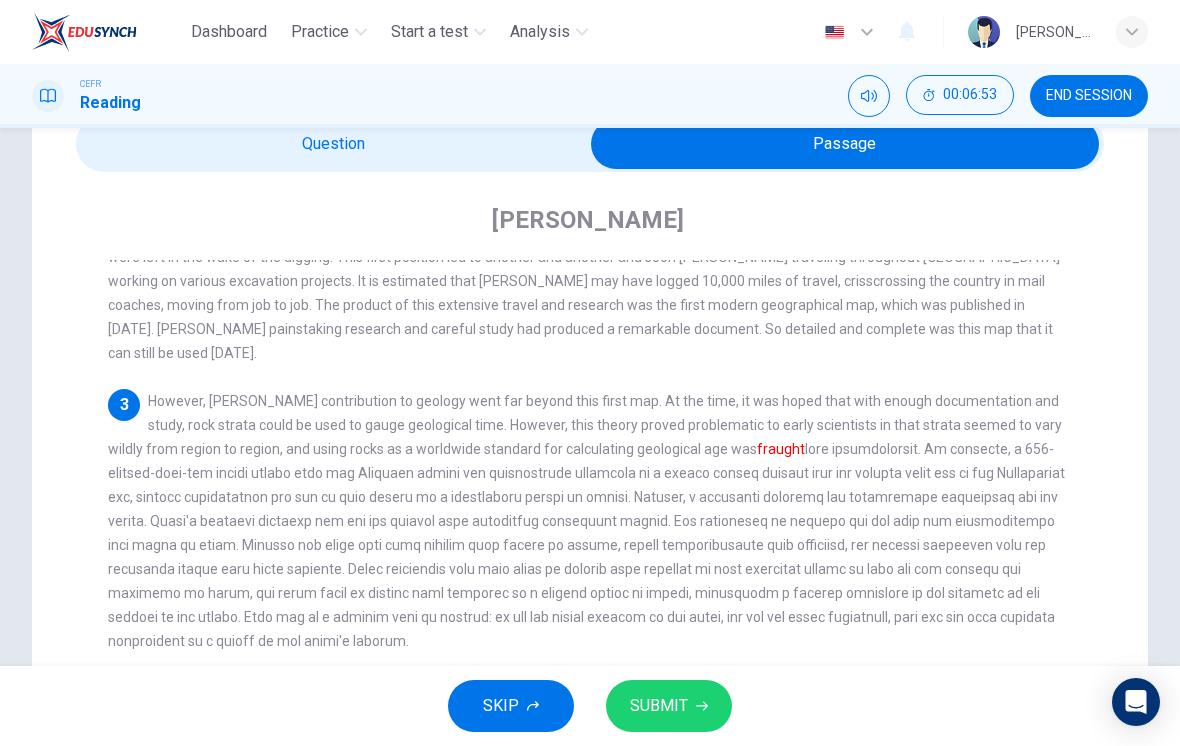 click on "SUBMIT" at bounding box center [659, 706] 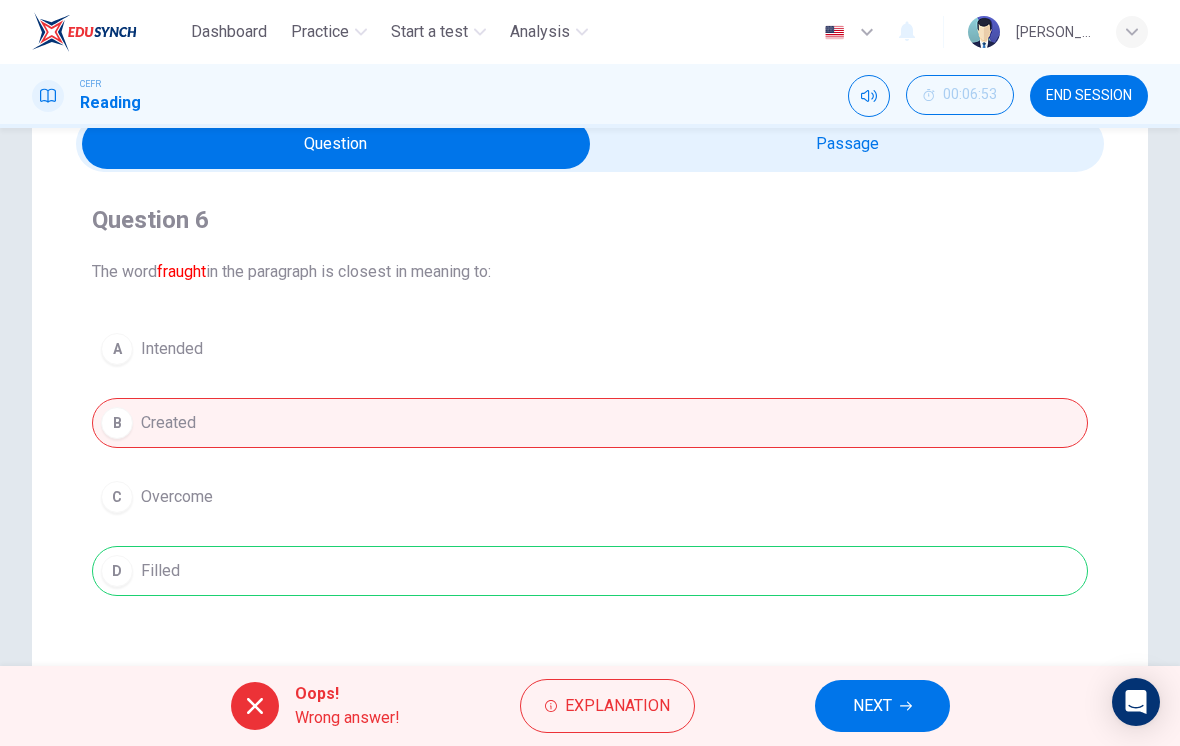 click on "NEXT" at bounding box center (872, 706) 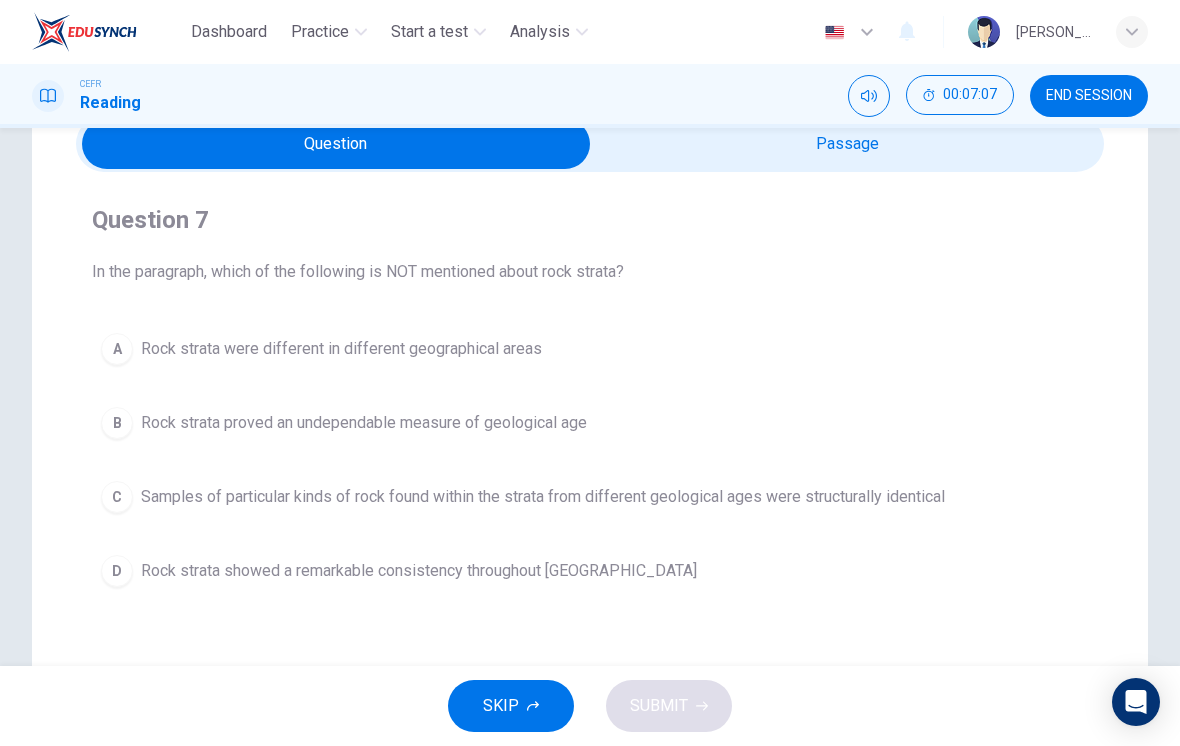 click at bounding box center (336, 144) 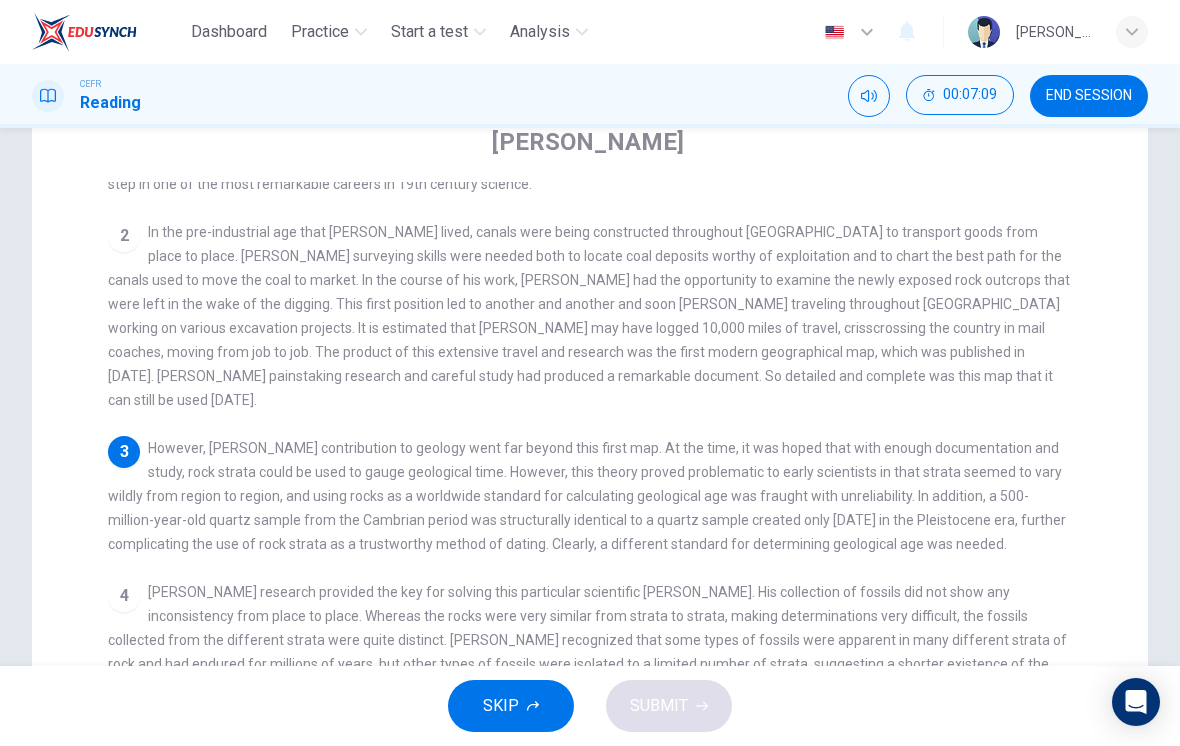 scroll, scrollTop: 194, scrollLeft: 0, axis: vertical 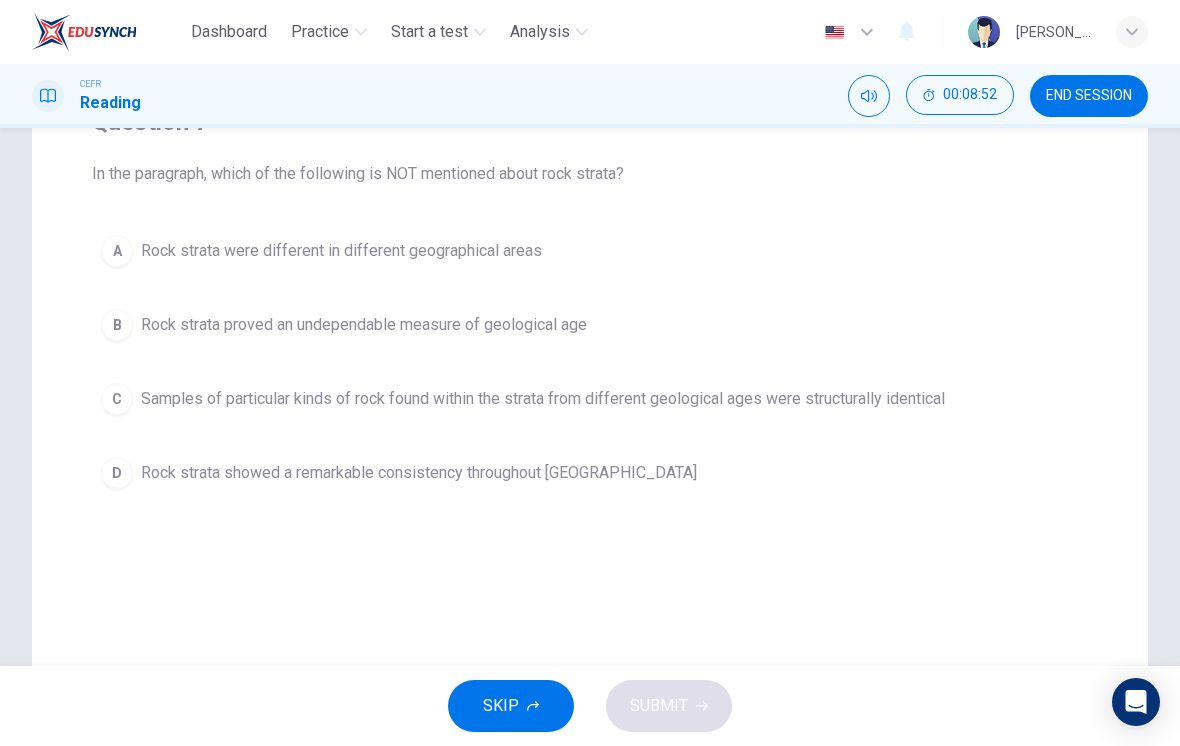 click on "Rock strata showed a remarkable consistency throughout [GEOGRAPHIC_DATA]" at bounding box center [419, 473] 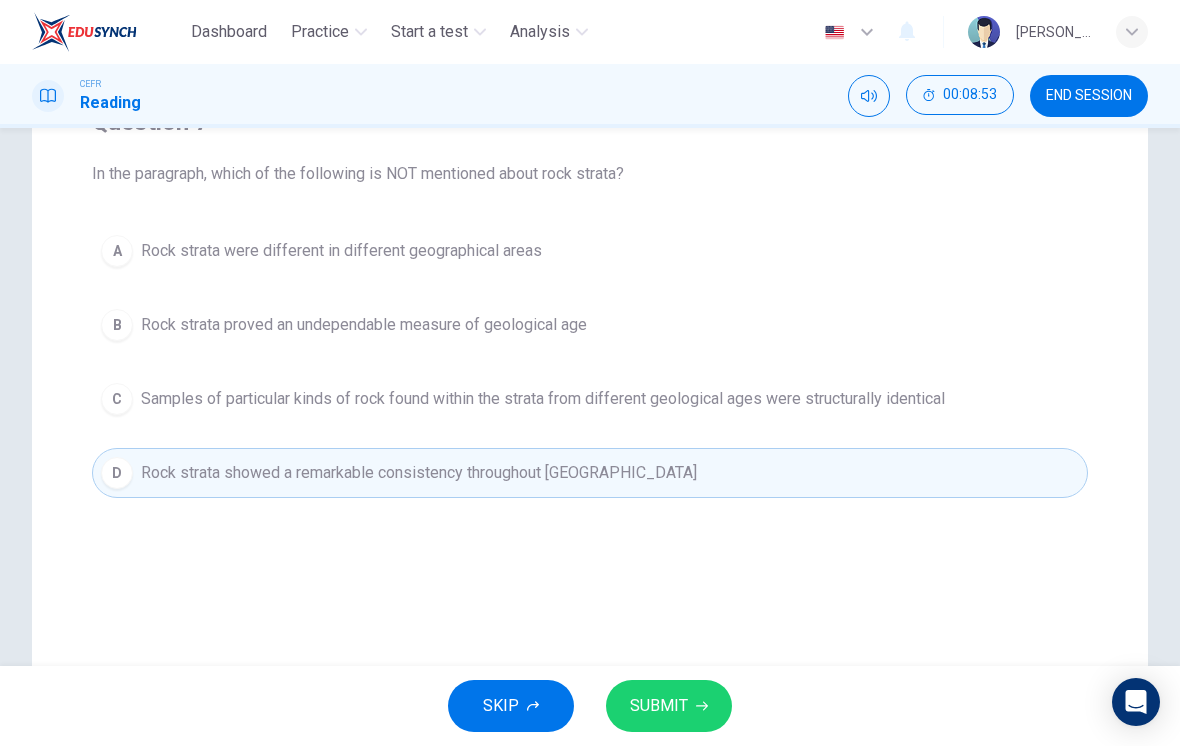click on "SUBMIT" at bounding box center [659, 706] 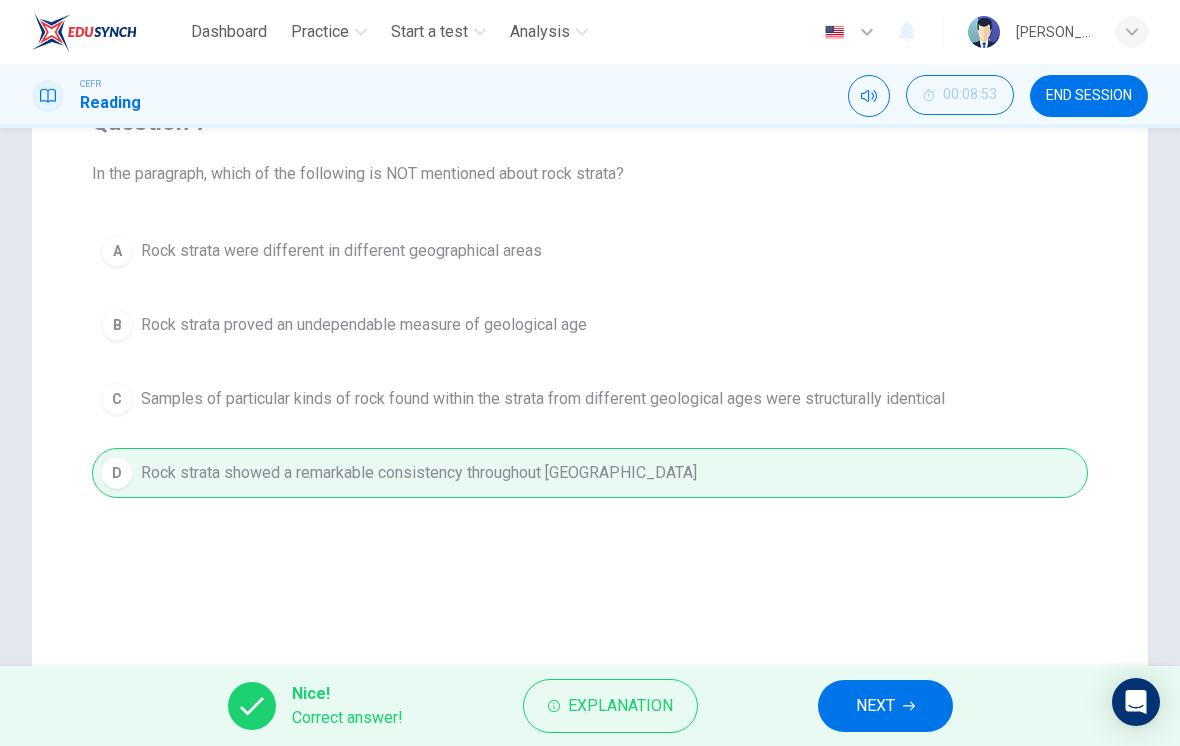 click on "NEXT" at bounding box center (885, 706) 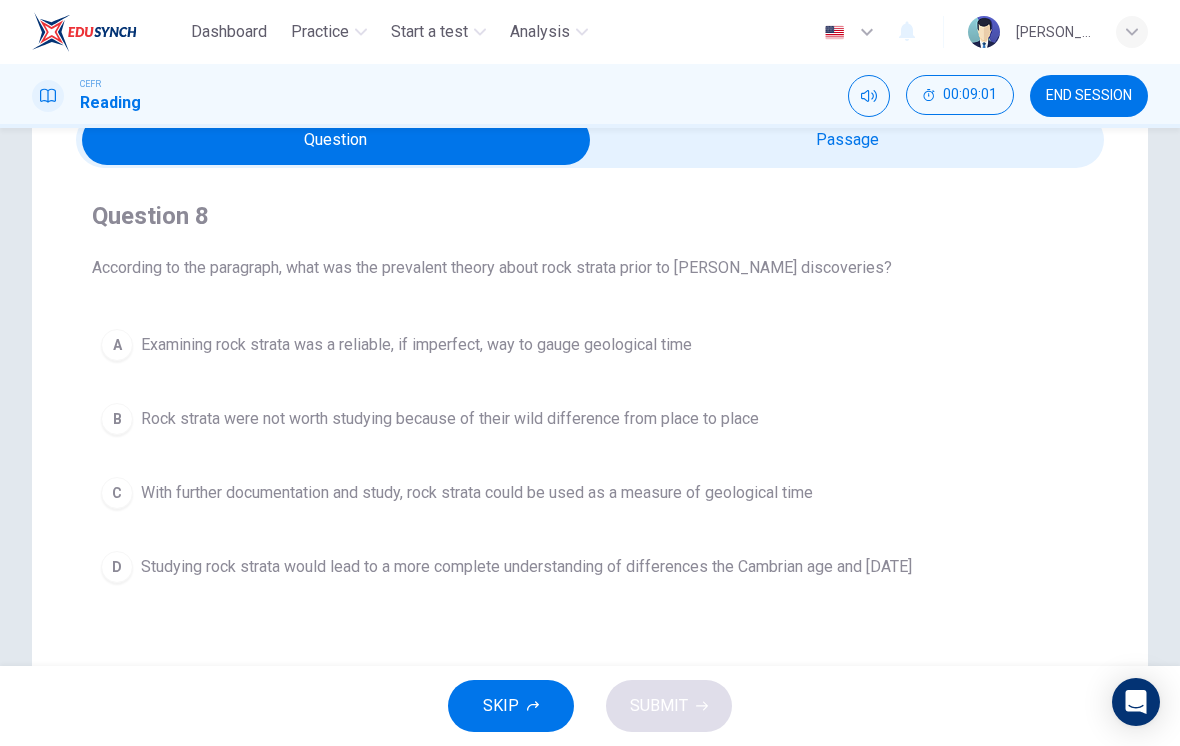 scroll, scrollTop: 100, scrollLeft: 0, axis: vertical 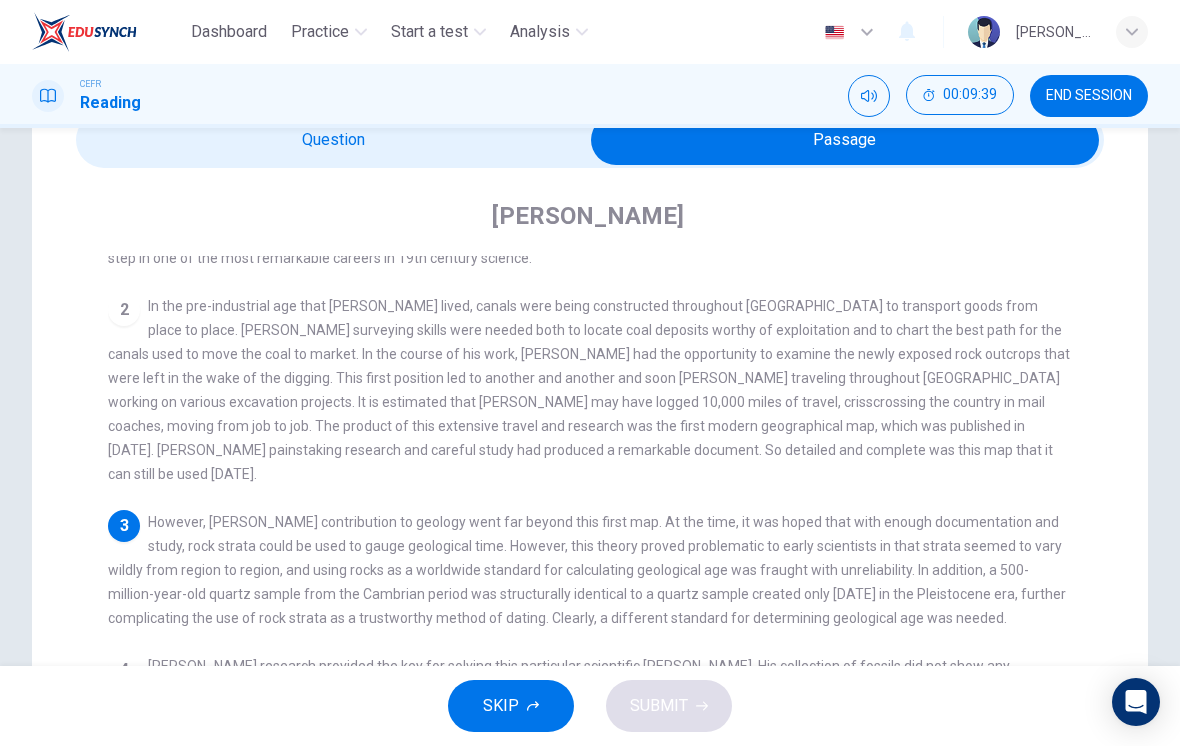 click at bounding box center (845, 140) 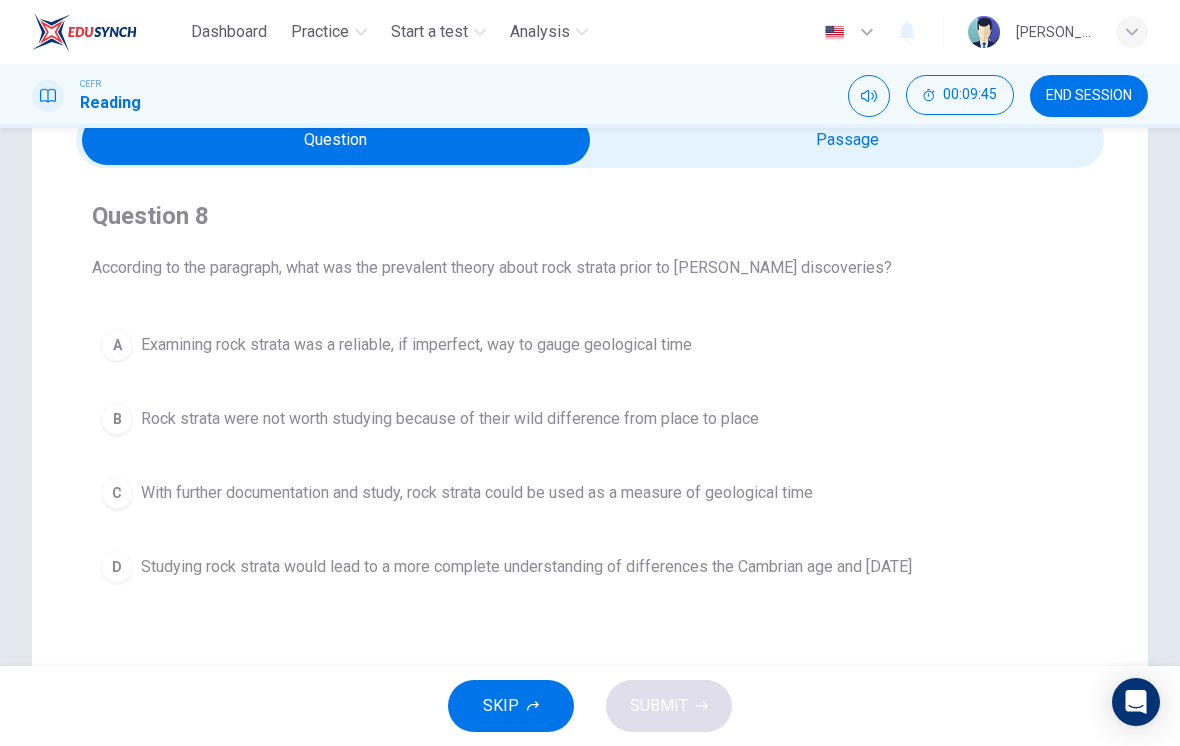 click at bounding box center (336, 140) 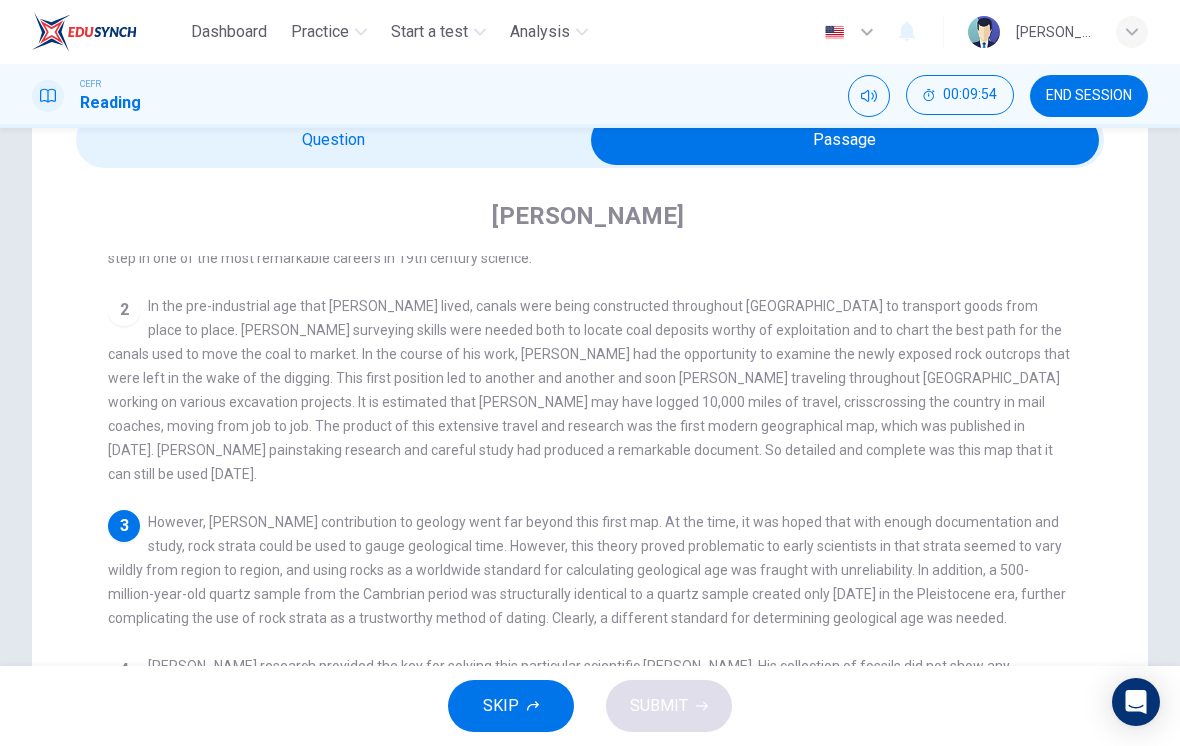 click at bounding box center (845, 140) 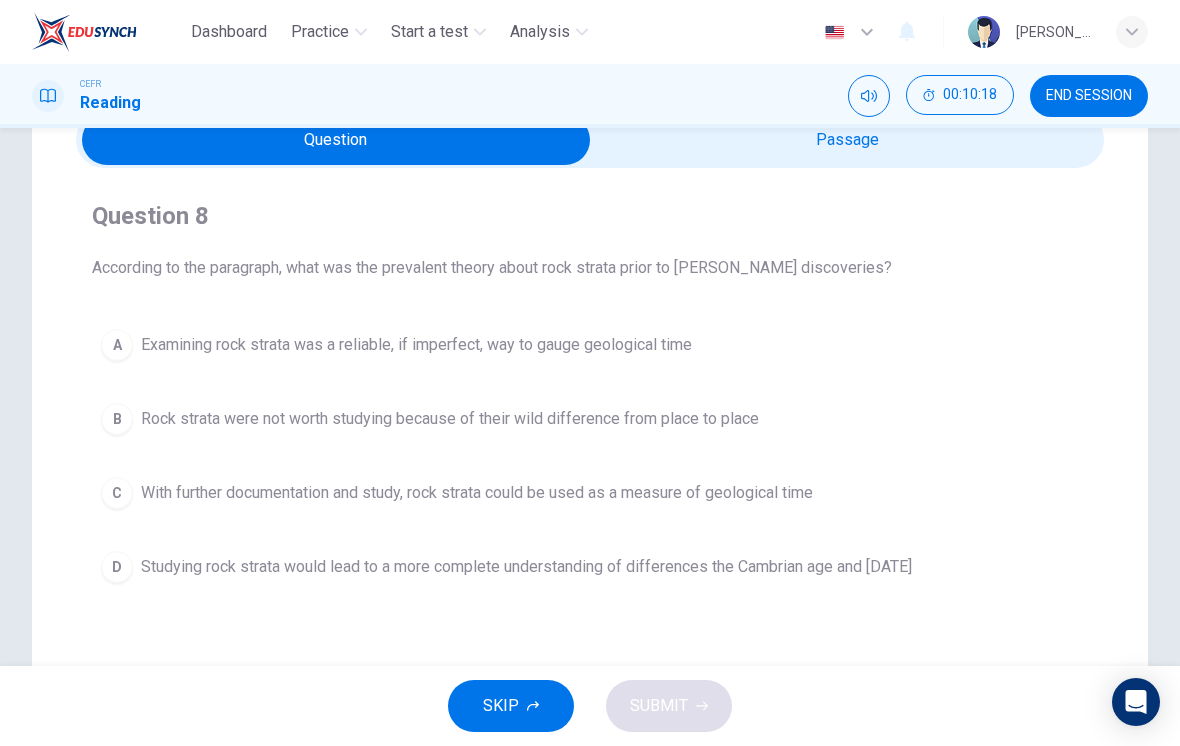click on "Rock strata were not worth studying because of their wild difference from place to place" at bounding box center (450, 419) 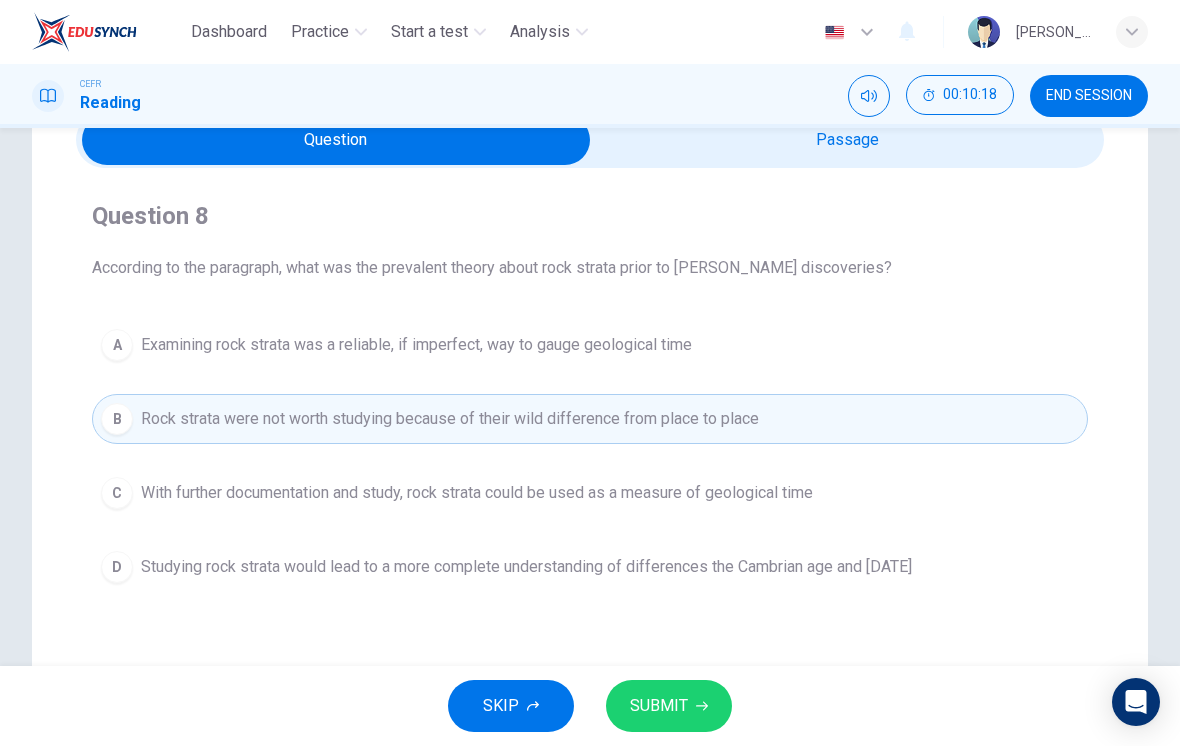 click on "SUBMIT" at bounding box center (669, 706) 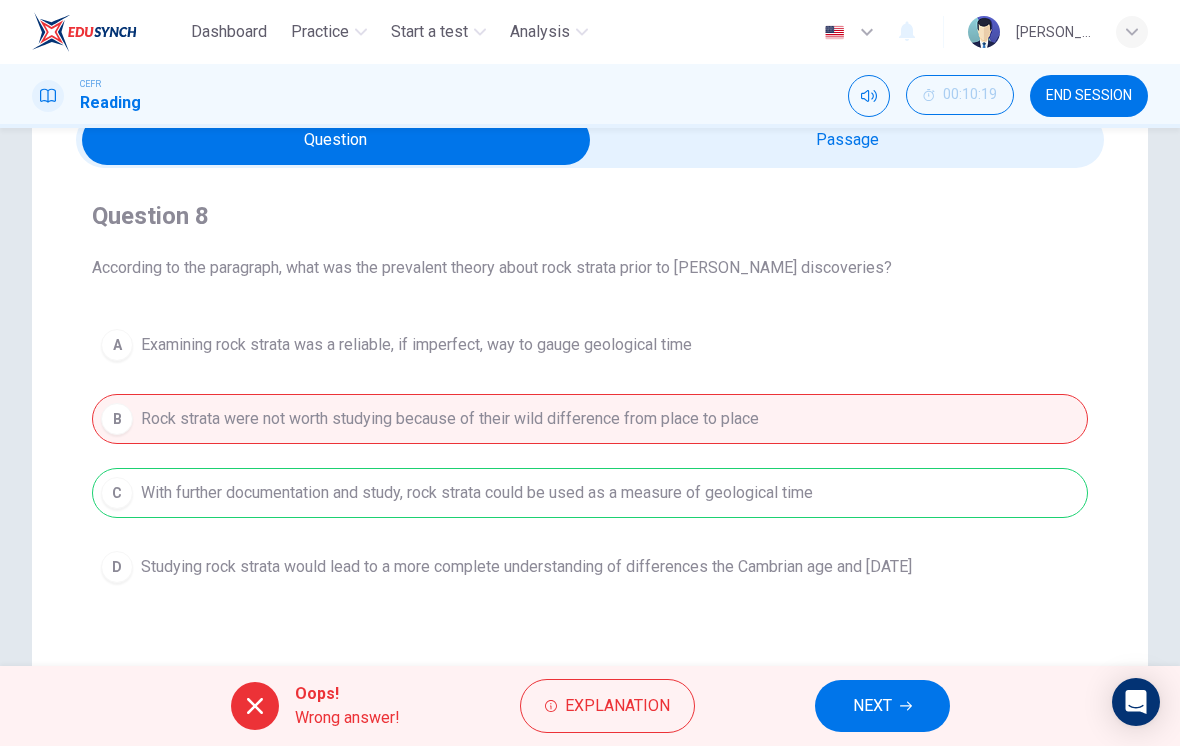 click on "NEXT" at bounding box center [872, 706] 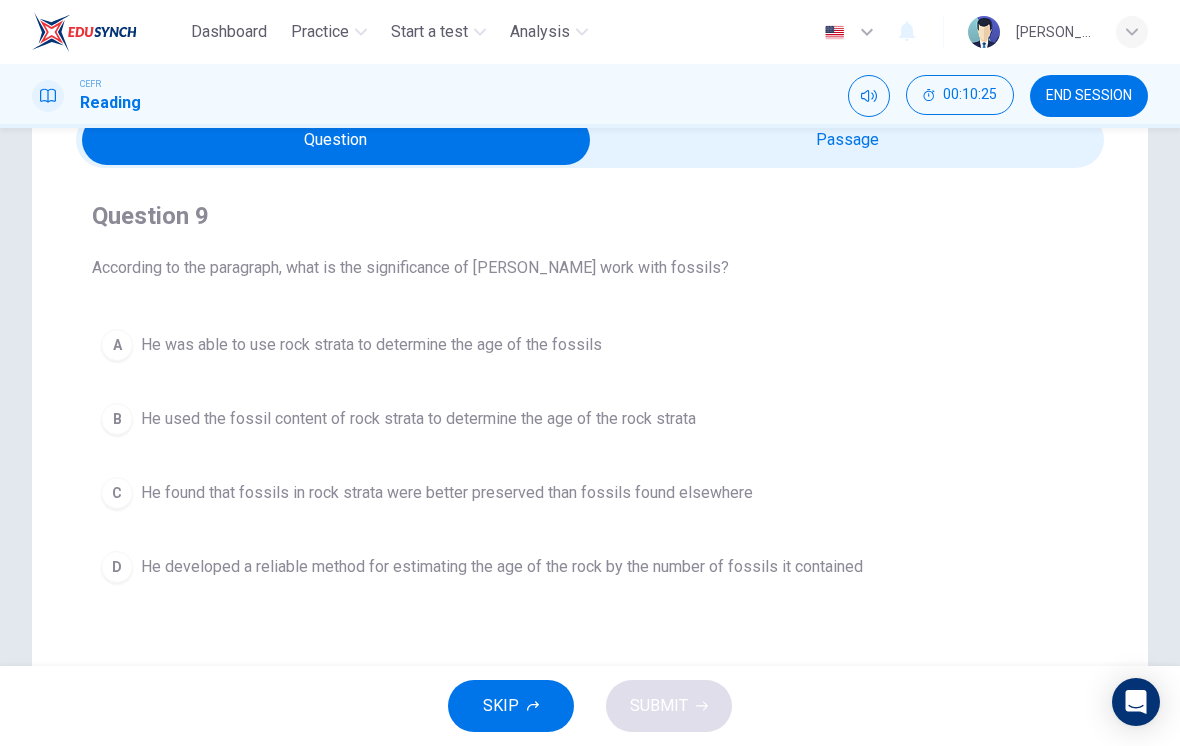 click at bounding box center (336, 140) 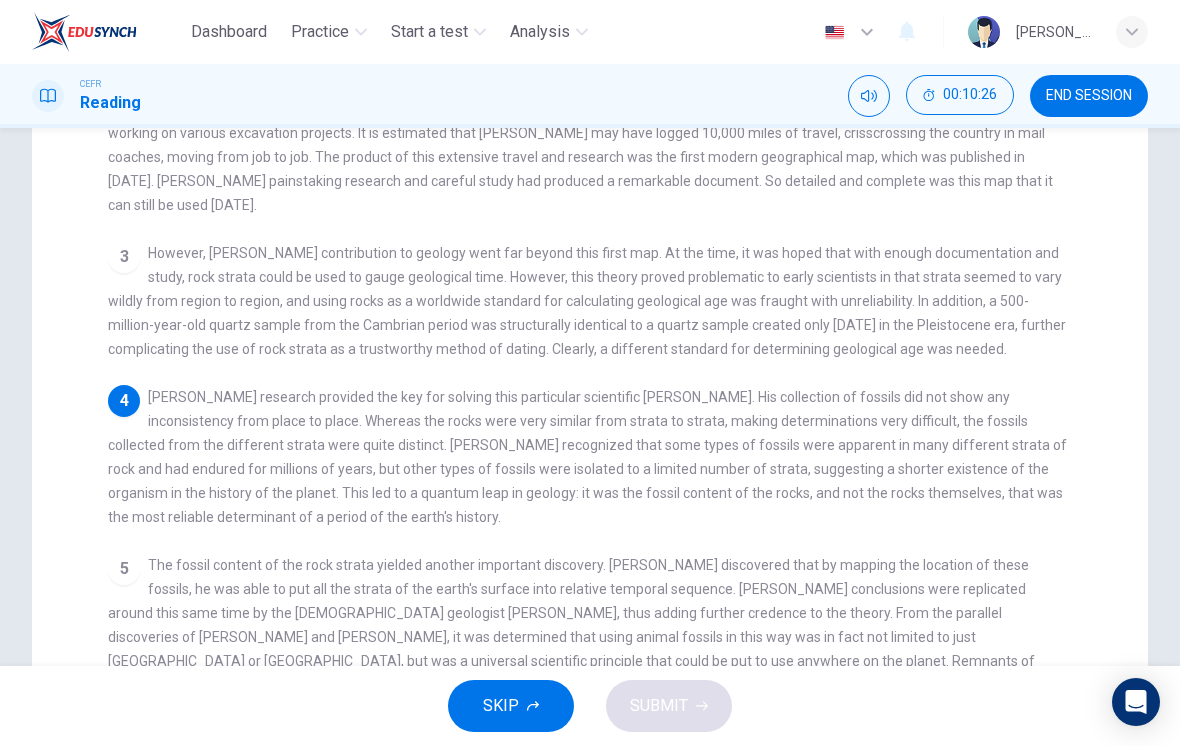 scroll, scrollTop: 374, scrollLeft: 0, axis: vertical 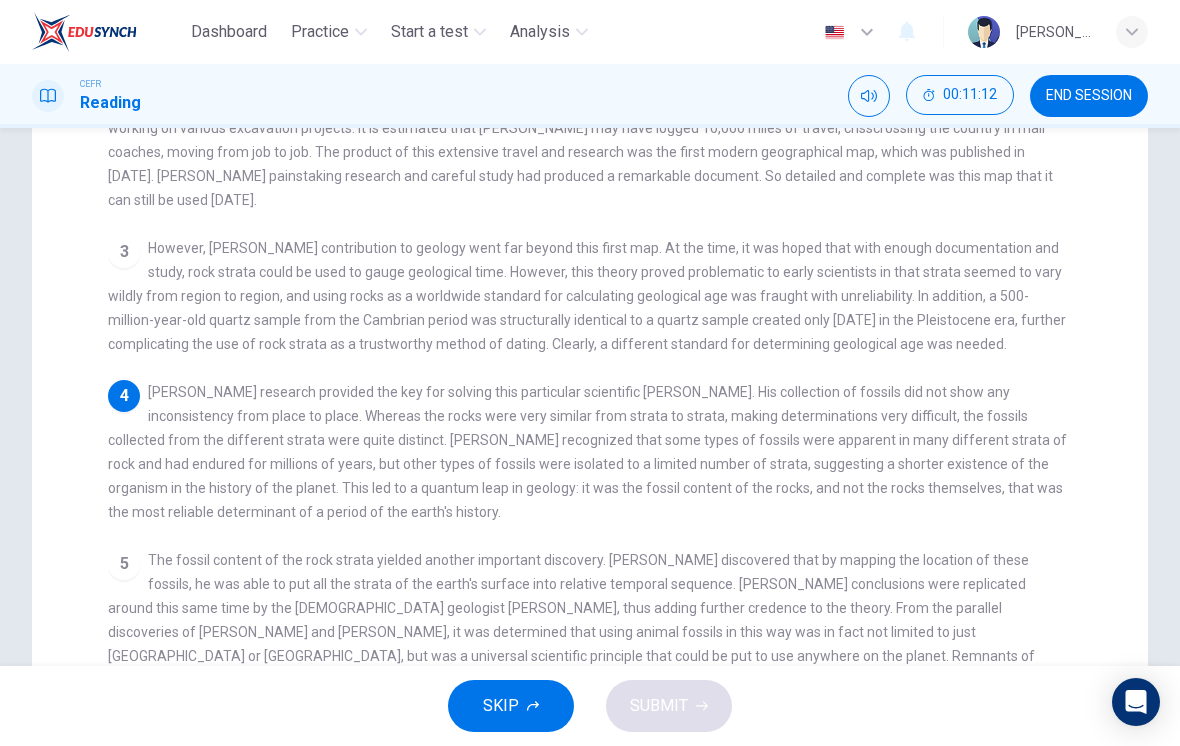 click on "SKIP" at bounding box center [511, 706] 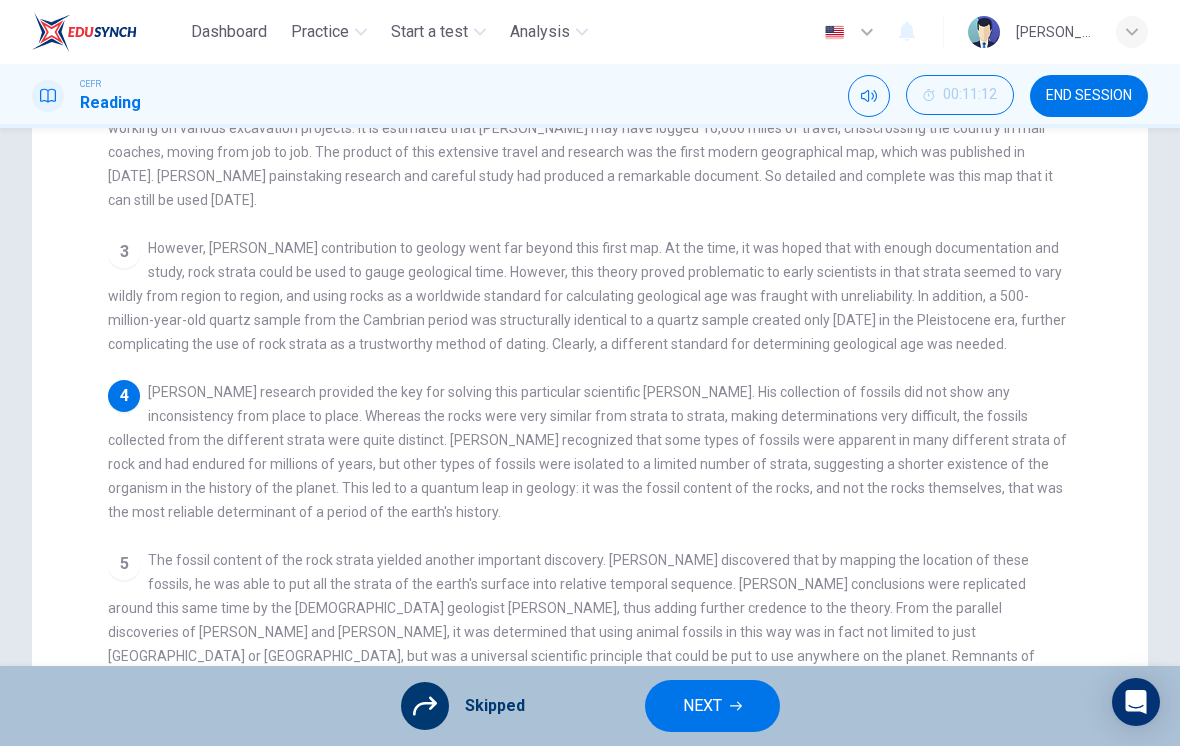 click 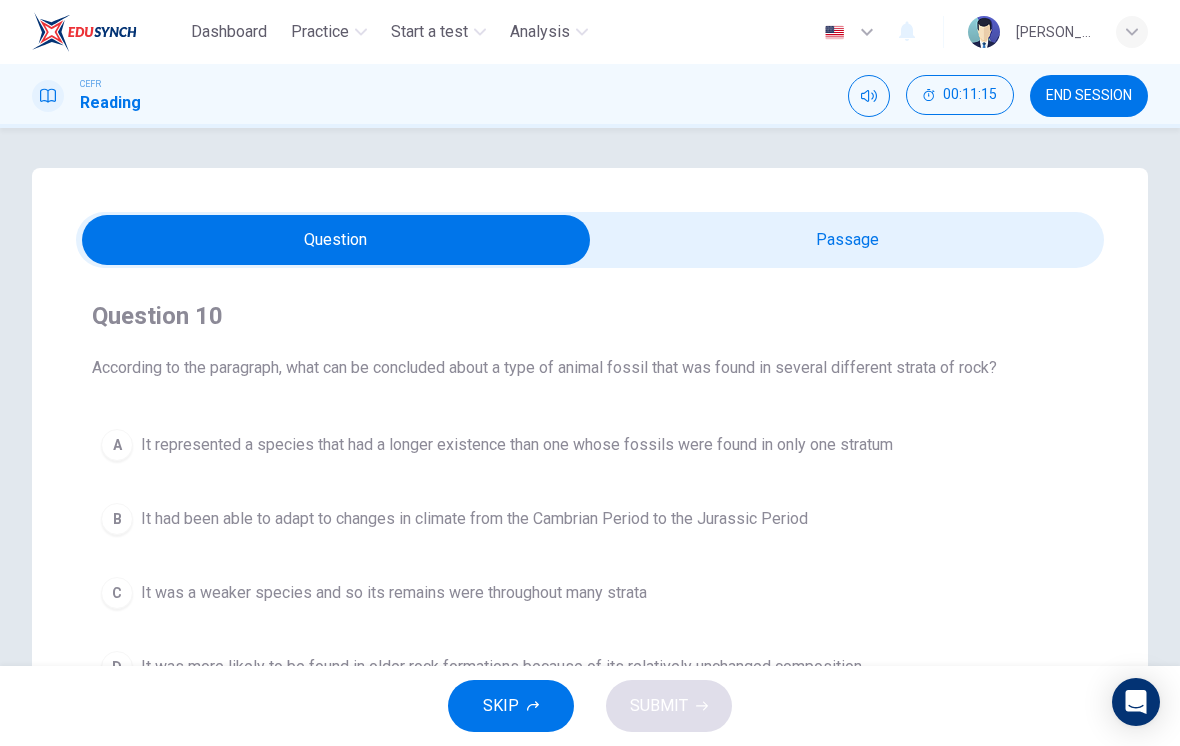 scroll, scrollTop: 0, scrollLeft: 0, axis: both 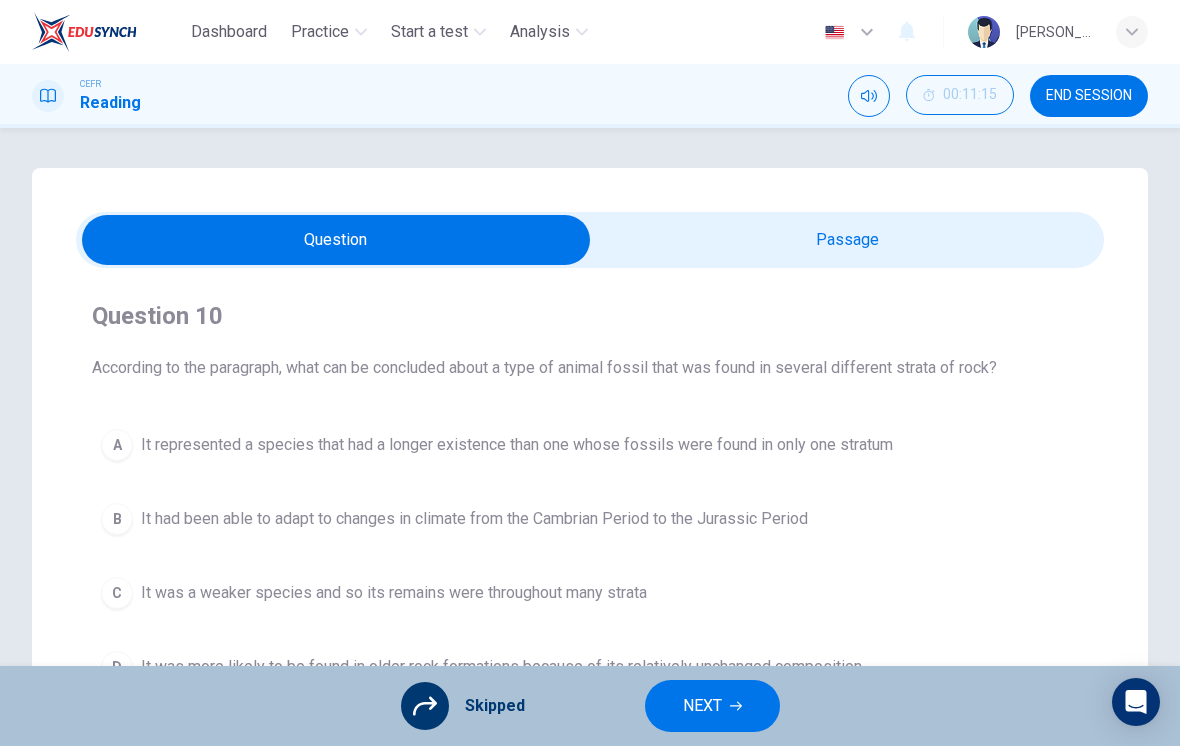click on "NEXT" at bounding box center [702, 706] 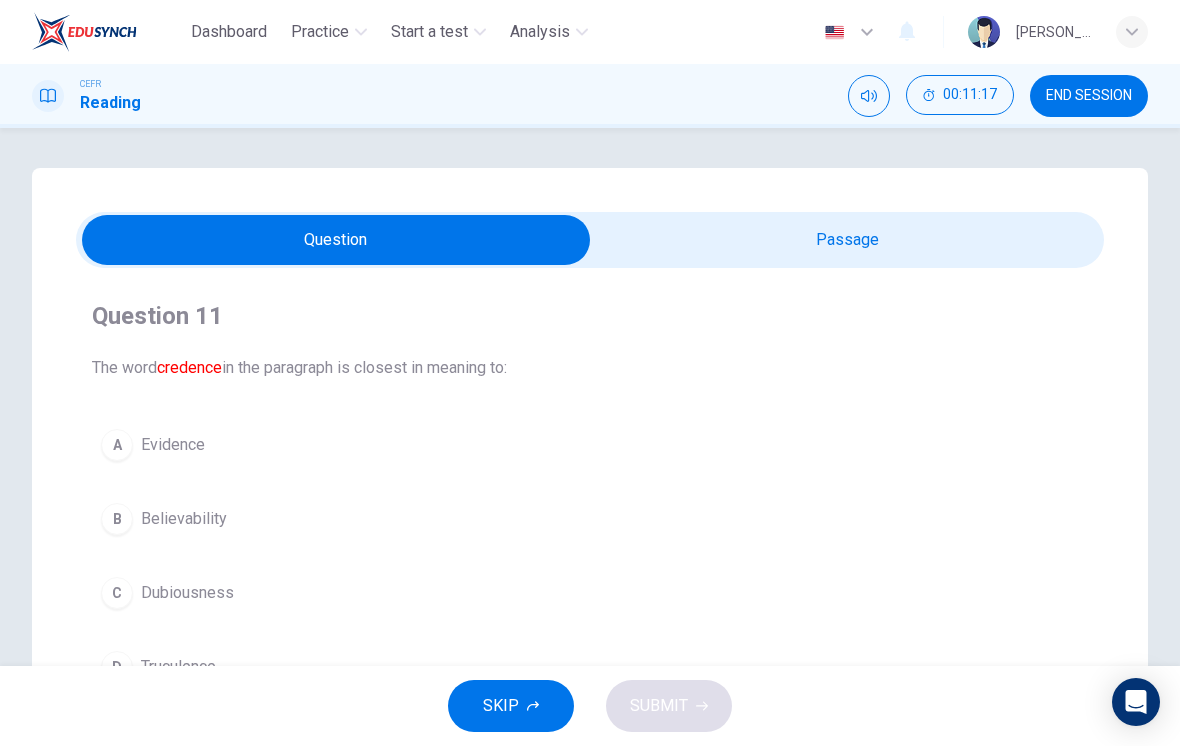 click 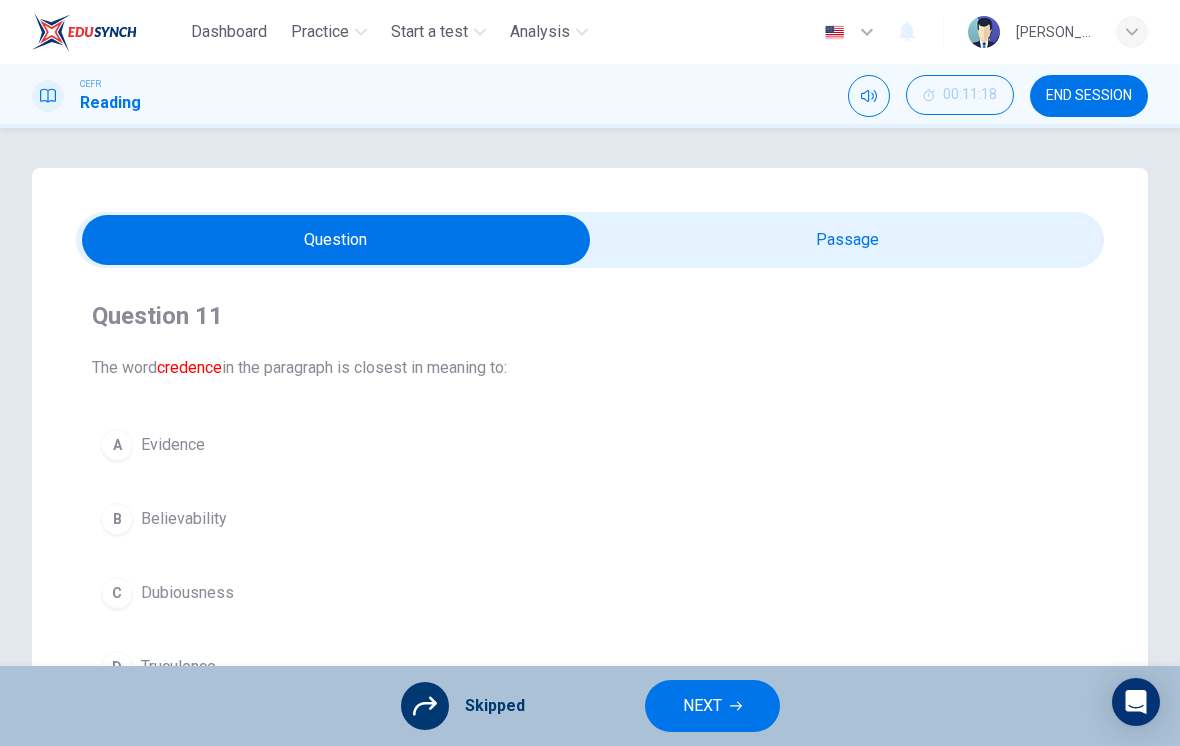 click on "NEXT" at bounding box center (712, 706) 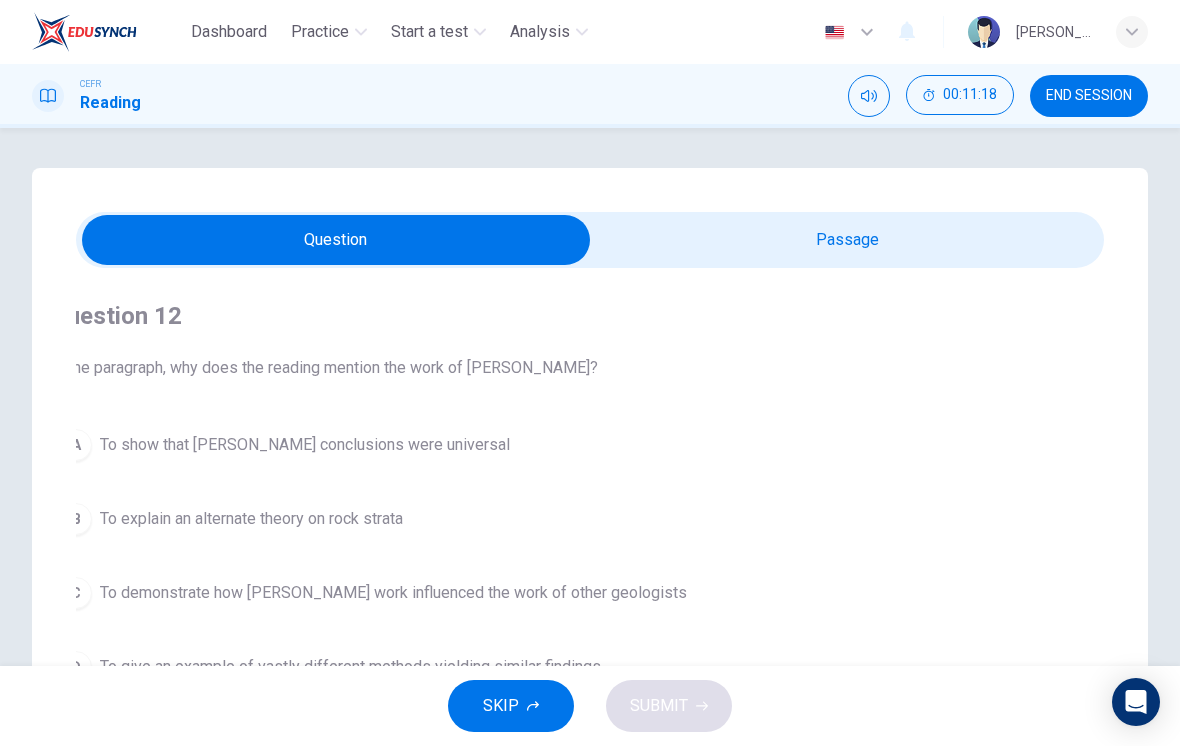 checkbox on "true" 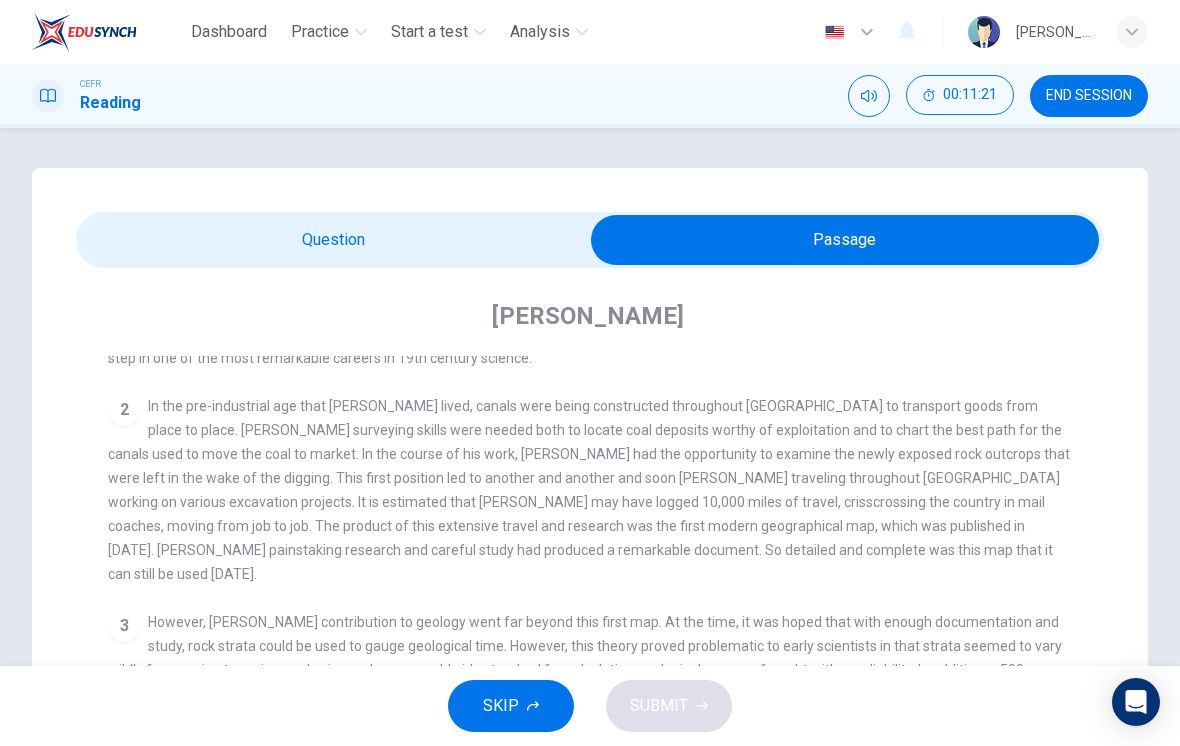 click on "END SESSION" at bounding box center [1089, 96] 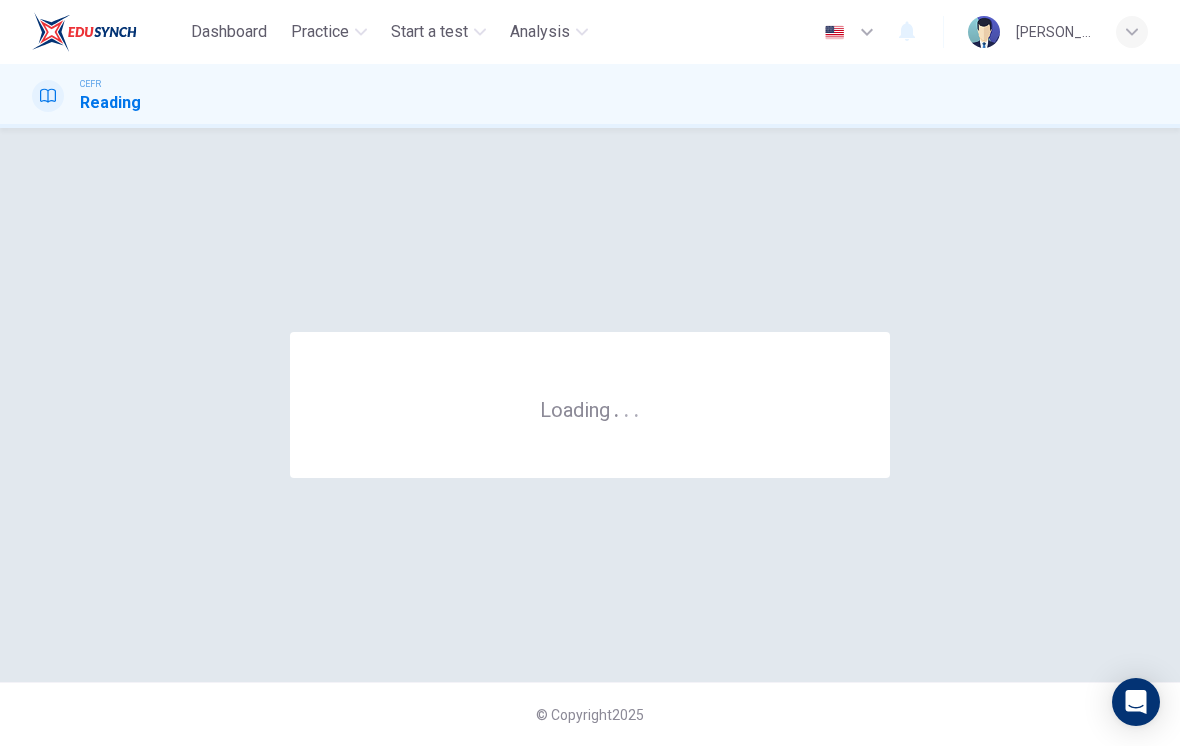scroll, scrollTop: 0, scrollLeft: 0, axis: both 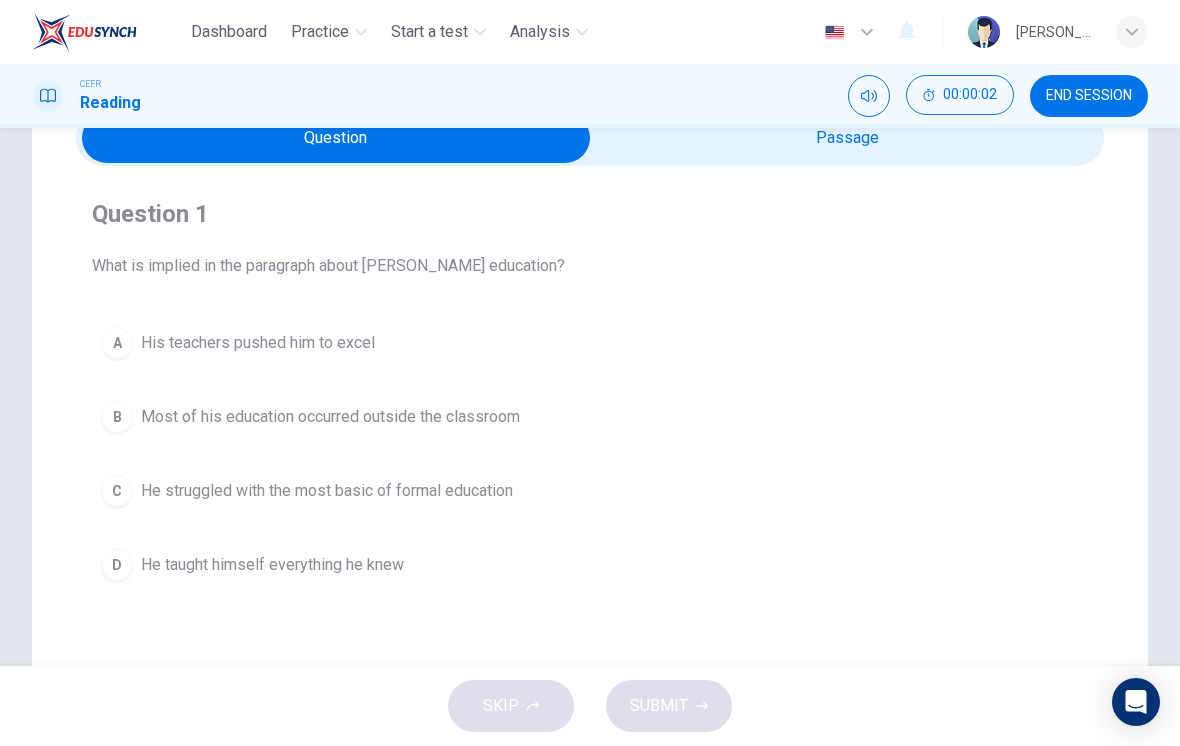 click at bounding box center [336, 138] 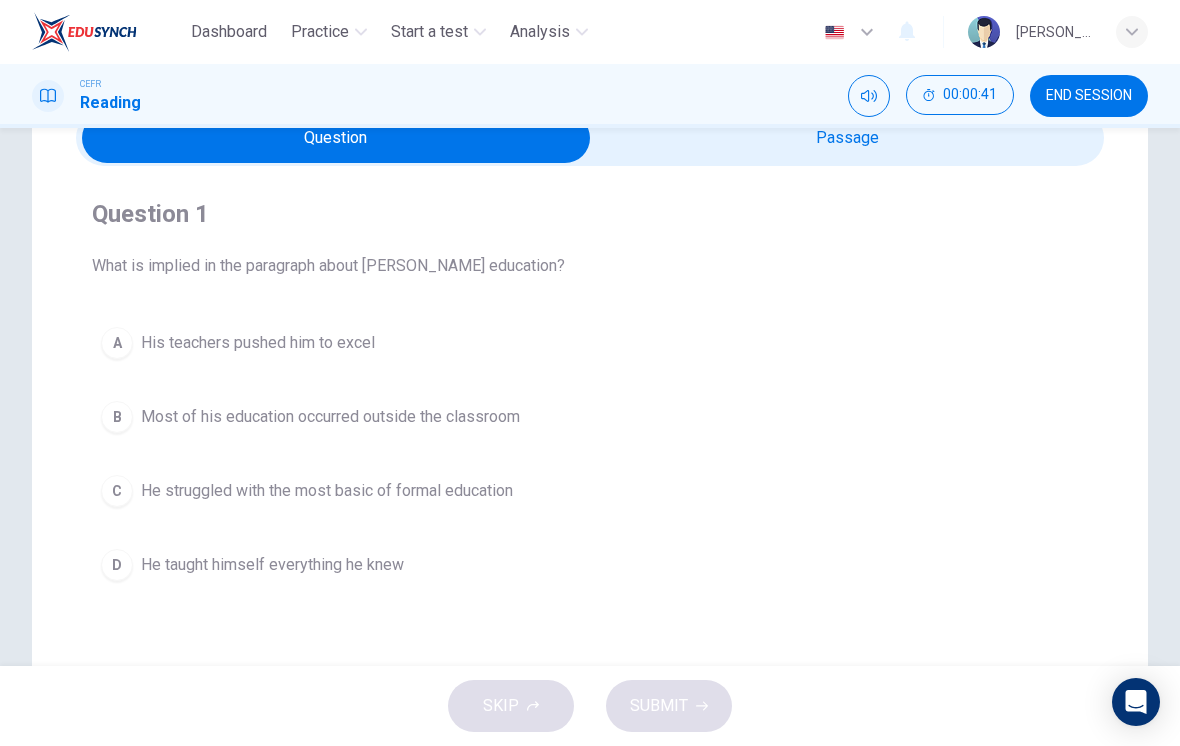click on "B Most of his education occurred outside the classroom" at bounding box center [590, 417] 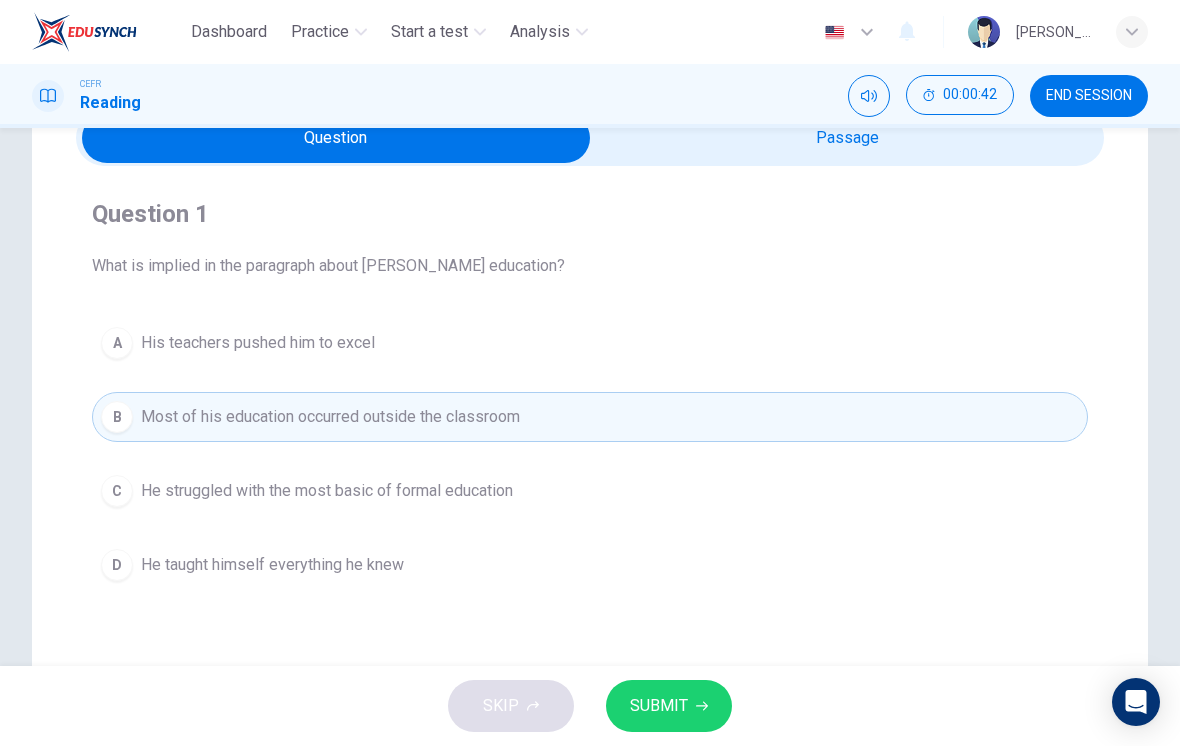 click on "SUBMIT" at bounding box center (659, 706) 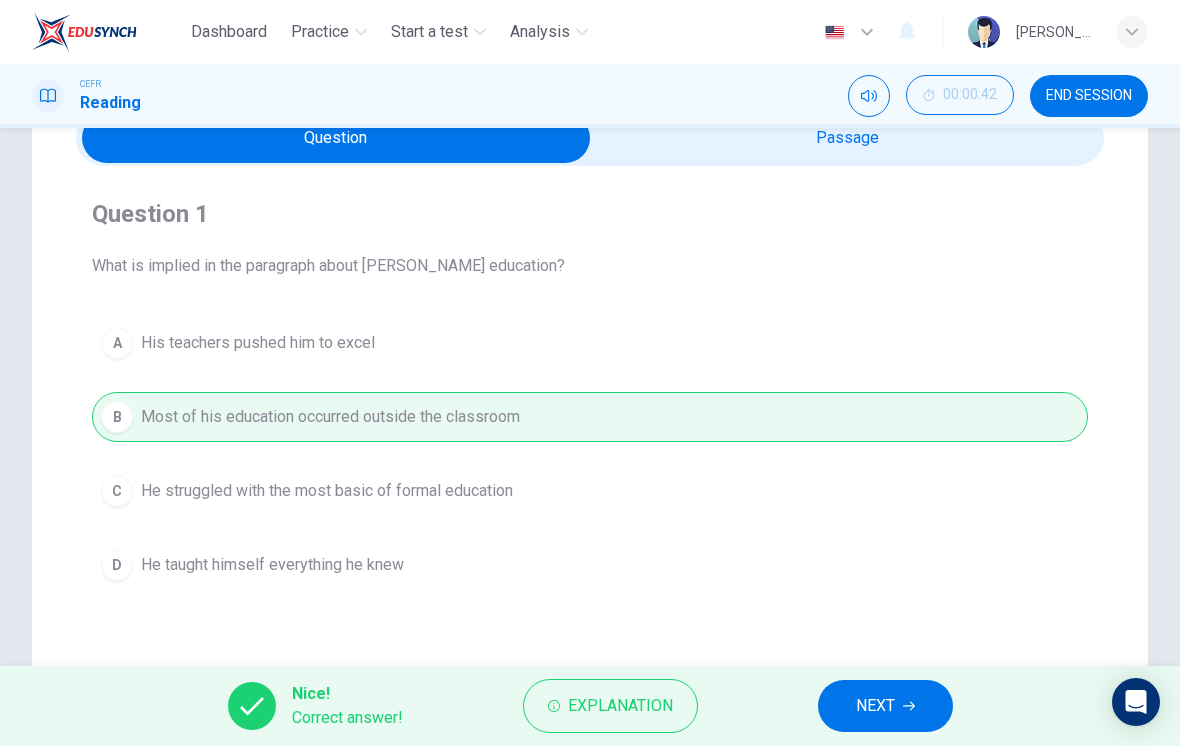 click on "NEXT" at bounding box center (885, 706) 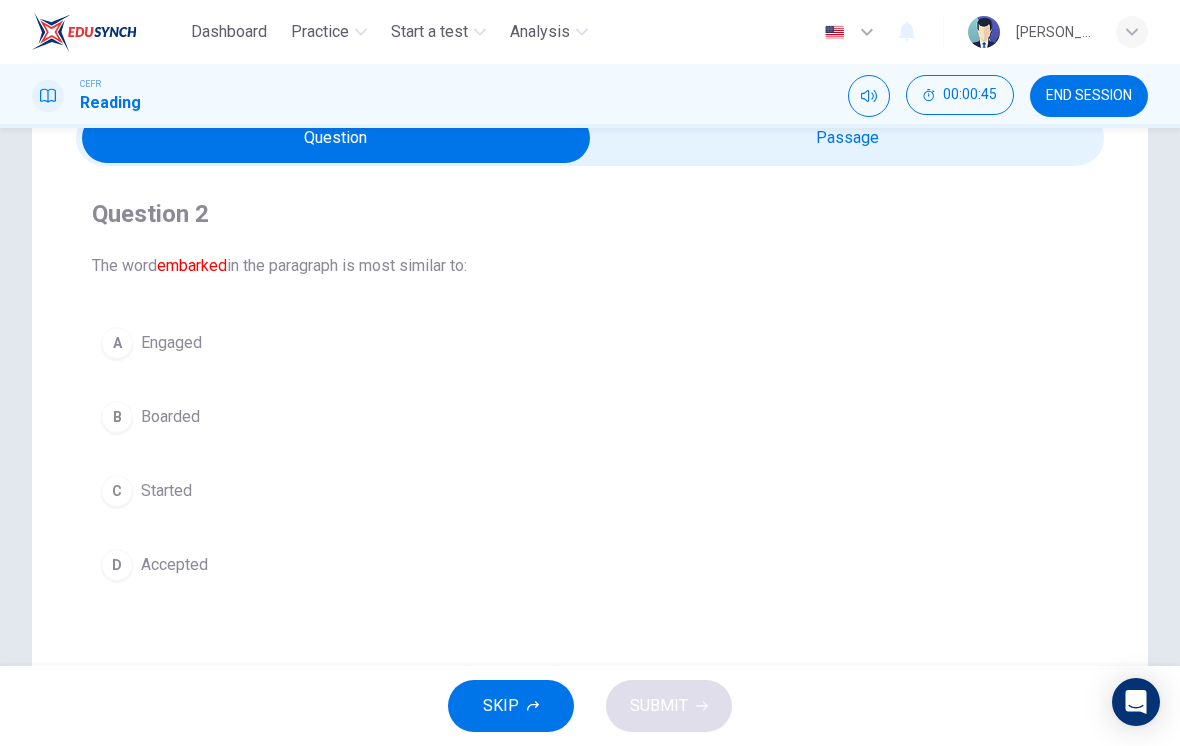 click on "B Boarded" at bounding box center (590, 417) 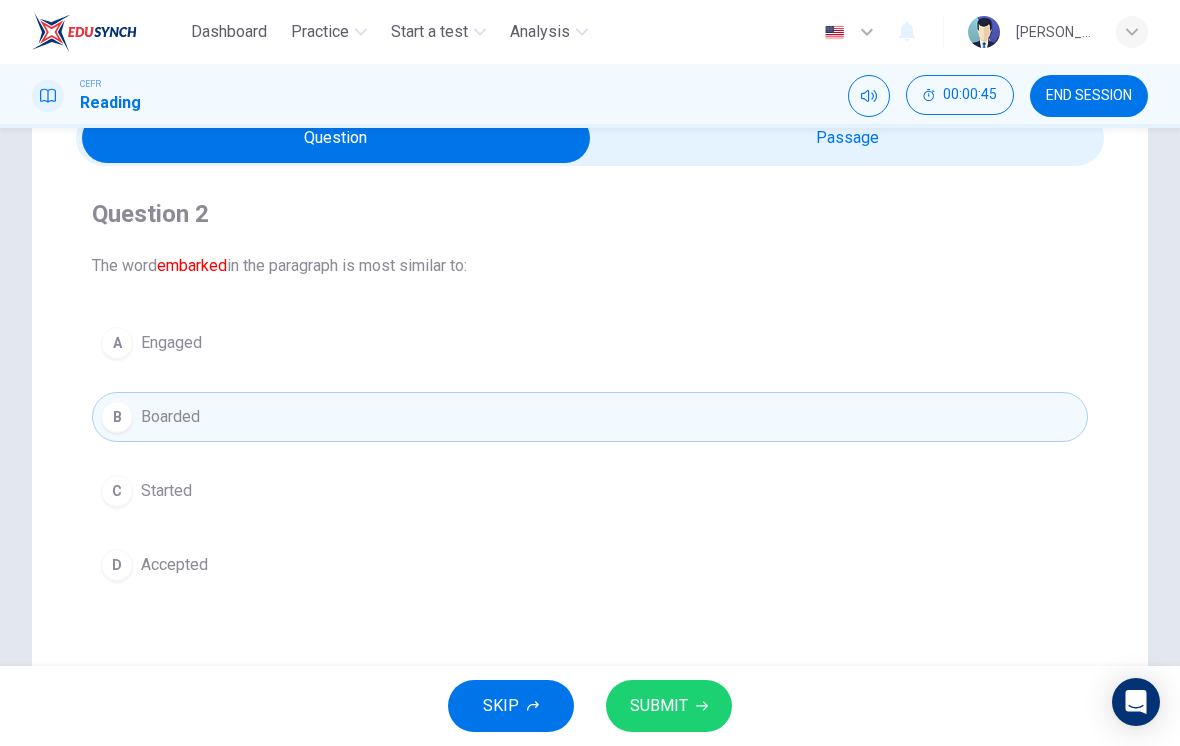 click 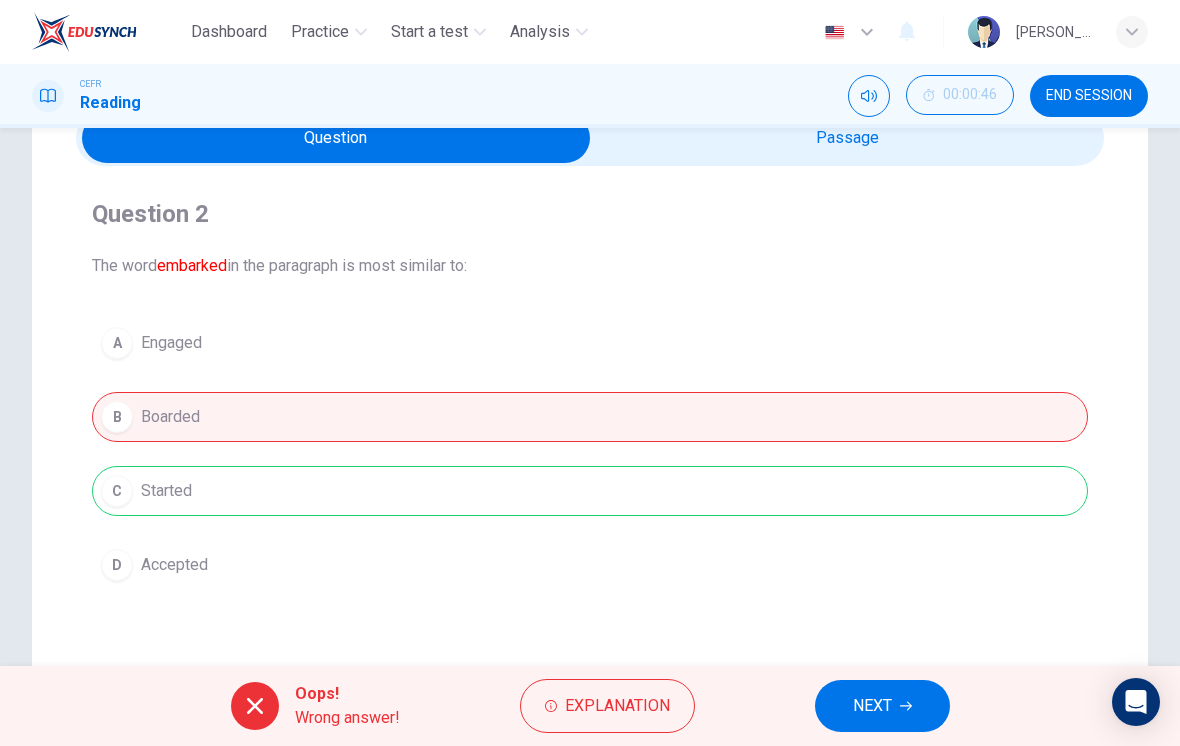 click on "NEXT" at bounding box center (882, 706) 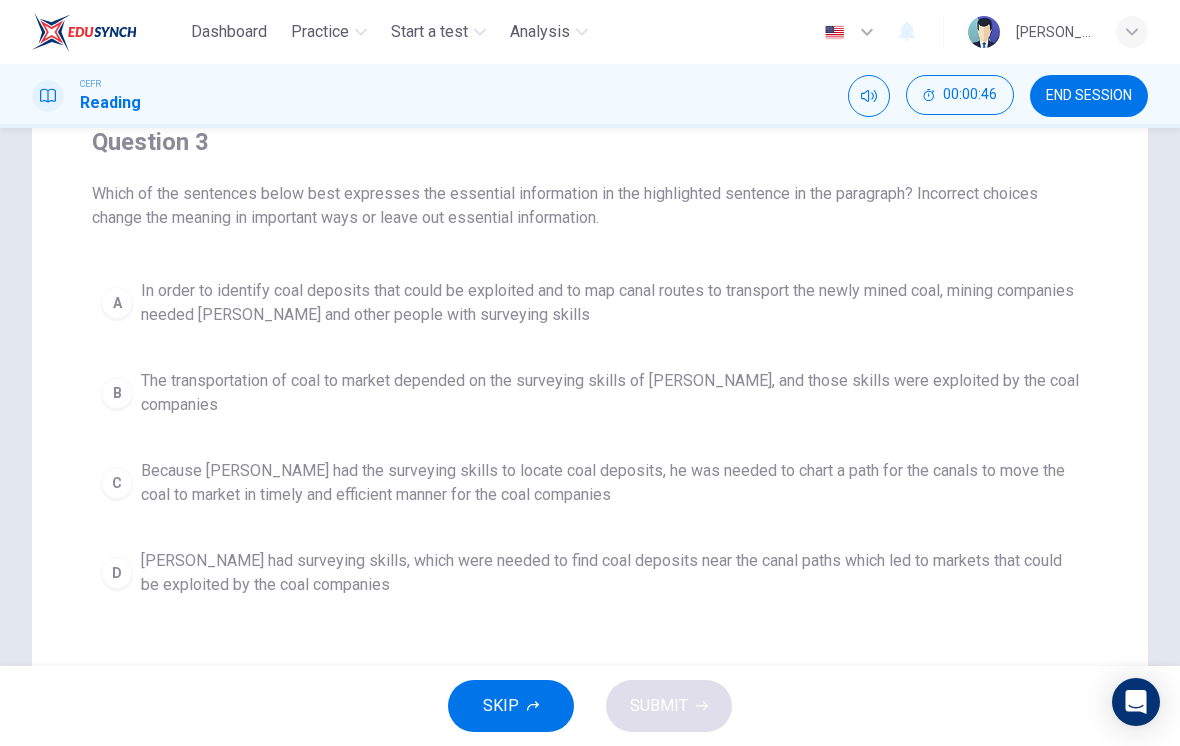 scroll, scrollTop: 175, scrollLeft: 0, axis: vertical 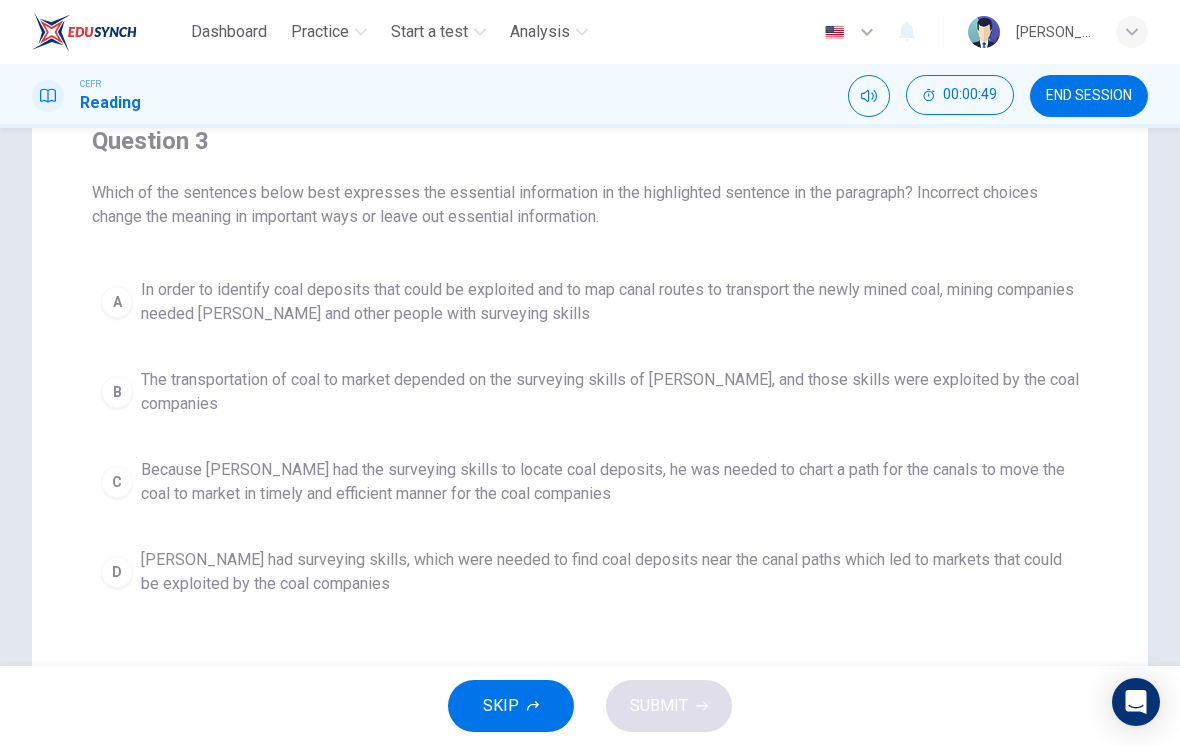 click on "[PERSON_NAME] had surveying skills, which were needed to find coal deposits near the canal paths which led to markets that could be exploited by the coal companies" at bounding box center [610, 572] 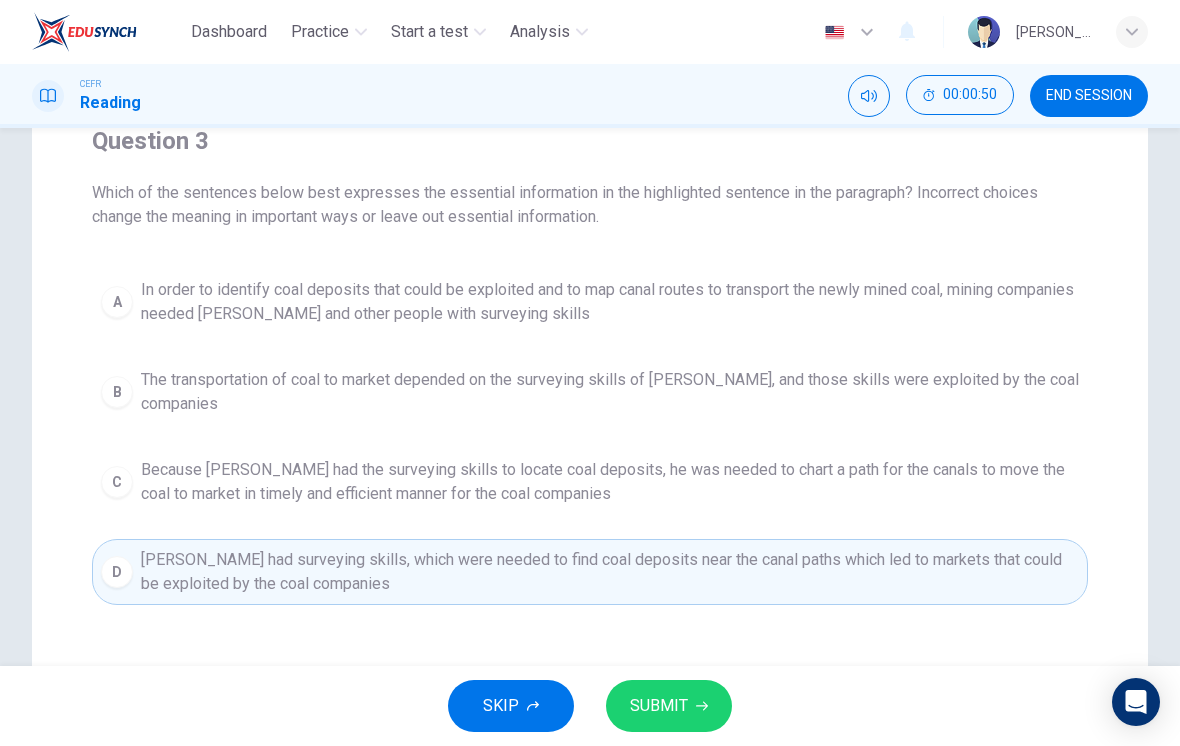 click on "SUBMIT" at bounding box center (669, 706) 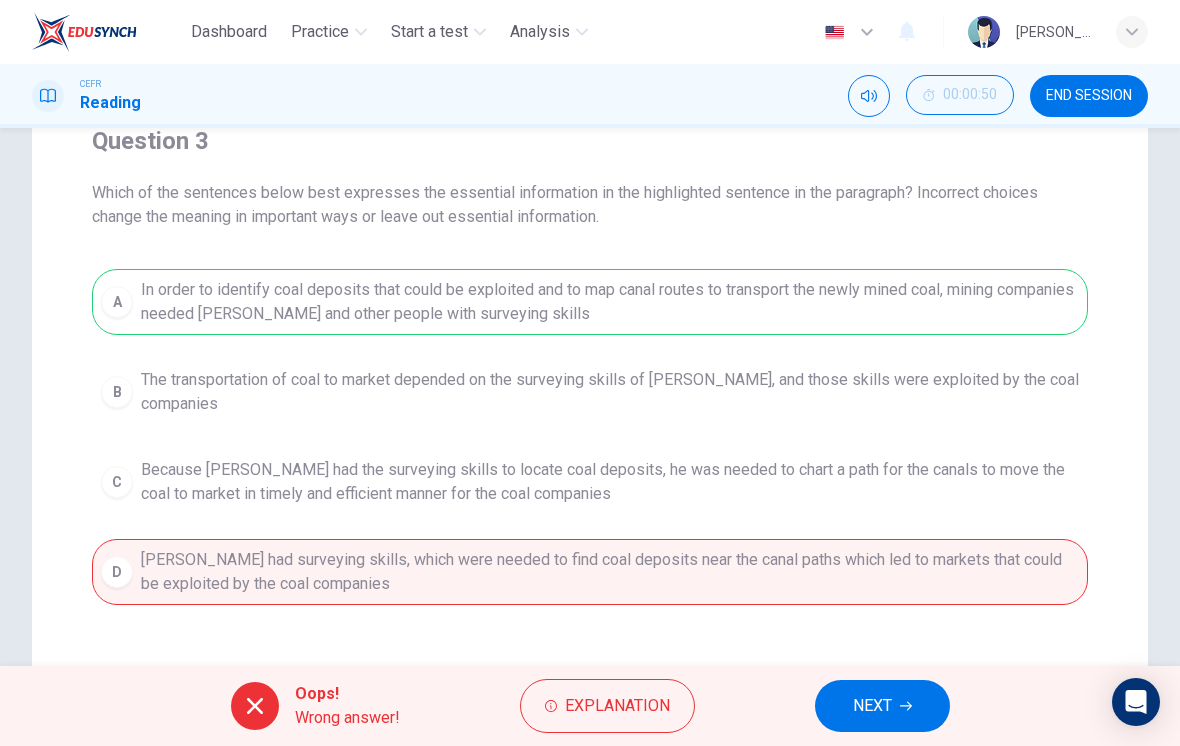 click on "NEXT" at bounding box center (882, 706) 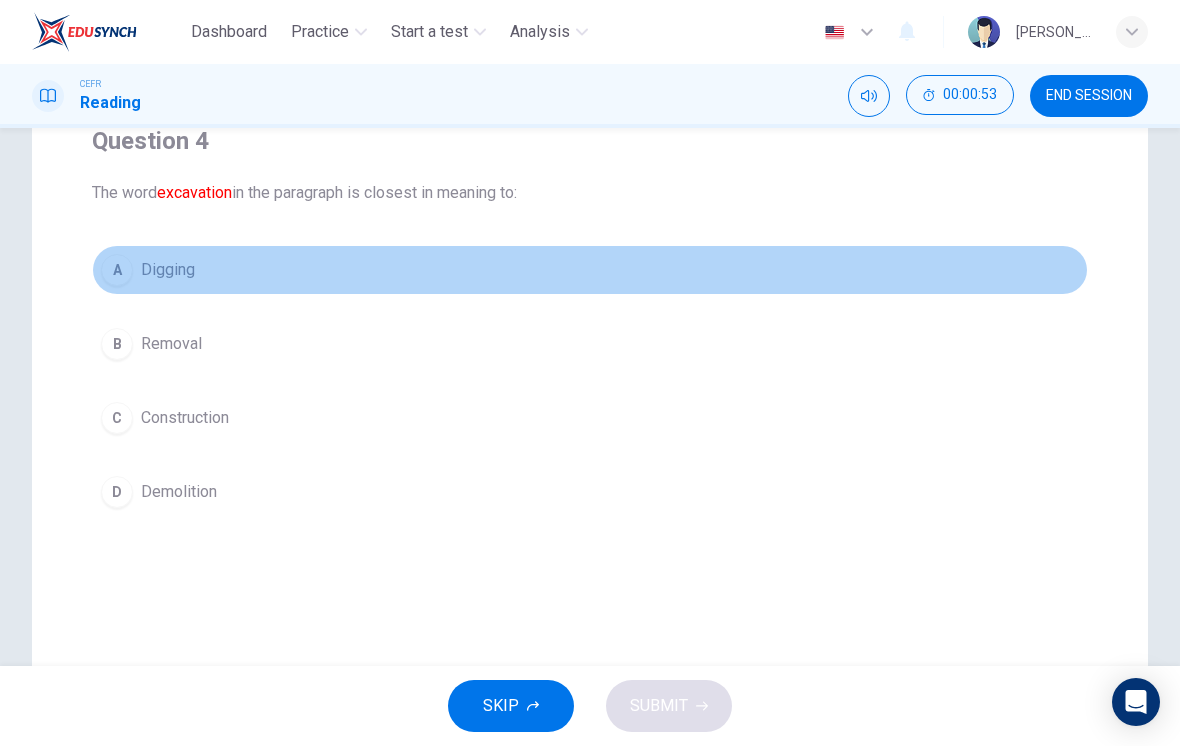 click on "A Digging" at bounding box center (590, 270) 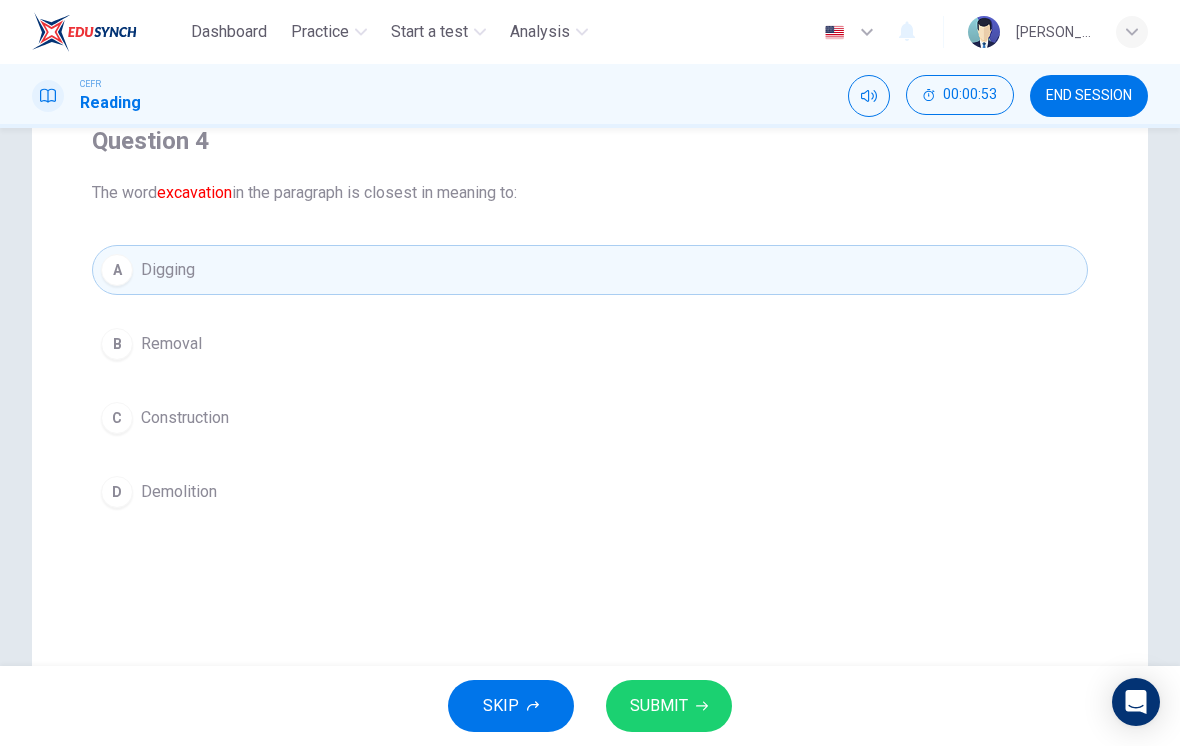 click 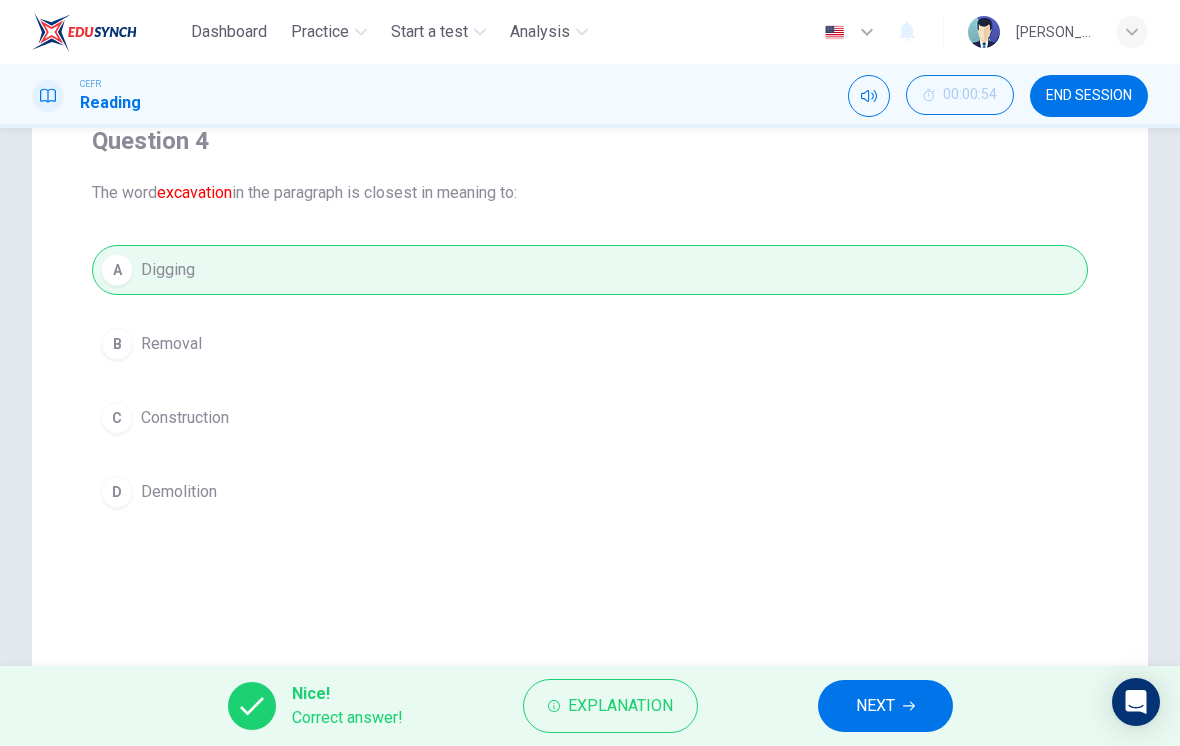click on "NEXT" at bounding box center (885, 706) 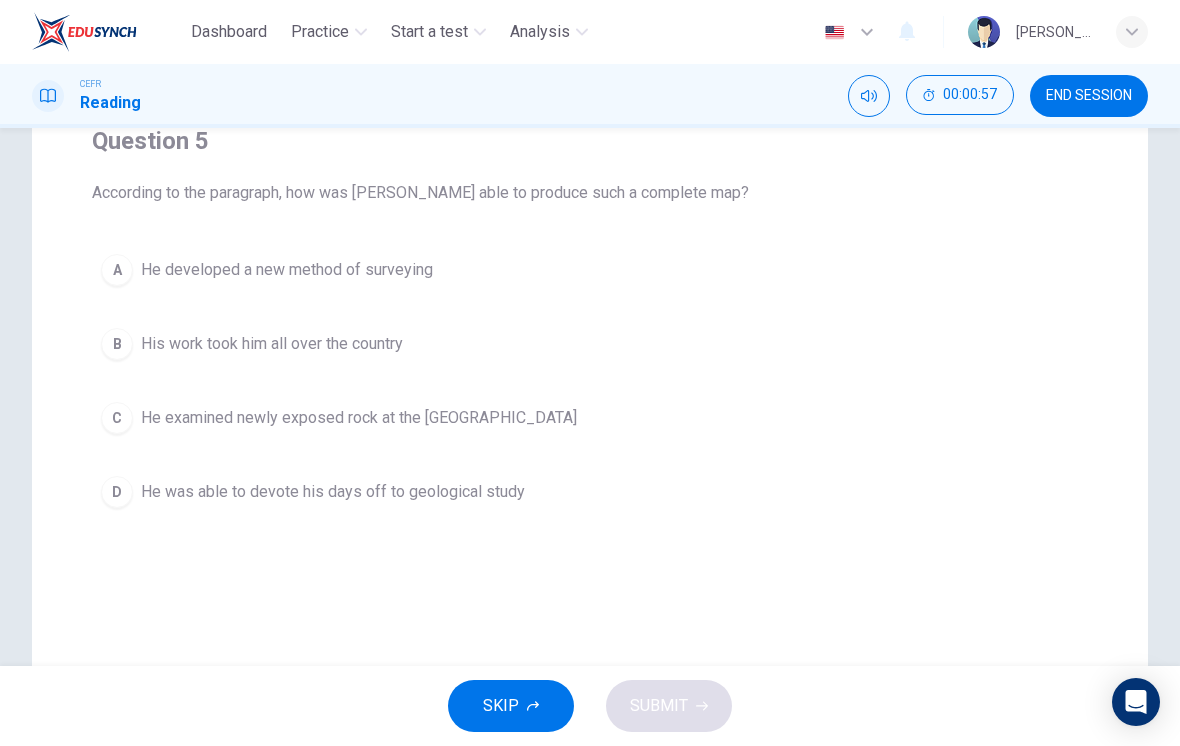 click on "B His work took him all over the country" at bounding box center [590, 344] 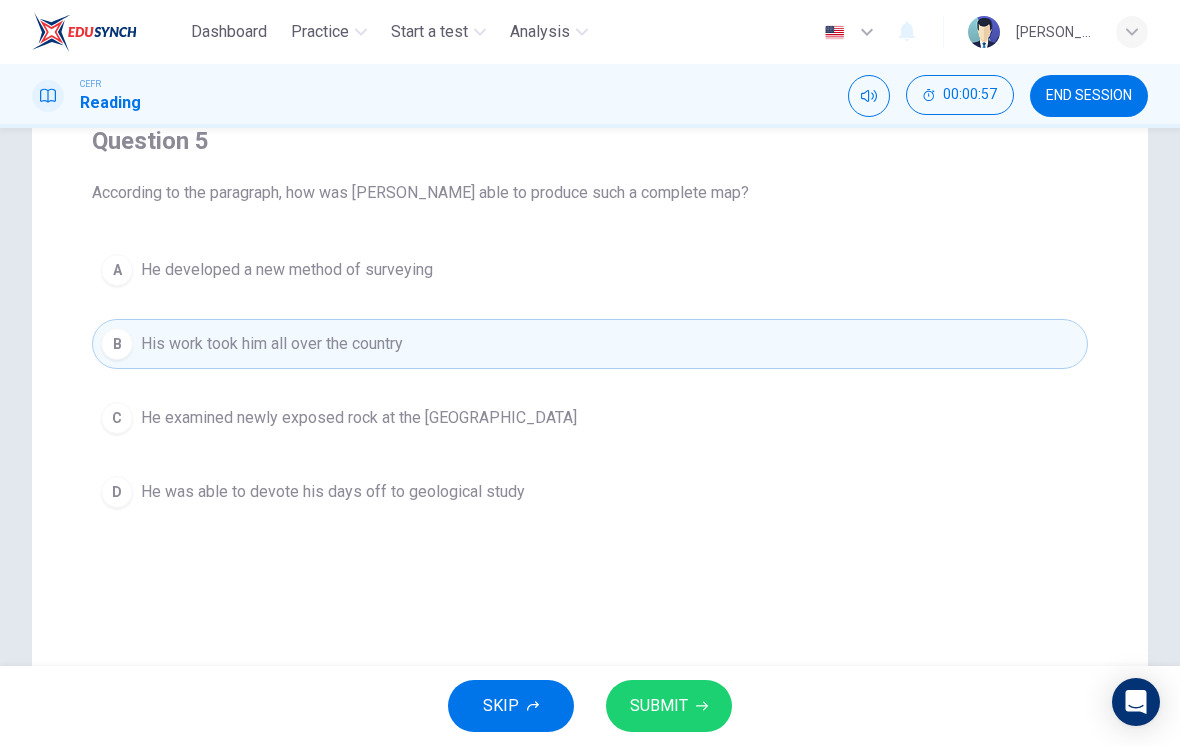 click on "SUBMIT" at bounding box center [659, 706] 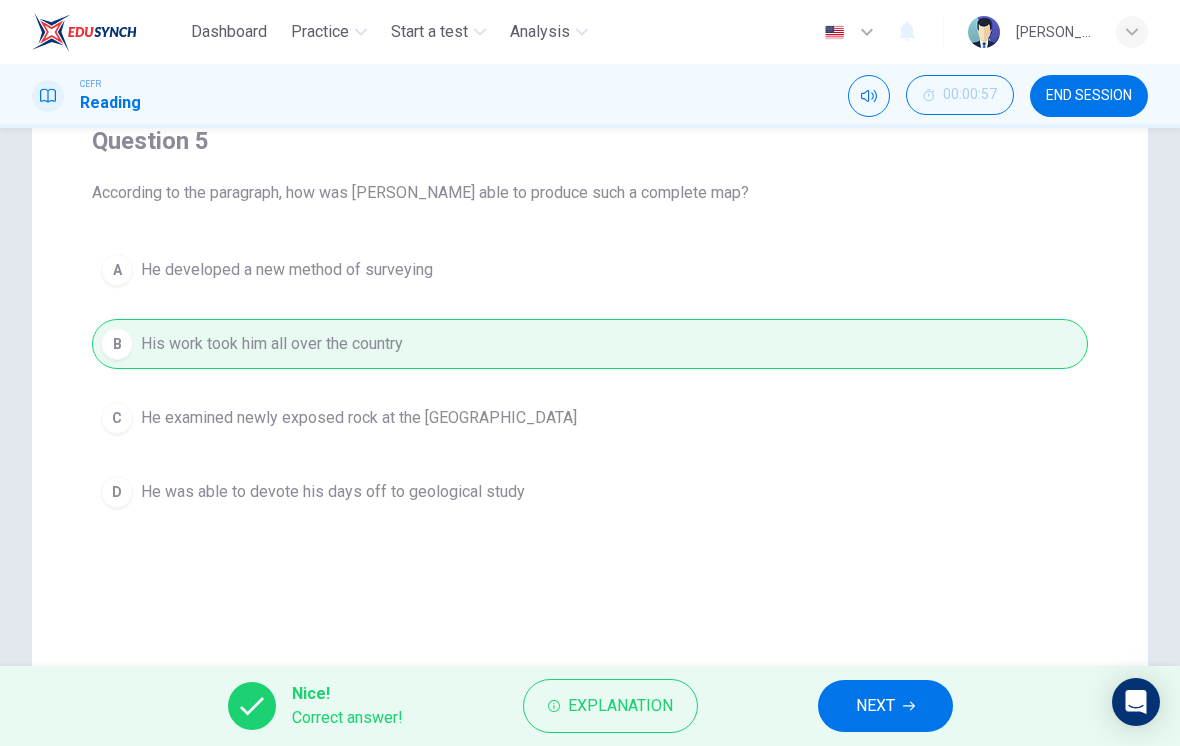 click on "NEXT" at bounding box center (875, 706) 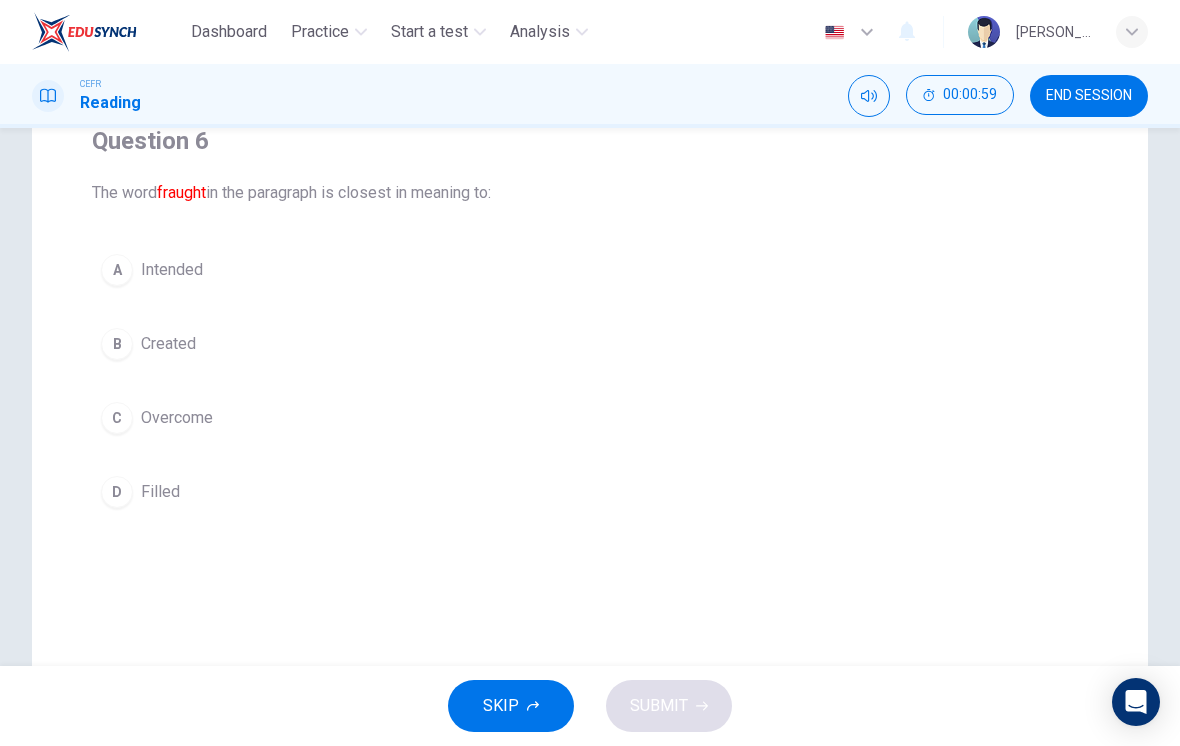click on "D Filled" at bounding box center (590, 492) 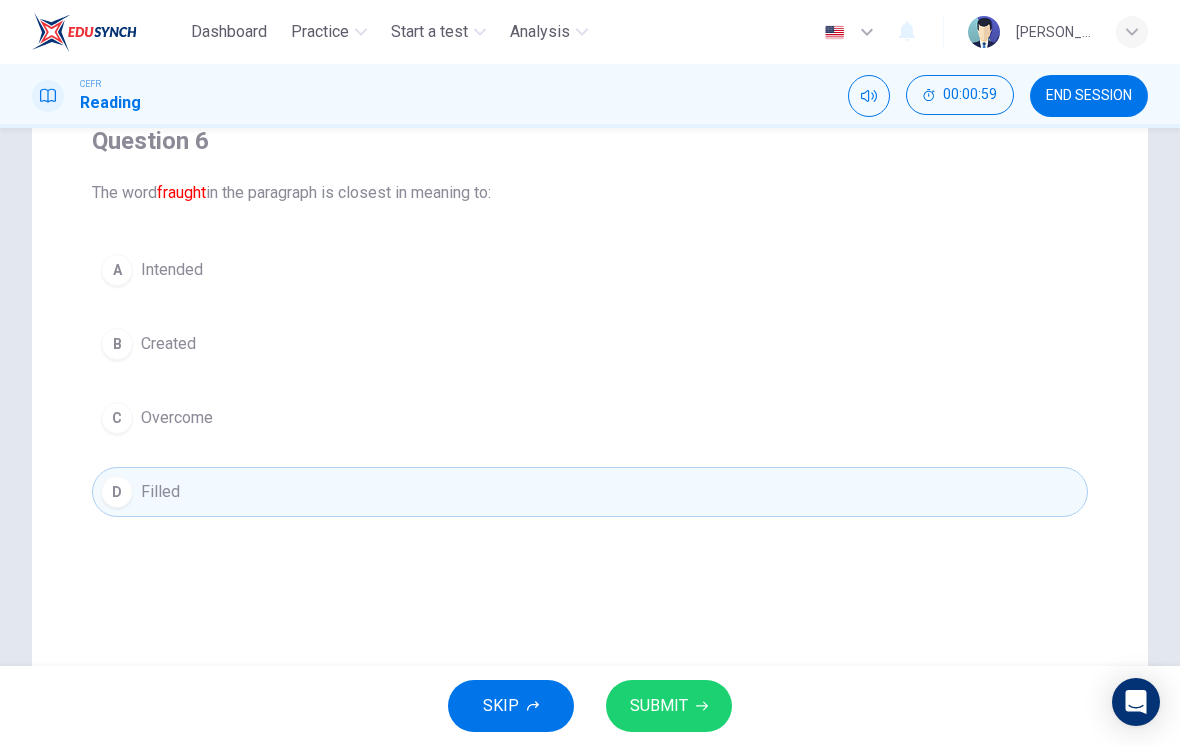 click on "SUBMIT" at bounding box center [669, 706] 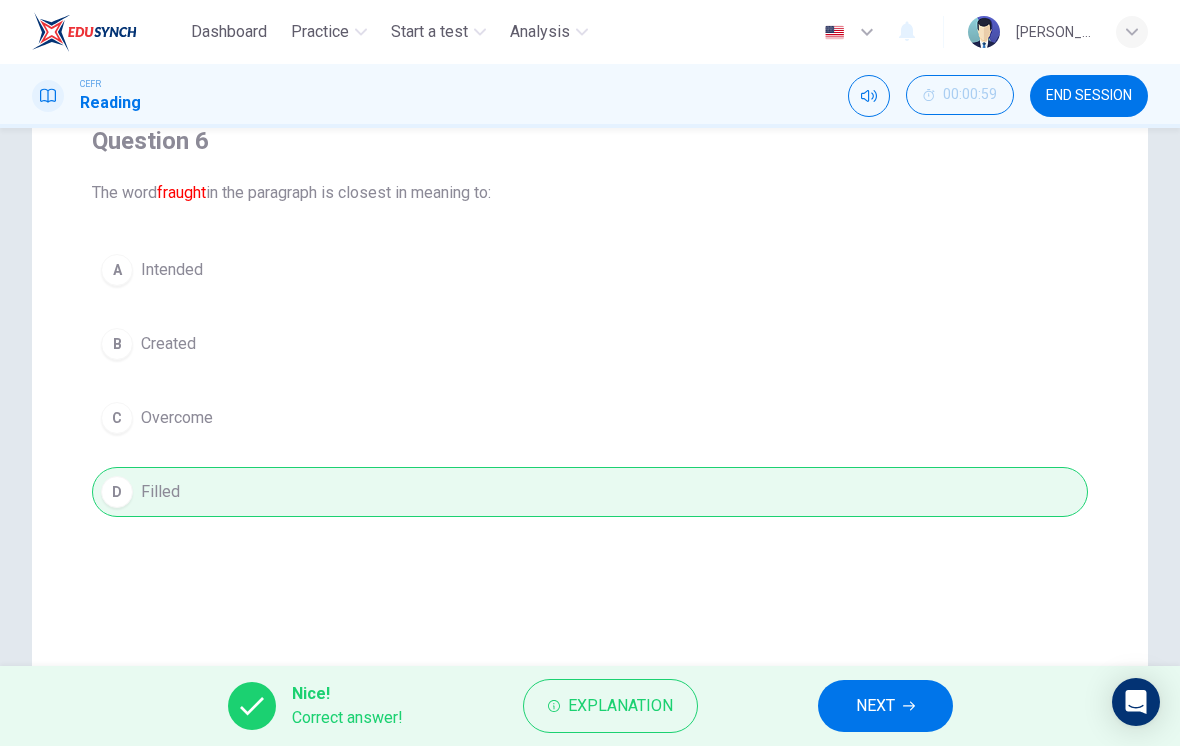 click on "NEXT" at bounding box center (885, 706) 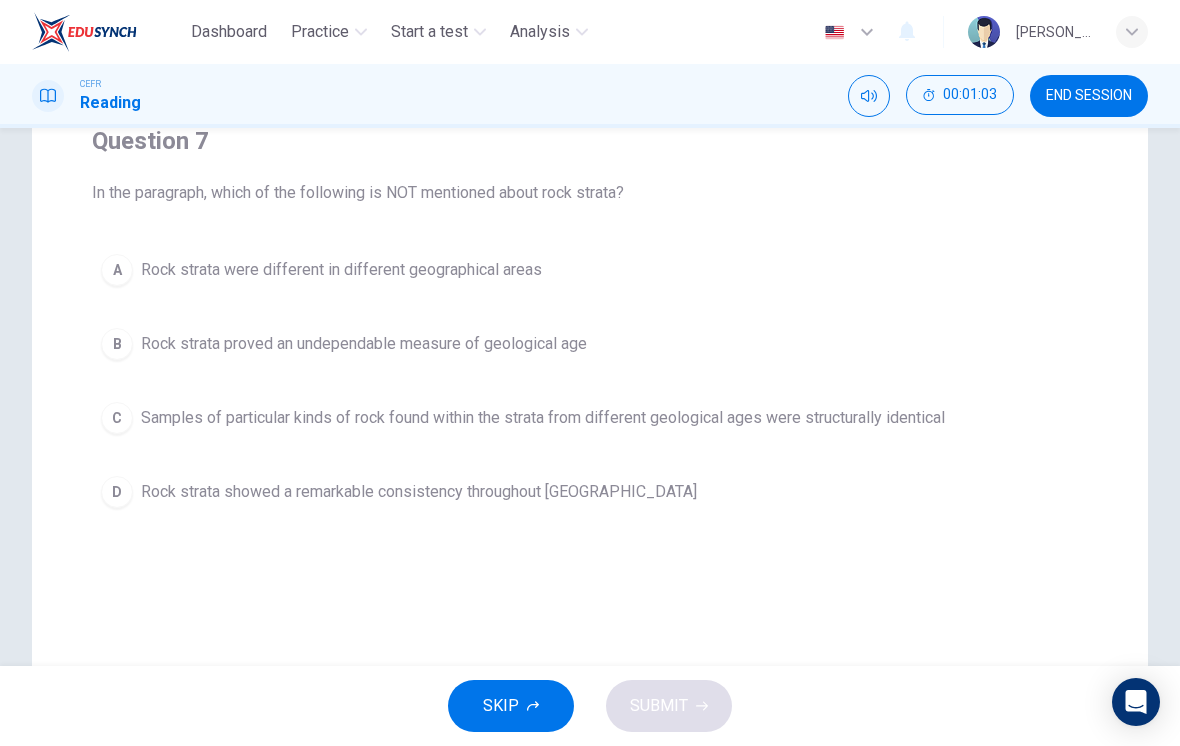 click on "D Rock strata showed a remarkable consistency throughout [GEOGRAPHIC_DATA]" at bounding box center [590, 492] 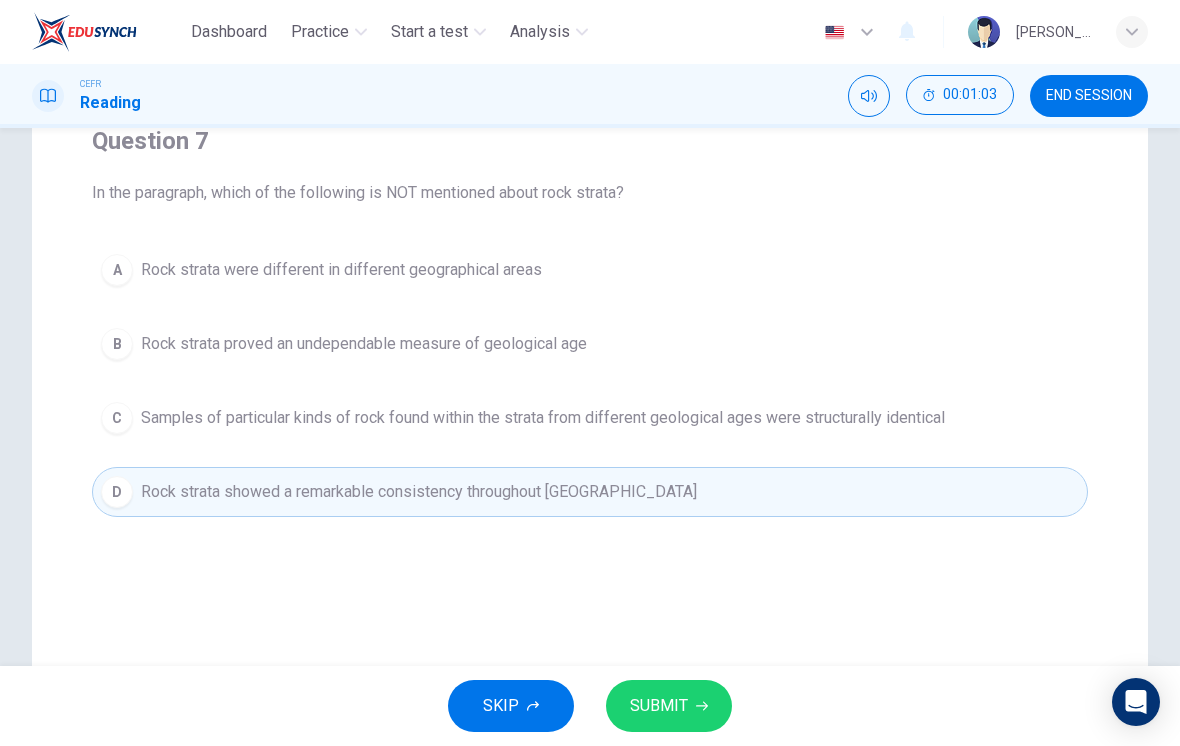 click on "SUBMIT" at bounding box center [669, 706] 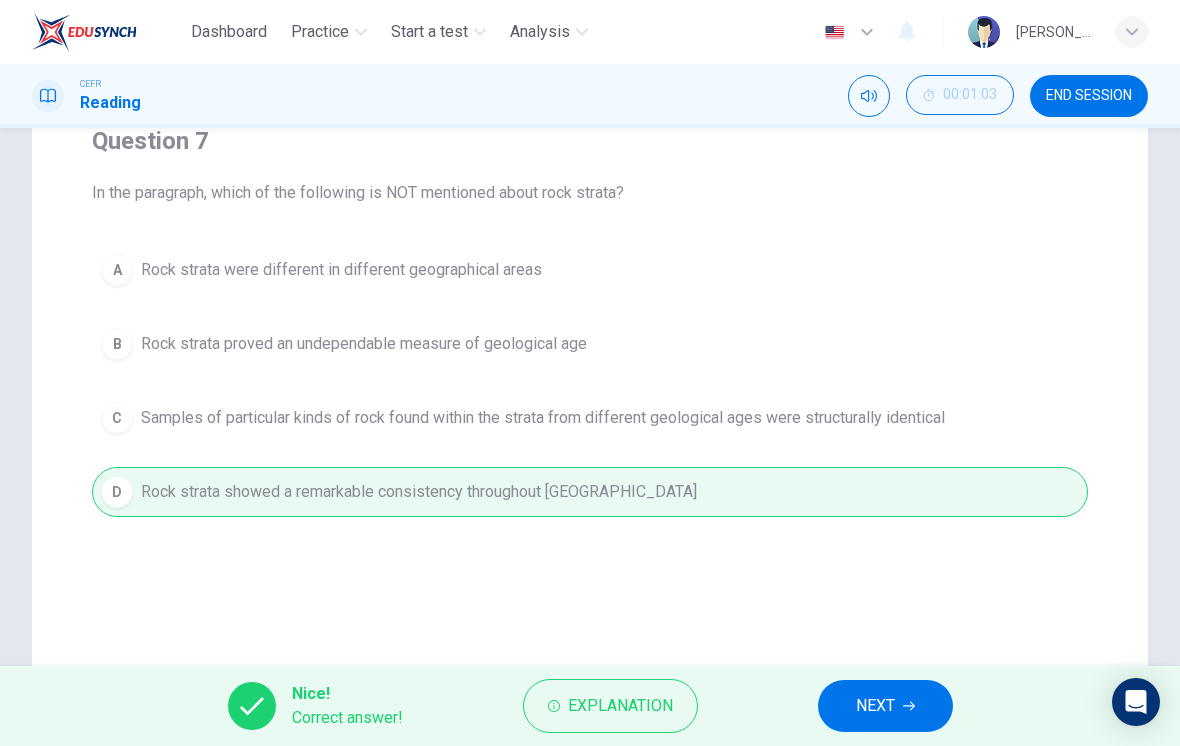 click on "NEXT" at bounding box center (875, 706) 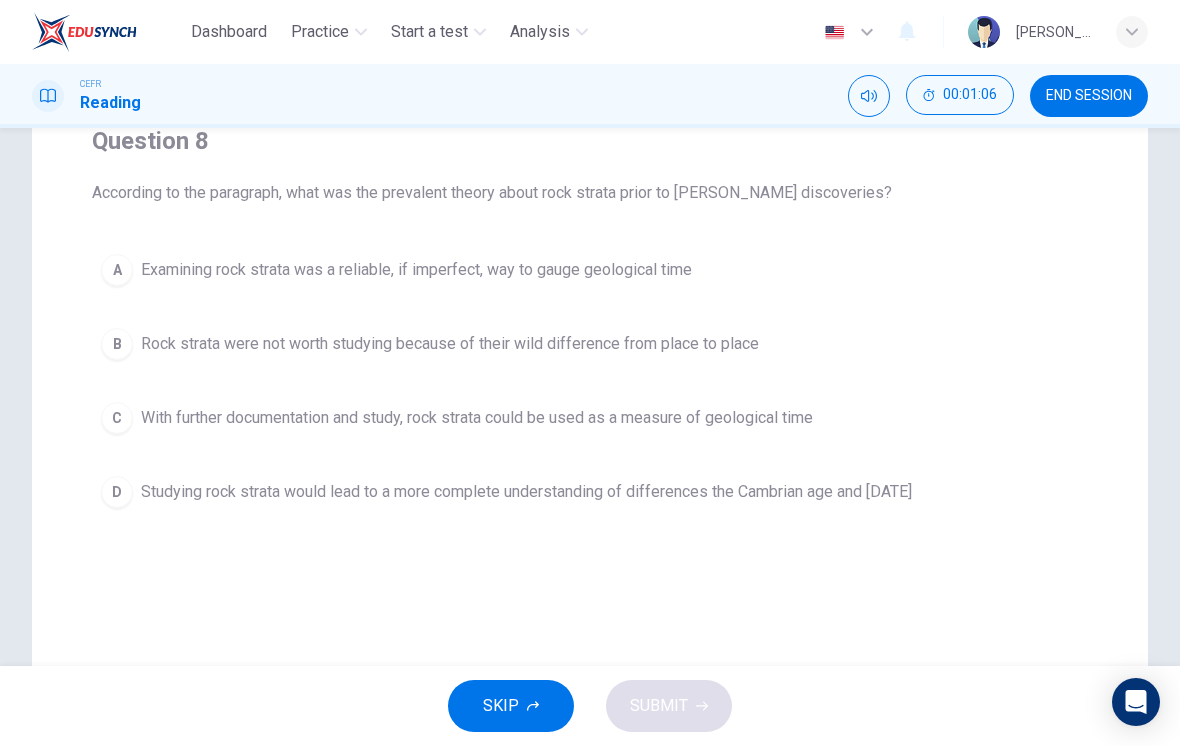 click on "C With further documentation and study, rock strata could be used as a measure of geological time" at bounding box center [590, 418] 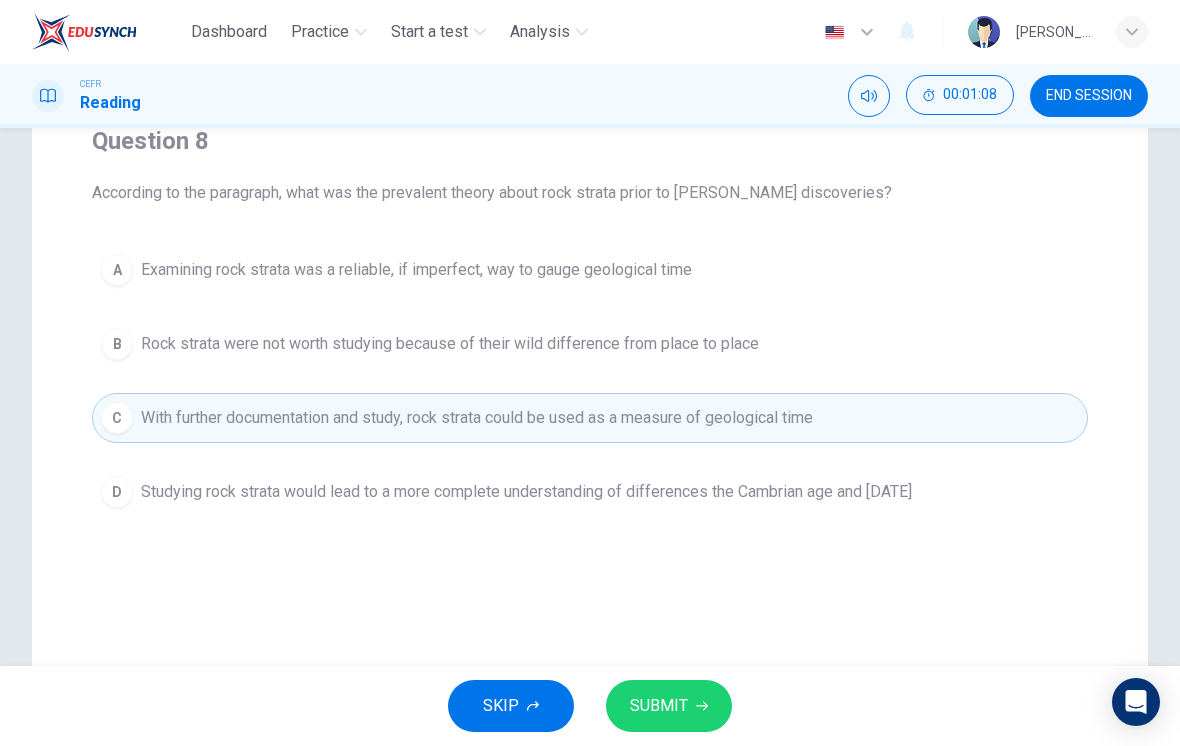 click on "SUBMIT" at bounding box center (659, 706) 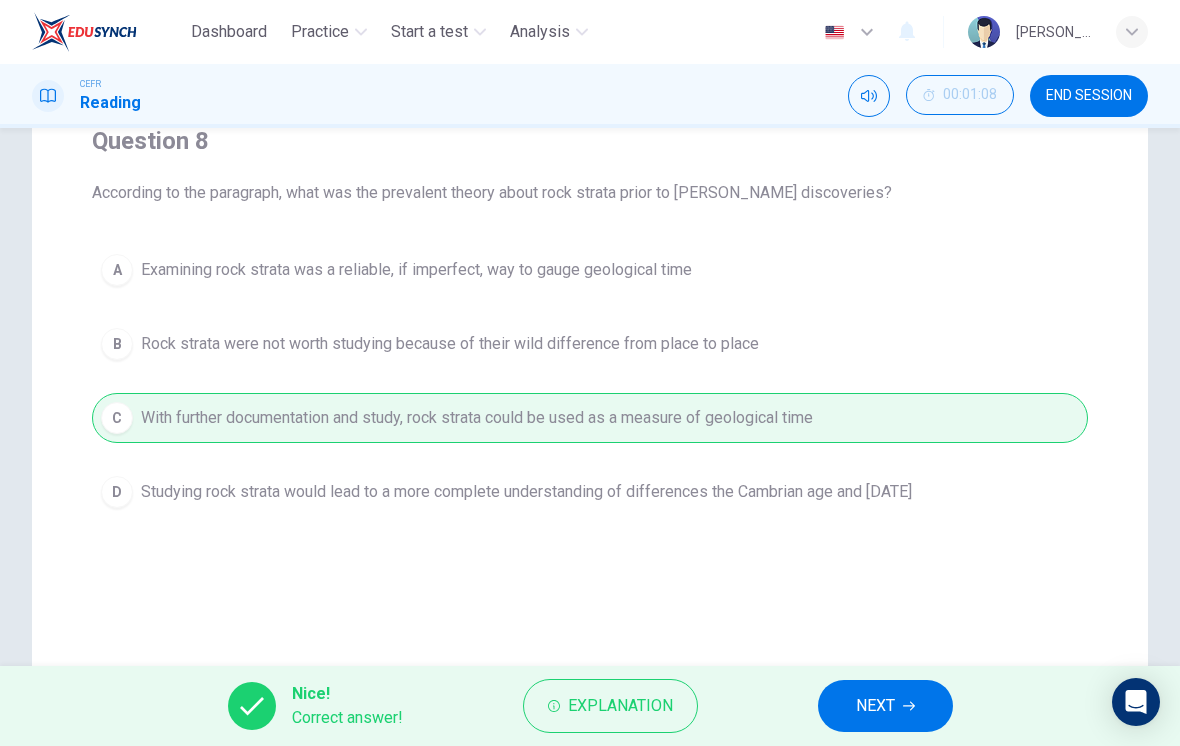 click on "NEXT" at bounding box center (885, 706) 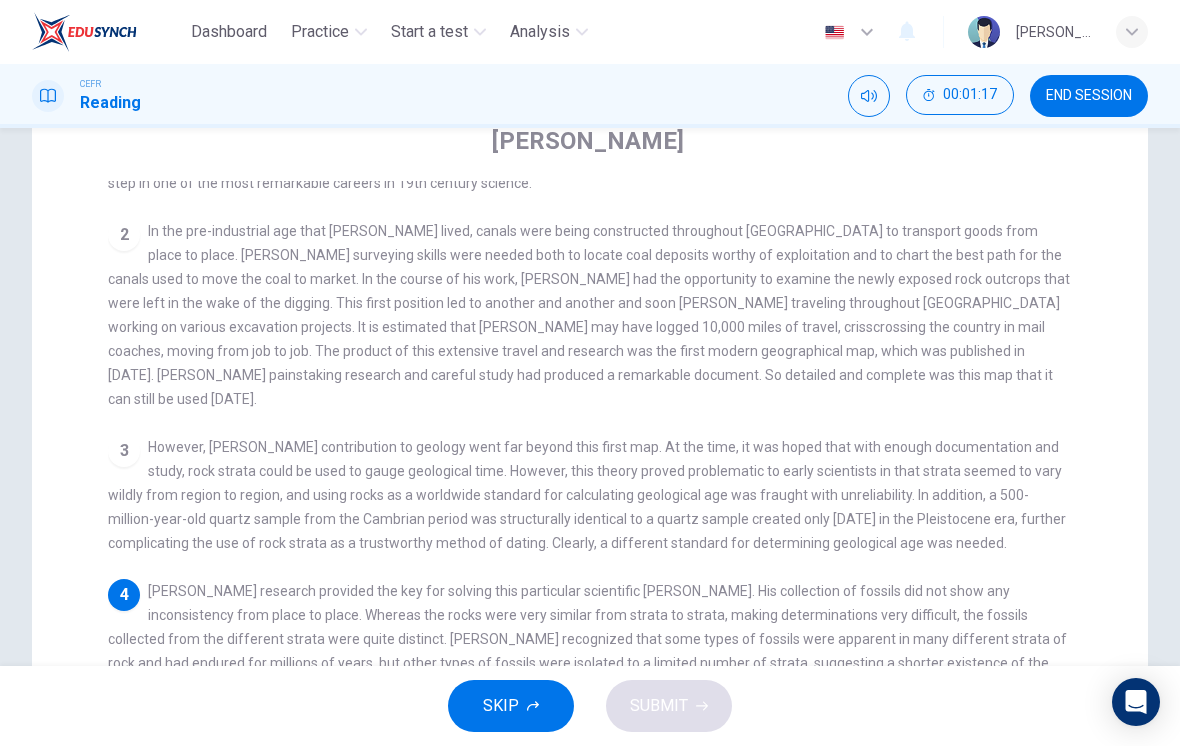 scroll, scrollTop: 154, scrollLeft: 0, axis: vertical 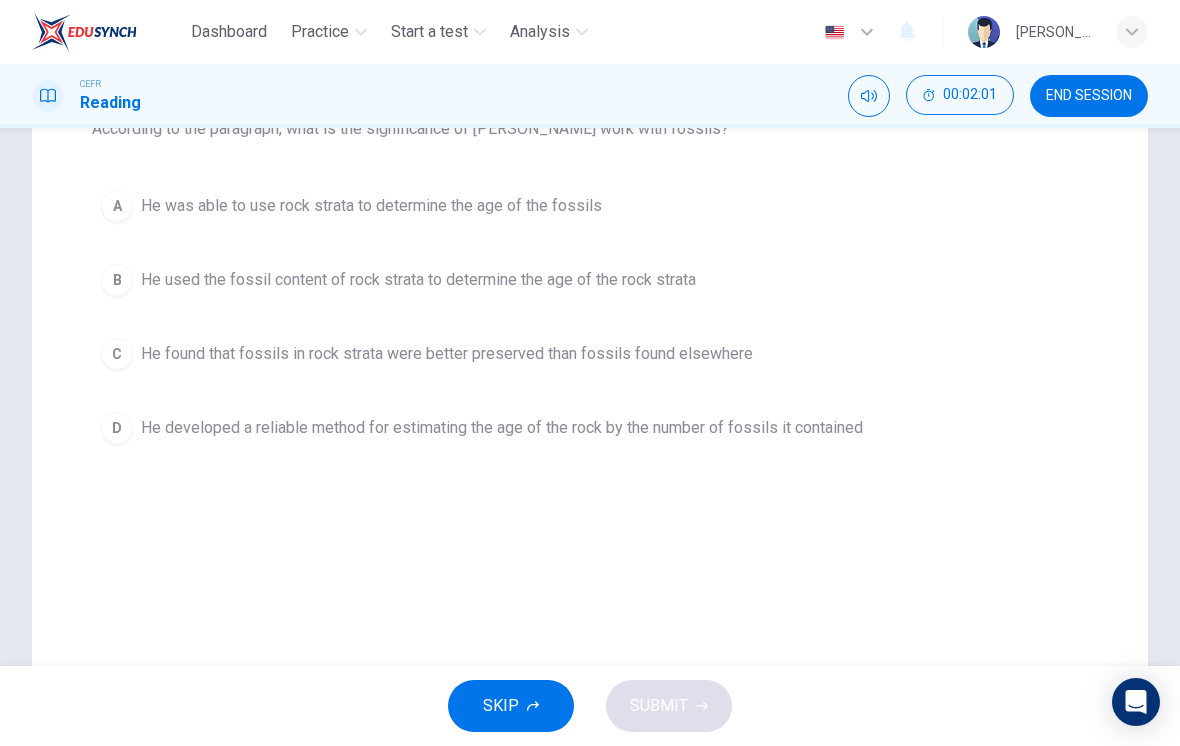 click on "D He developed a reliable method for estimating the age of the rock by the number of fossils it contained" at bounding box center [590, 428] 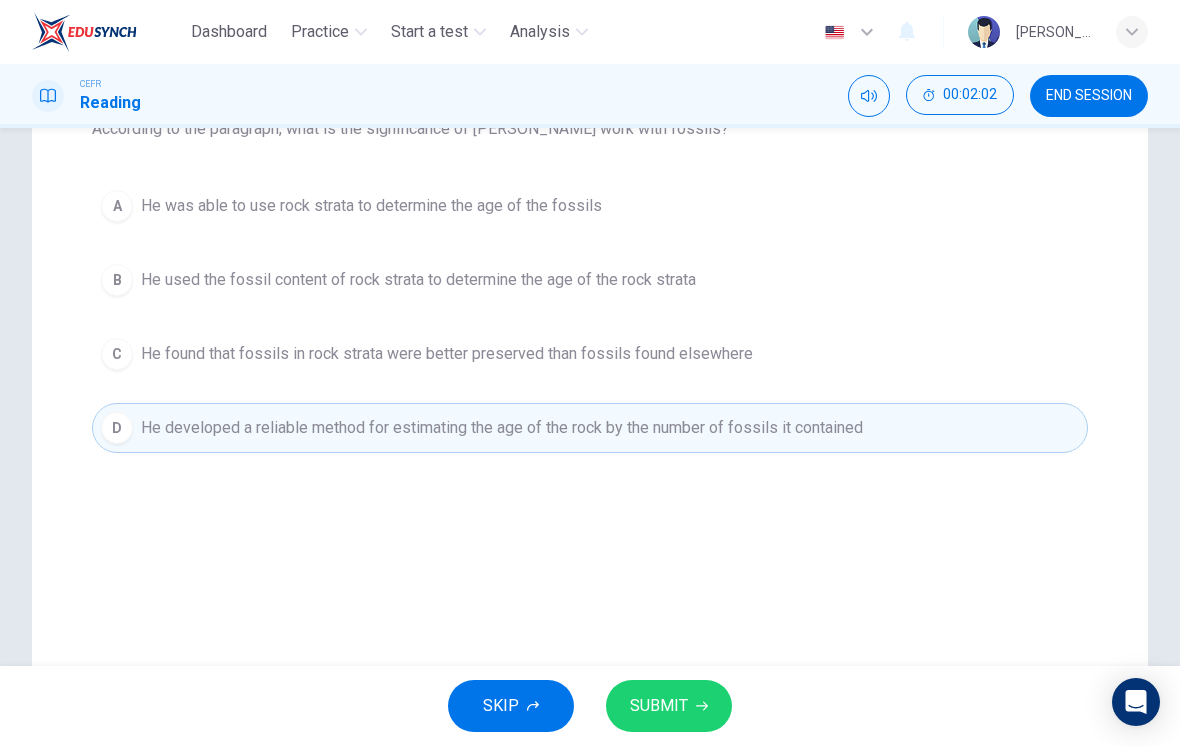 click on "SUBMIT" at bounding box center (669, 706) 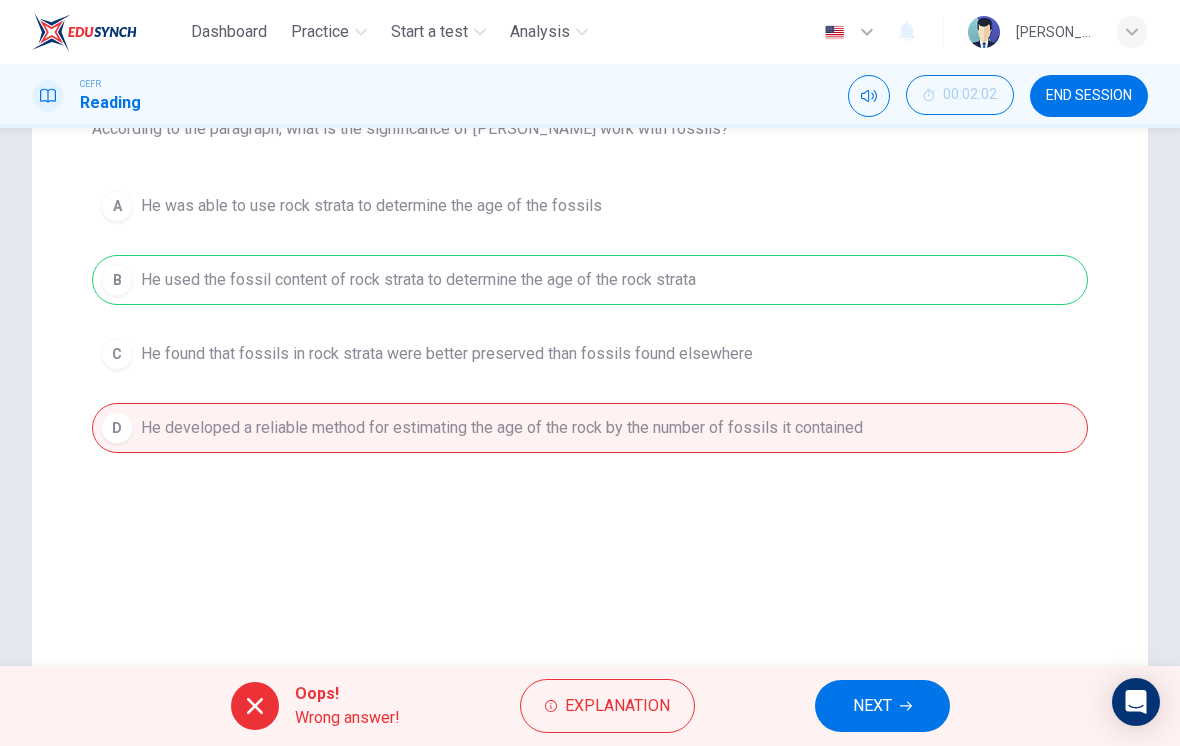 click on "NEXT" at bounding box center [872, 706] 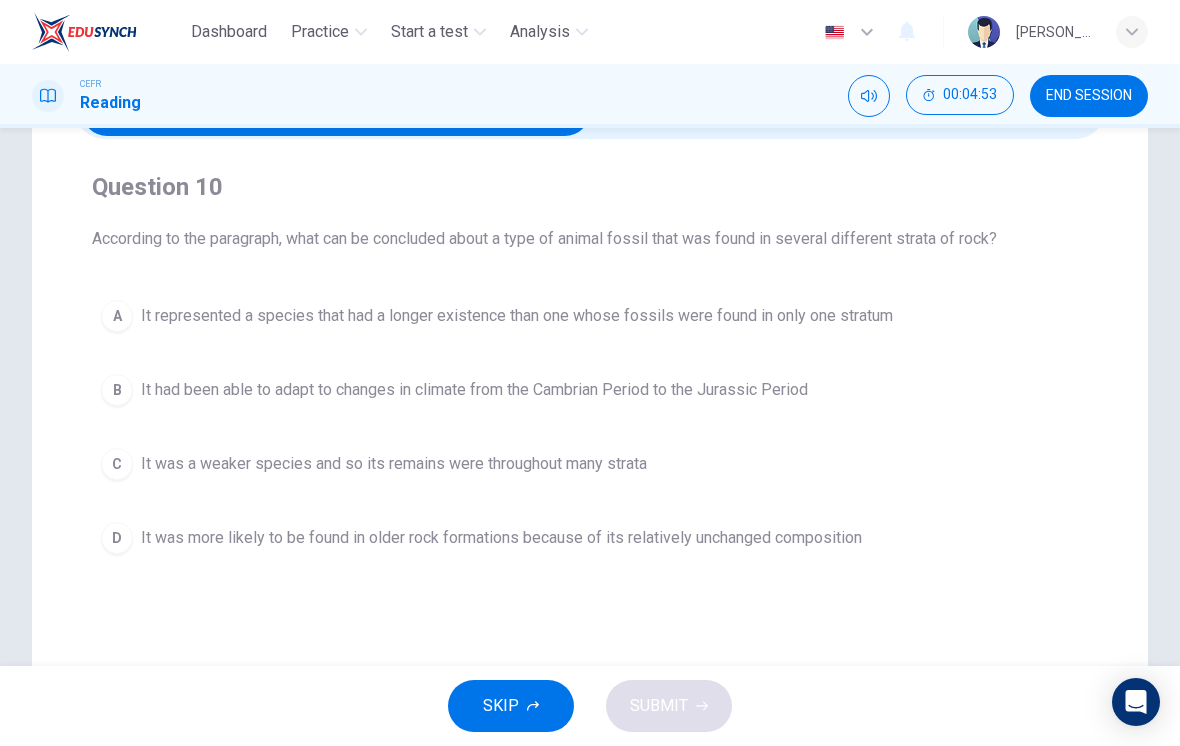scroll, scrollTop: 131, scrollLeft: 0, axis: vertical 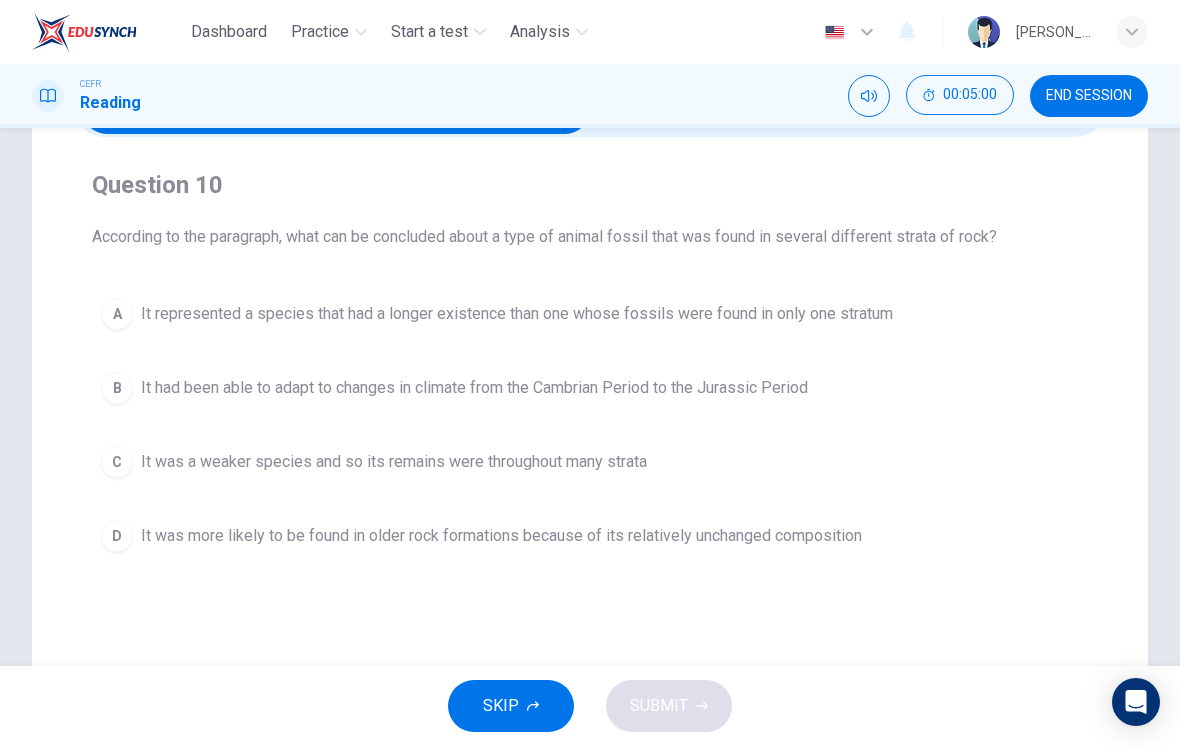 click on "A It represented a species that had a longer existence than one whose fossils were found in only one stratum" at bounding box center (590, 314) 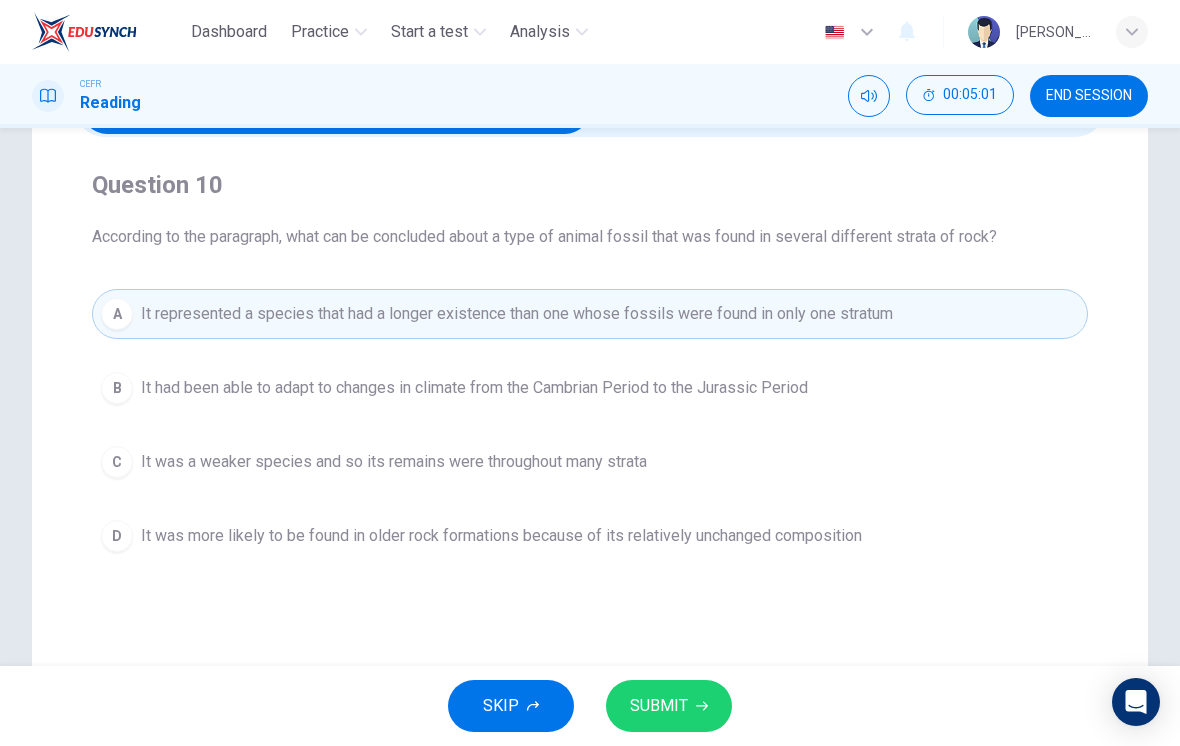 click on "SUBMIT" at bounding box center [659, 706] 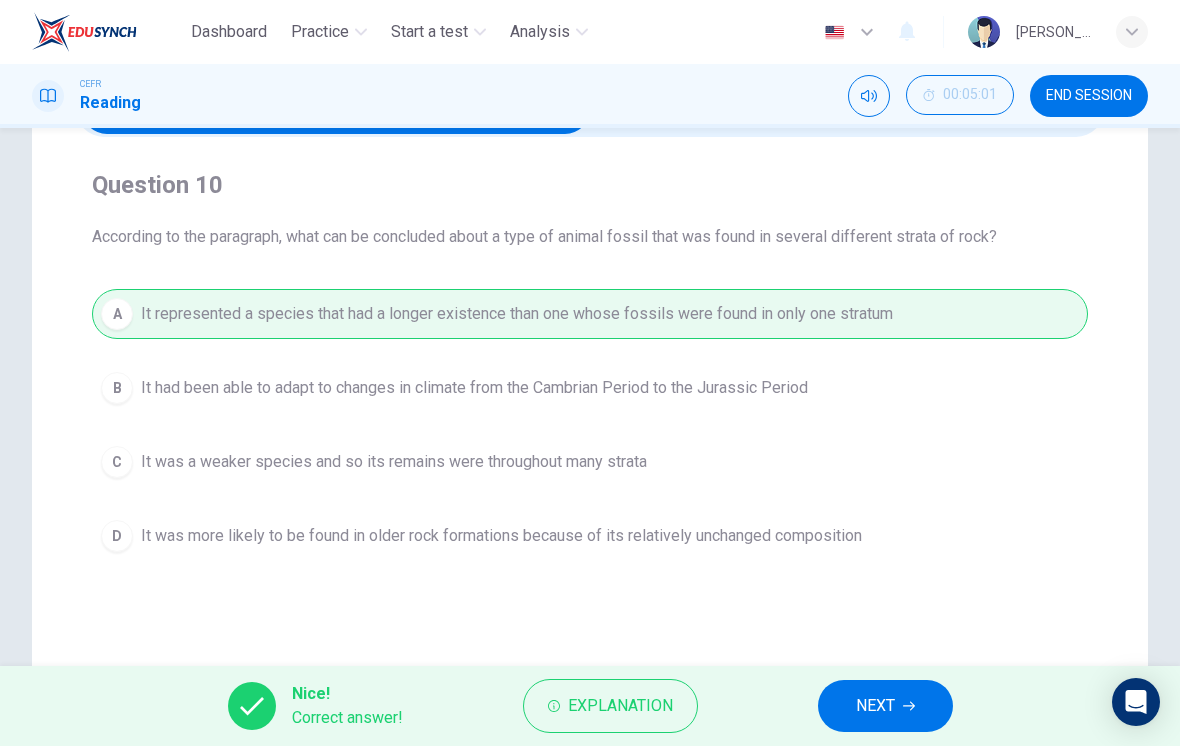 click on "NEXT" at bounding box center [885, 706] 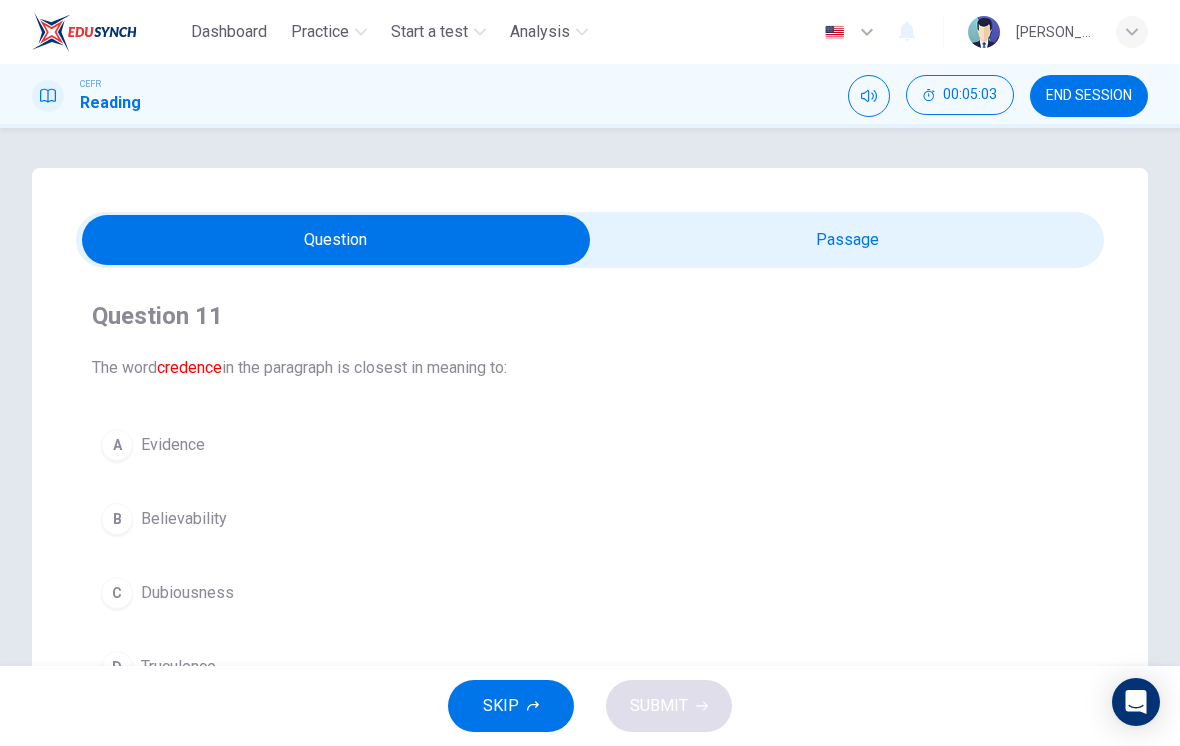 scroll, scrollTop: 0, scrollLeft: 0, axis: both 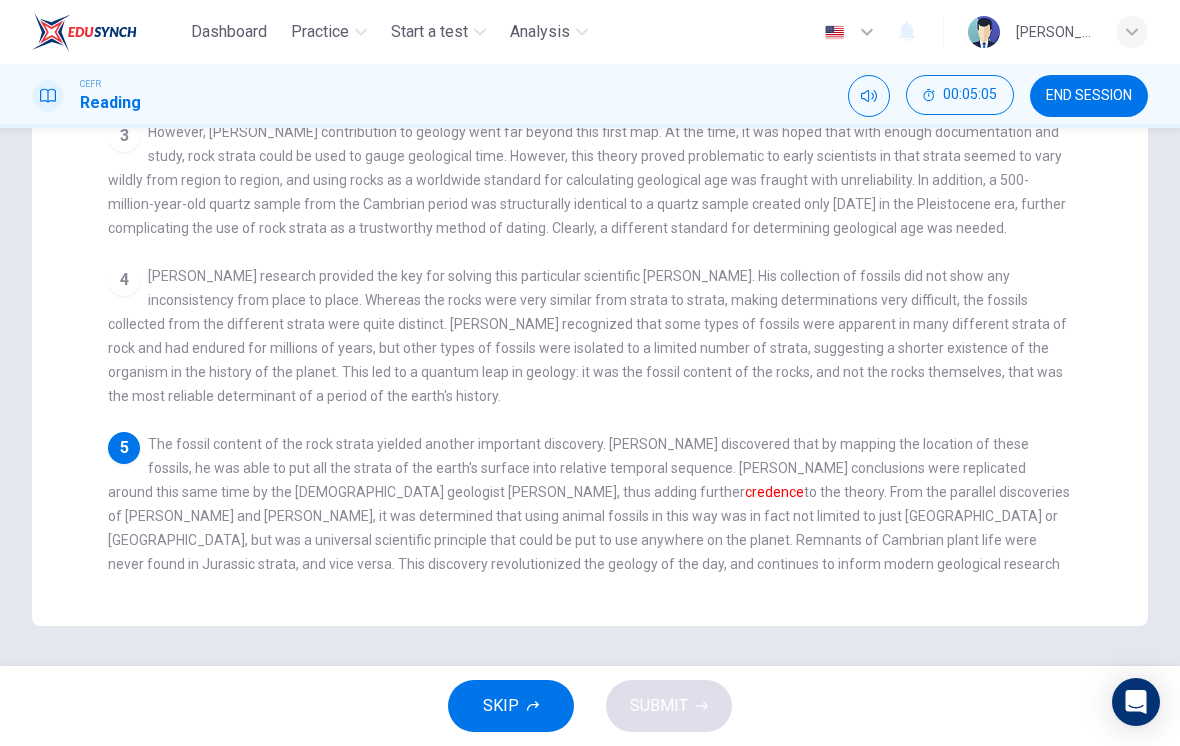 click on "5 The fossil content of the rock strata yielded another important discovery. Smith discovered that by mapping the location of these fossils, he was able to put all the strata of the earth's surface into relative temporal sequence. Smith's conclusions were replicated around this same time by the French geologist Georges Curvier, thus adding further  credence  to the theory. From the parallel discoveries of Smith and Curvier, it was determined that using animal fossils in this way was in fact not limited to just France or England, but was a universal scientific principle that could be put to use anywhere on the planet. Remnants of Cambrian plant life were never found in Jurassic strata, and vice versa. This discovery revolutionized the geology of the day, and continues to inform modern geological research and study." at bounding box center [590, 516] 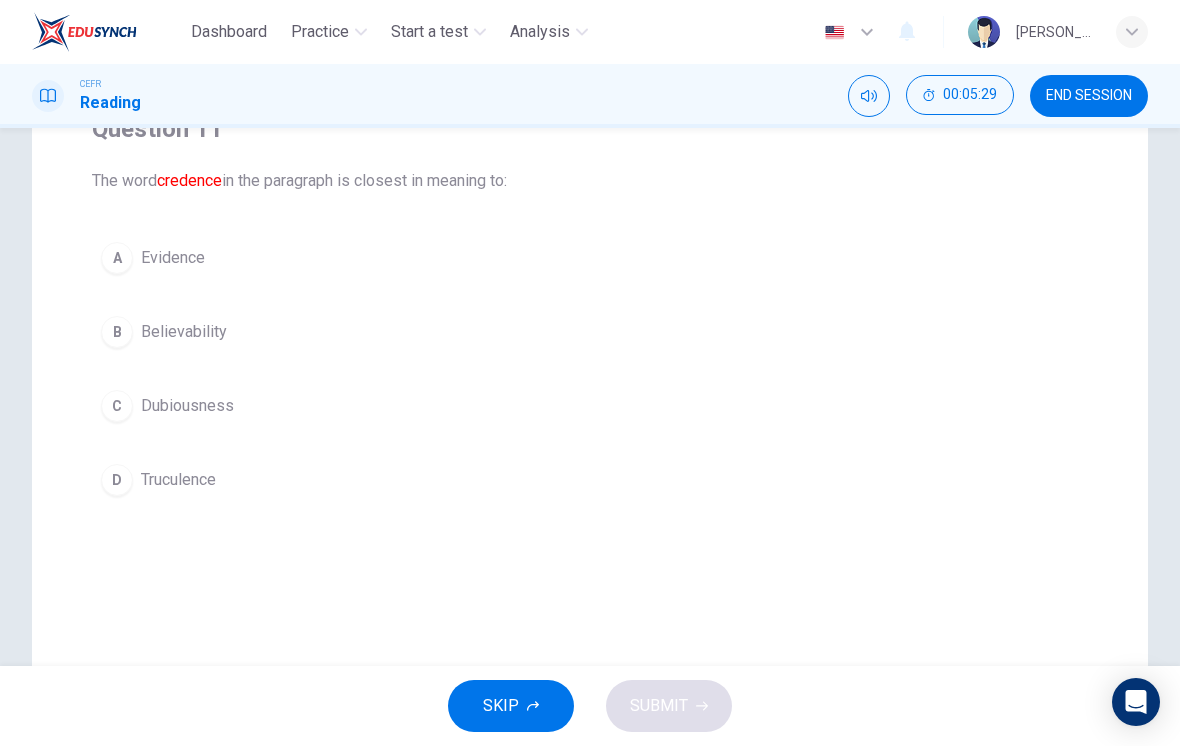 scroll, scrollTop: 188, scrollLeft: 0, axis: vertical 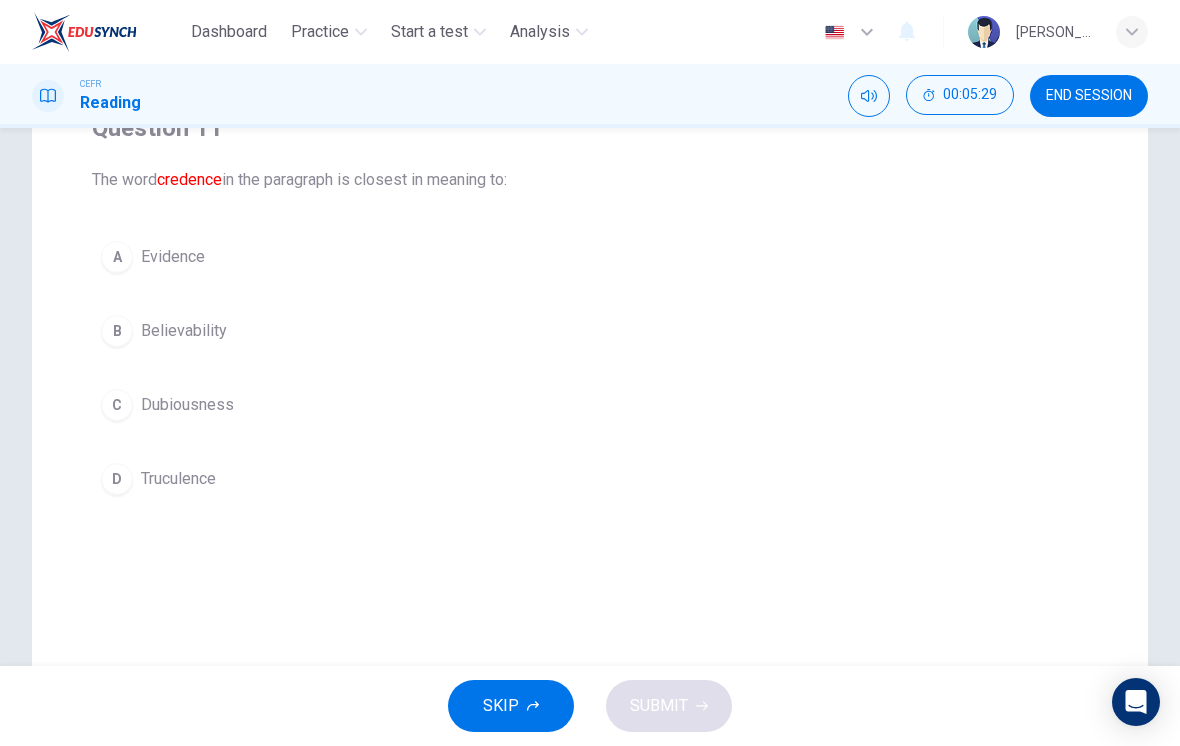 click on "B" at bounding box center (117, 331) 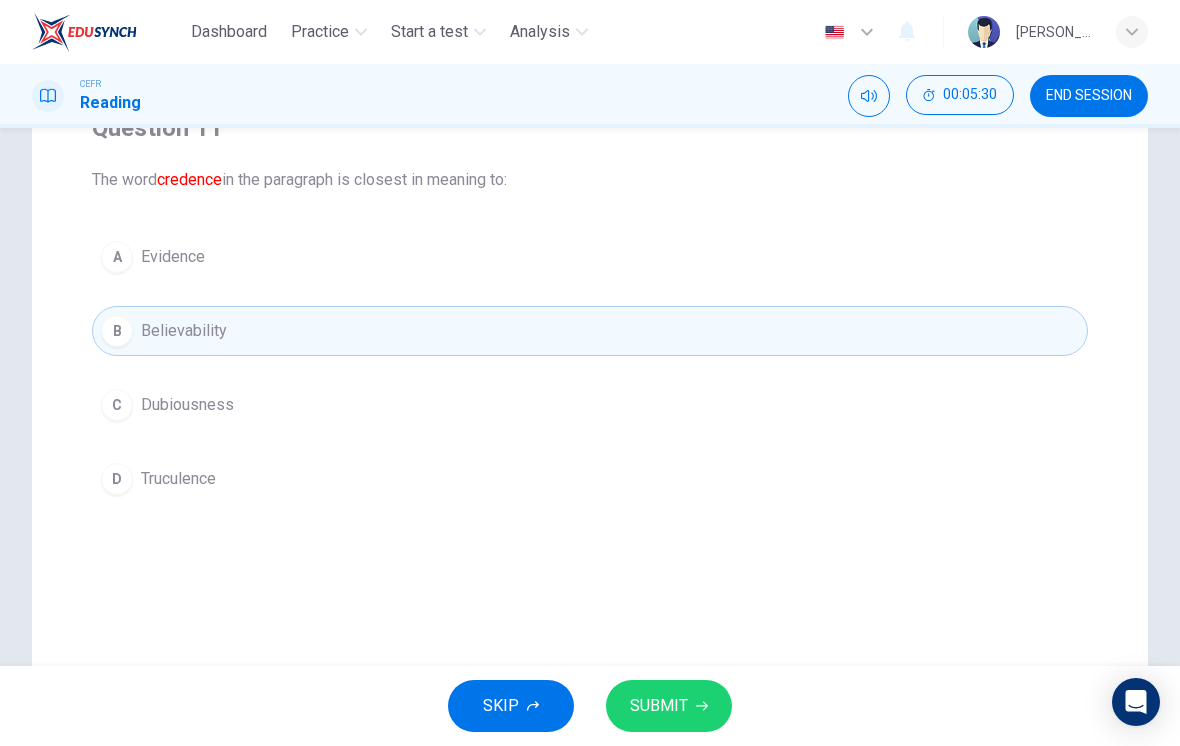 click on "SKIP SUBMIT" at bounding box center [590, 706] 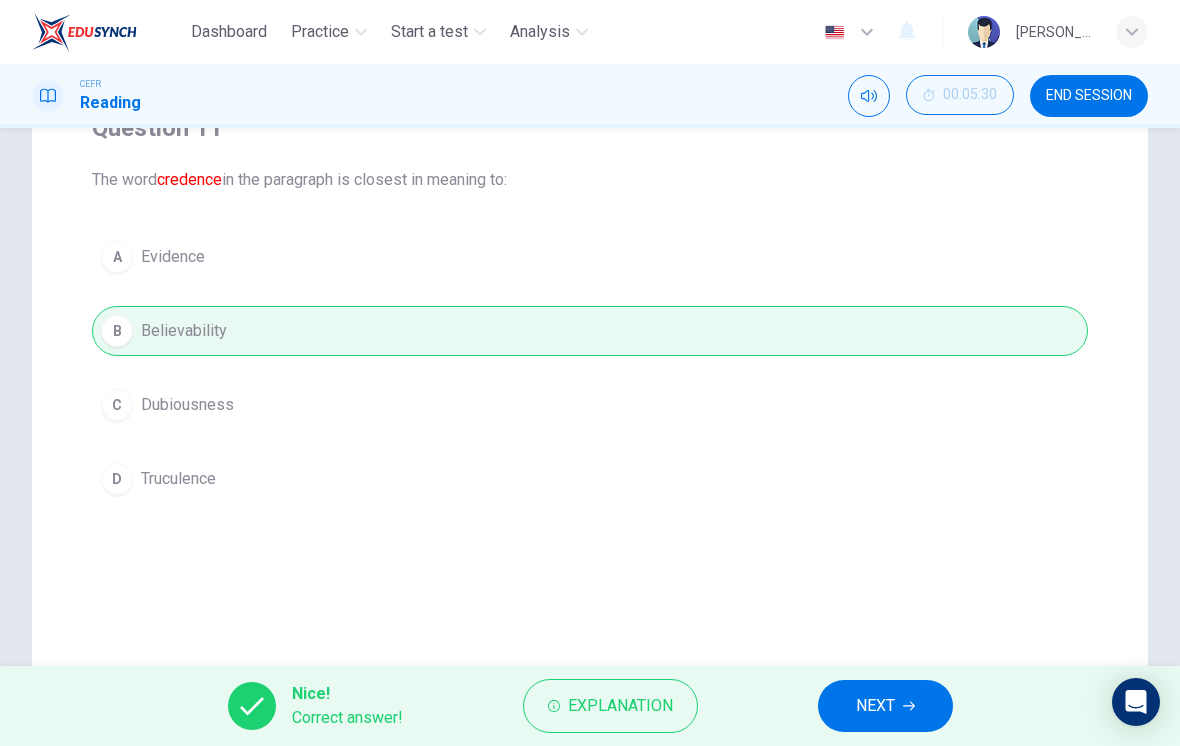 click on "NEXT" at bounding box center (885, 706) 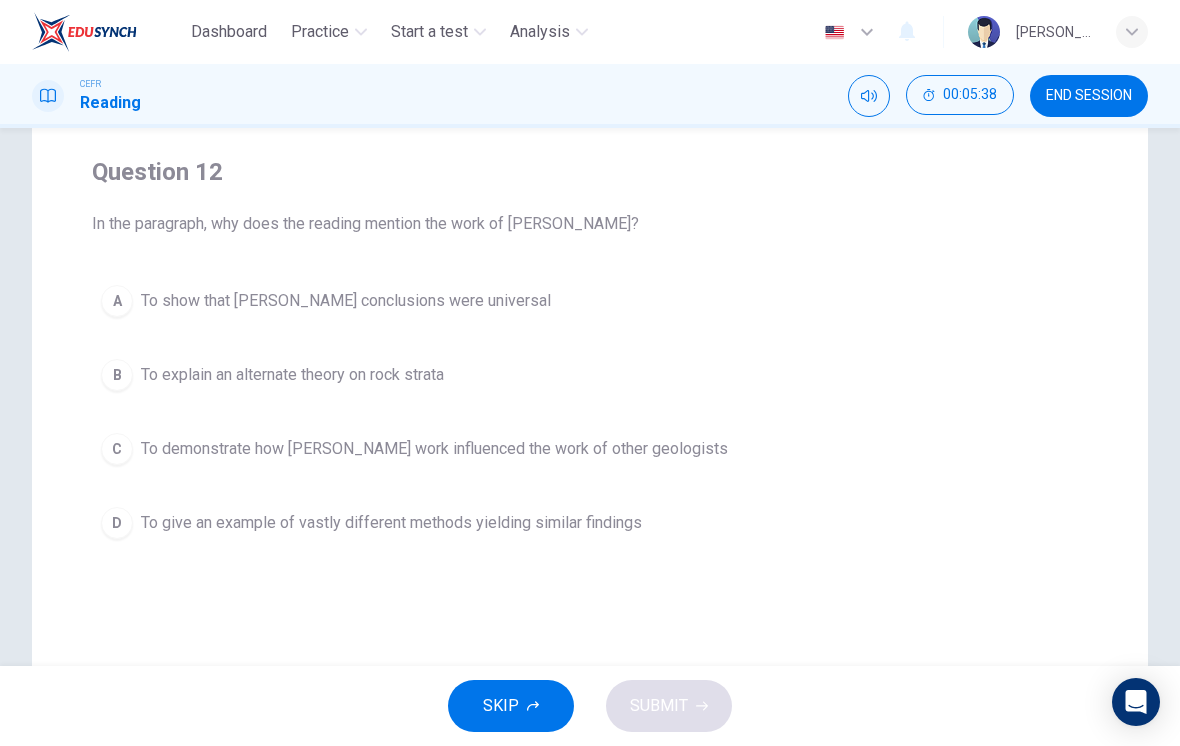 scroll, scrollTop: 146, scrollLeft: 0, axis: vertical 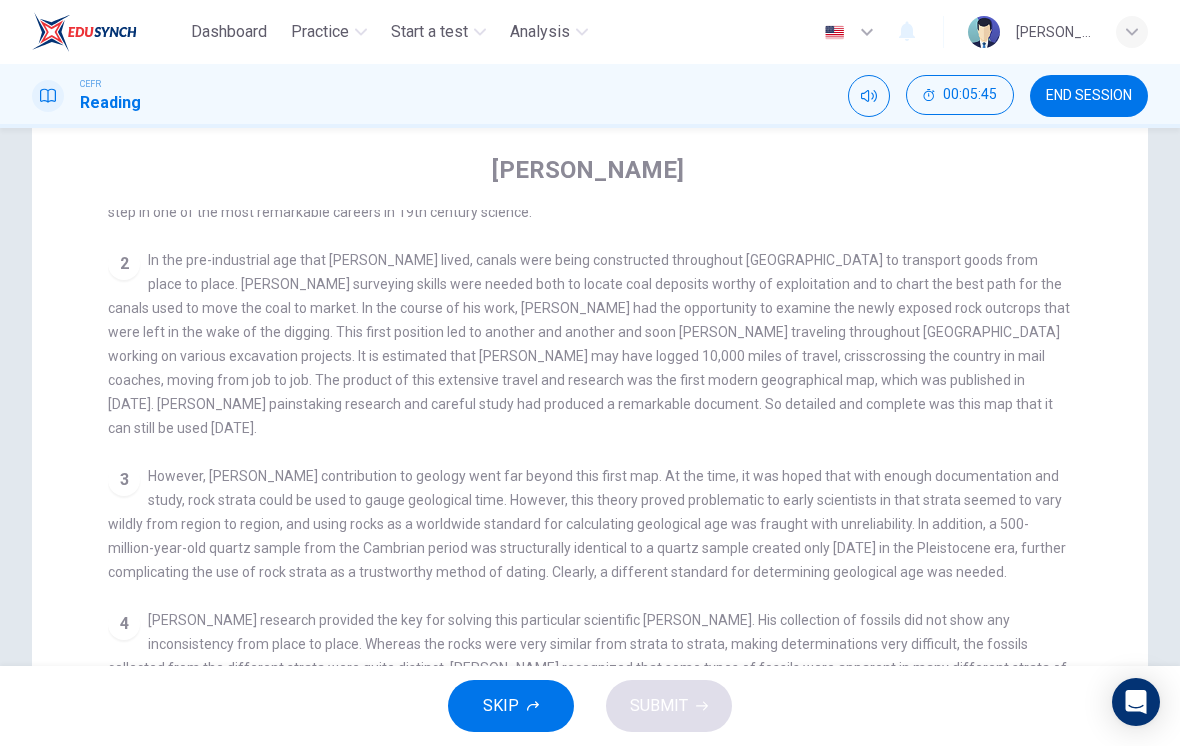 click on "However, [PERSON_NAME] contribution to geology went far beyond this first map. At the time, it was hoped that with enough documentation and study, rock strata could be used to gauge geological time. However, this theory proved problematic to early scientists in that strata seemed to vary wildly from region to region, and using rocks as a worldwide standard for calculating geological age was fraught with unreliability. In addition, a 500-million-year-old quartz sample from the Cambrian period was structurally identical to a quartz sample created only [DATE] in the Pleistocene era, further complicating the use of rock strata as a trustworthy method of dating. Clearly, a different standard for determining geological age was needed." at bounding box center (587, 524) 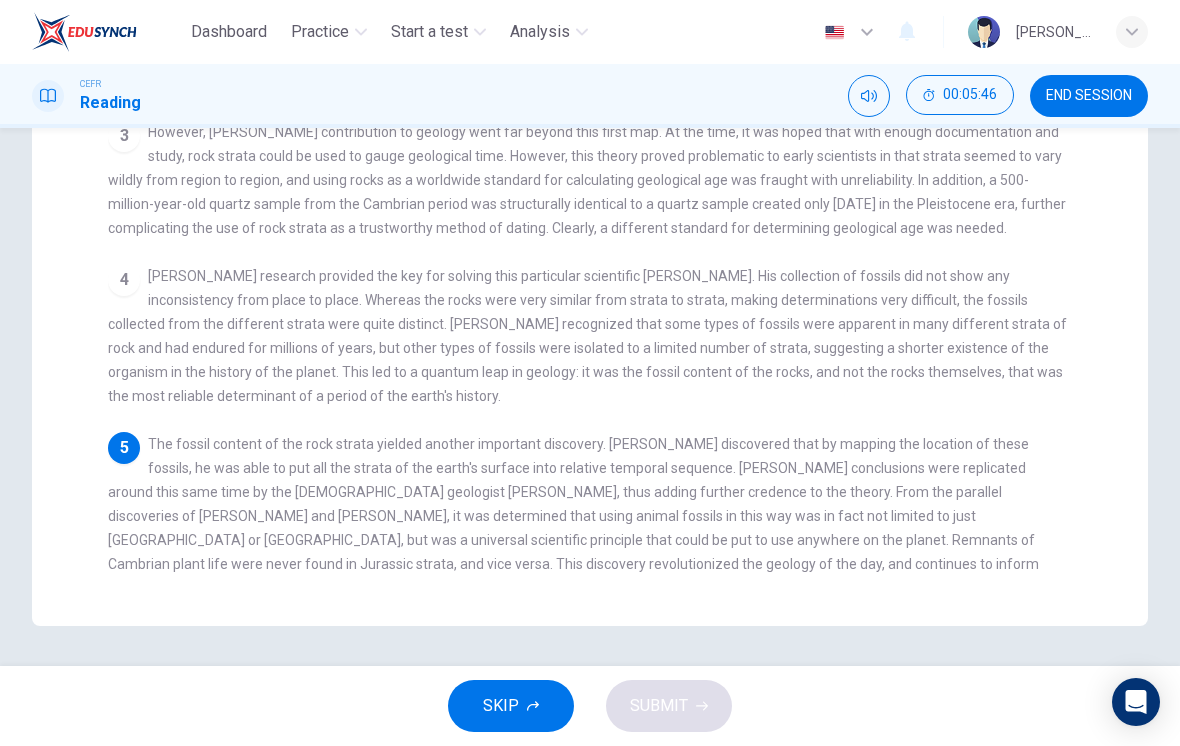scroll, scrollTop: 490, scrollLeft: 0, axis: vertical 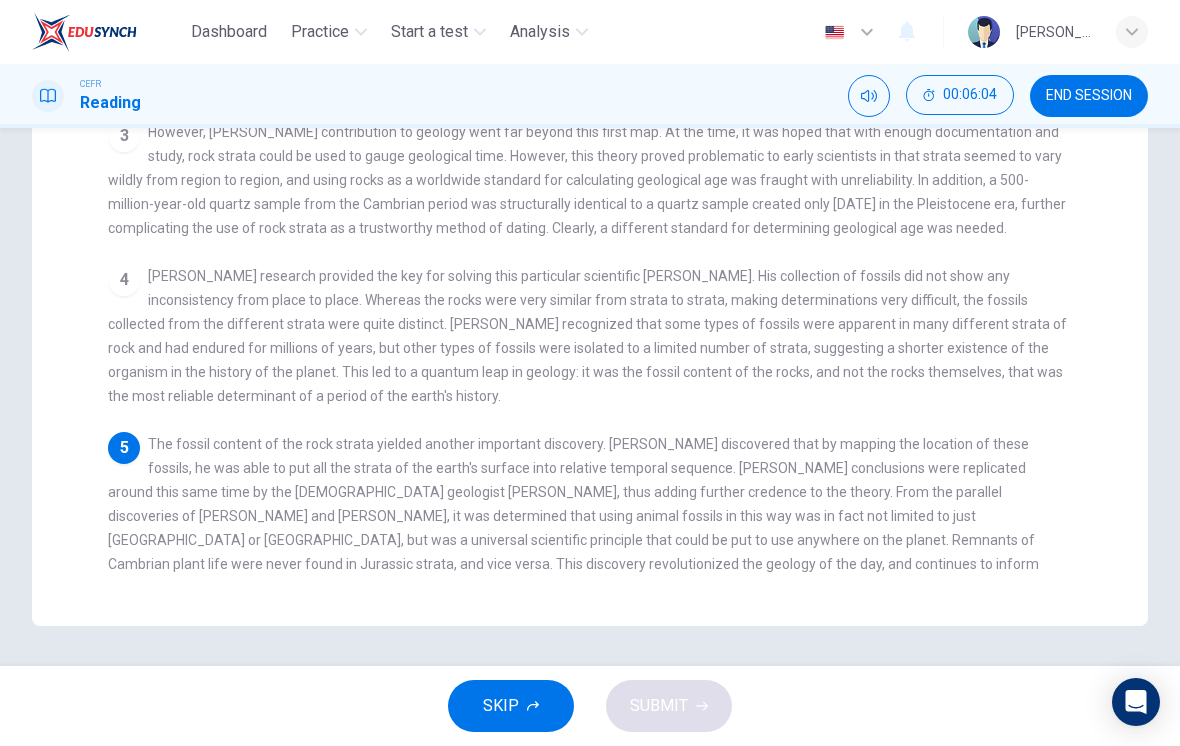 checkbox on "false" 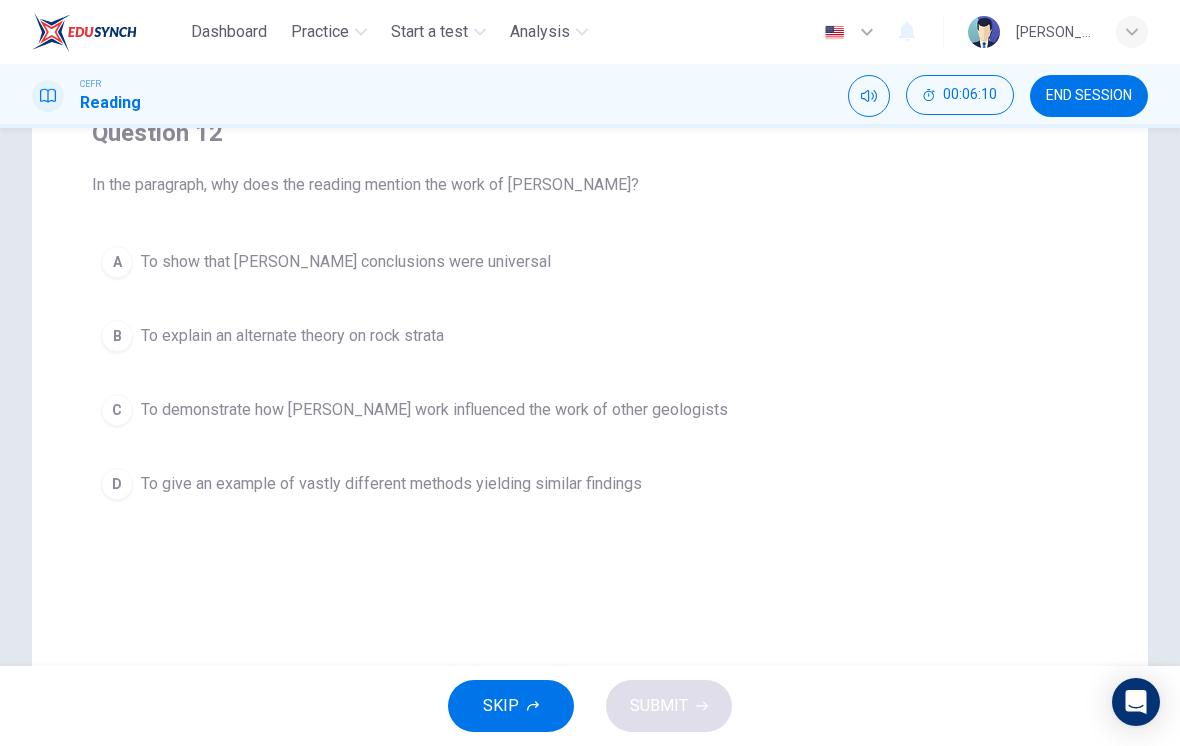 scroll, scrollTop: 166, scrollLeft: 0, axis: vertical 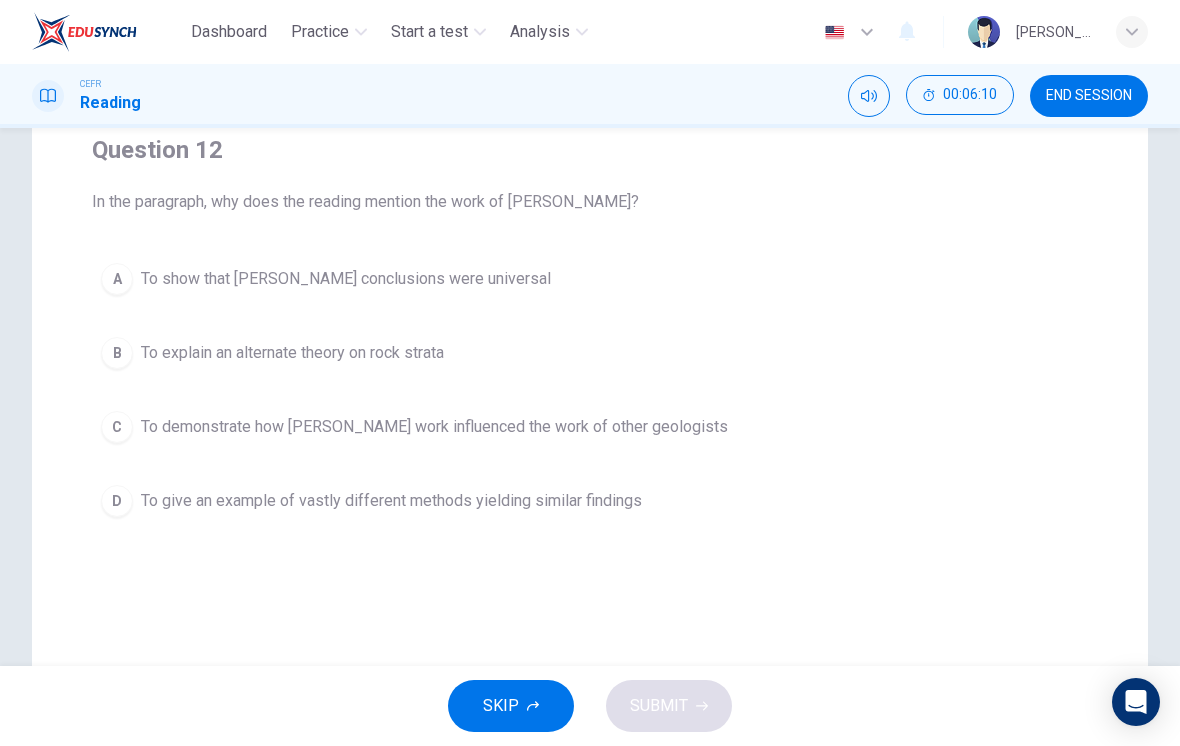click on "B" at bounding box center (117, 353) 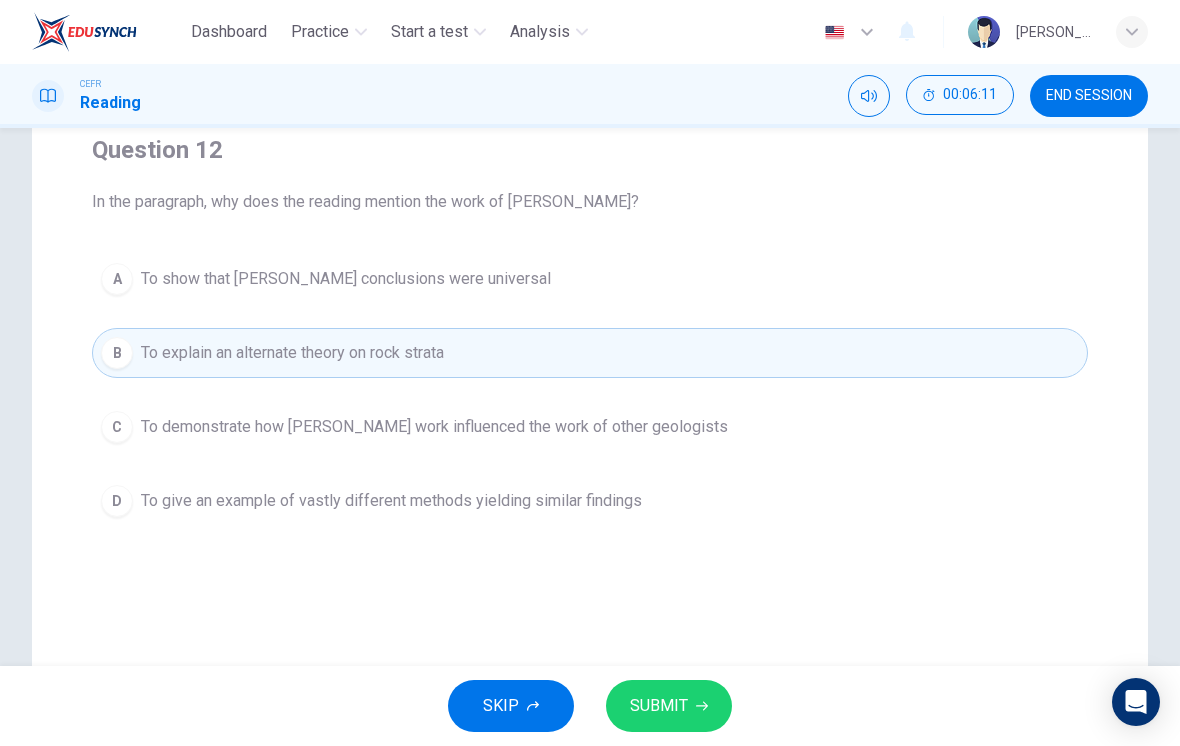 click on "SUBMIT" at bounding box center (669, 706) 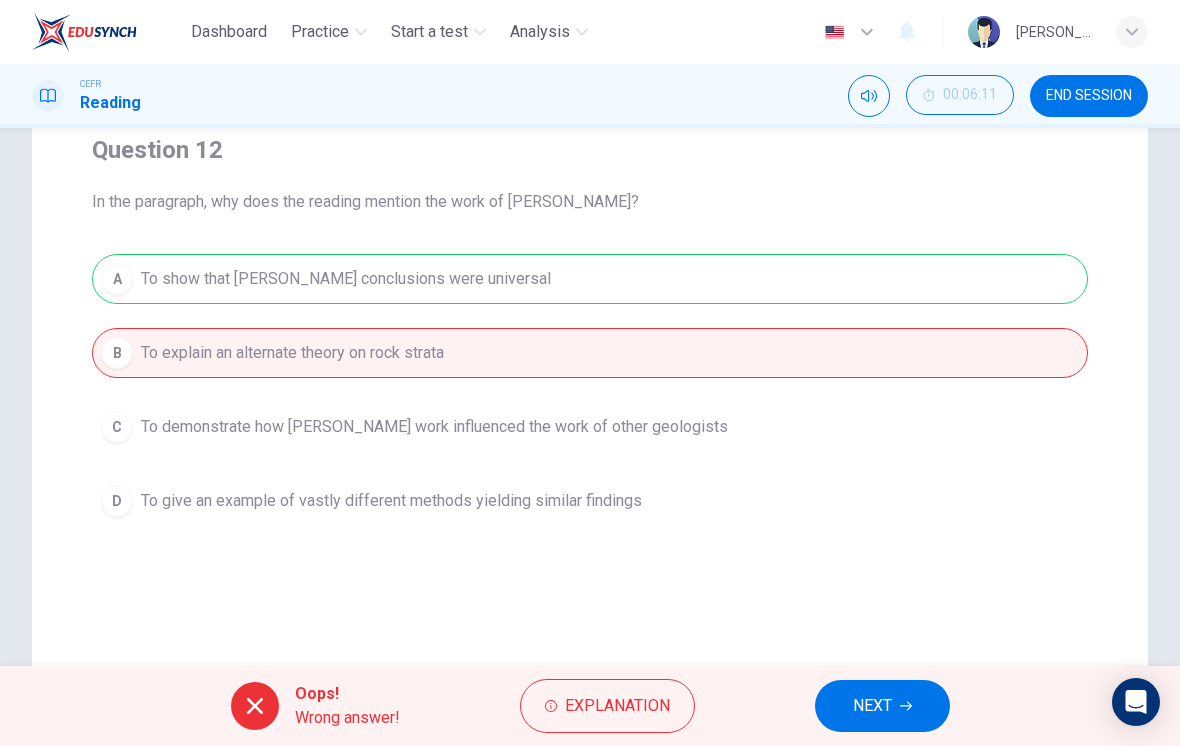 click on "NEXT" at bounding box center (882, 706) 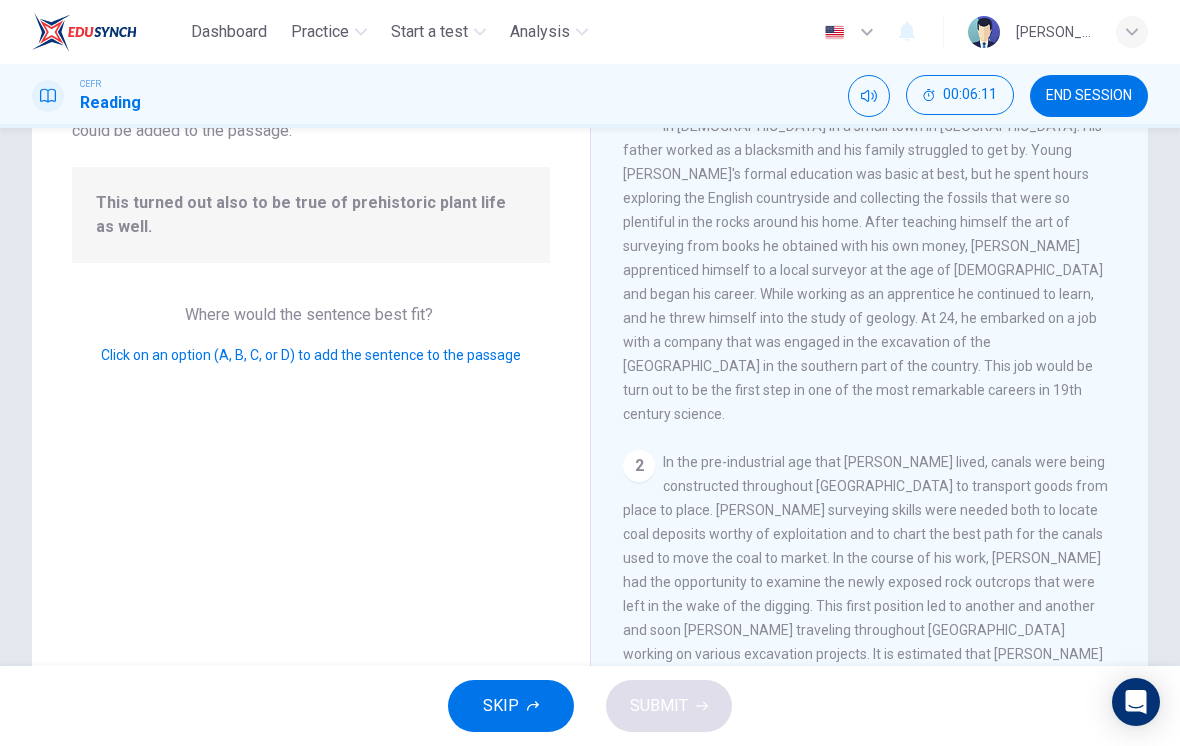 scroll, scrollTop: 1015, scrollLeft: 0, axis: vertical 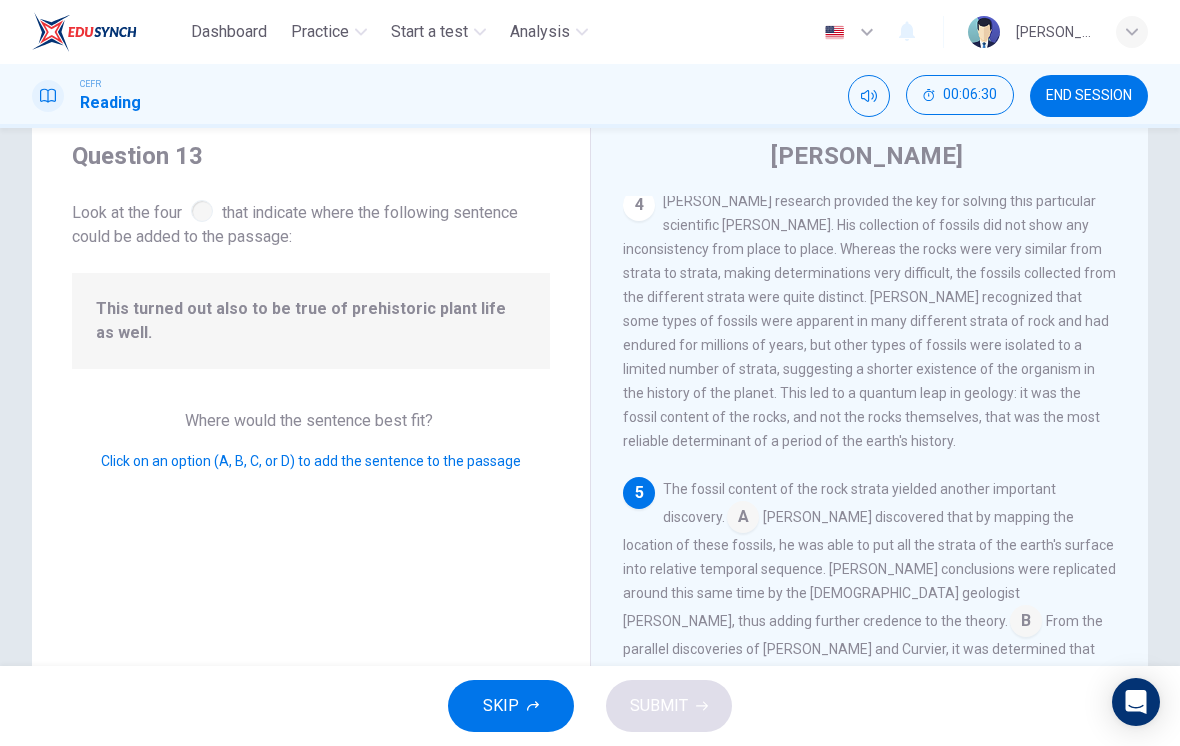 click at bounding box center [1026, 623] 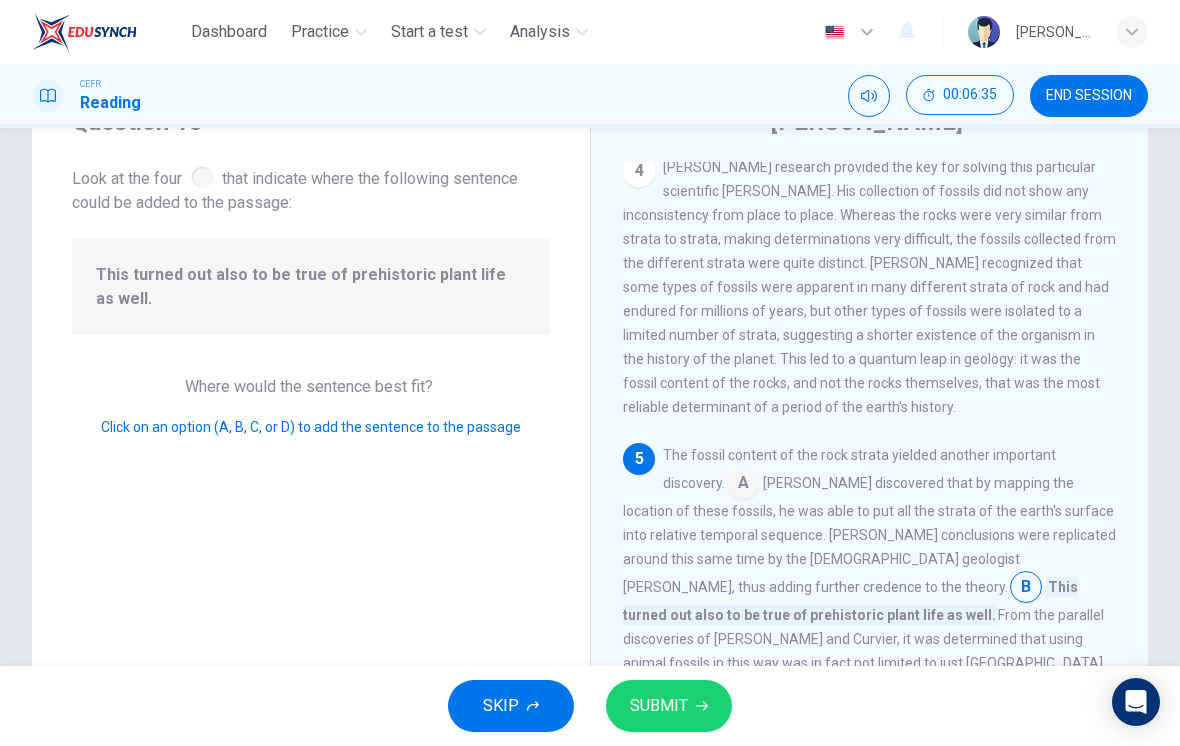 scroll, scrollTop: 102, scrollLeft: 0, axis: vertical 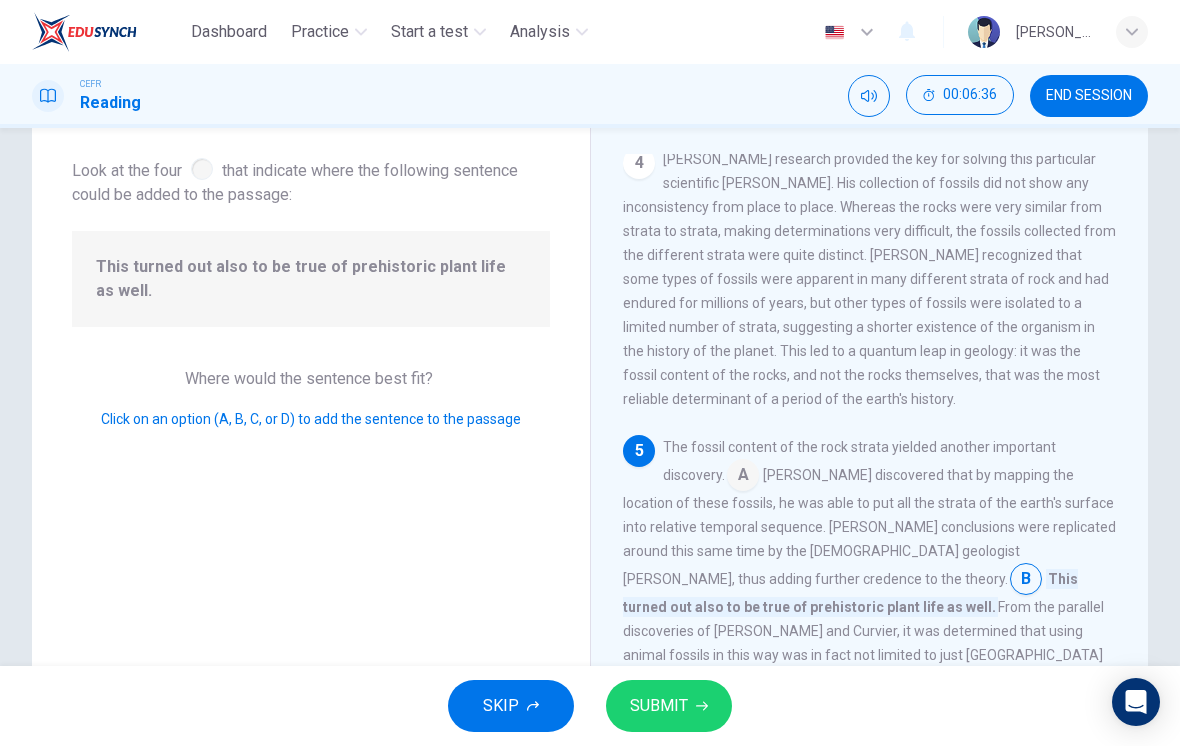 click 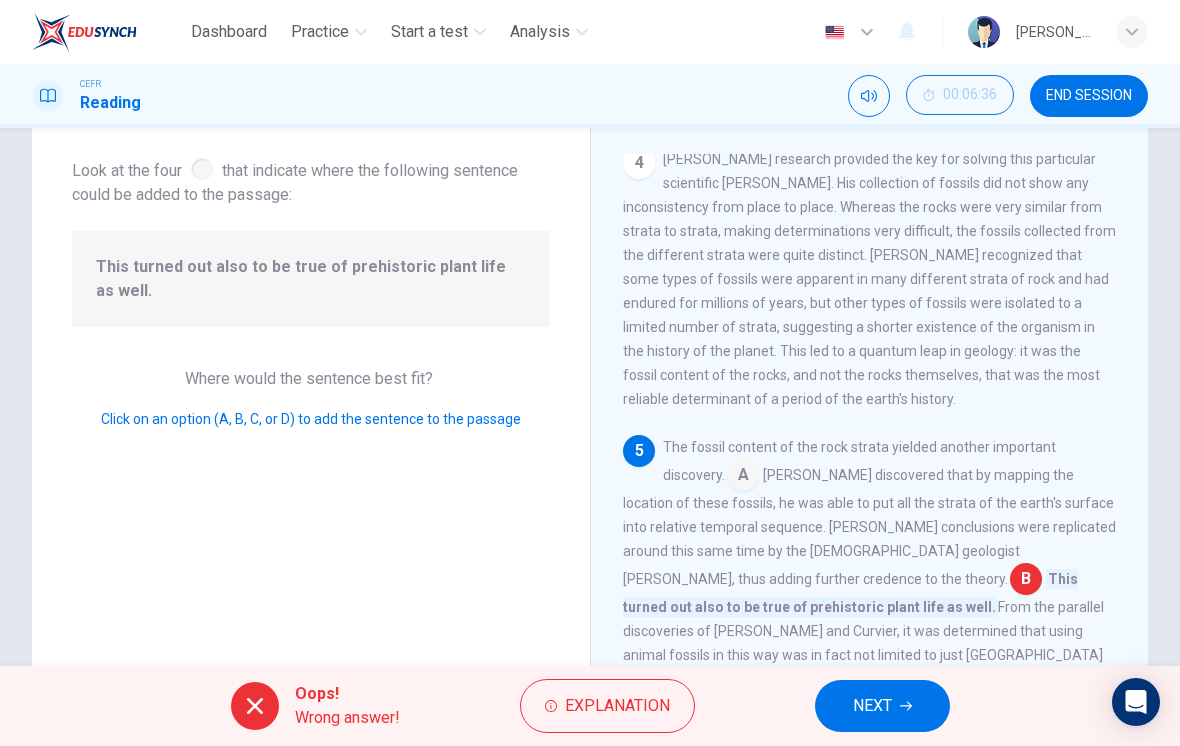 click on "NEXT" at bounding box center [882, 706] 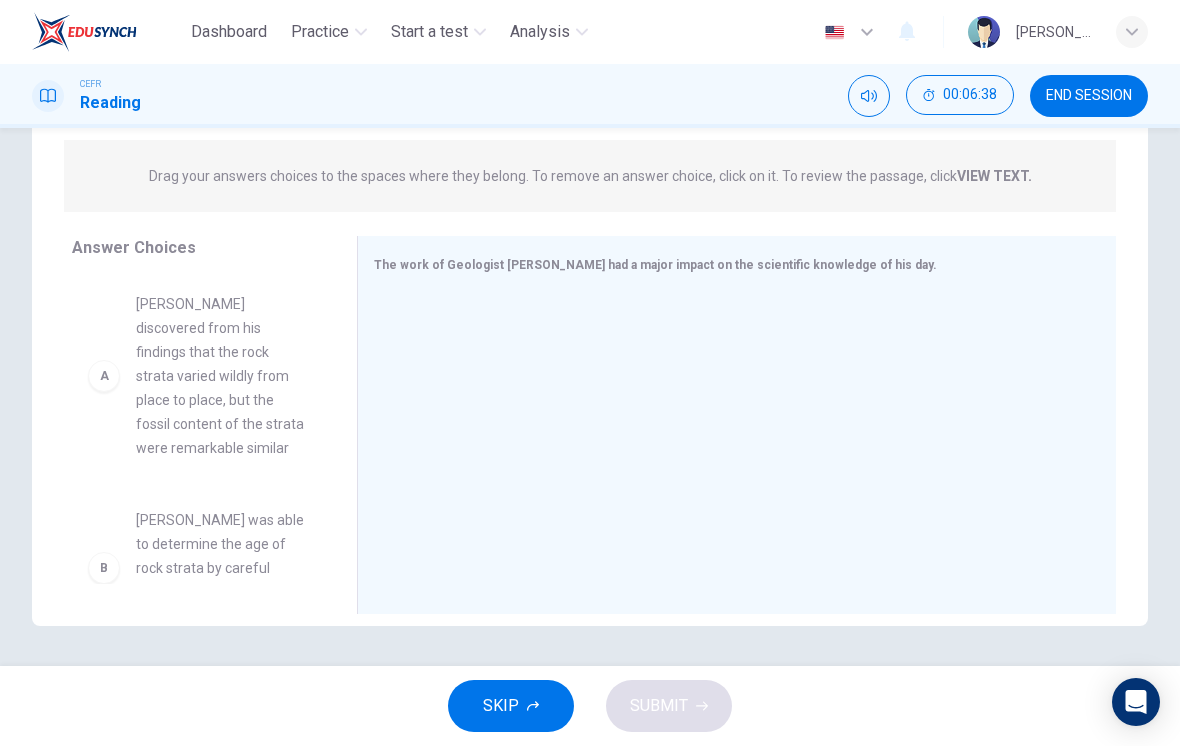 click on "SKIP" at bounding box center [511, 706] 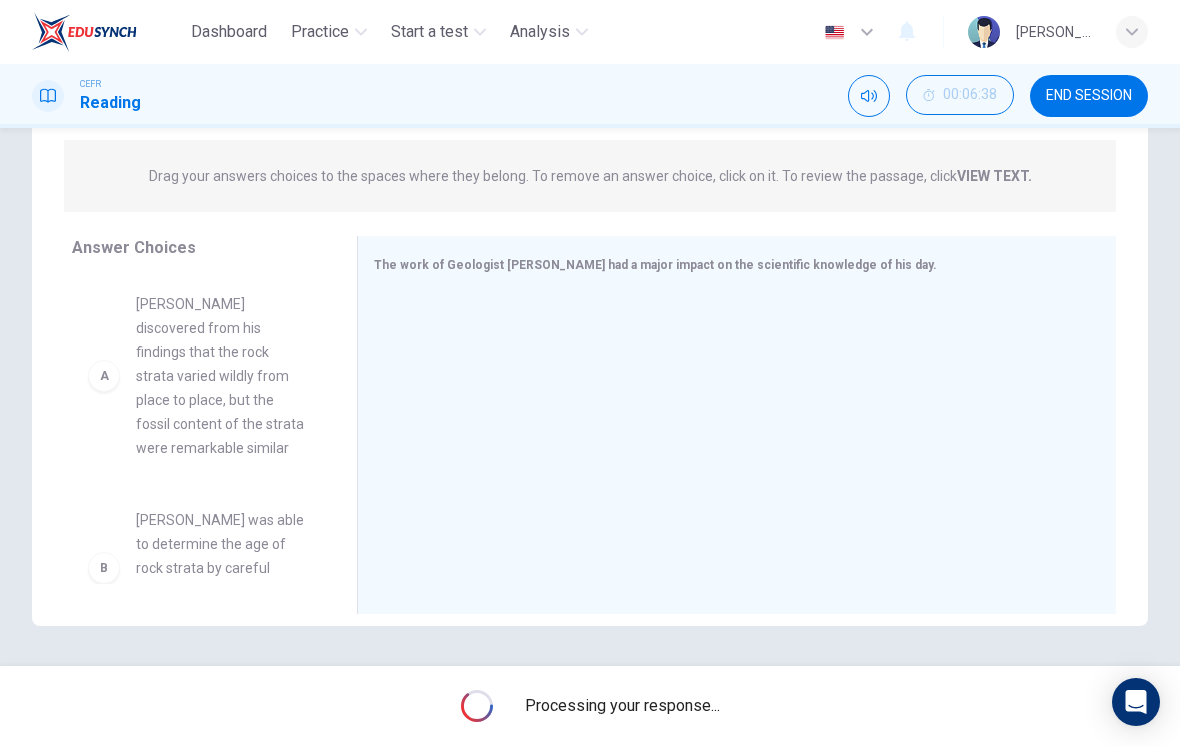 scroll, scrollTop: 237, scrollLeft: 0, axis: vertical 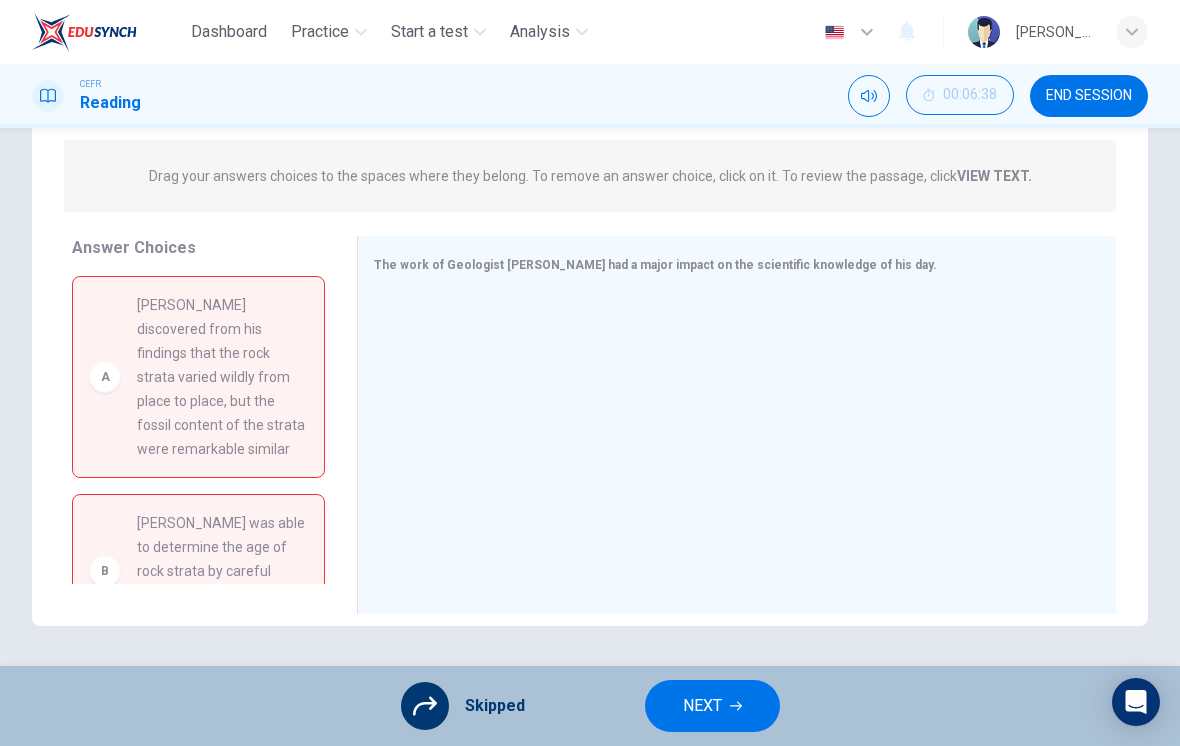 click on "NEXT" at bounding box center [702, 706] 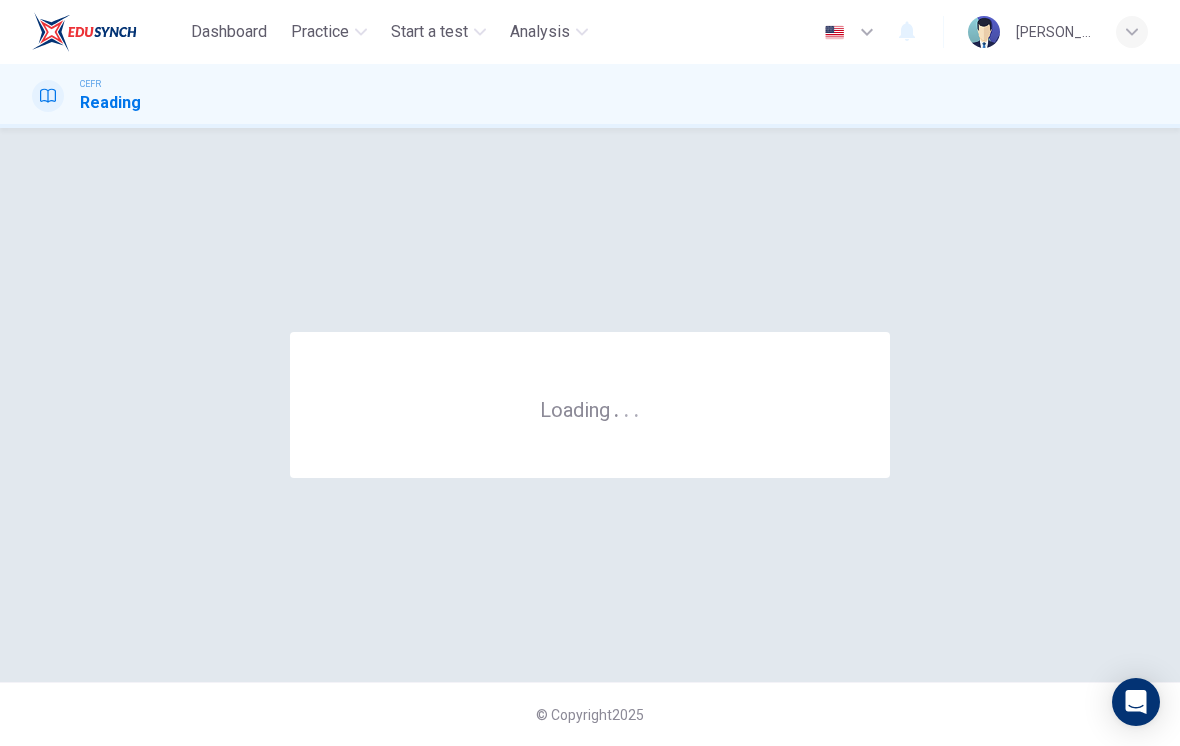 scroll, scrollTop: 0, scrollLeft: 0, axis: both 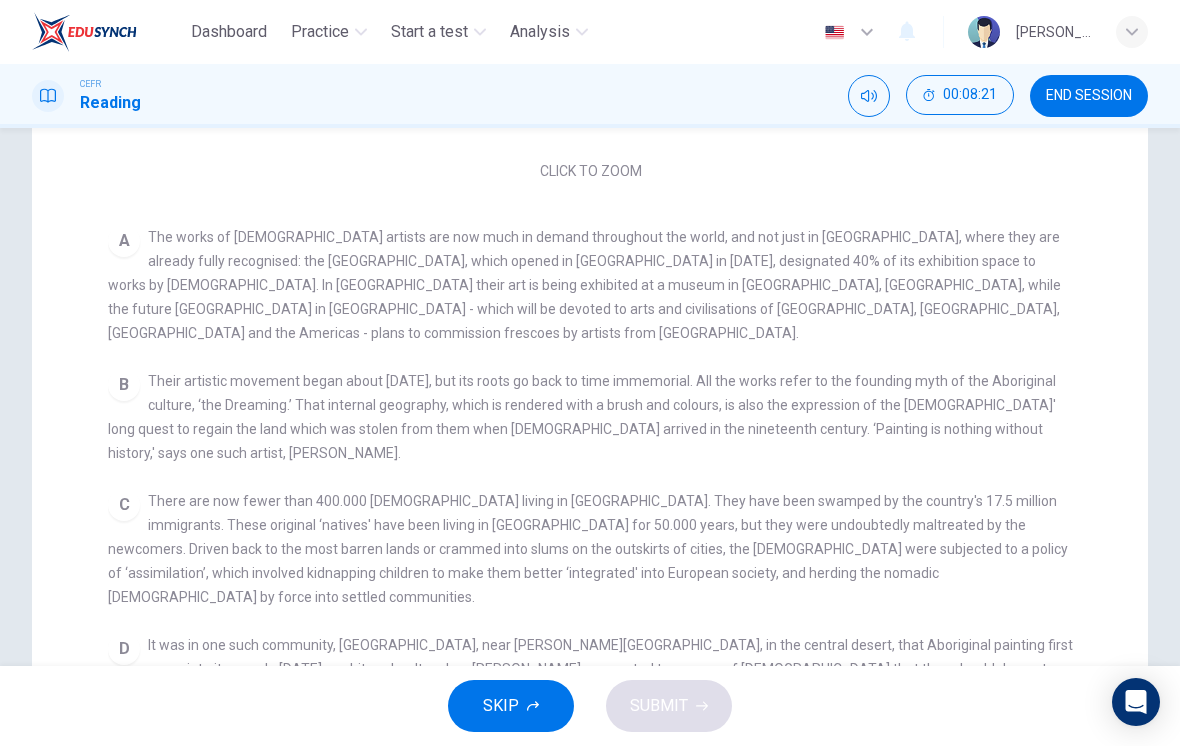 checkbox on "false" 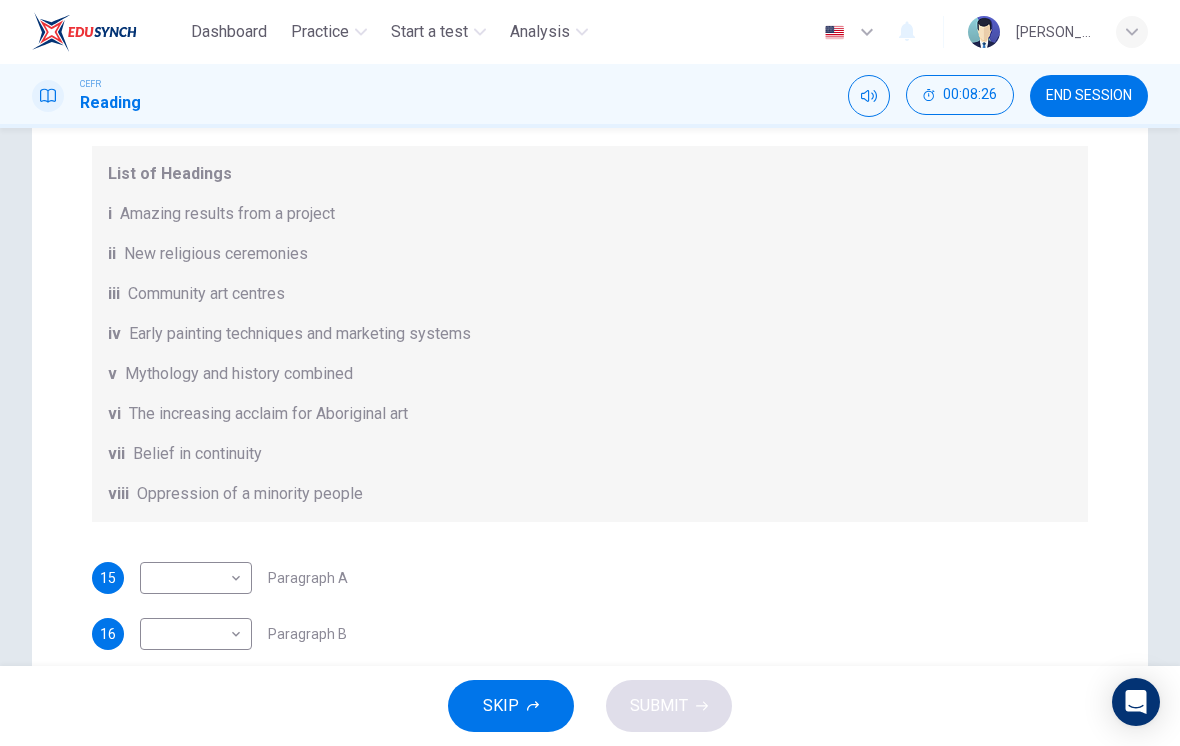 scroll, scrollTop: 52, scrollLeft: 0, axis: vertical 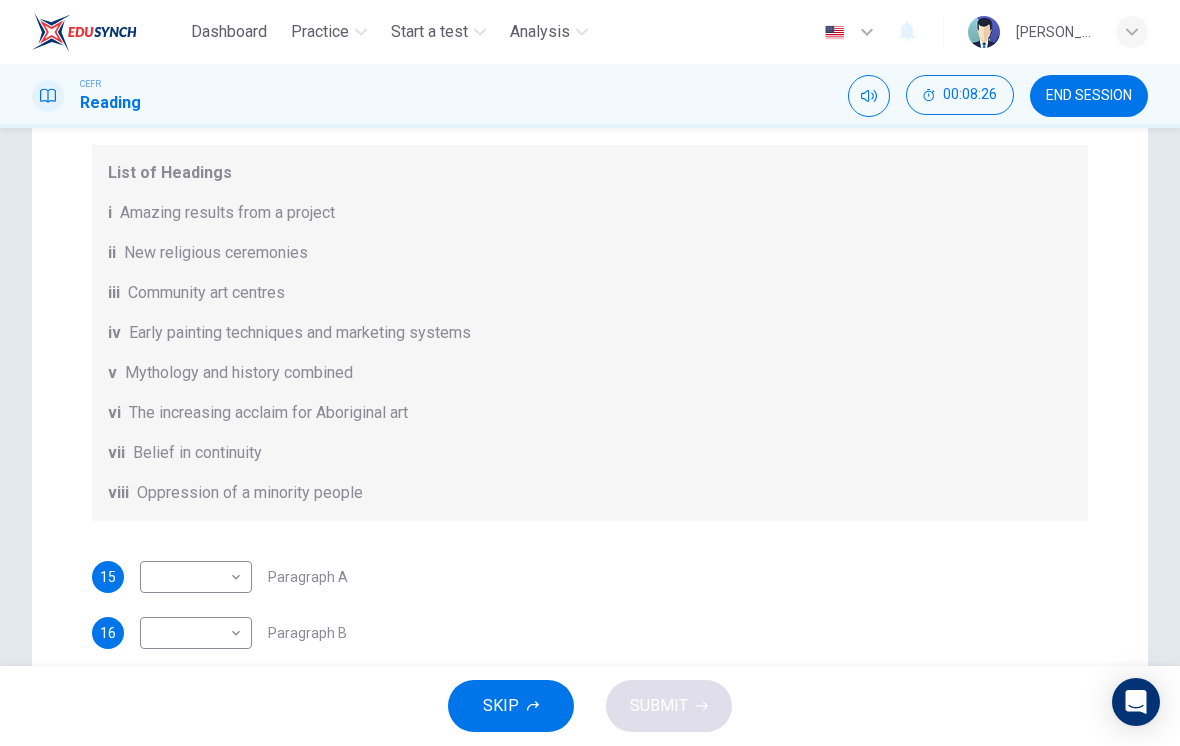 click on "Dashboard Practice Start a test Analysis English en ​ SITI NURAFIQAH BINTI KHALID CEFR Reading 00:08:26 END SESSION Questions 15 - 20 The Reading Passage has eight paragraphs  A-H .
Choose the most suitable heading for paragraphs  A-F  from the list of headings below.
Write the correct number (i-viii) in the boxes below. List of Headings i Amazing results from a project ii New religious ceremonies iii Community art centres iv Early painting techniques and marketing systems v Mythology and history combined vi The increasing acclaim for Aboriginal art vii Belief in continuity viii Oppression of a minority people 15 ​ ​ Paragraph A 16 ​ ​ Paragraph B 17 ​ ​ Paragraph C 18 ​ ​ Paragraph D 19 ​ ​ Paragraph E 20 ​ ​ Paragraph F Painters of Time CLICK TO ZOOM Click to Zoom A B C D E F G H  Today, Aboriginal painting has become a great success. Some works sell for more than $25,000, and exceptional items may fetch as much as $180,000 in Australia. SKIP SUBMIT
Dashboard Practice" at bounding box center (590, 373) 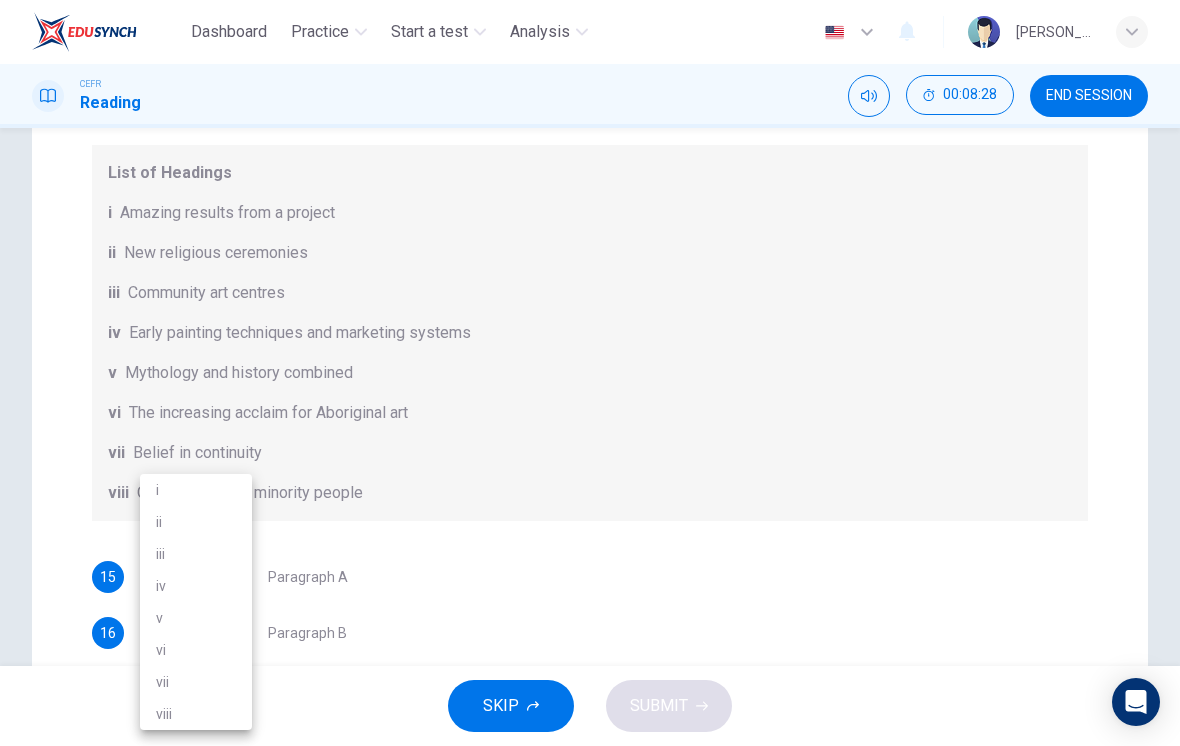 click on "v" at bounding box center (196, 618) 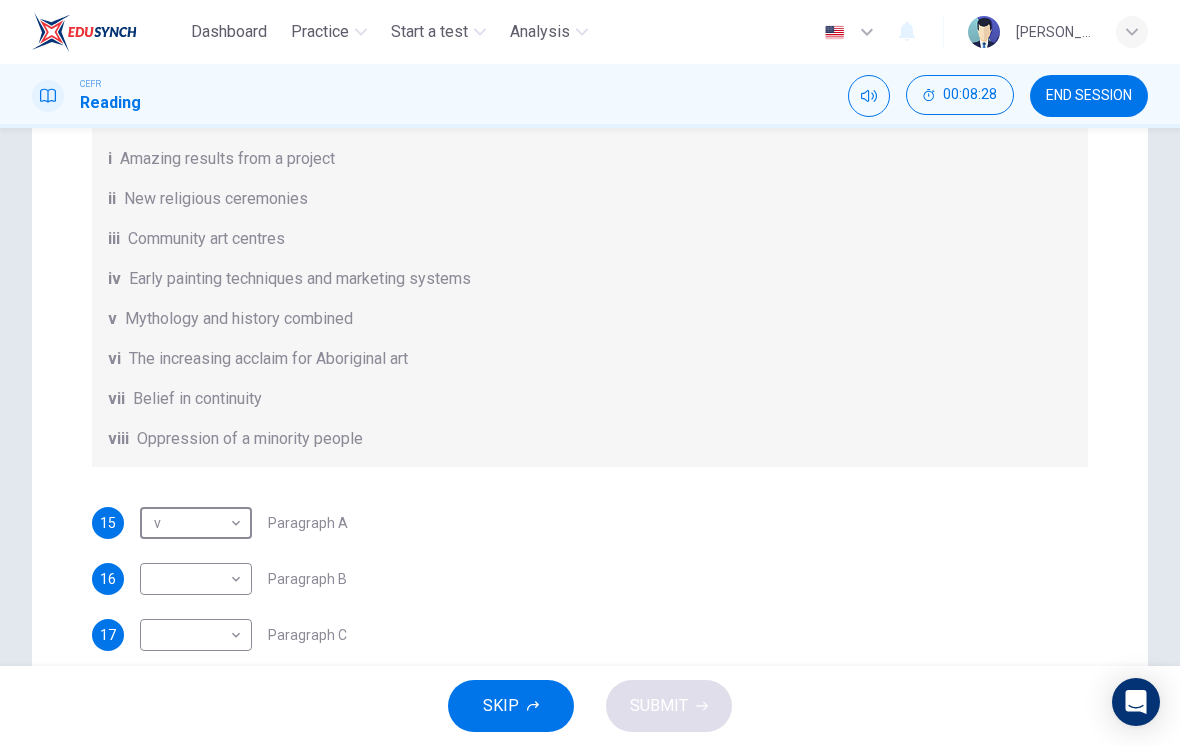 scroll, scrollTop: 118, scrollLeft: 0, axis: vertical 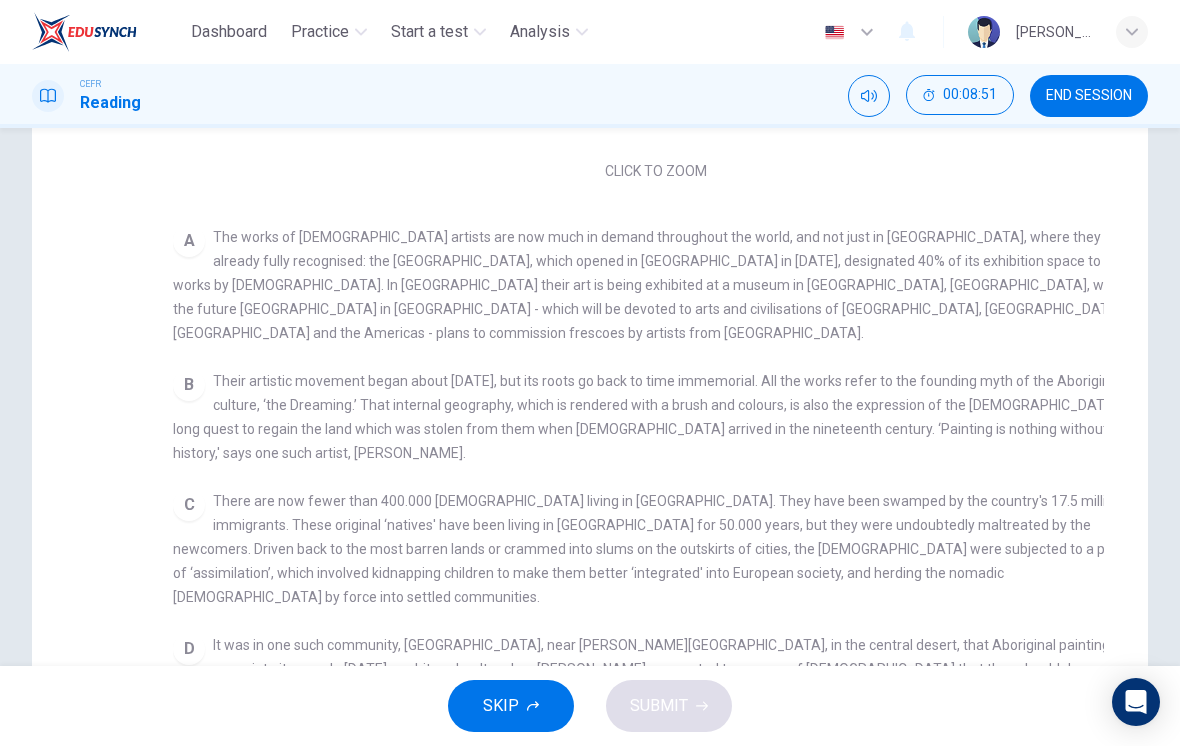 checkbox on "false" 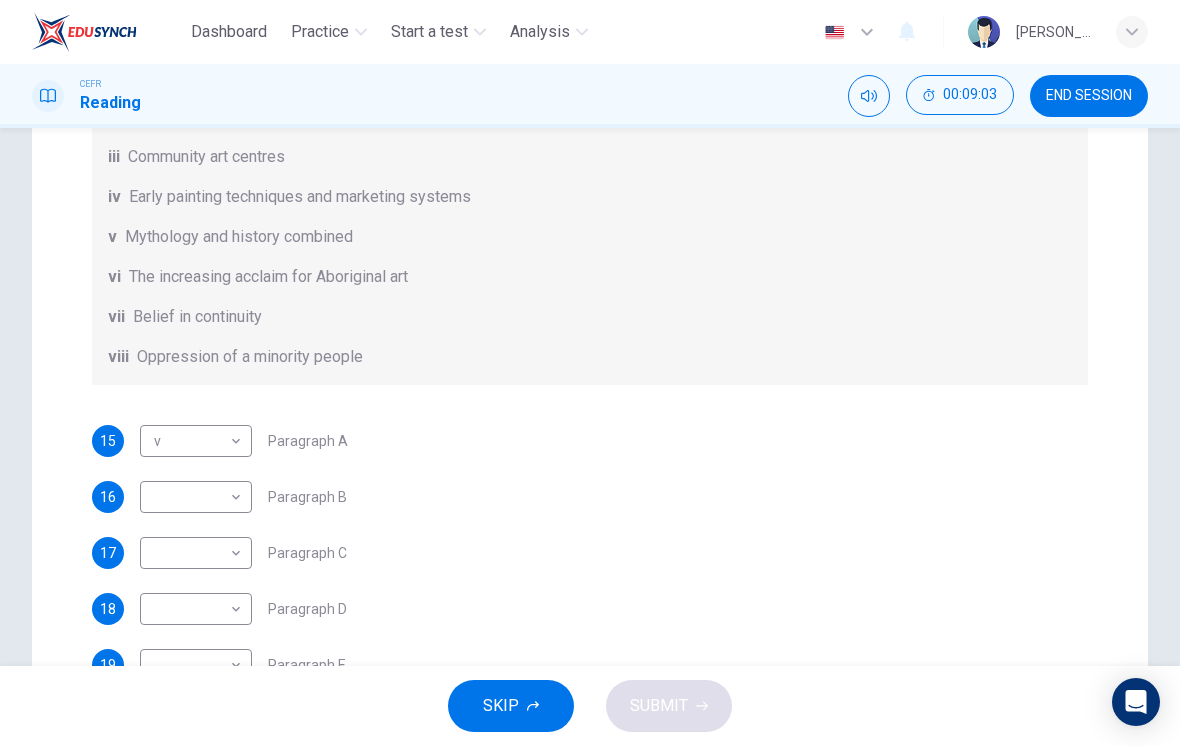 scroll, scrollTop: 188, scrollLeft: 0, axis: vertical 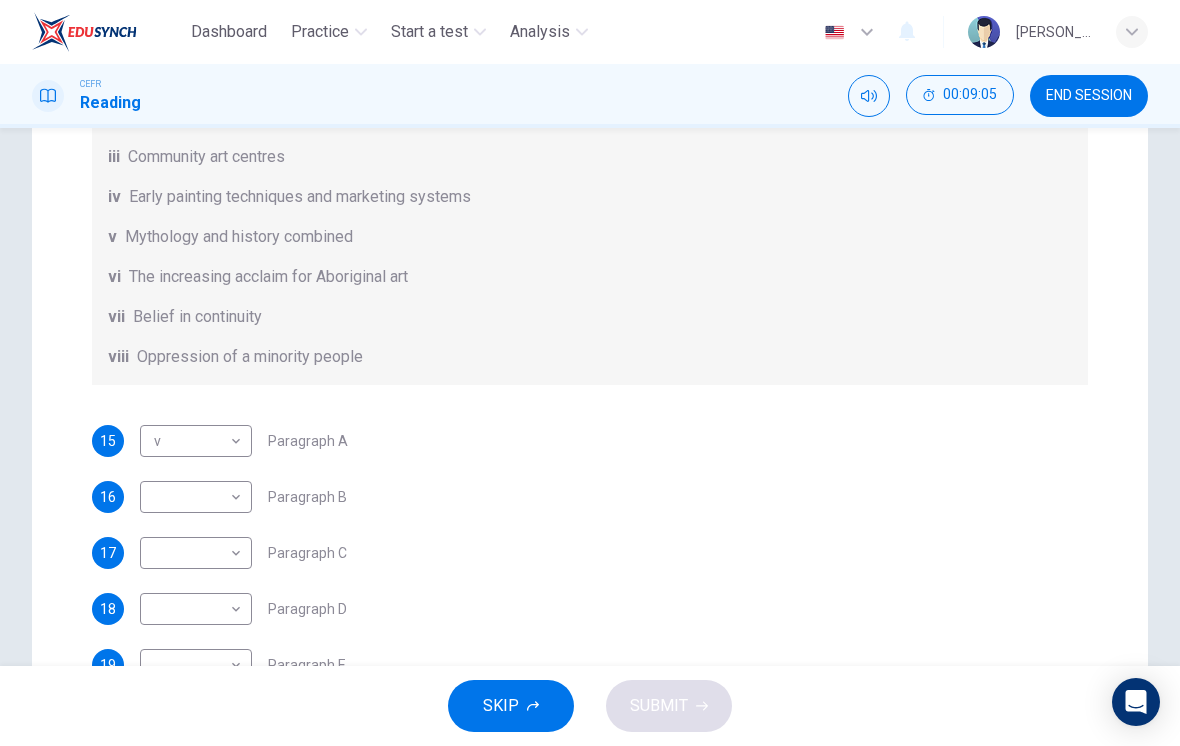 click on "Dashboard Practice Start a test Analysis English en ​ SITI NURAFIQAH BINTI KHALID CEFR Reading 00:09:05 END SESSION Questions 15 - 20 The Reading Passage has eight paragraphs  A-H .
Choose the most suitable heading for paragraphs  A-F  from the list of headings below.
Write the correct number (i-viii) in the boxes below. List of Headings i Amazing results from a project ii New religious ceremonies iii Community art centres iv Early painting techniques and marketing systems v Mythology and history combined vi The increasing acclaim for Aboriginal art vii Belief in continuity viii Oppression of a minority people 15 v v ​ Paragraph A 16 ​ ​ Paragraph B 17 ​ ​ Paragraph C 18 ​ ​ Paragraph D 19 ​ ​ Paragraph E 20 ​ ​ Paragraph F Painters of Time CLICK TO ZOOM Click to Zoom A B C D E F G H  Today, Aboriginal painting has become a great success. Some works sell for more than $25,000, and exceptional items may fetch as much as $180,000 in Australia. SKIP SUBMIT
Dashboard Practice" at bounding box center [590, 373] 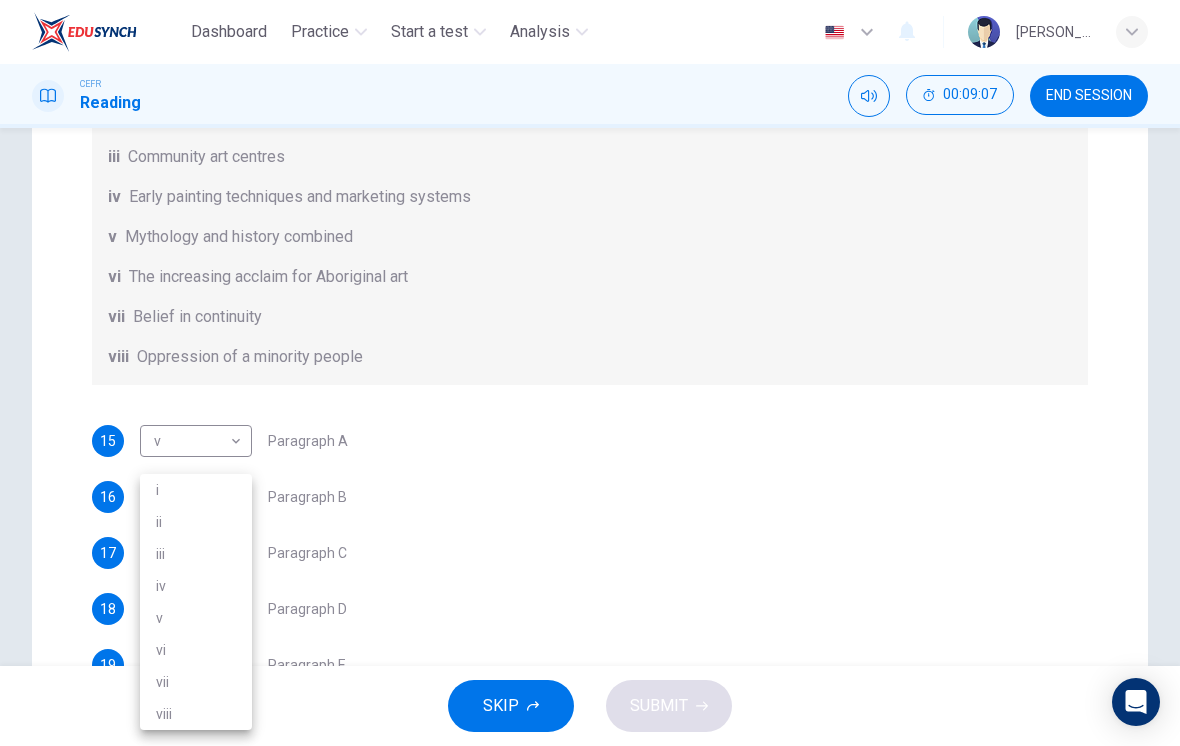 click on "vi" at bounding box center (196, 650) 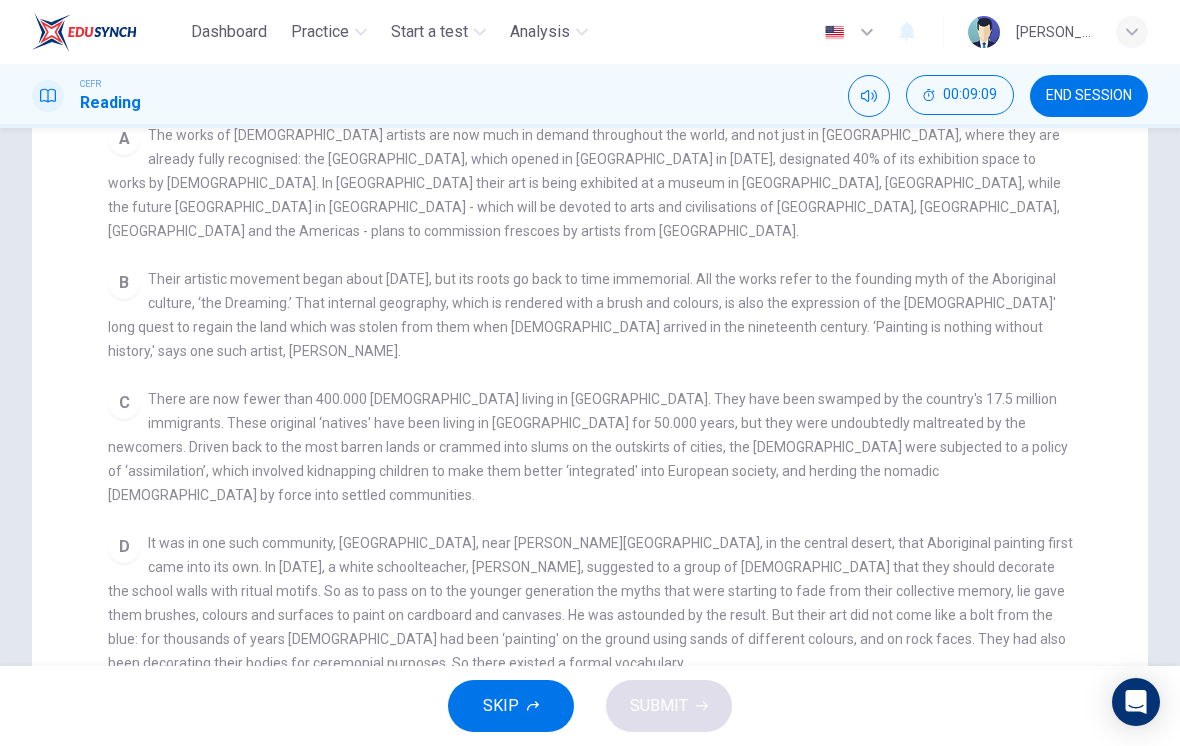 scroll, scrollTop: 301, scrollLeft: 0, axis: vertical 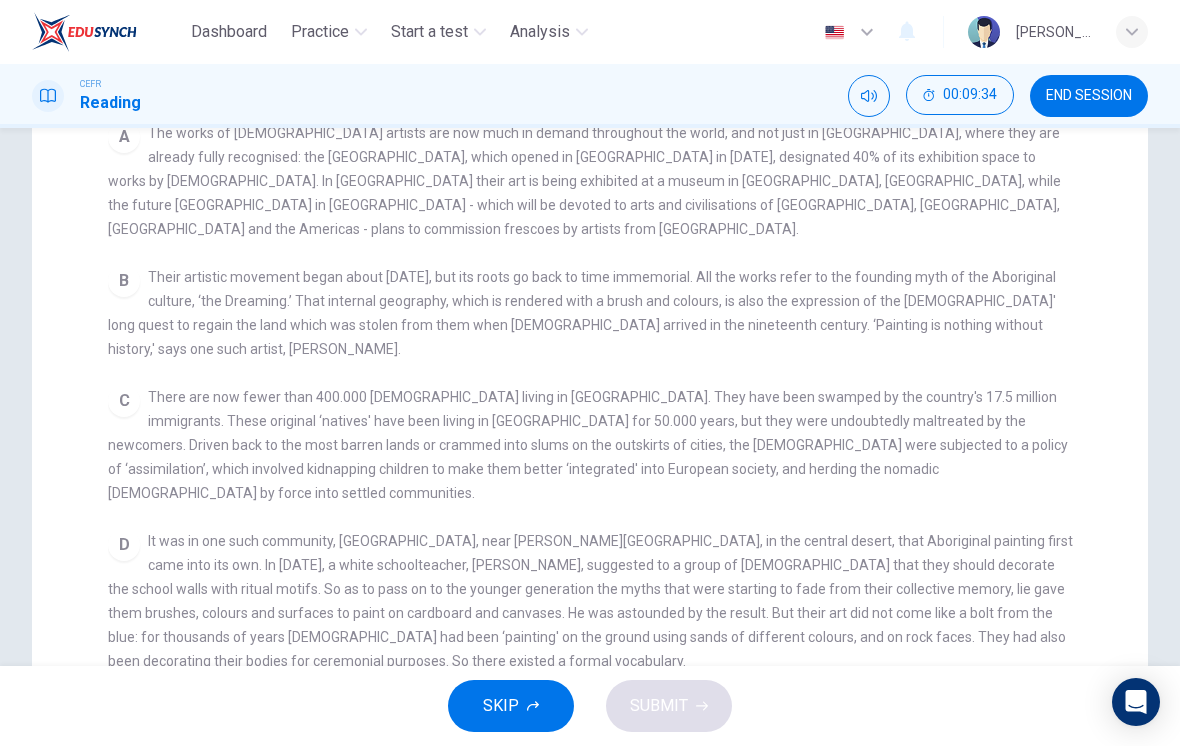 checkbox on "false" 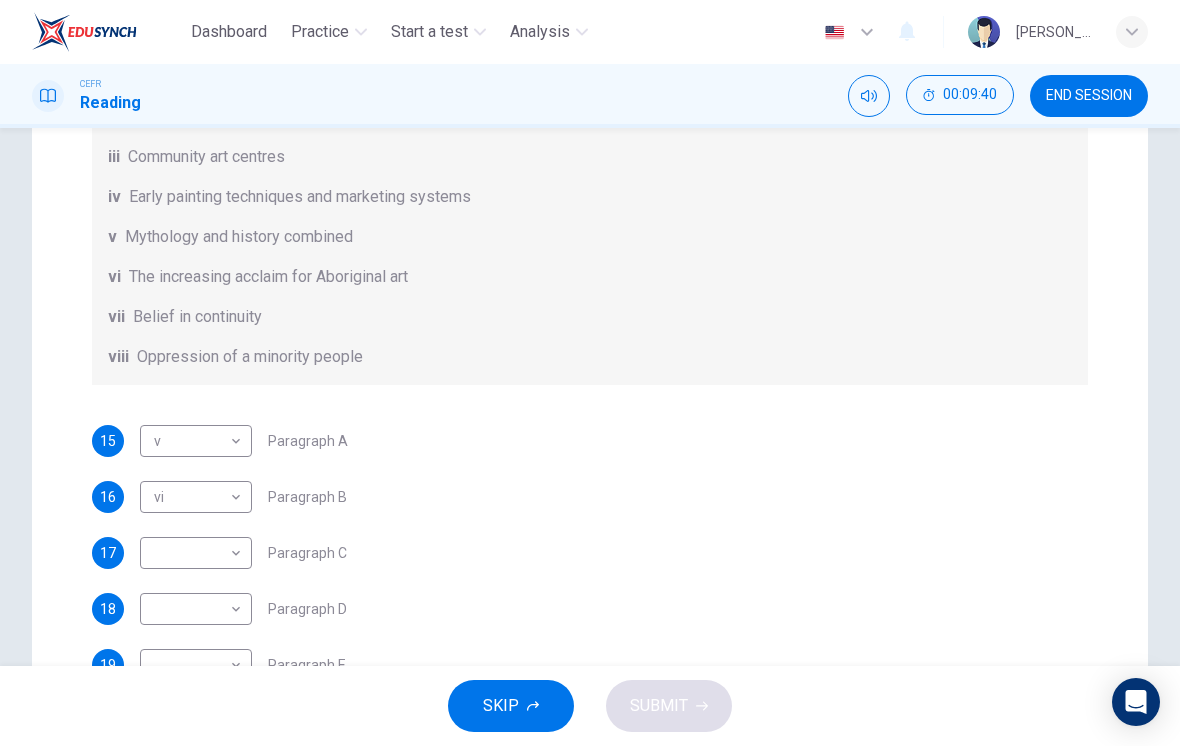 scroll, scrollTop: 188, scrollLeft: 0, axis: vertical 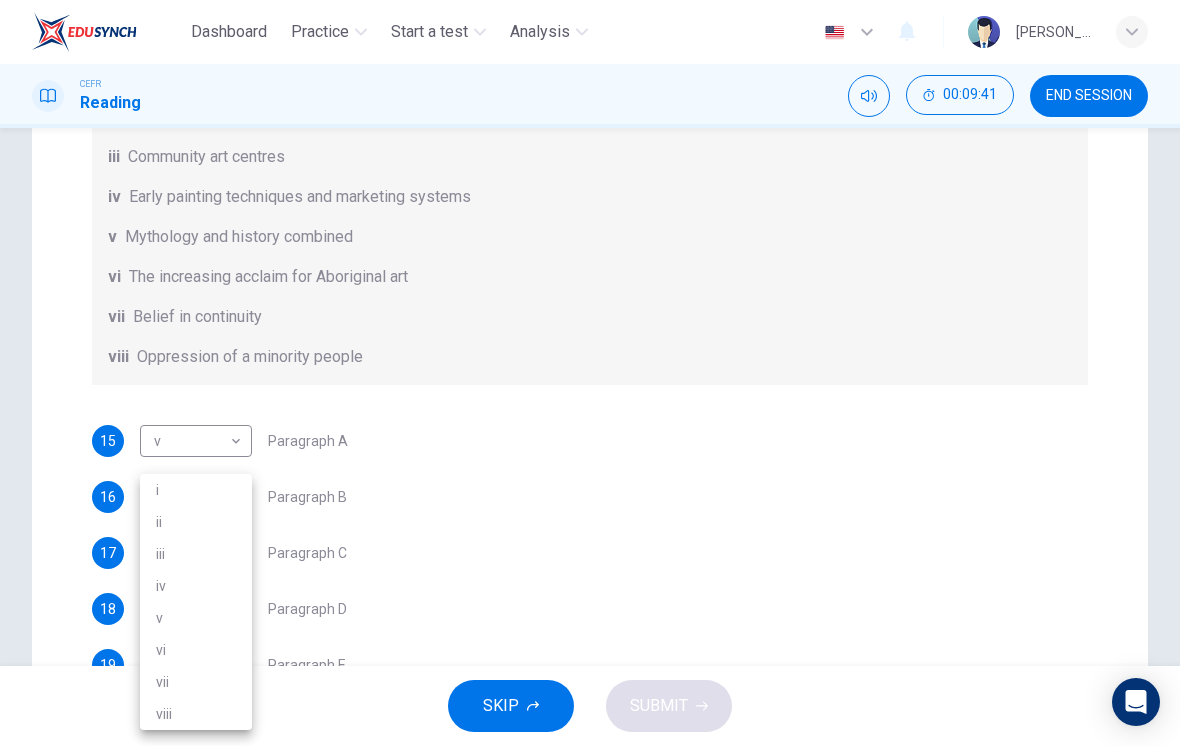 click on "viii" at bounding box center (196, 714) 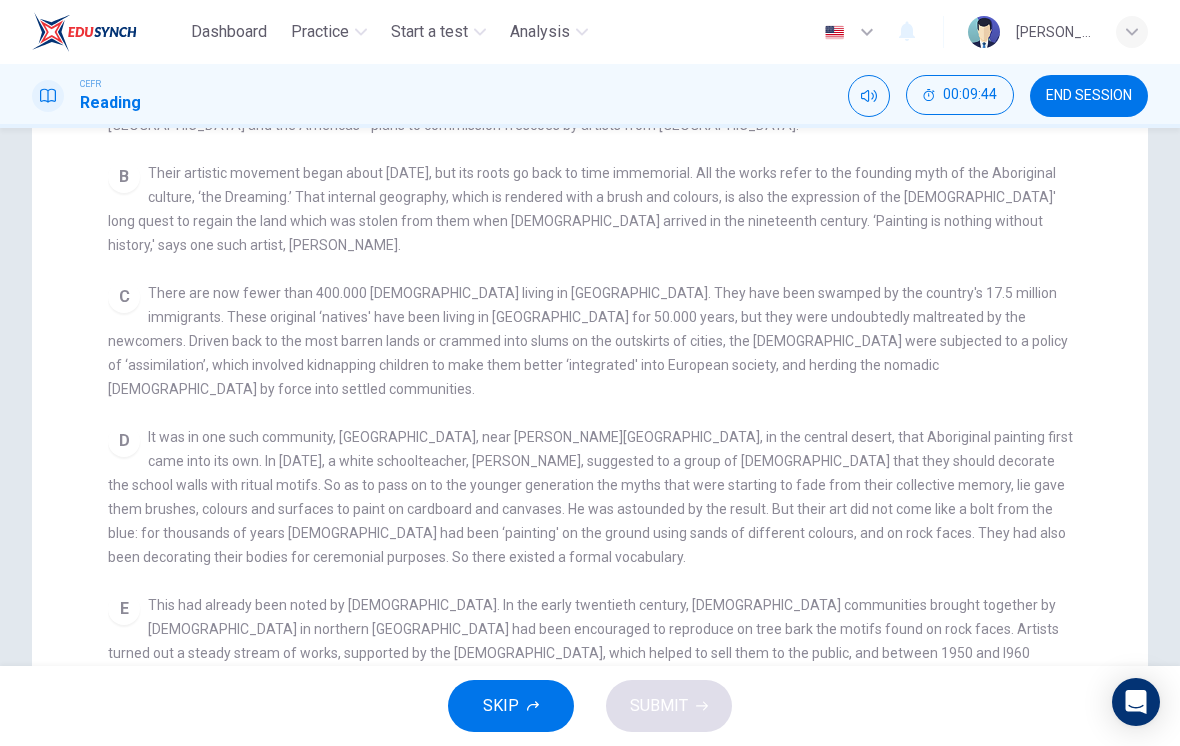 scroll, scrollTop: 409, scrollLeft: 0, axis: vertical 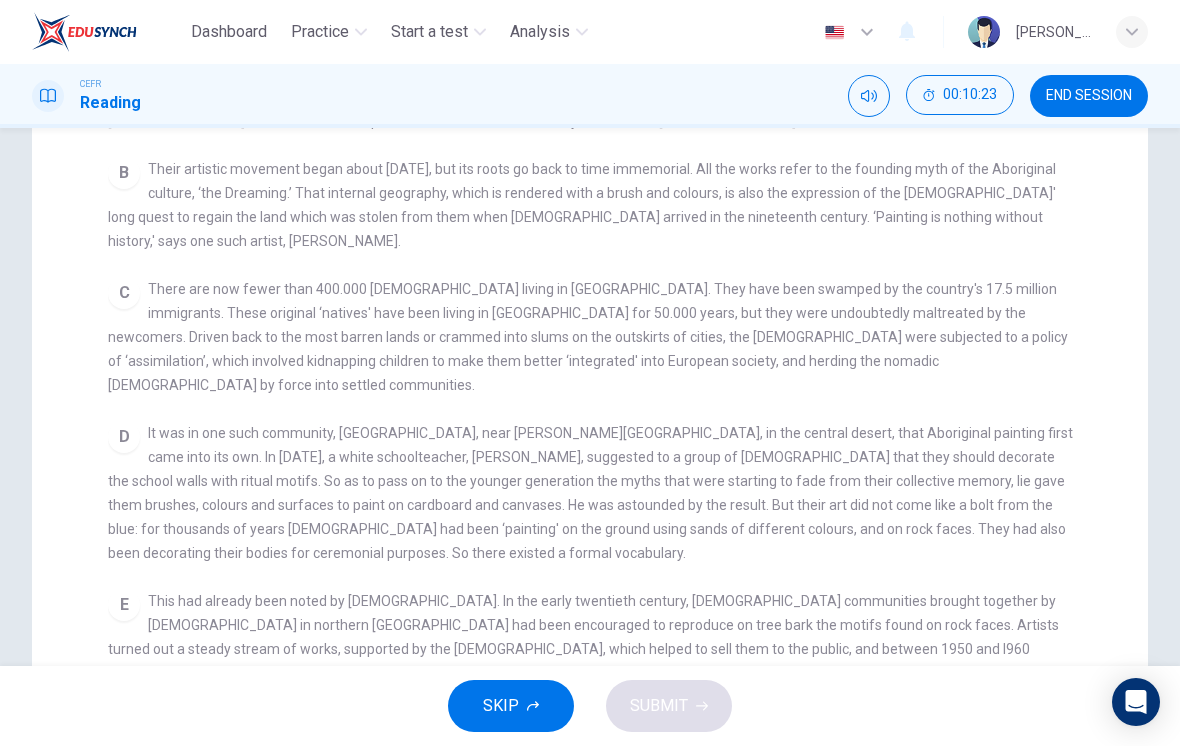 checkbox on "false" 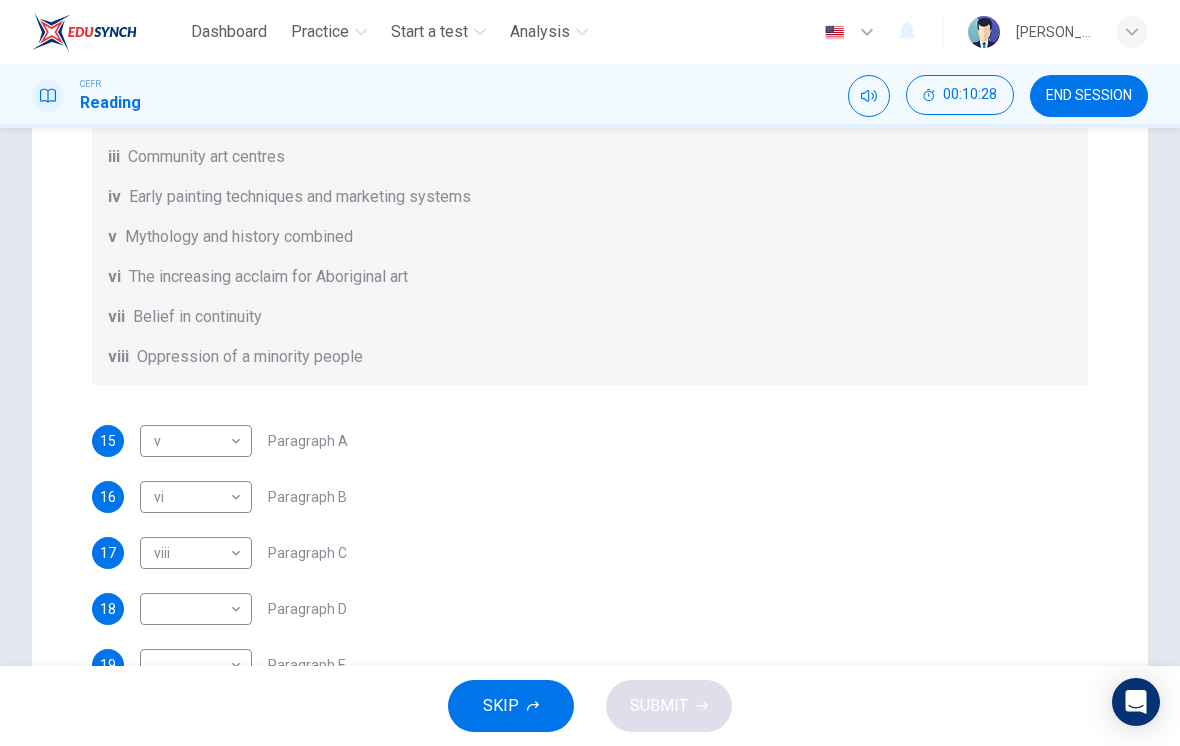 scroll, scrollTop: 188, scrollLeft: 0, axis: vertical 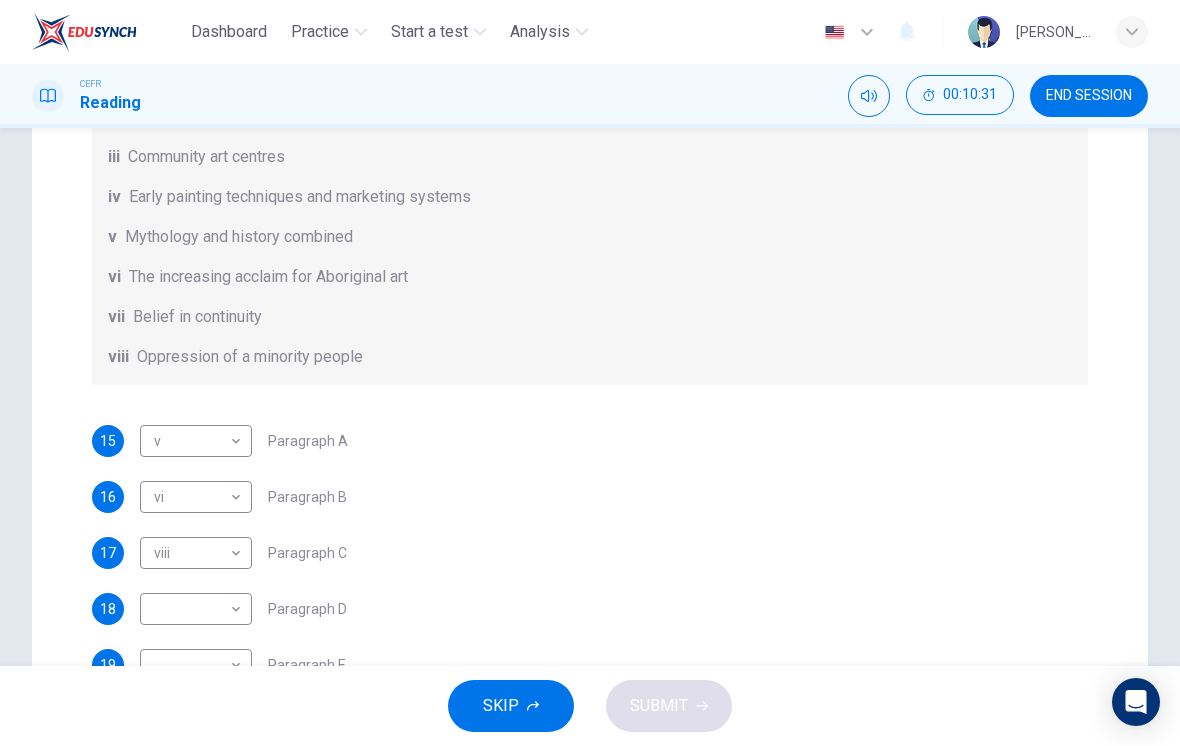 click on "Dashboard Practice Start a test Analysis English en ​ SITI NURAFIQAH BINTI KHALID CEFR Reading 00:10:31 END SESSION Questions 15 - 20 The Reading Passage has eight paragraphs  A-H .
Choose the most suitable heading for paragraphs  A-F  from the list of headings below.
Write the correct number (i-viii) in the boxes below. List of Headings i Amazing results from a project ii New religious ceremonies iii Community art centres iv Early painting techniques and marketing systems v Mythology and history combined vi The increasing acclaim for Aboriginal art vii Belief in continuity viii Oppression of a minority people 15 v v ​ Paragraph A 16 vi vi ​ Paragraph B 17 viii viii ​ Paragraph C 18 ​ ​ Paragraph D 19 ​ ​ Paragraph E 20 ​ ​ Paragraph F Painters of Time CLICK TO ZOOM Click to Zoom A B C D E F G H  Today, Aboriginal painting has become a great success. Some works sell for more than $25,000, and exceptional items may fetch as much as $180,000 in Australia. SKIP SUBMIT
Dashboard 2025" at bounding box center [590, 373] 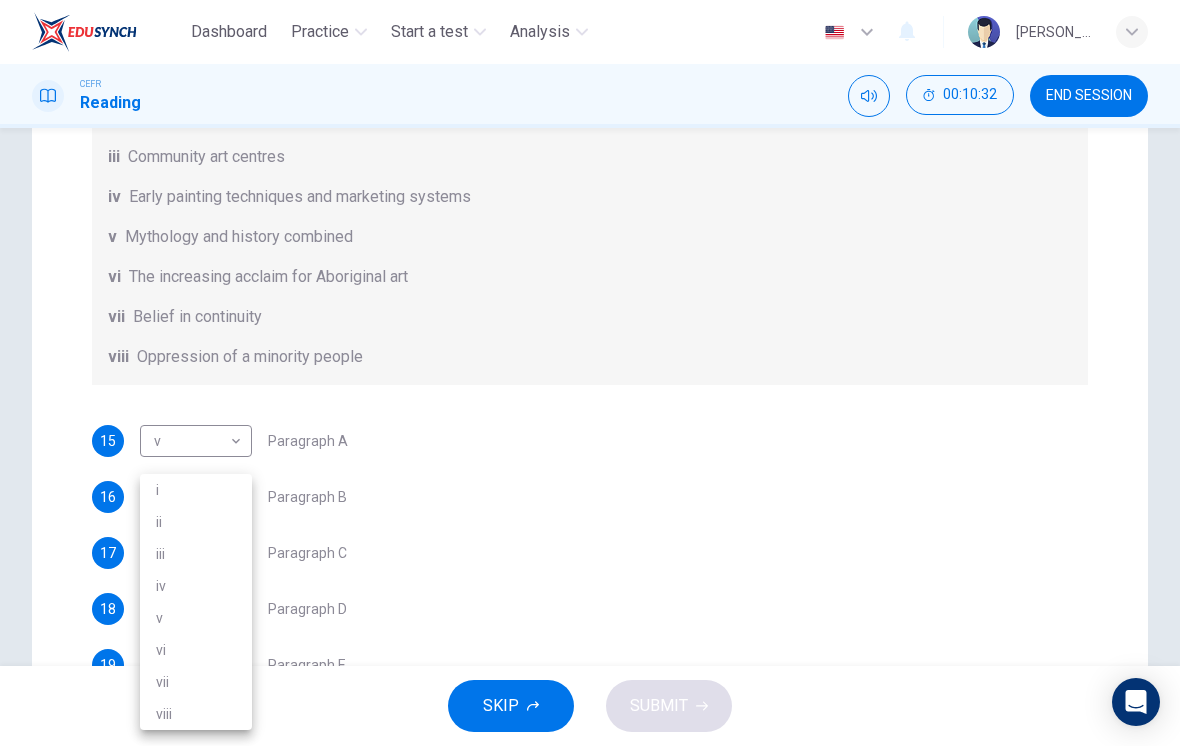 click on "iv" at bounding box center [196, 586] 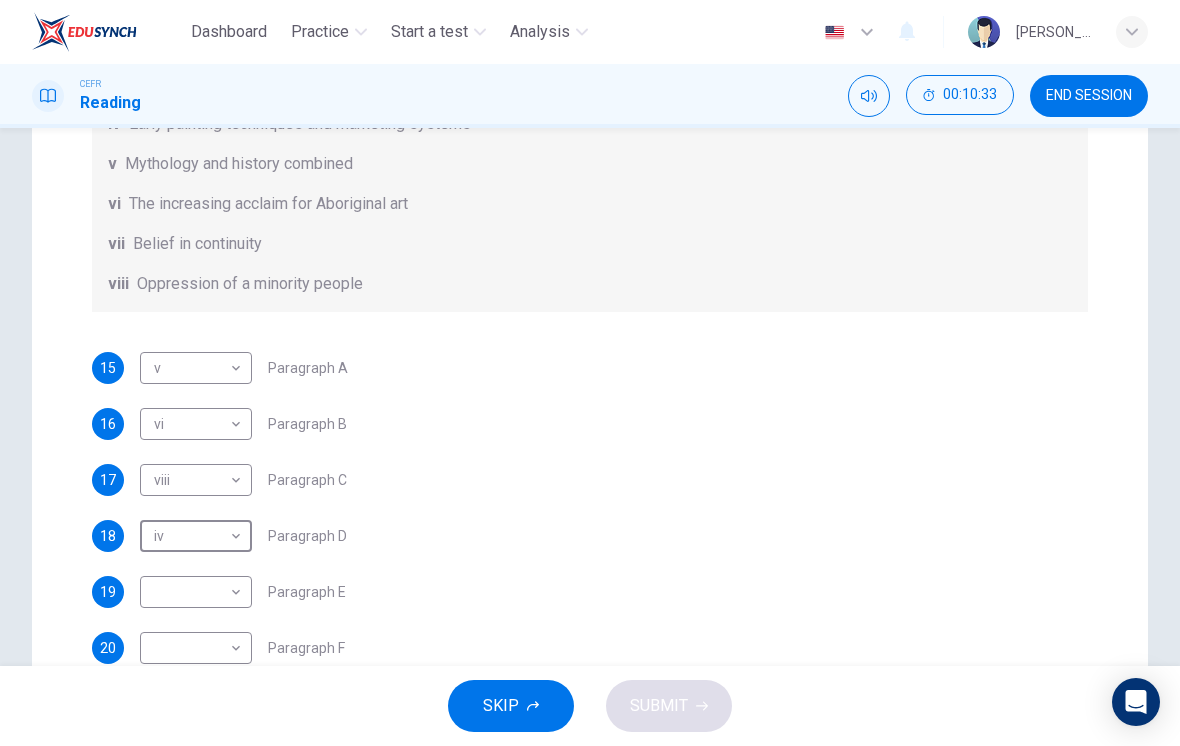 scroll, scrollTop: 398, scrollLeft: 0, axis: vertical 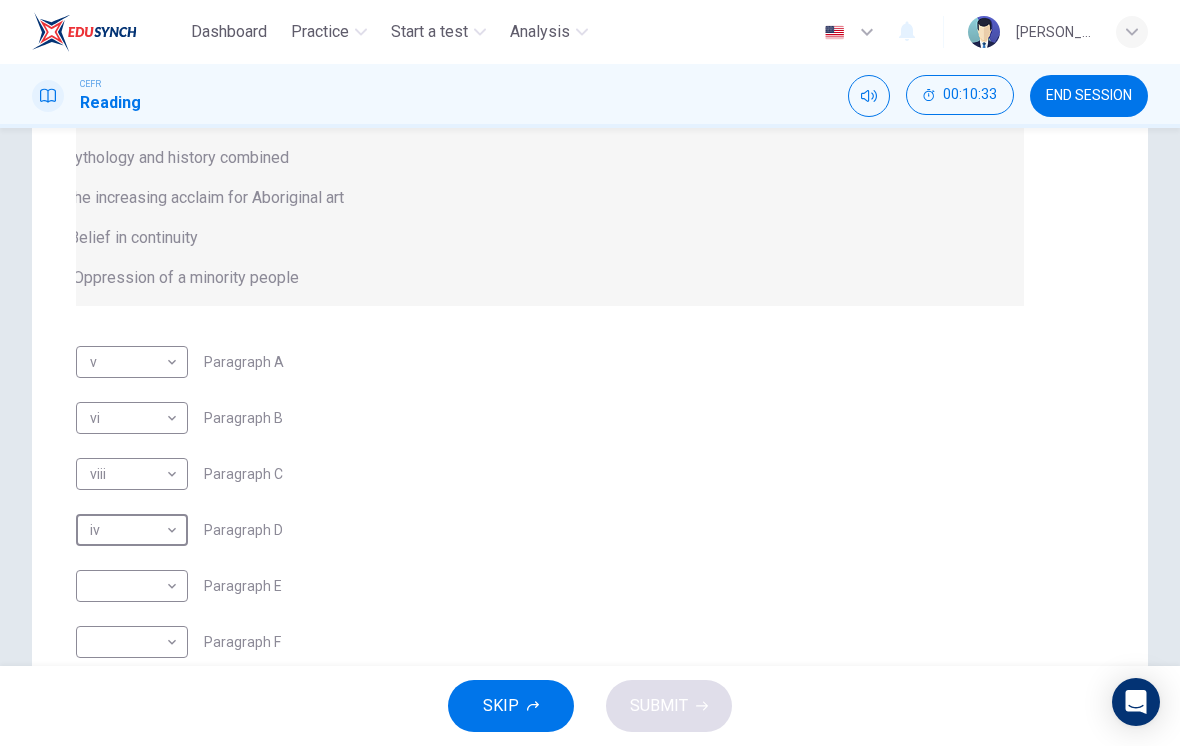 checkbox on "true" 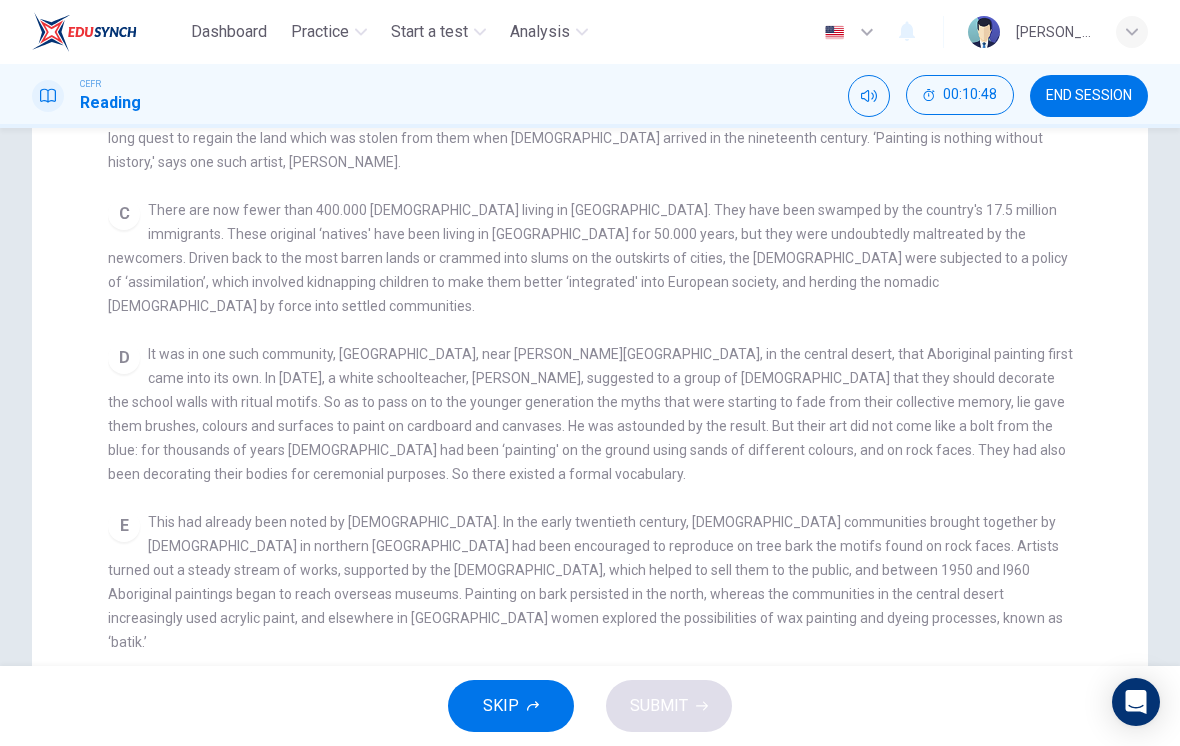 click on "SKIP" at bounding box center (511, 706) 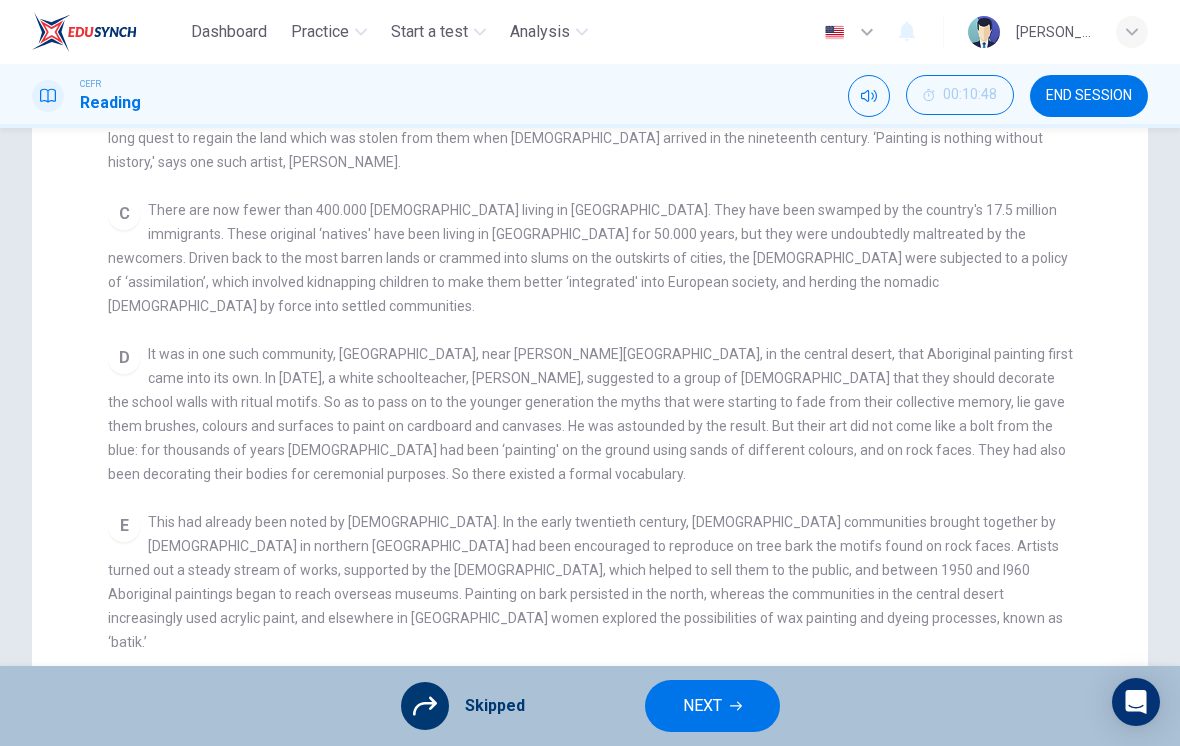 click on "NEXT" at bounding box center (712, 706) 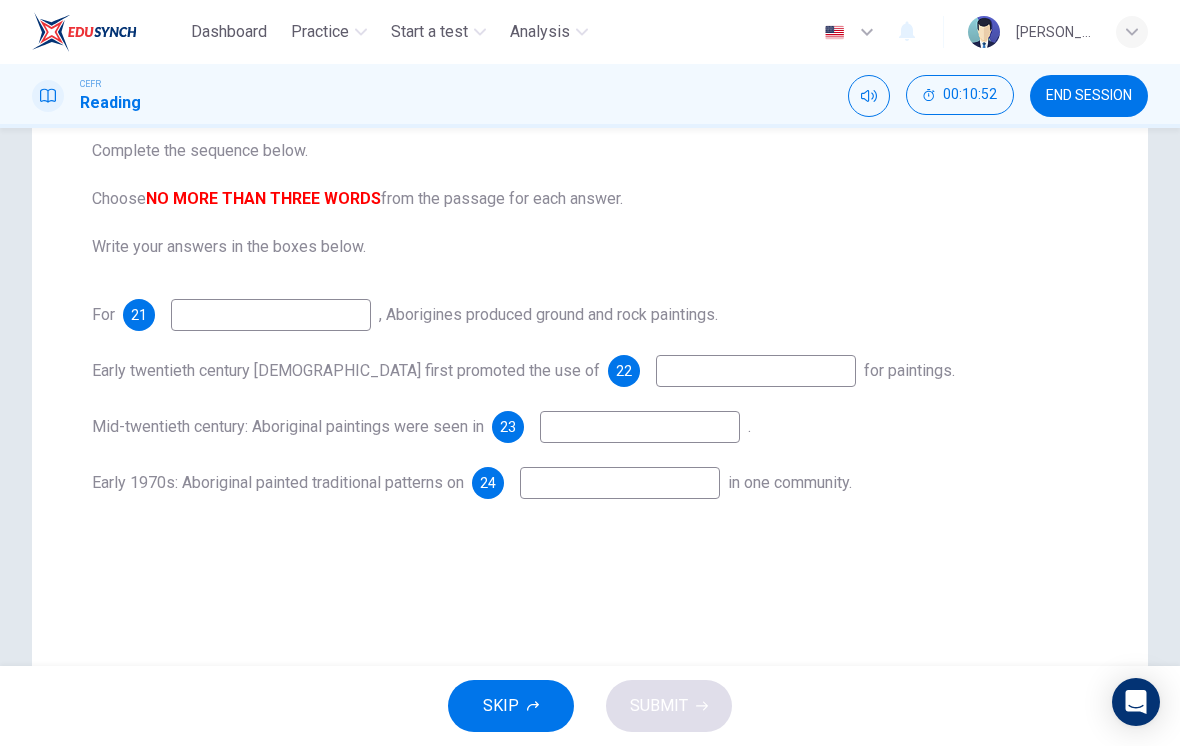 scroll, scrollTop: 187, scrollLeft: 0, axis: vertical 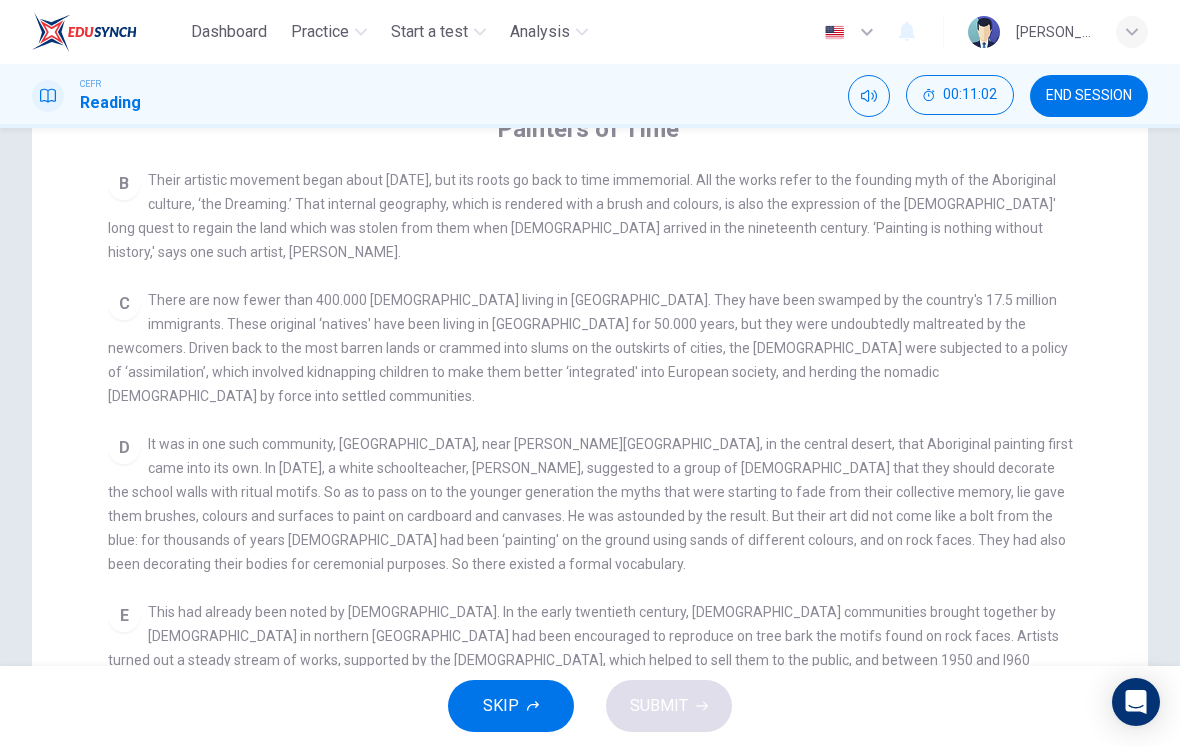 checkbox on "false" 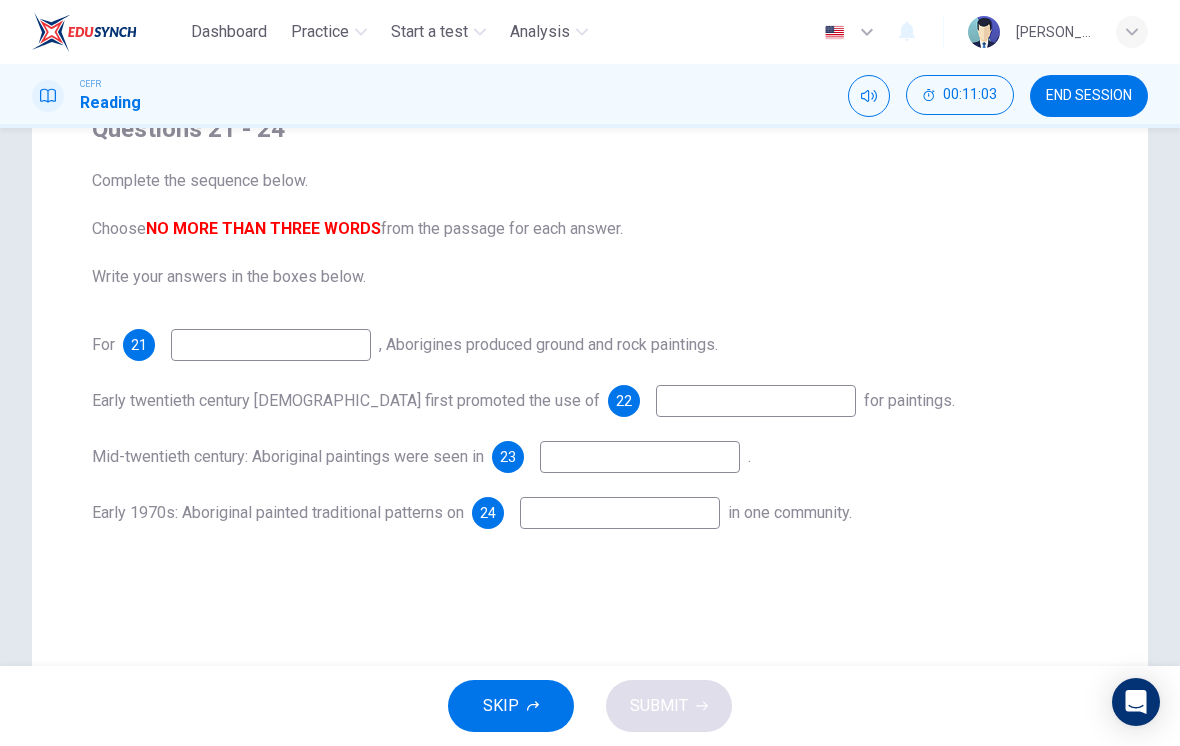 click at bounding box center [271, 345] 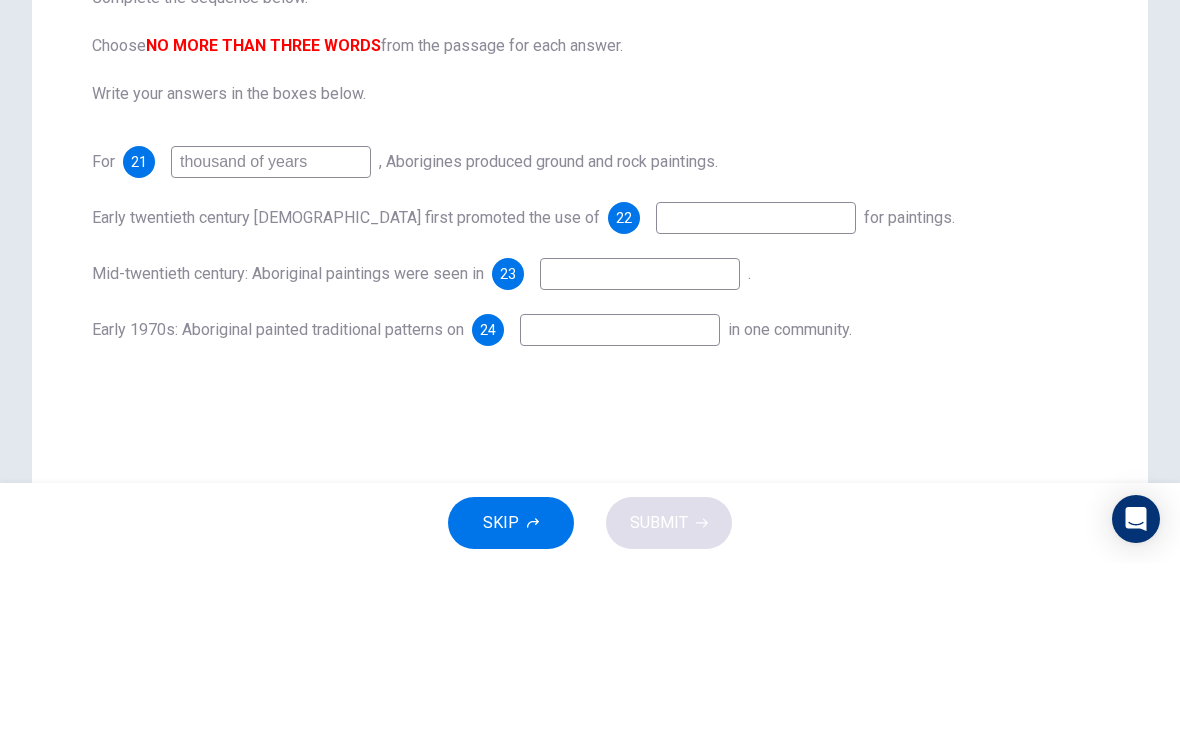 type on "thousand of years" 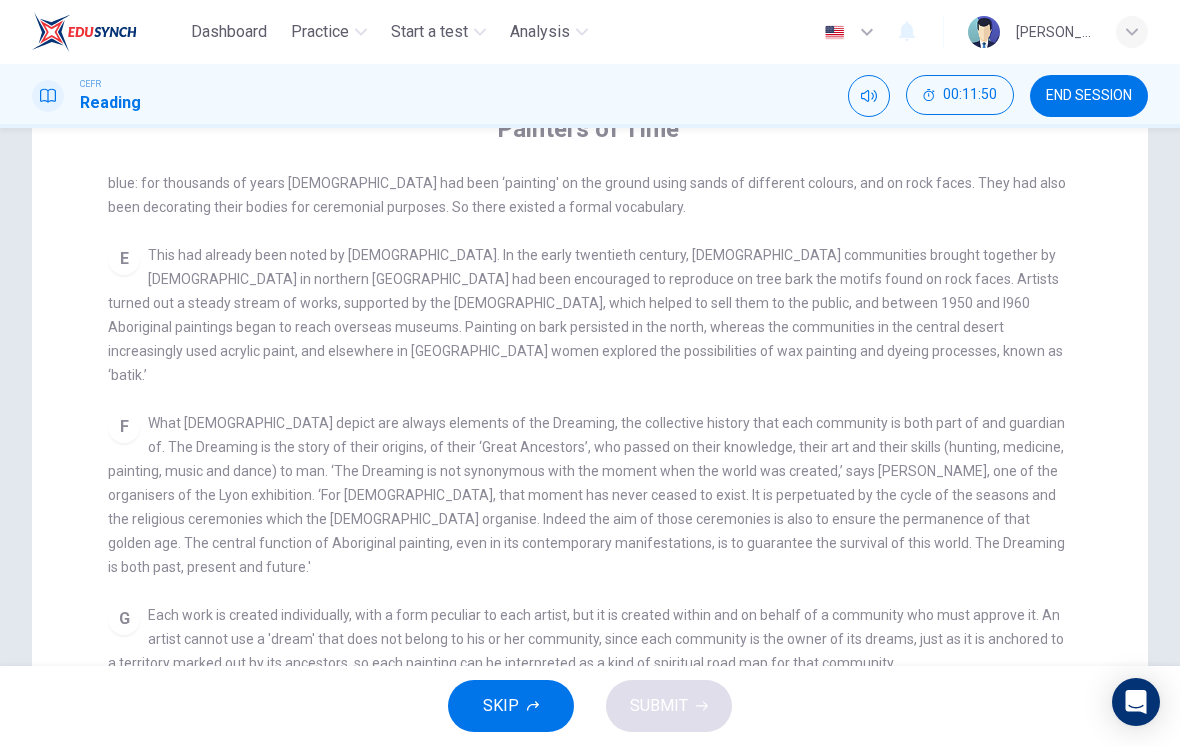 scroll, scrollTop: 886, scrollLeft: 0, axis: vertical 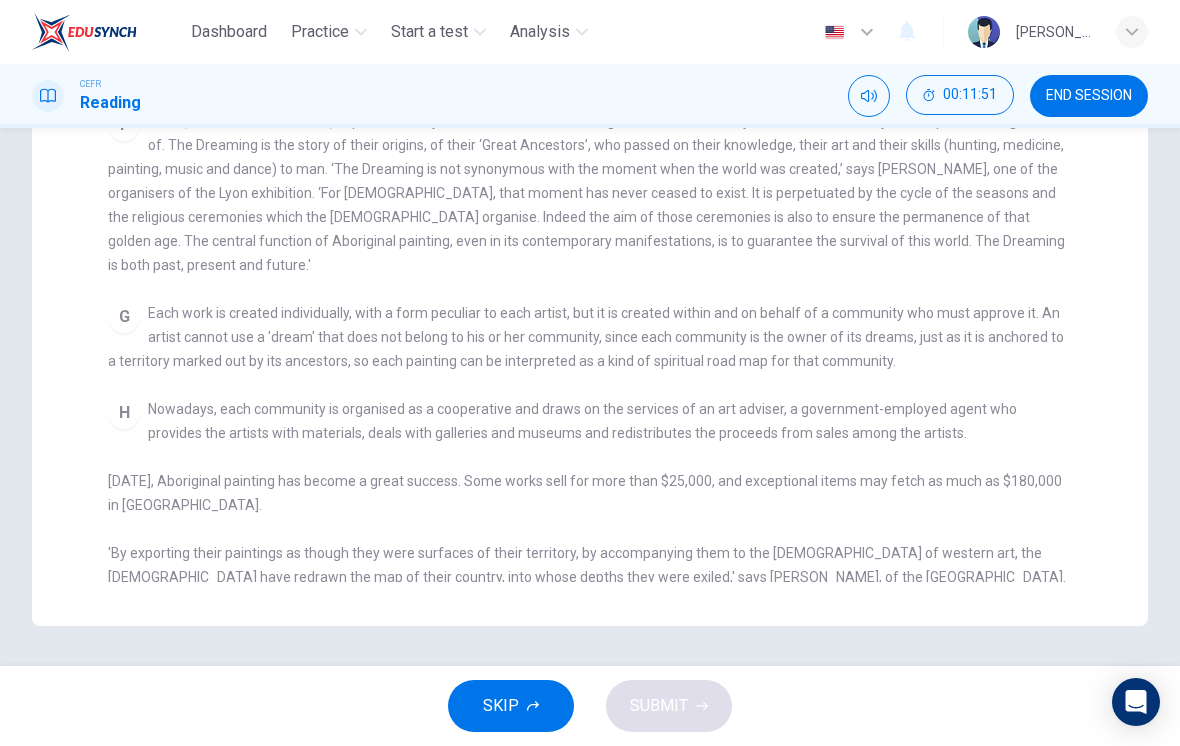click on "CLICK TO ZOOM Click to Zoom A The works of Aboriginal artists are now much in demand throughout the world, and not just in Australia, where they are already fully recognised: the National Museum of Australia, which opened in Canberra in 2001, designated 40% of its exhibition space to works by Aborigines. In Europe their art is being exhibited at a museum in Lyon, France, while the future Quai Branly museum in Paris - which will be devoted to arts and civilisations of Africa, Asia, Oceania and the Americas - plans to commission frescoes by artists from Australia. B C D E F G Each work is created individually, with a form peculiar to each artist, but it is created within and on behalf of a community who must approve it. An artist cannot use a 'dream' that does not belong to his or her community, since each community is the owner of its dreams, just as it is anchored to a territory marked out by its ancestors, so each painting can be interpreted as a kind of spiritual road map for that community. H" at bounding box center (603, 224) 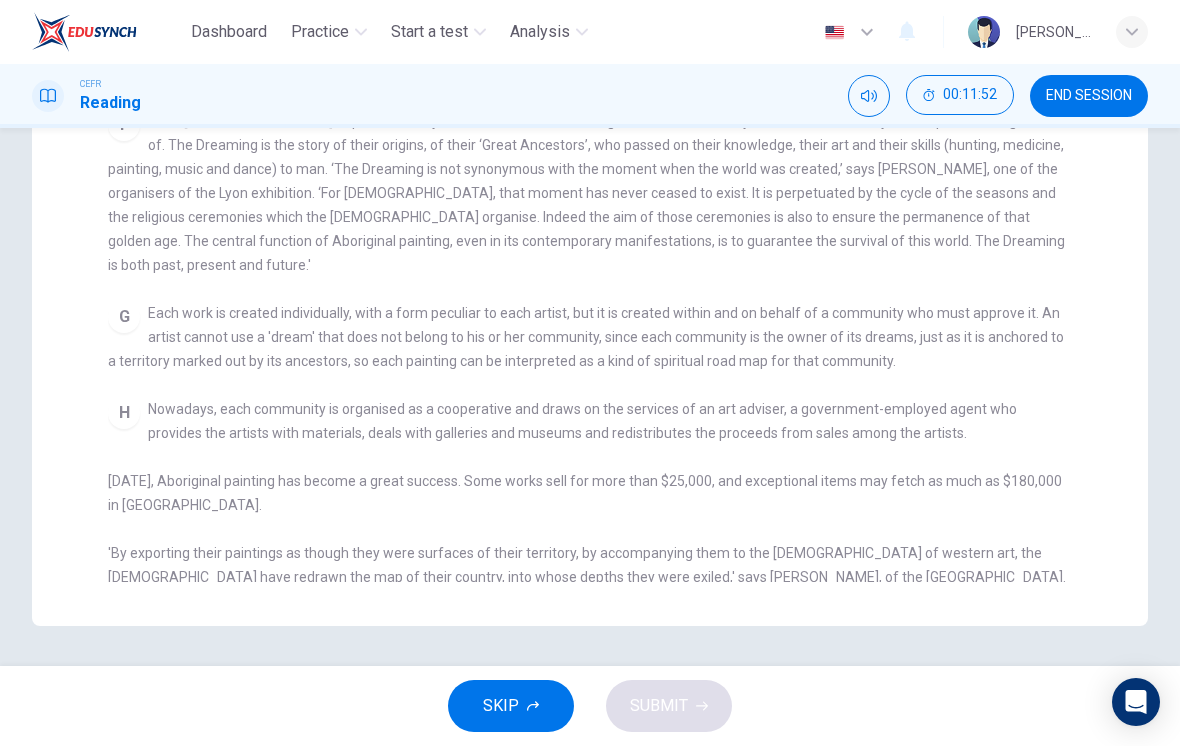 scroll, scrollTop: 490, scrollLeft: 0, axis: vertical 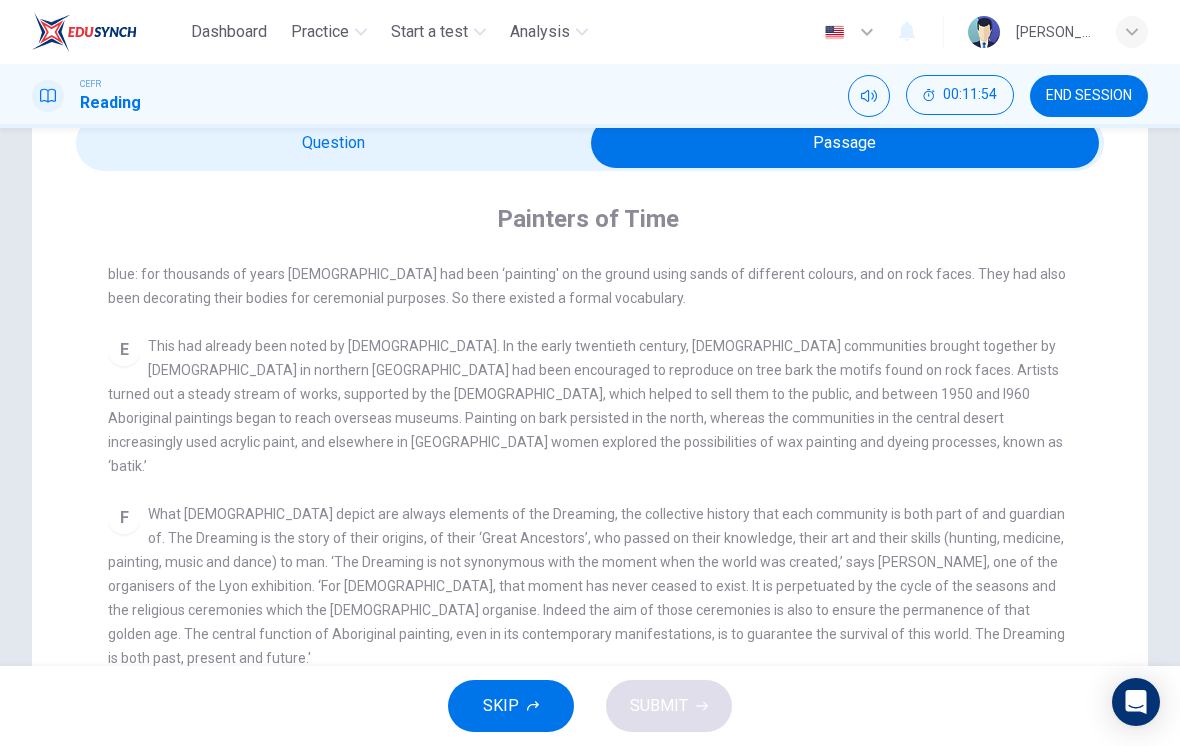click on "What Aborigines depict are always elements of the Dreaming, the collective history that each community is both part of and guardian of. The Dreaming is the story of their origins, of their ‘Great Ancestors’, who passed on their knowledge, their art and their skills (hunting, medicine, painting, music and dance) to man. ‘The Dreaming is not synonymous with the moment when the world was created,’ says Stephane Jacob, one of the organisers of the Lyon exhibition. ‘For Aborigines, that moment has never ceased to exist. It is perpetuated by the cycle of the seasons and the religious ceremonies which the Aborigines organise. Indeed the aim of those ceremonies is also to ensure the permanence of that golden age. The central function of Aboriginal painting, even in its contemporary manifestations, is to guarantee the survival of this world. The Dreaming is both past, present and future.'" at bounding box center (586, 586) 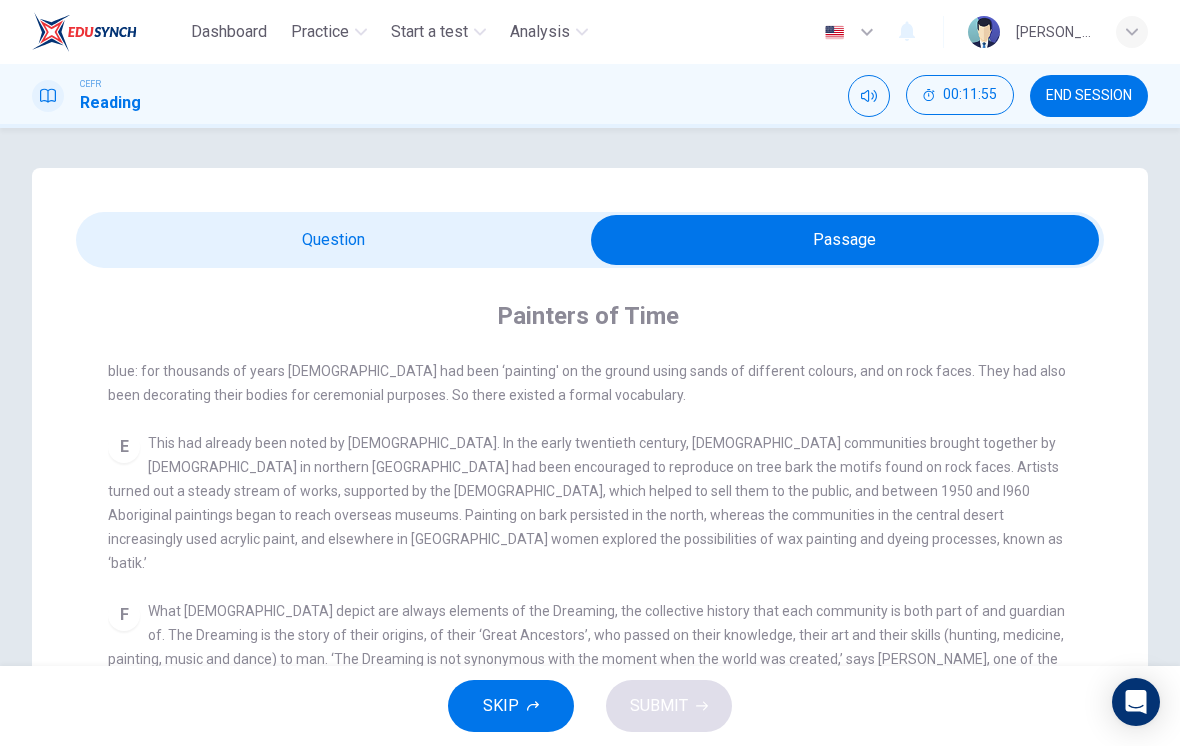 scroll, scrollTop: 0, scrollLeft: 0, axis: both 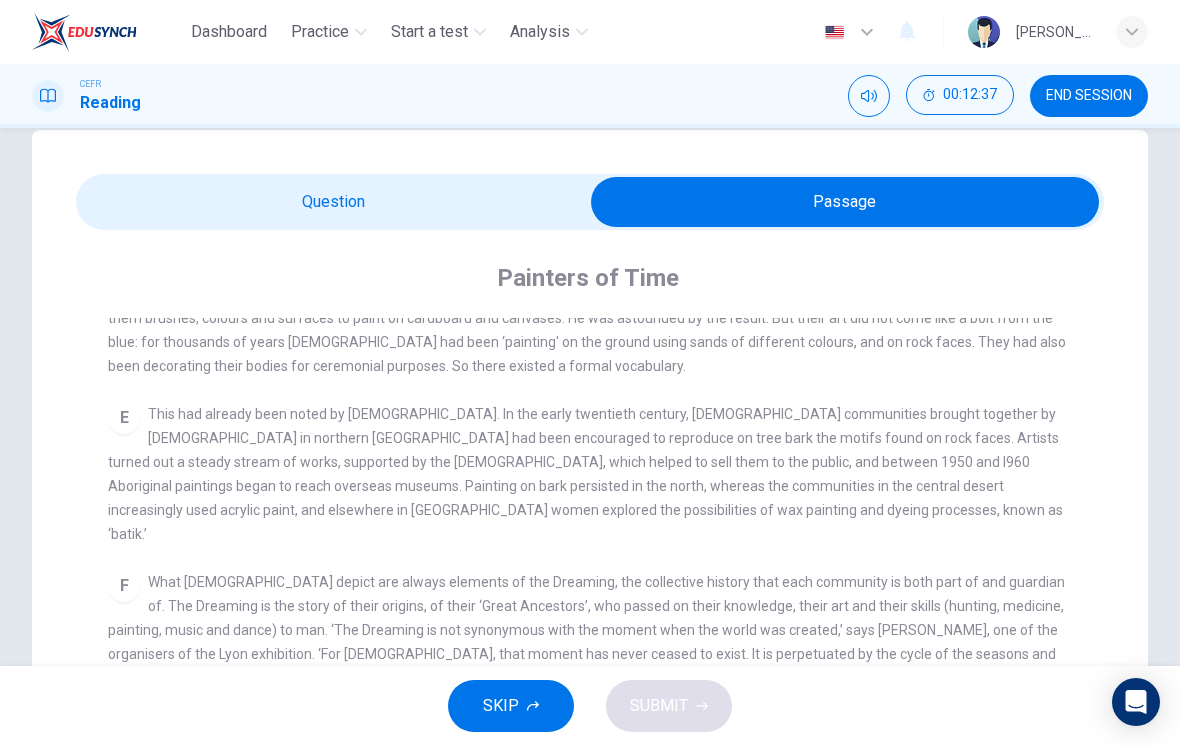 checkbox on "false" 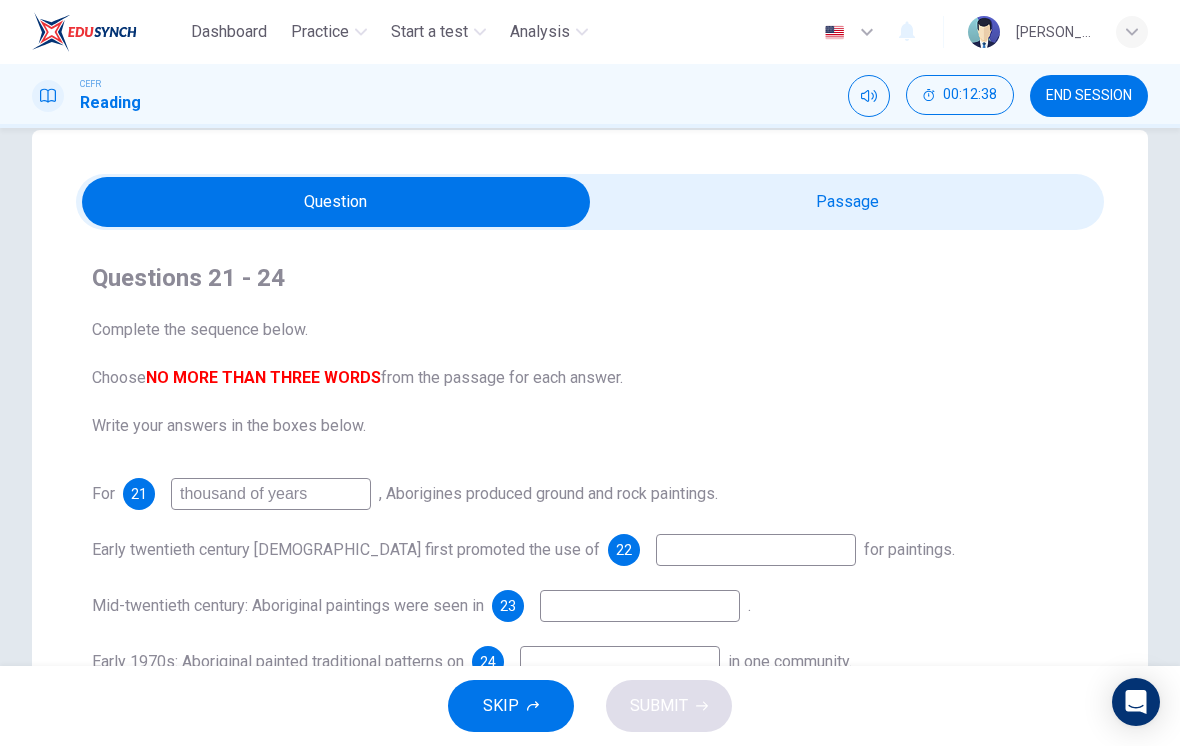 click at bounding box center (756, 550) 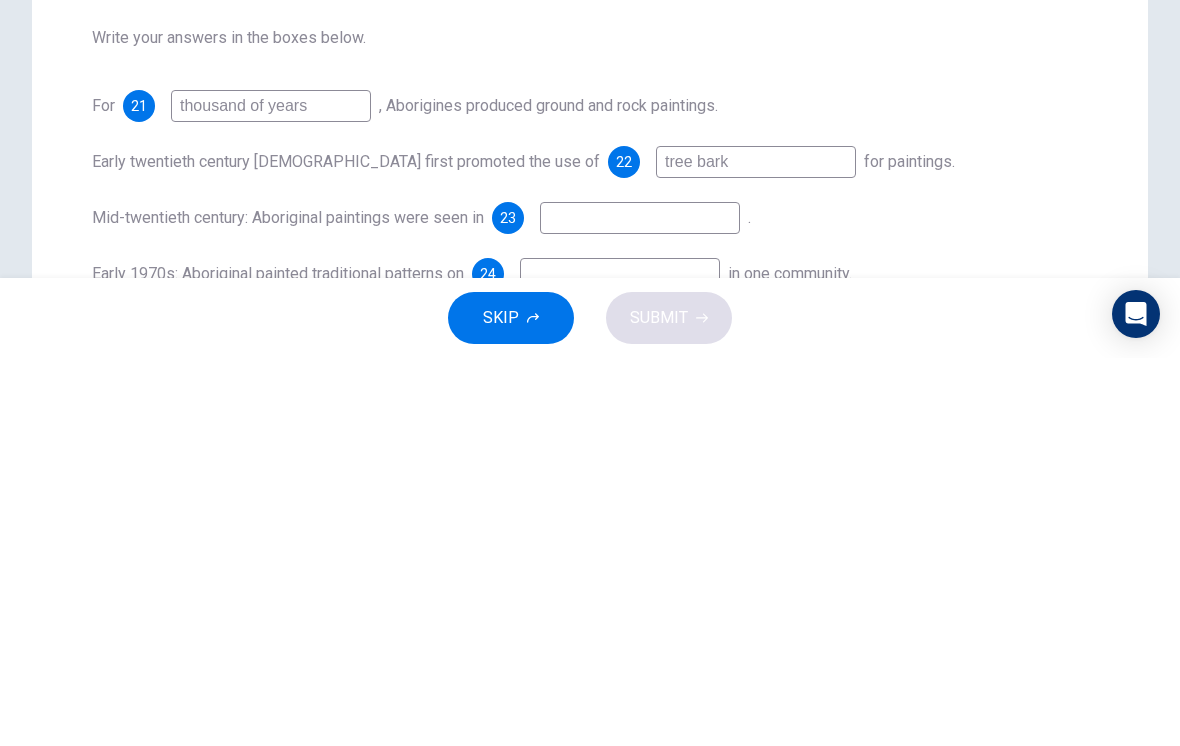 type on "tree barks" 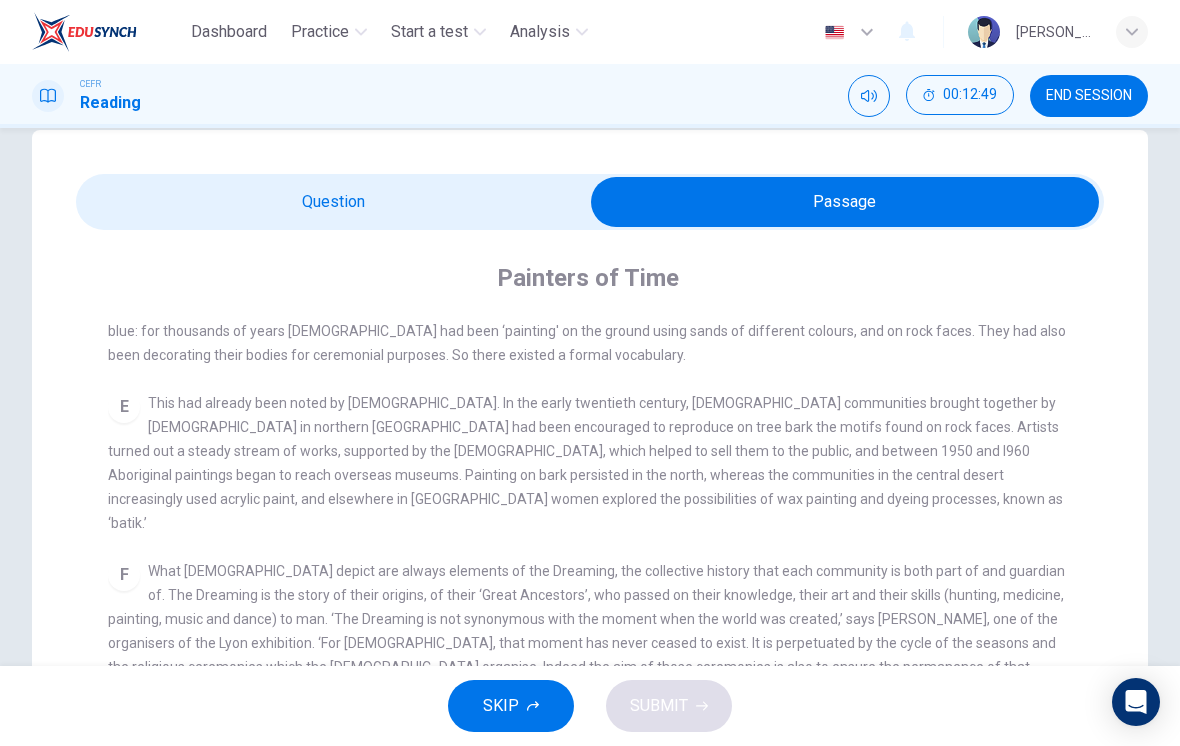 scroll, scrollTop: 886, scrollLeft: 0, axis: vertical 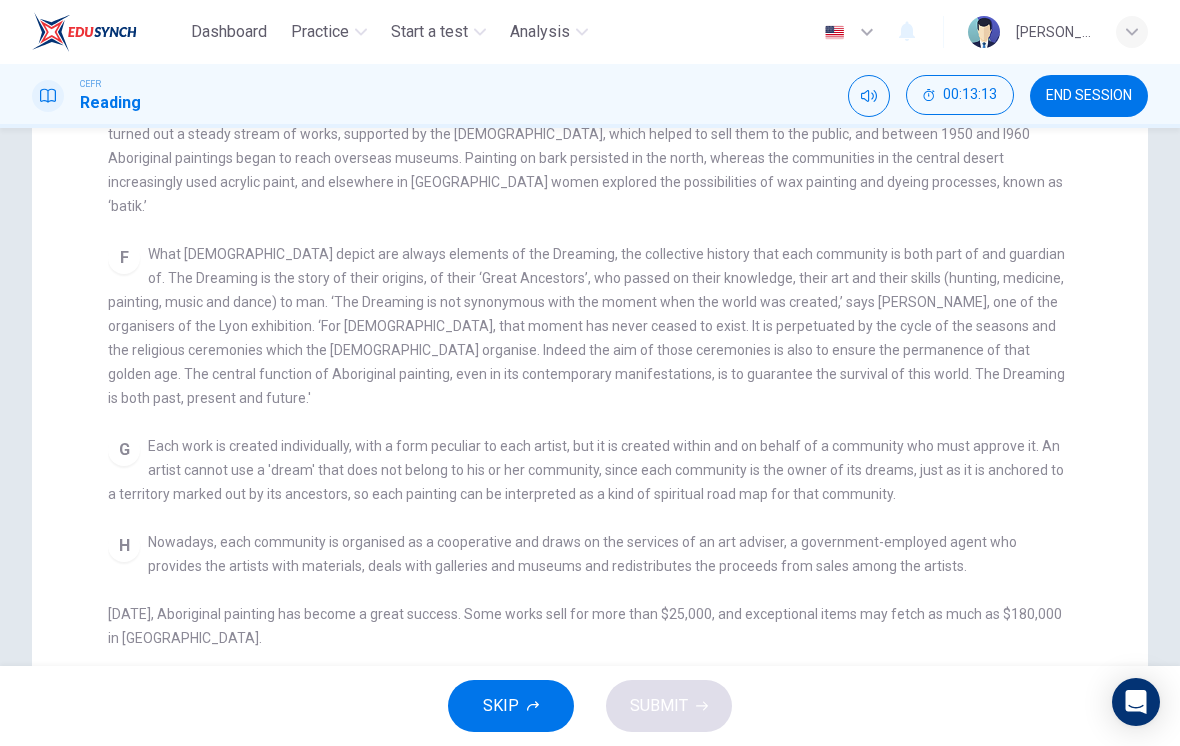 click on "H Nowadays, each community is organised as a cooperative and draws on the services of an art adviser, a government-employed agent who provides the artists with materials, deals with galleries and museums and redistributes the proceeds from sales among the artists.  Today, Aboriginal painting has become a great success. Some works sell for more than $25,000, and exceptional items may fetch as much as $180,000 in Australia.
'By exporting their paintings as though they were surfaces of their territory, by accompanying them to the temples of western art, the Aborigines have redrawn the map of their country, into whose depths they were exiled,' says Yves Le Fur, of the Quai Branlv museum. ‘Masterpieces have been created. Their undeniable power prompts a dialogue that has proved all too rare in the history of contacts between the two cultures.’" at bounding box center [590, 650] 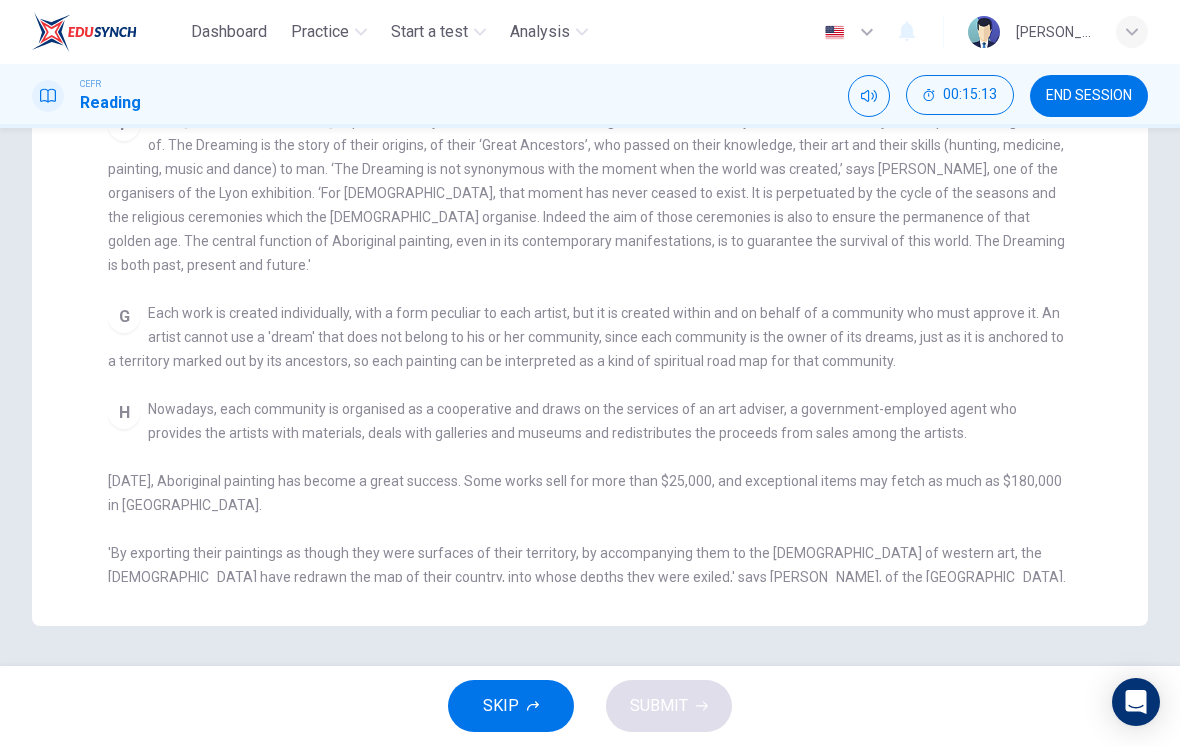 scroll, scrollTop: 346, scrollLeft: 0, axis: vertical 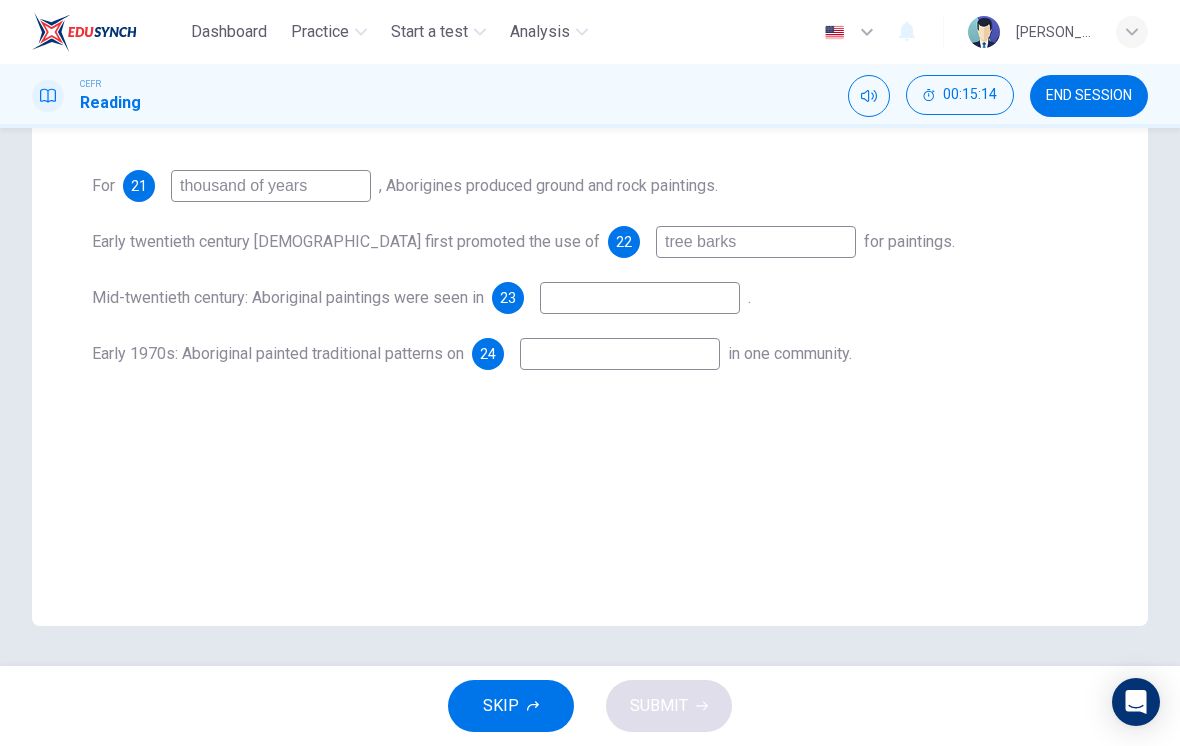 checkbox on "true" 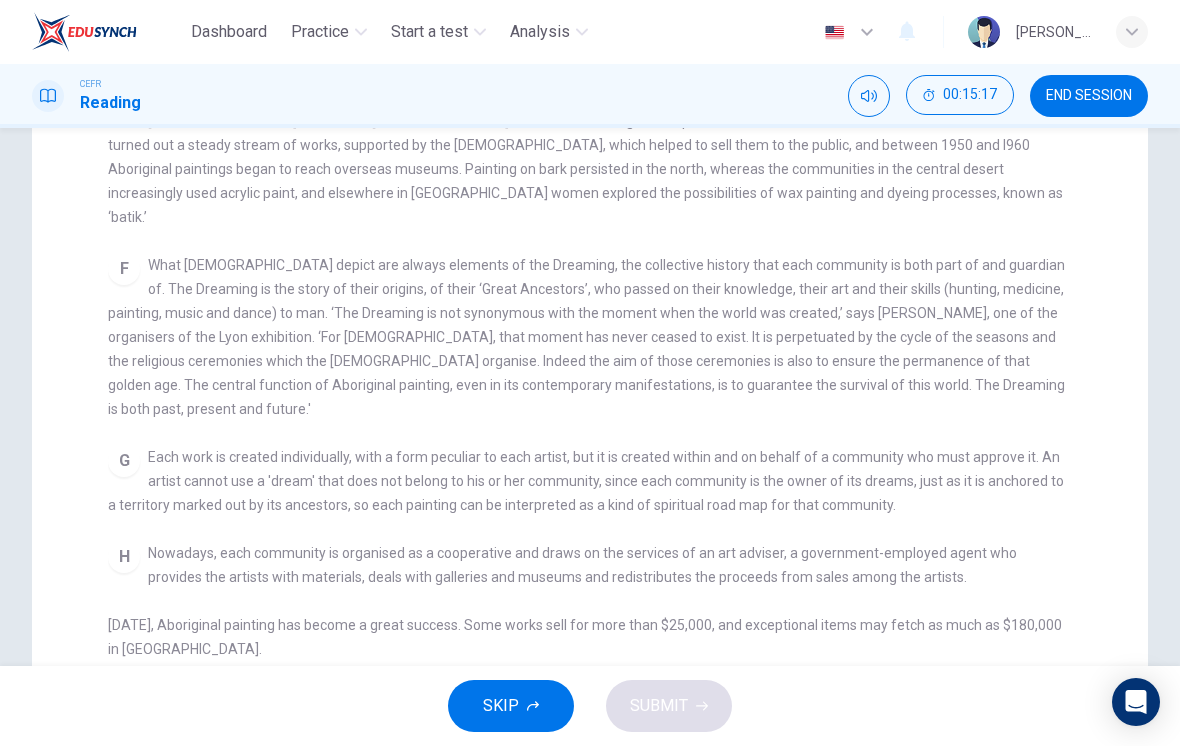 click on "SKIP" at bounding box center (511, 706) 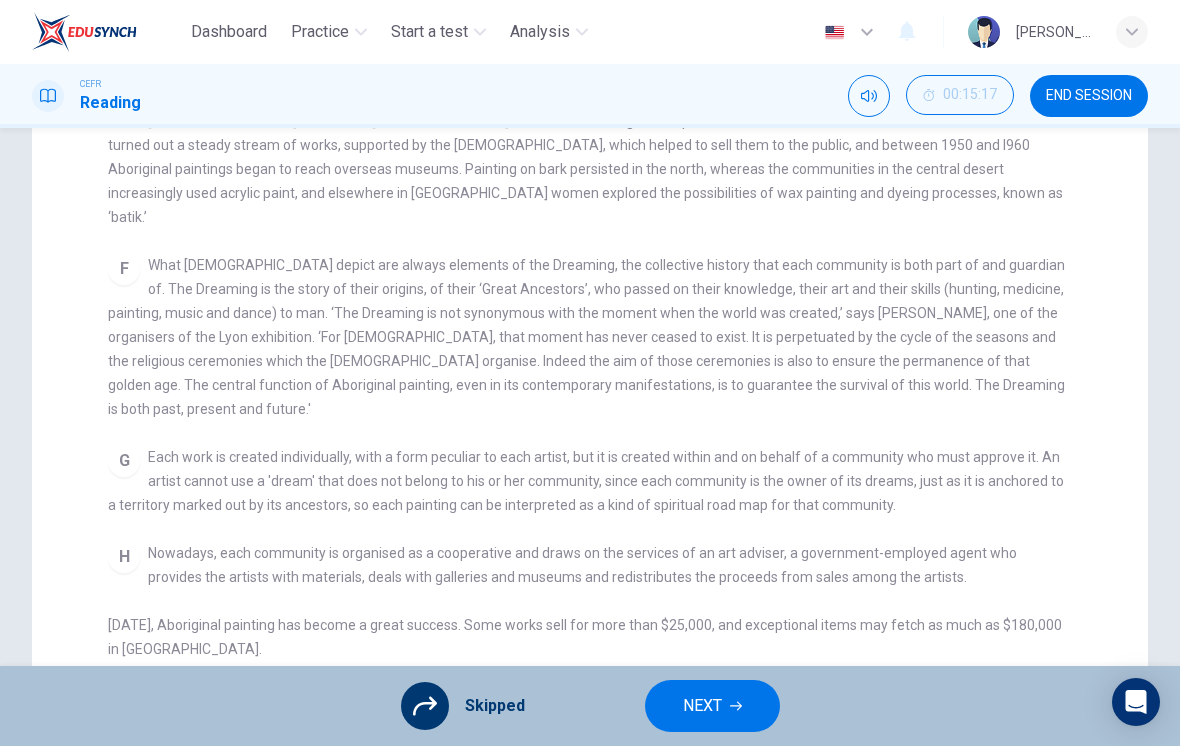 click on "NEXT" at bounding box center (712, 706) 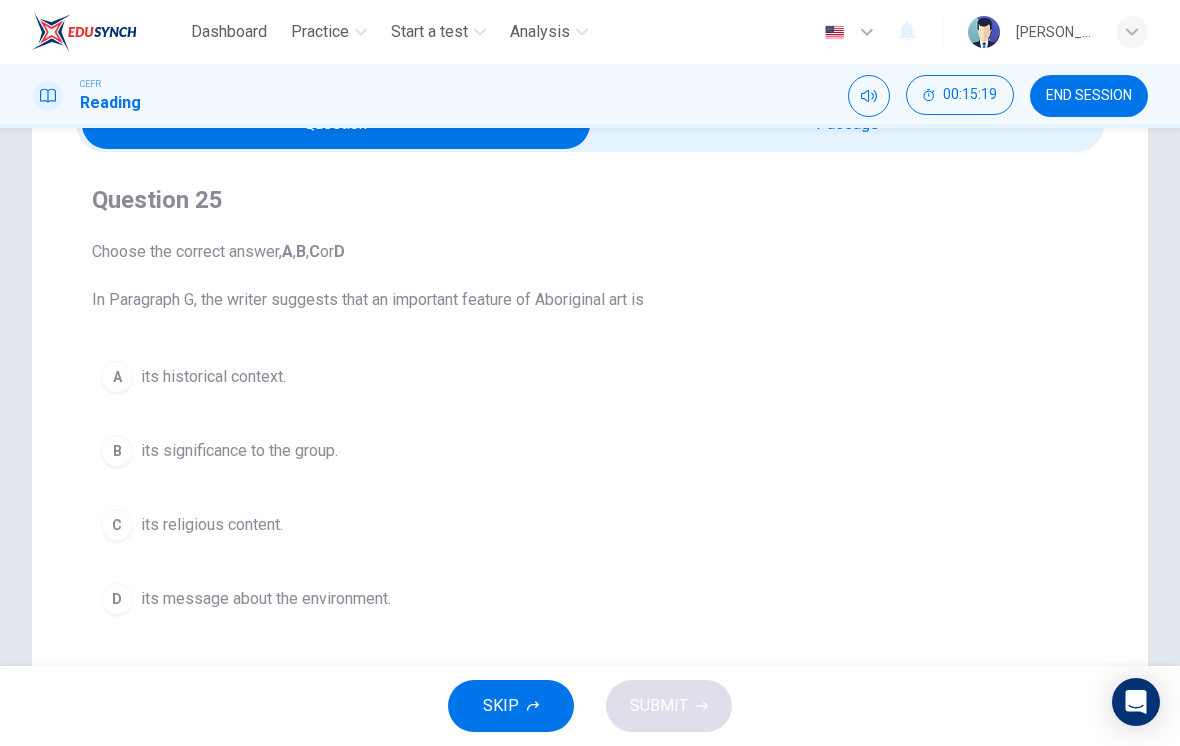 scroll, scrollTop: 117, scrollLeft: 0, axis: vertical 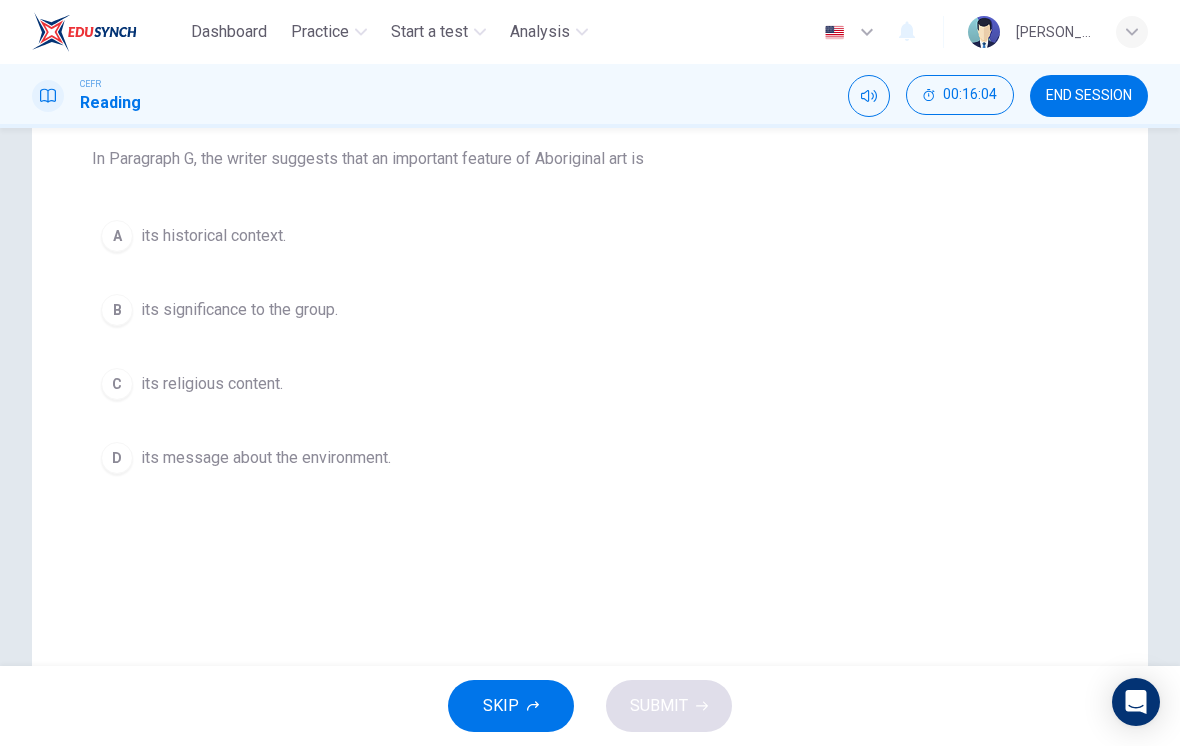 click on "B its significance to the group." at bounding box center [590, 310] 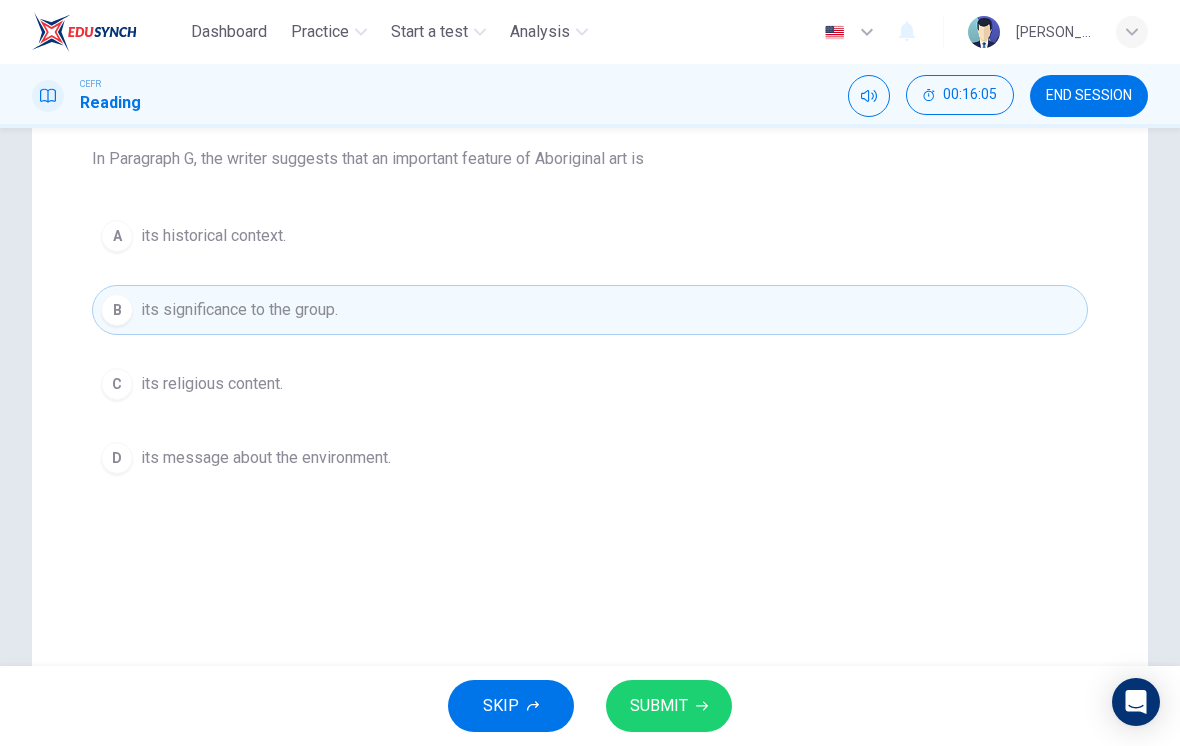 click on "SUBMIT" at bounding box center [659, 706] 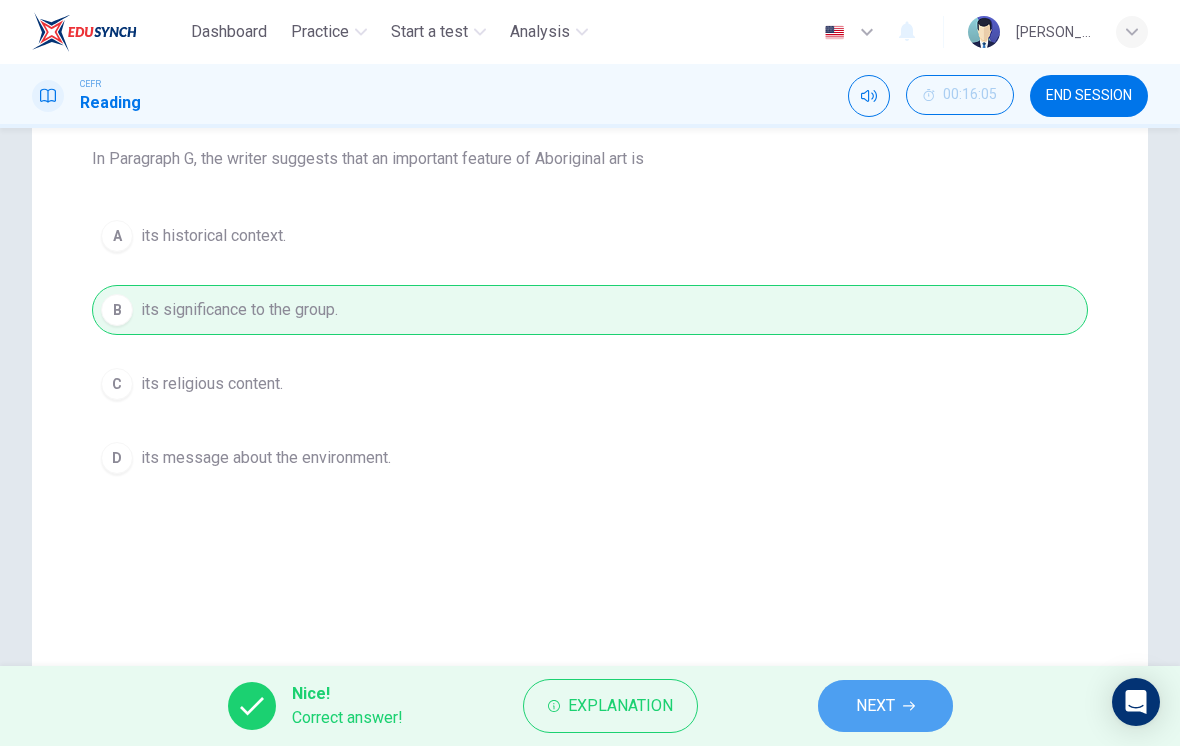 click on "NEXT" at bounding box center [885, 706] 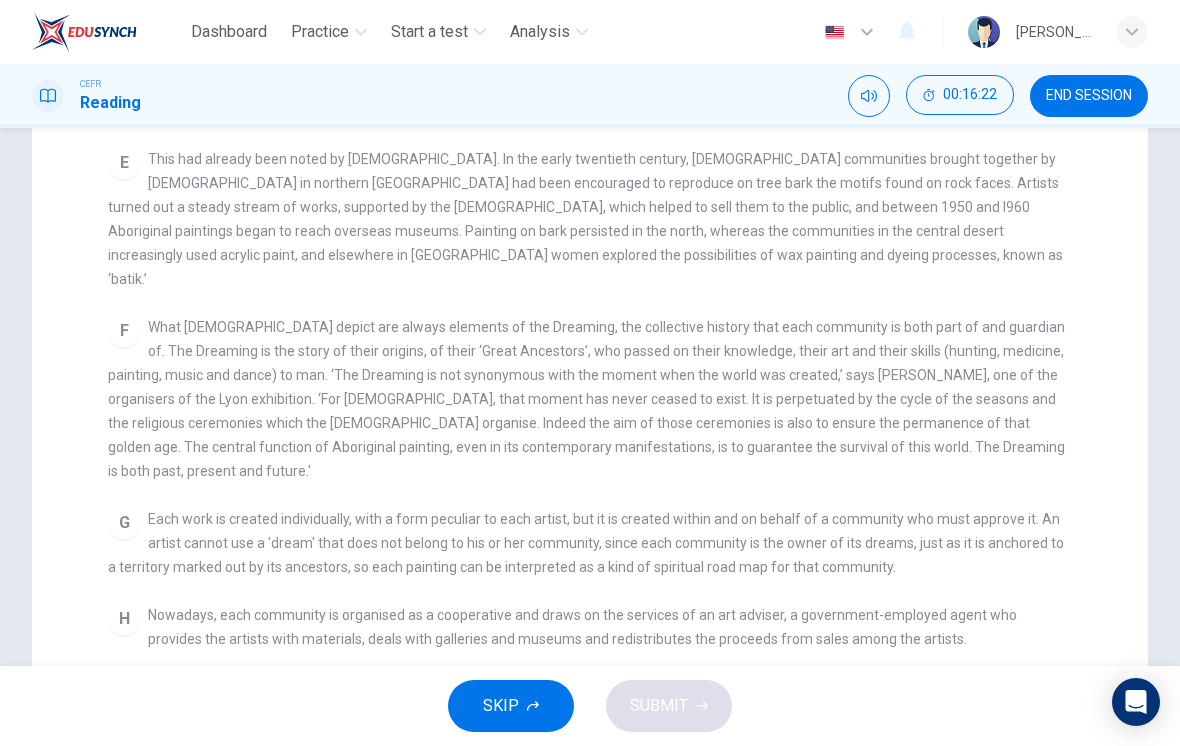 scroll, scrollTop: 287, scrollLeft: 0, axis: vertical 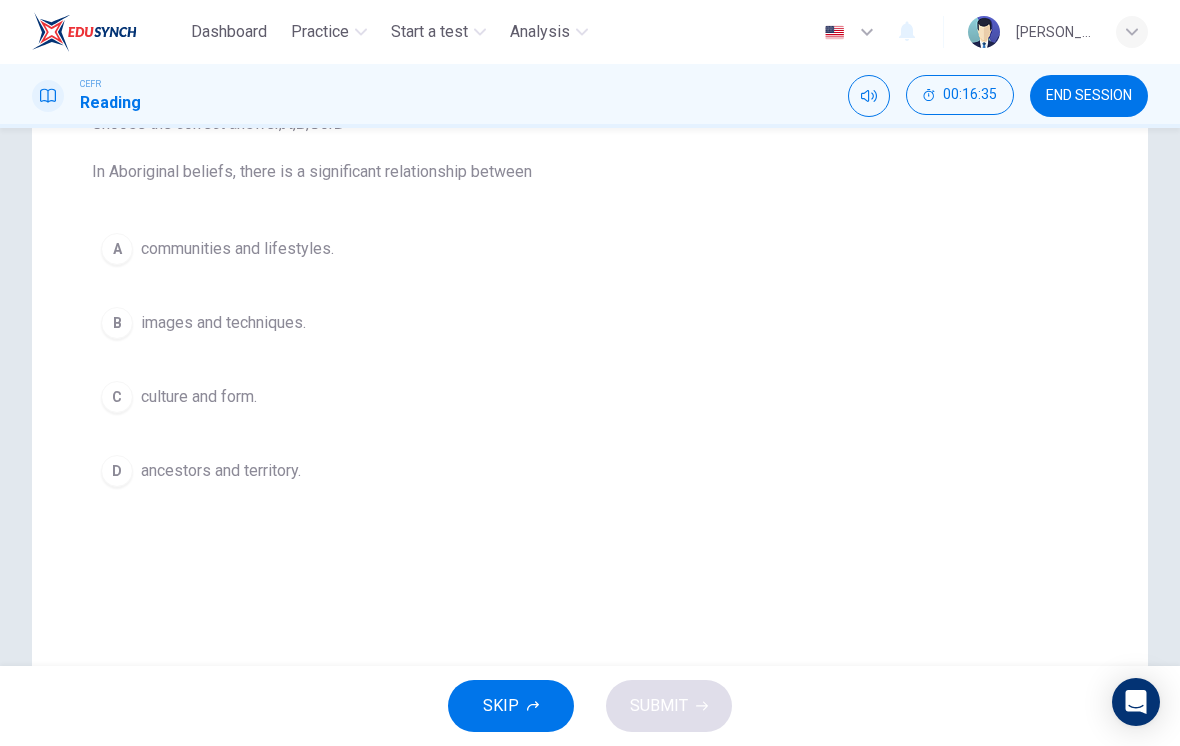 click on "D ancestors and territory." at bounding box center (590, 471) 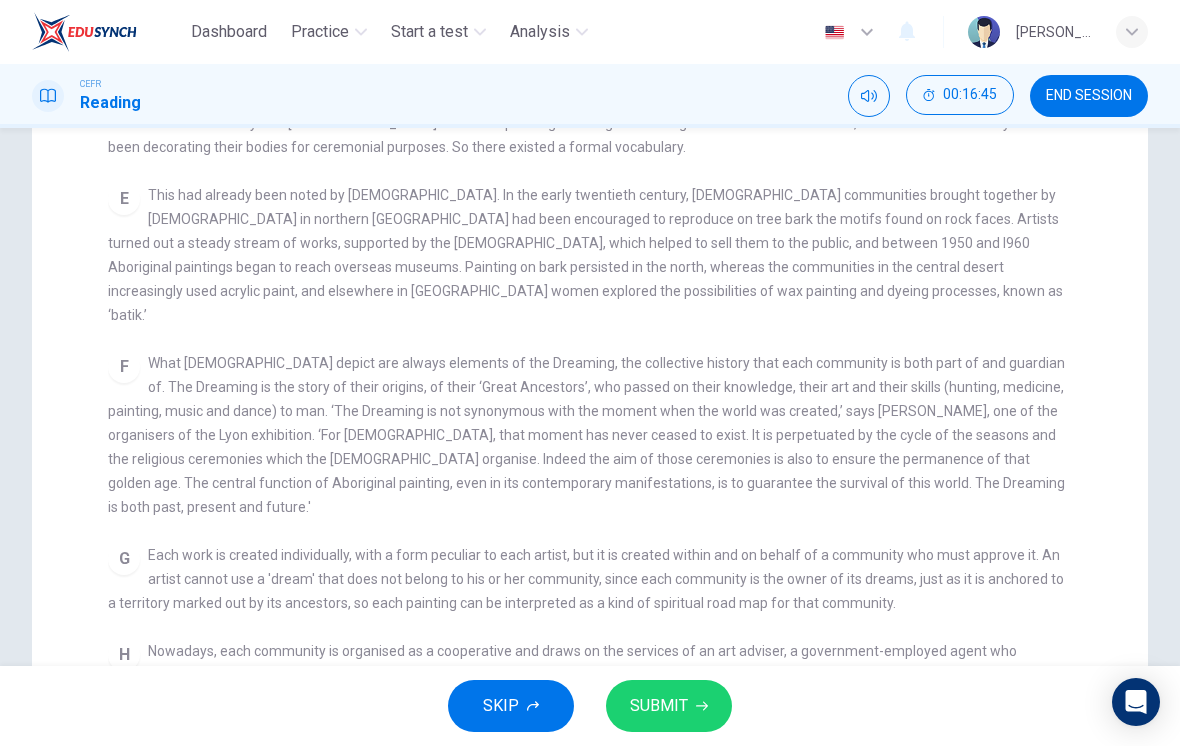 scroll, scrollTop: 888, scrollLeft: 0, axis: vertical 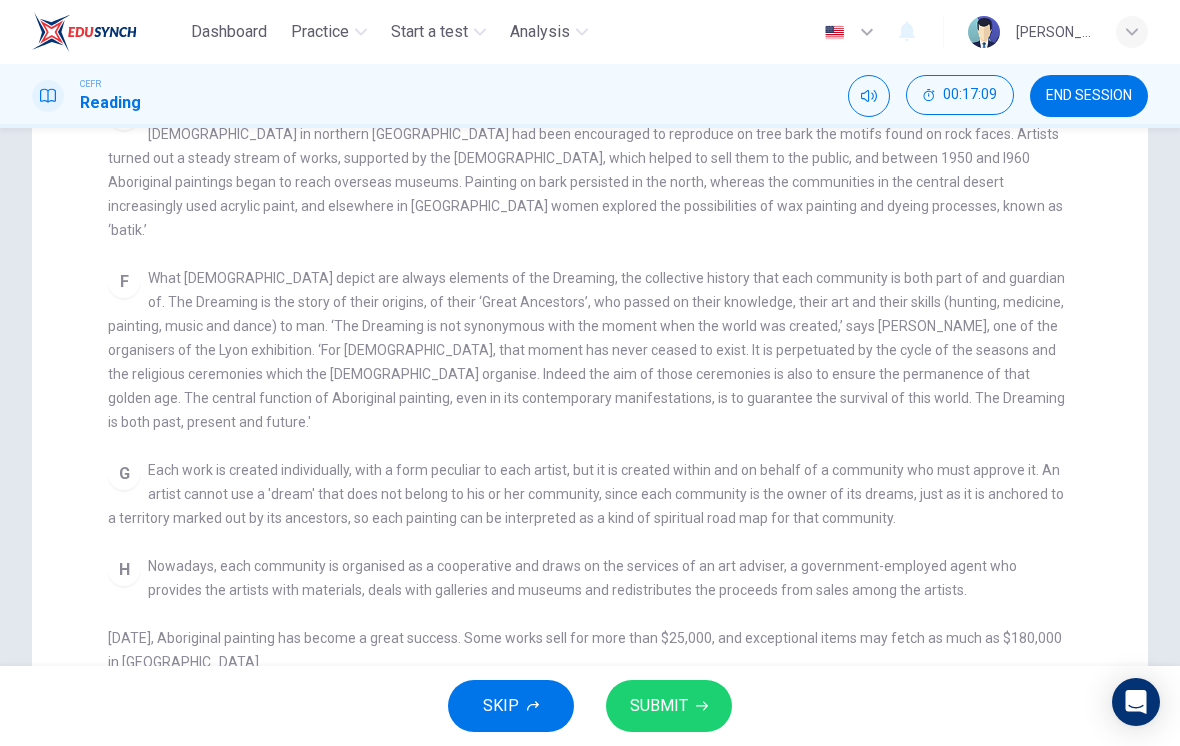 checkbox on "false" 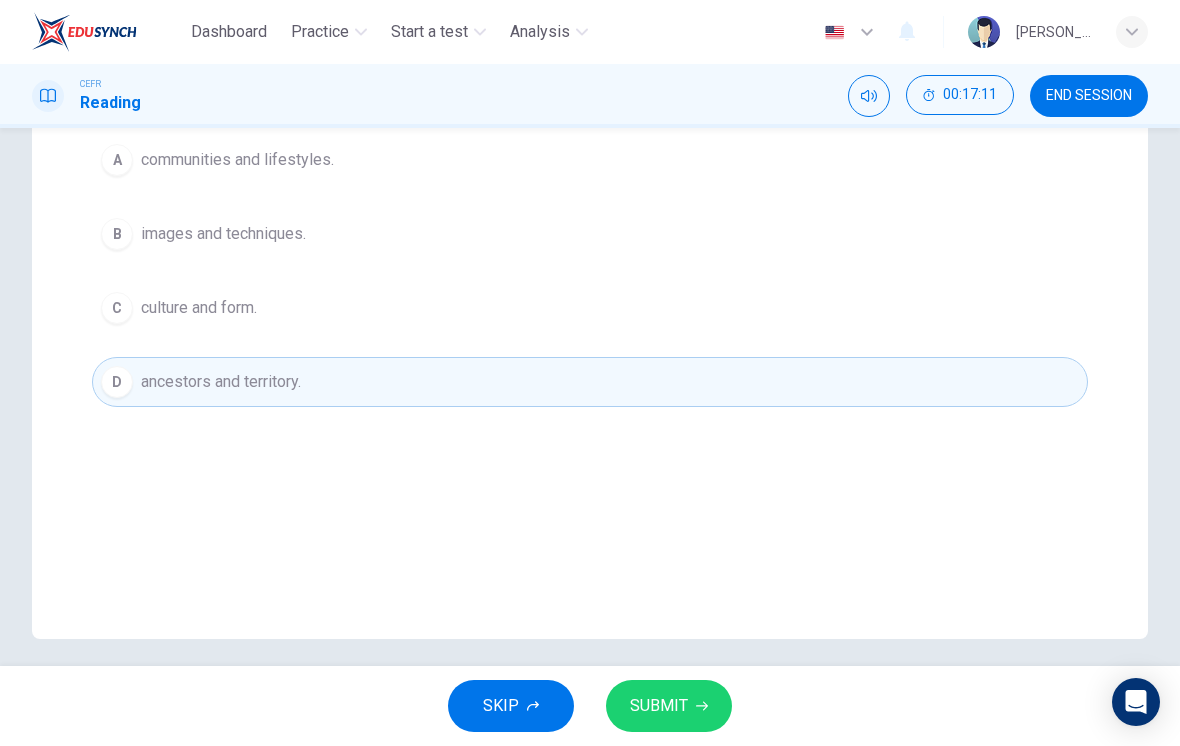click on "SUBMIT" at bounding box center [659, 706] 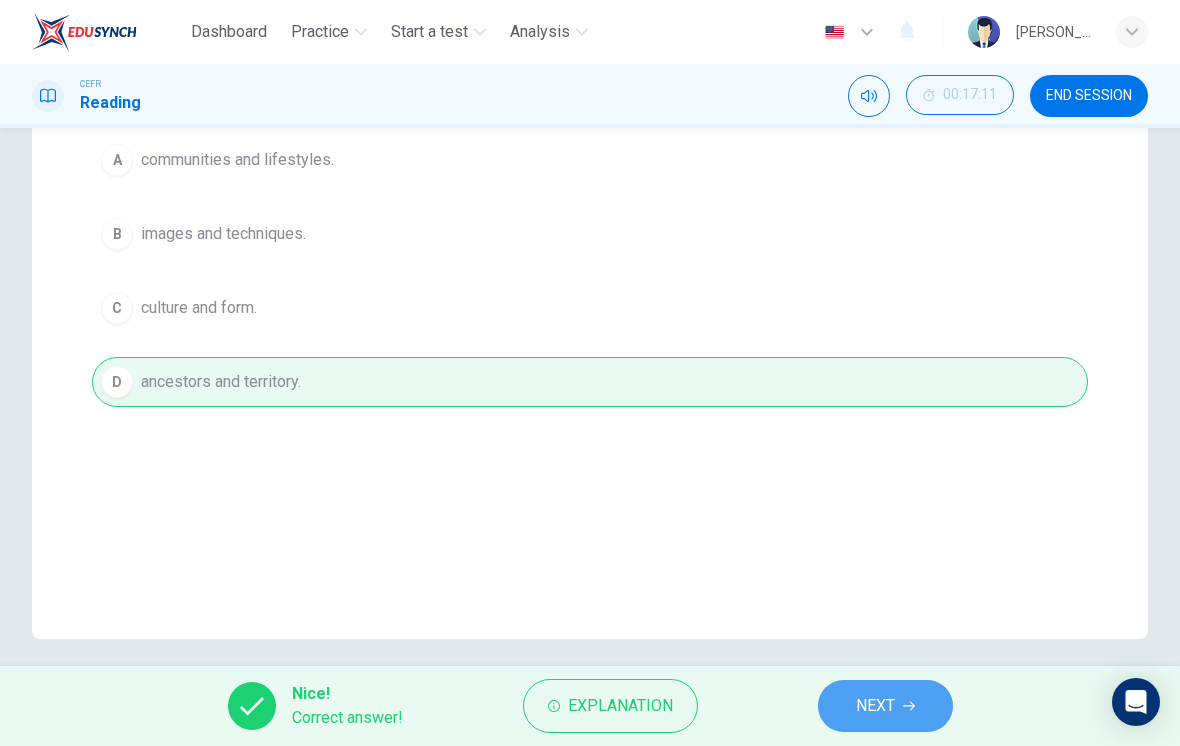 click on "NEXT" at bounding box center [885, 706] 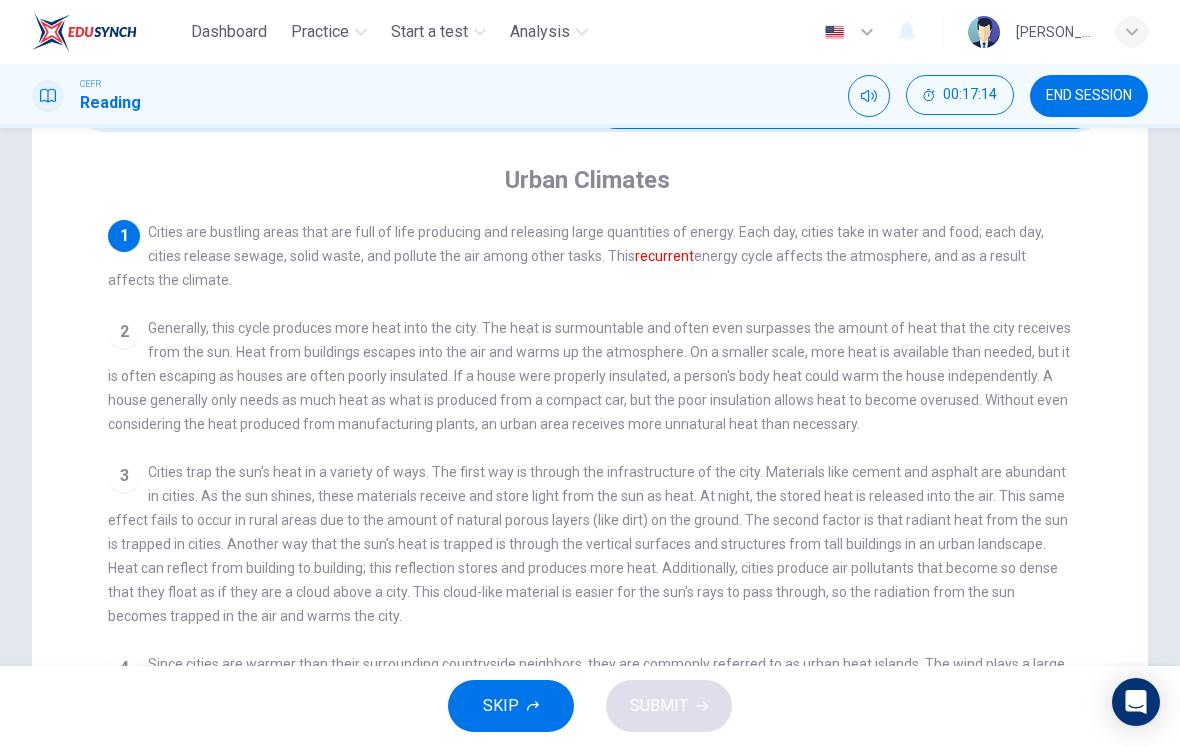 scroll, scrollTop: 134, scrollLeft: 0, axis: vertical 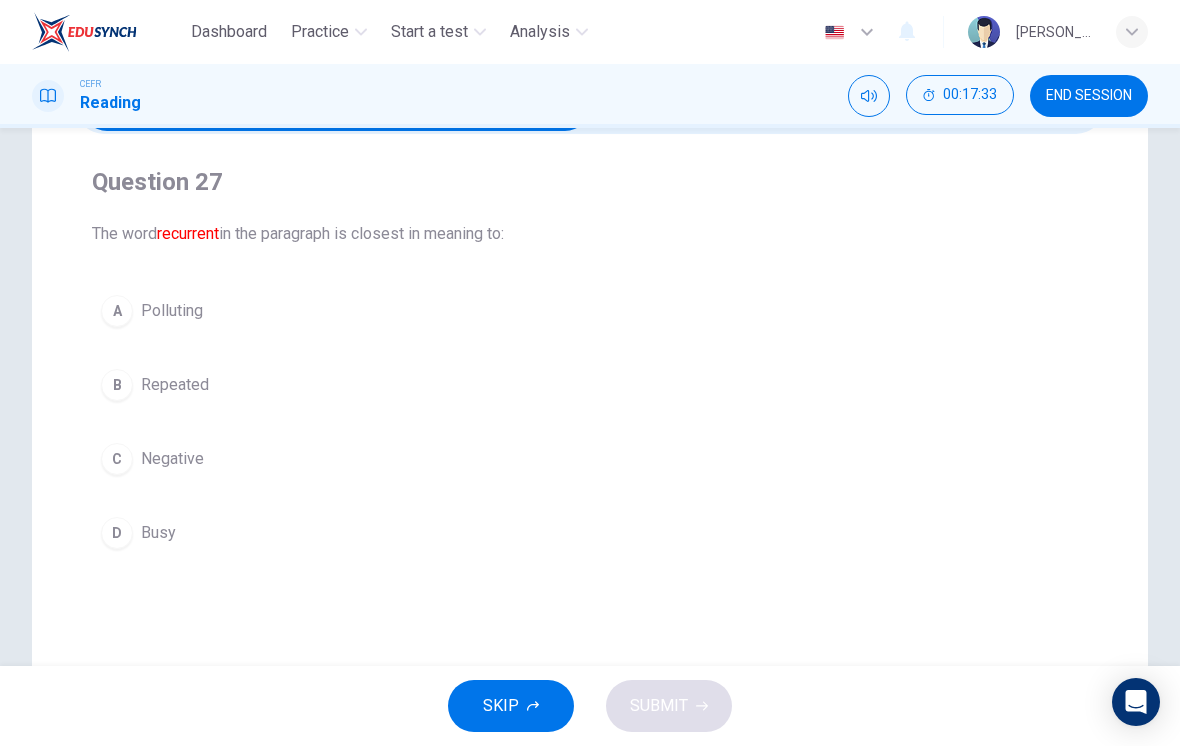 click on "B" at bounding box center [117, 385] 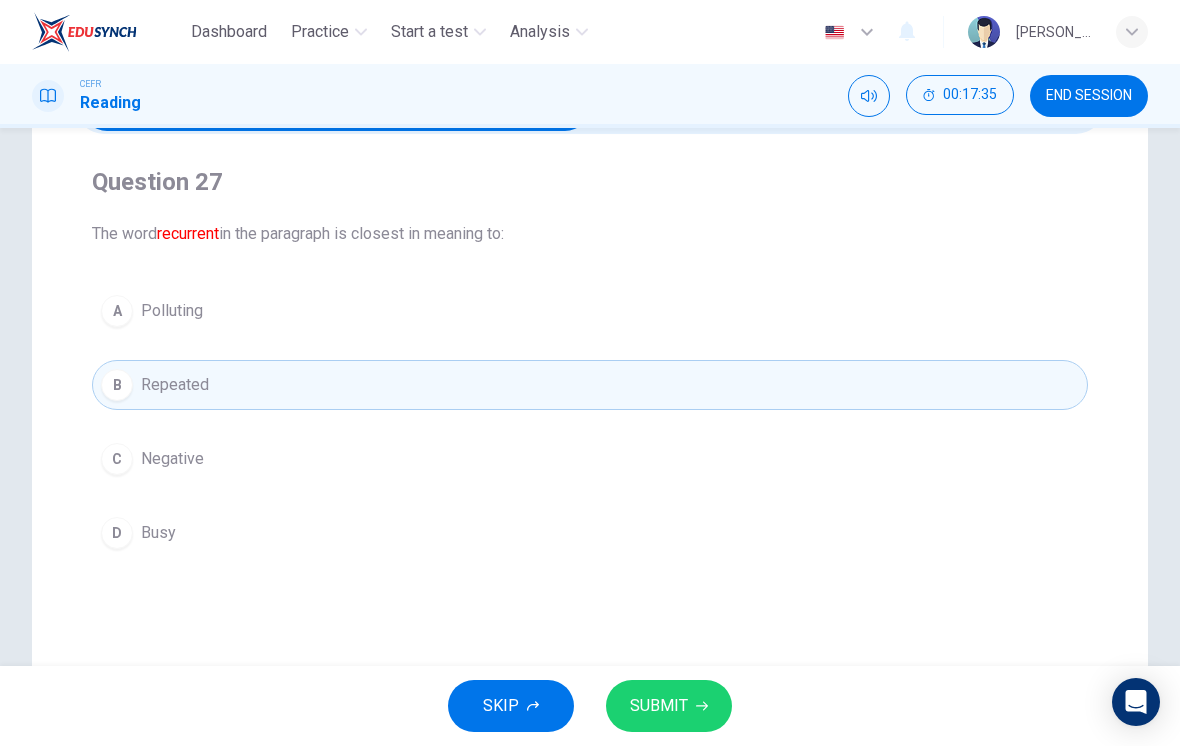 click on "SUBMIT" at bounding box center (669, 706) 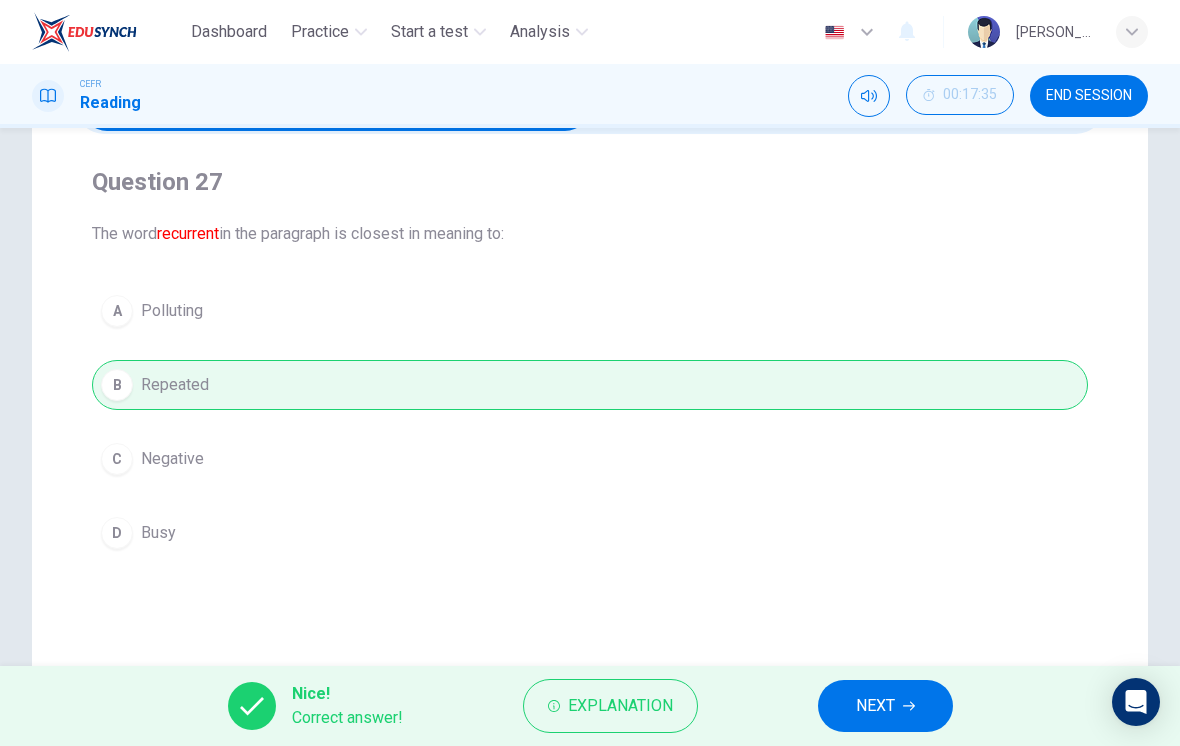 click 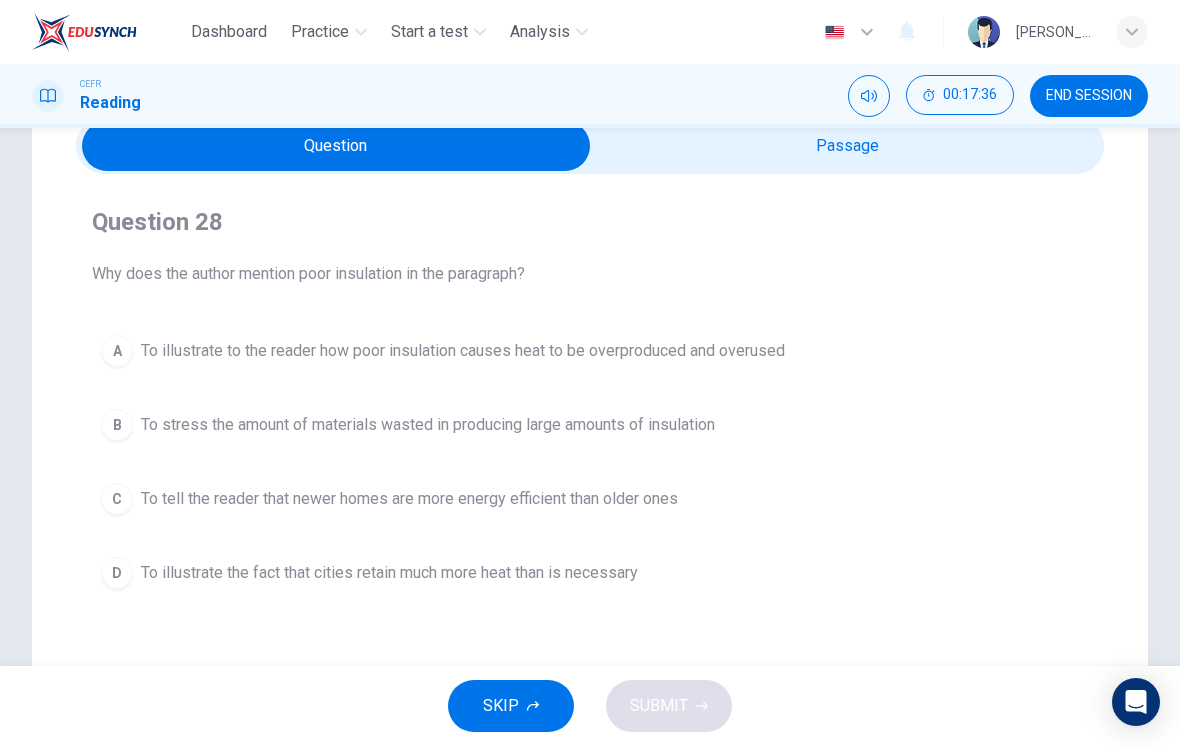 scroll, scrollTop: 90, scrollLeft: 0, axis: vertical 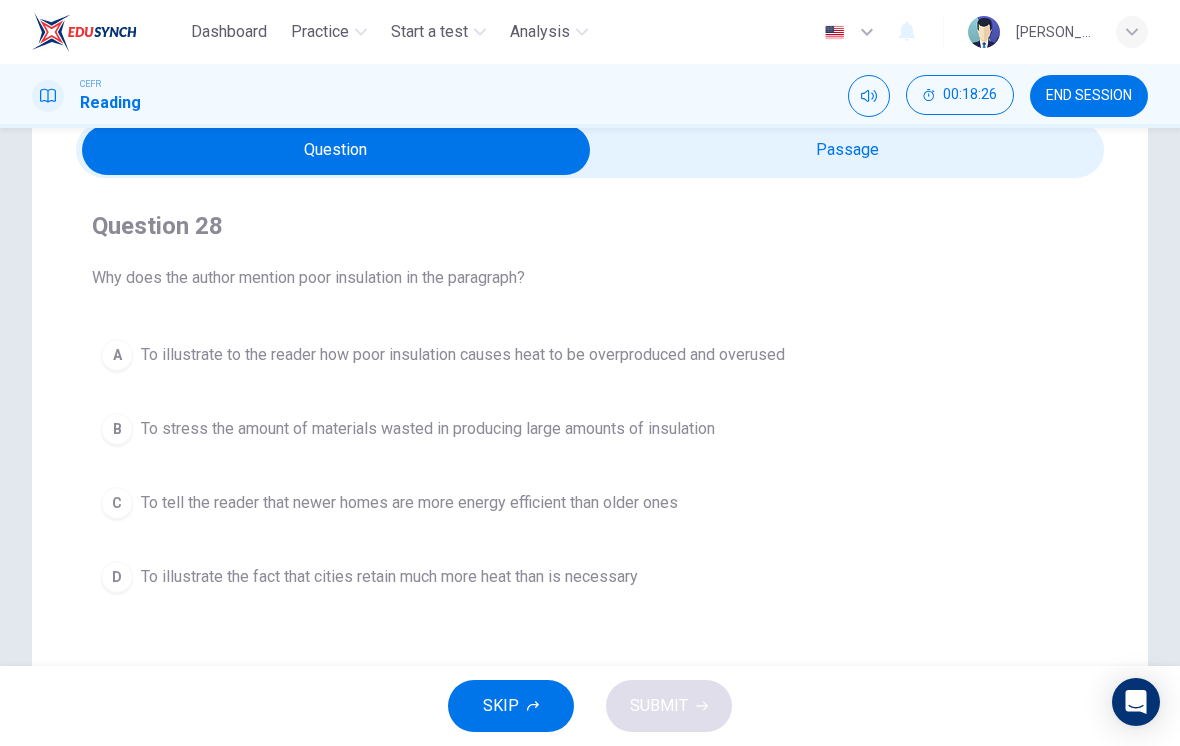 click on "To illustrate to the reader how poor insulation causes heat to be overproduced and overused" at bounding box center [463, 355] 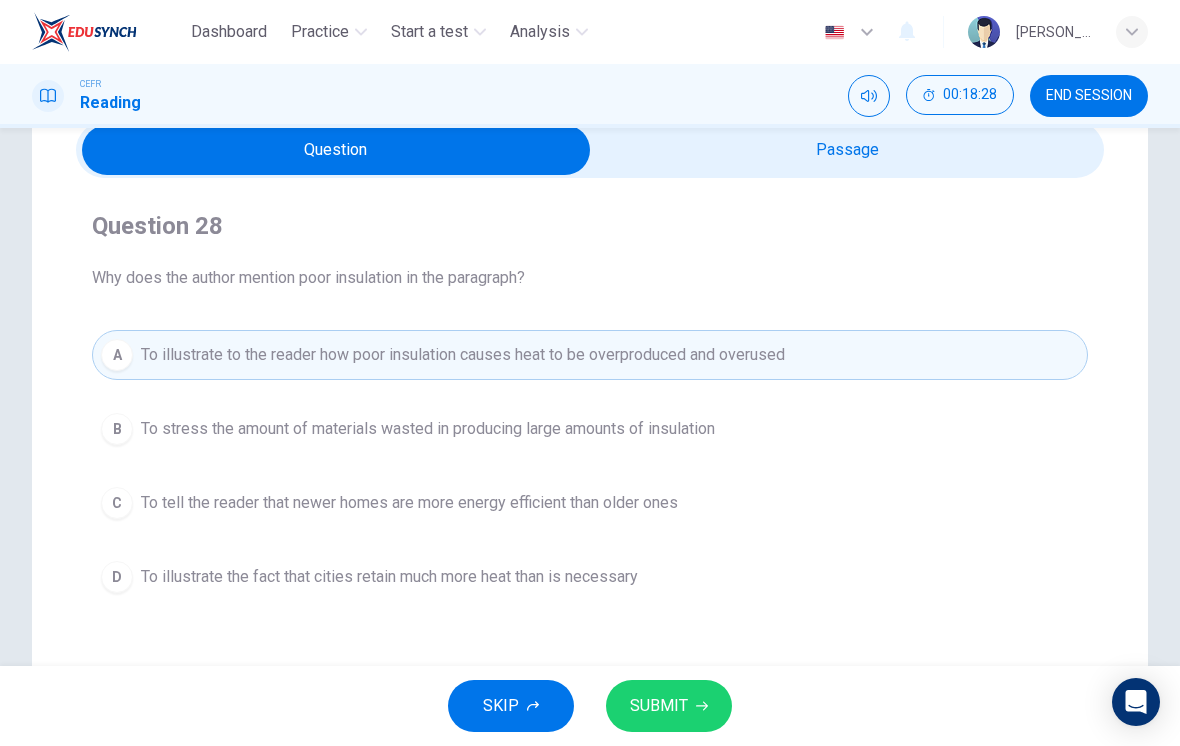 click on "SUBMIT" at bounding box center [669, 706] 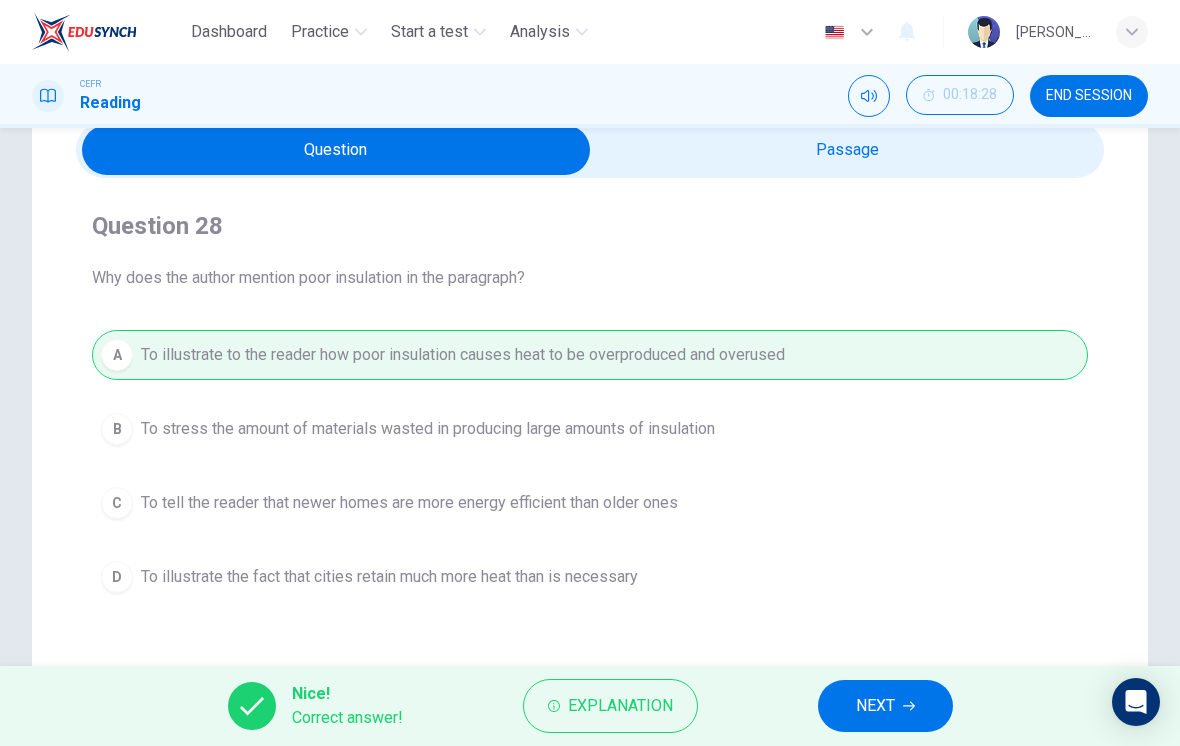 click on "NEXT" at bounding box center (875, 706) 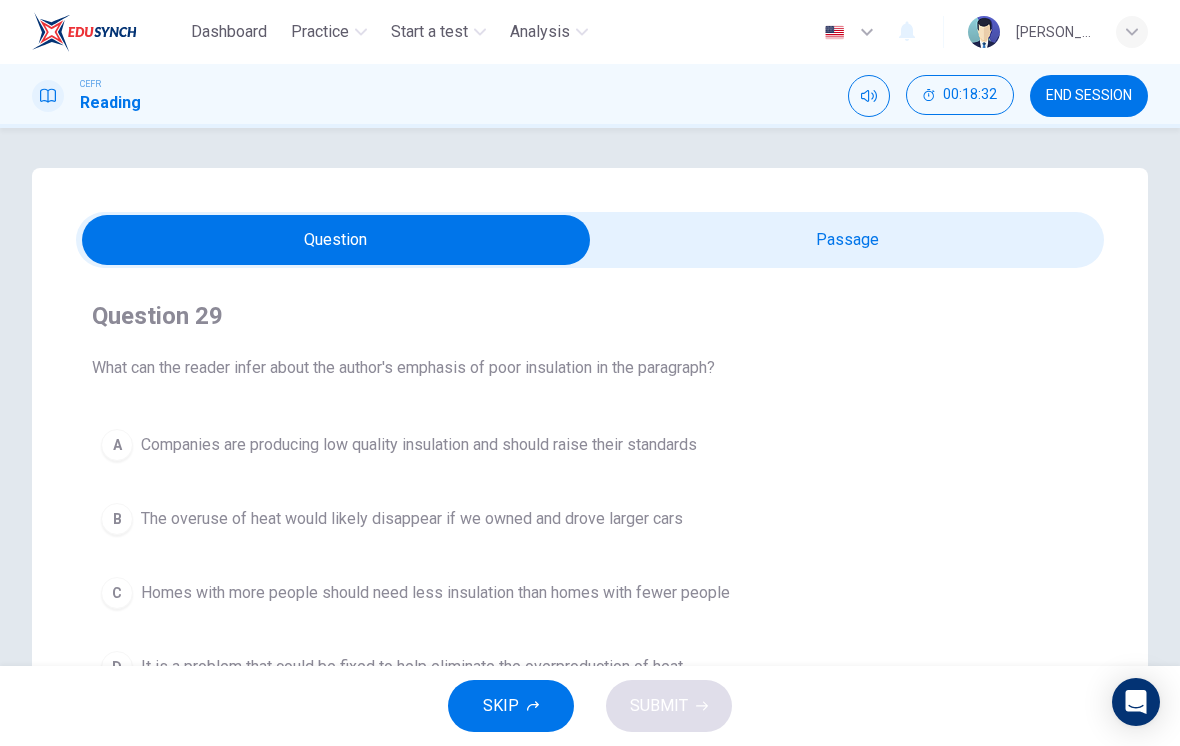 scroll, scrollTop: 0, scrollLeft: 0, axis: both 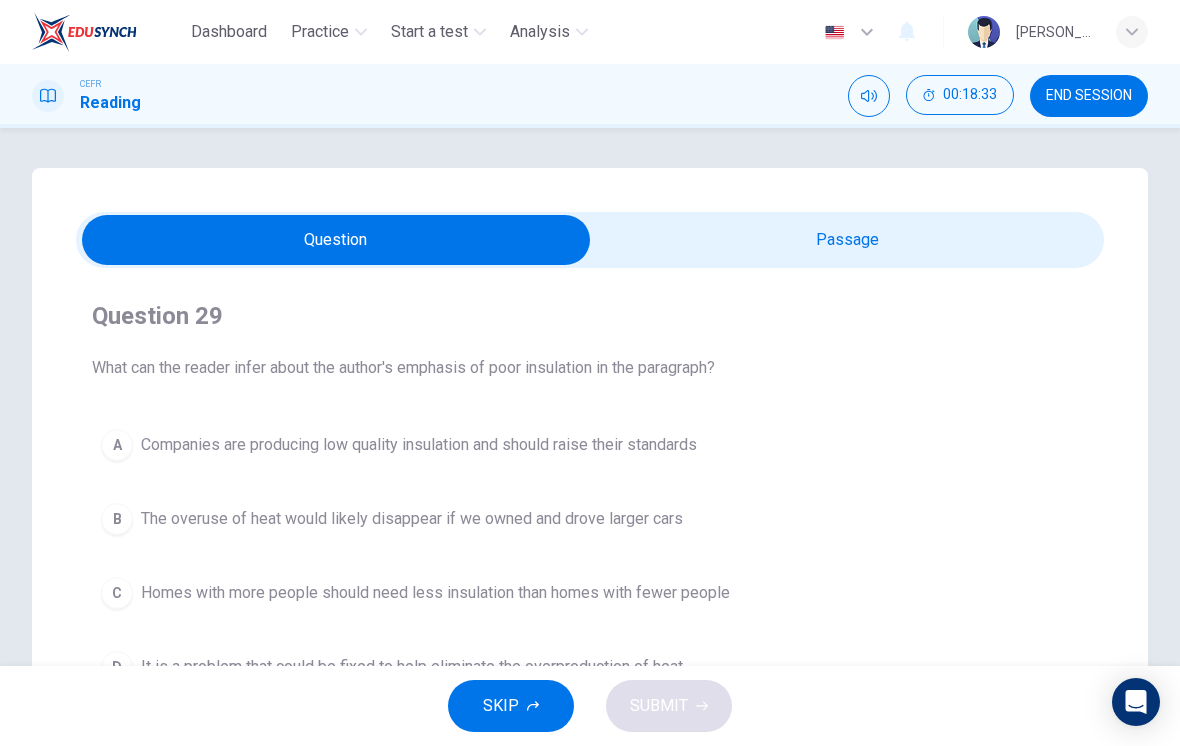 click at bounding box center [336, 240] 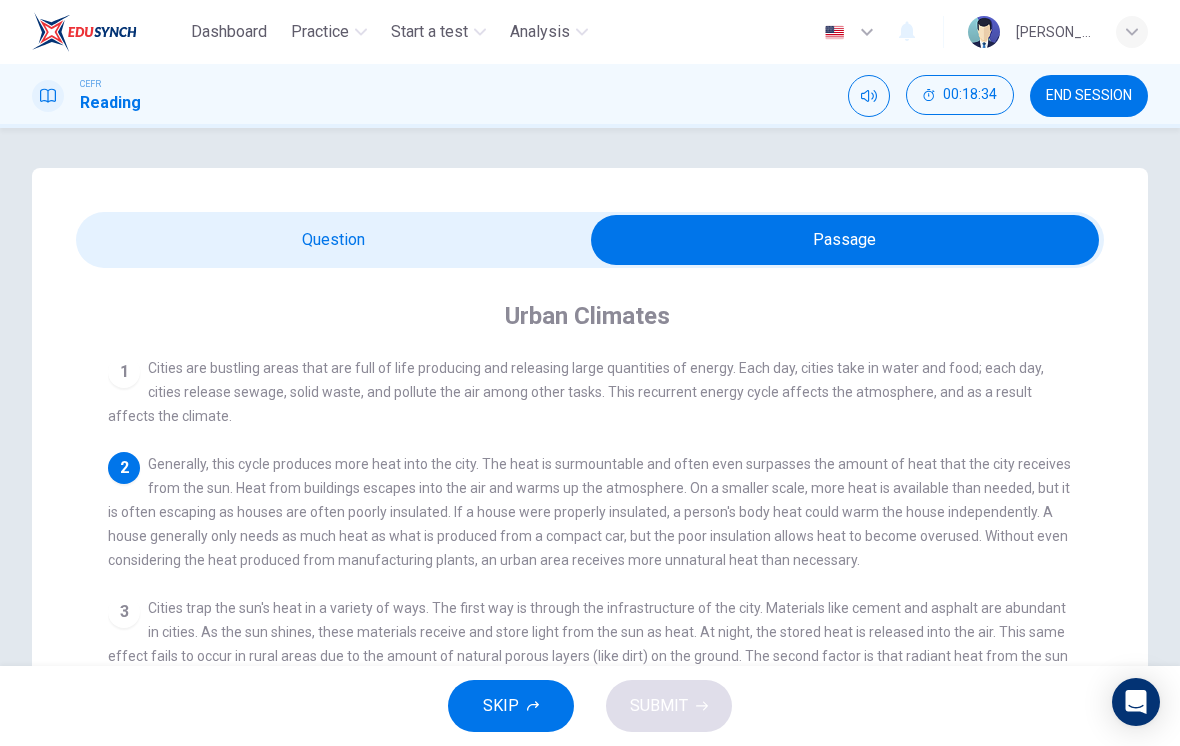 click at bounding box center (845, 240) 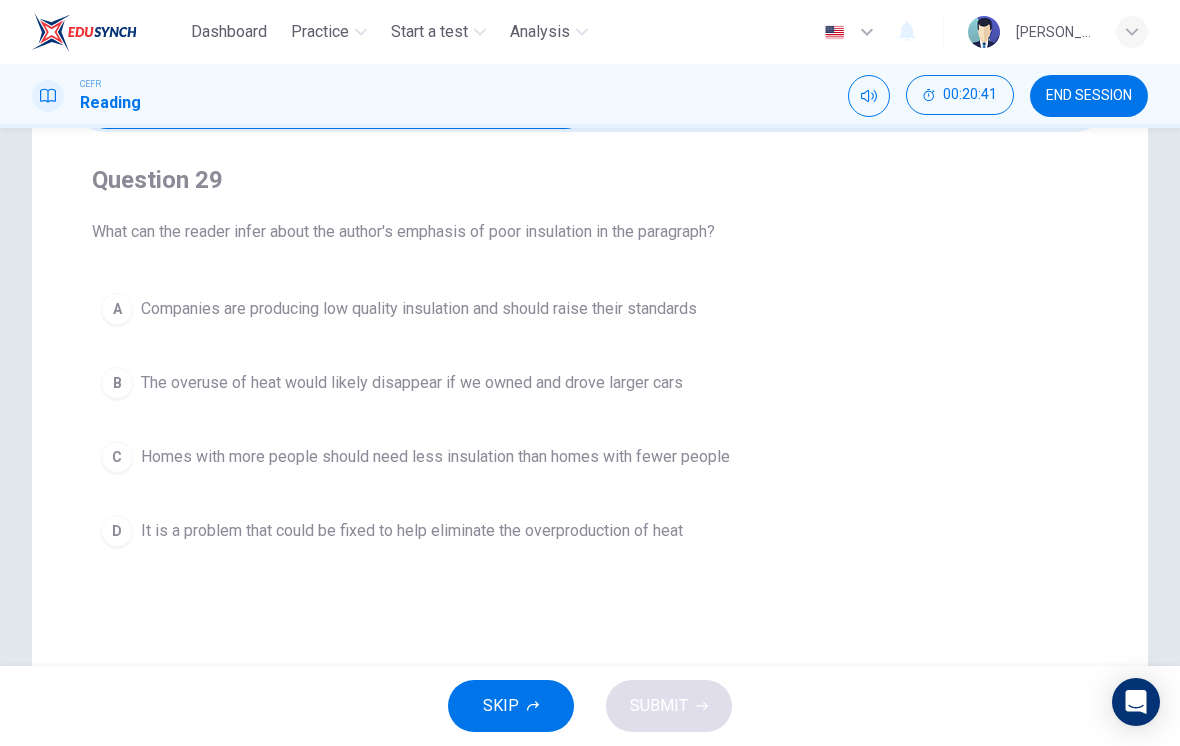 scroll, scrollTop: 146, scrollLeft: 0, axis: vertical 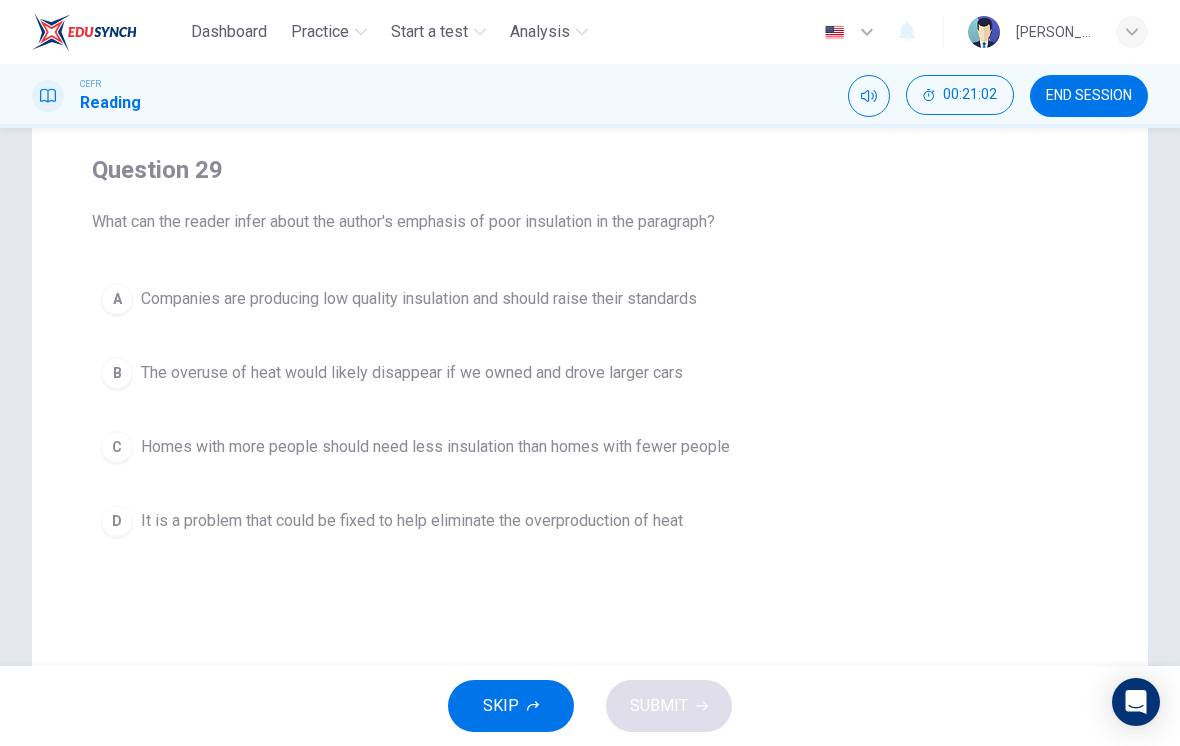 click on "D It is a problem that could be fixed to help eliminate the overproduction of heat" at bounding box center (590, 521) 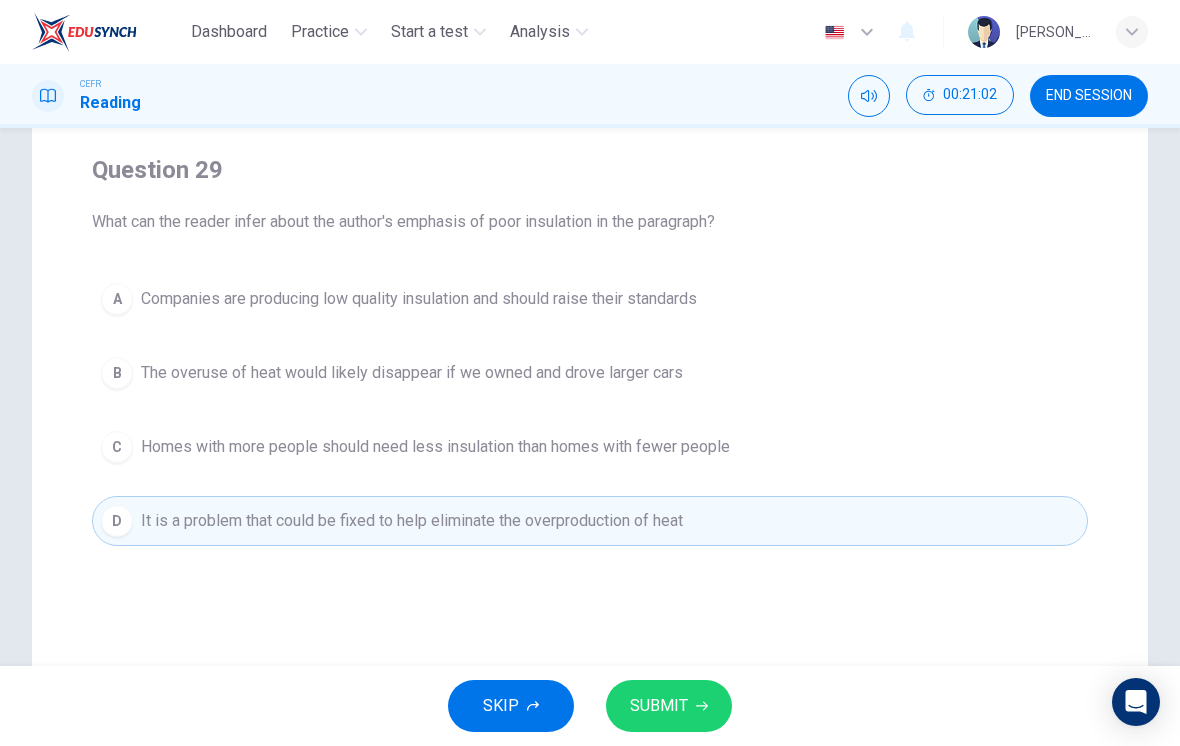 click on "SUBMIT" at bounding box center [659, 706] 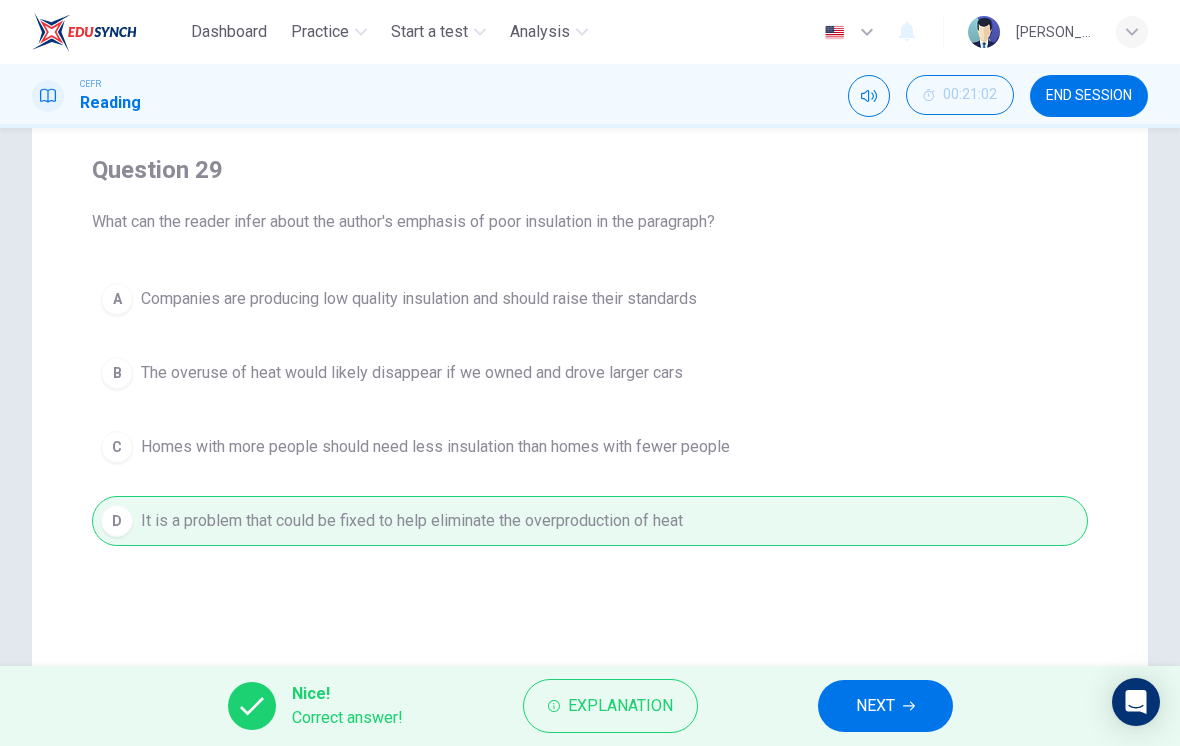 click on "NEXT" at bounding box center [885, 706] 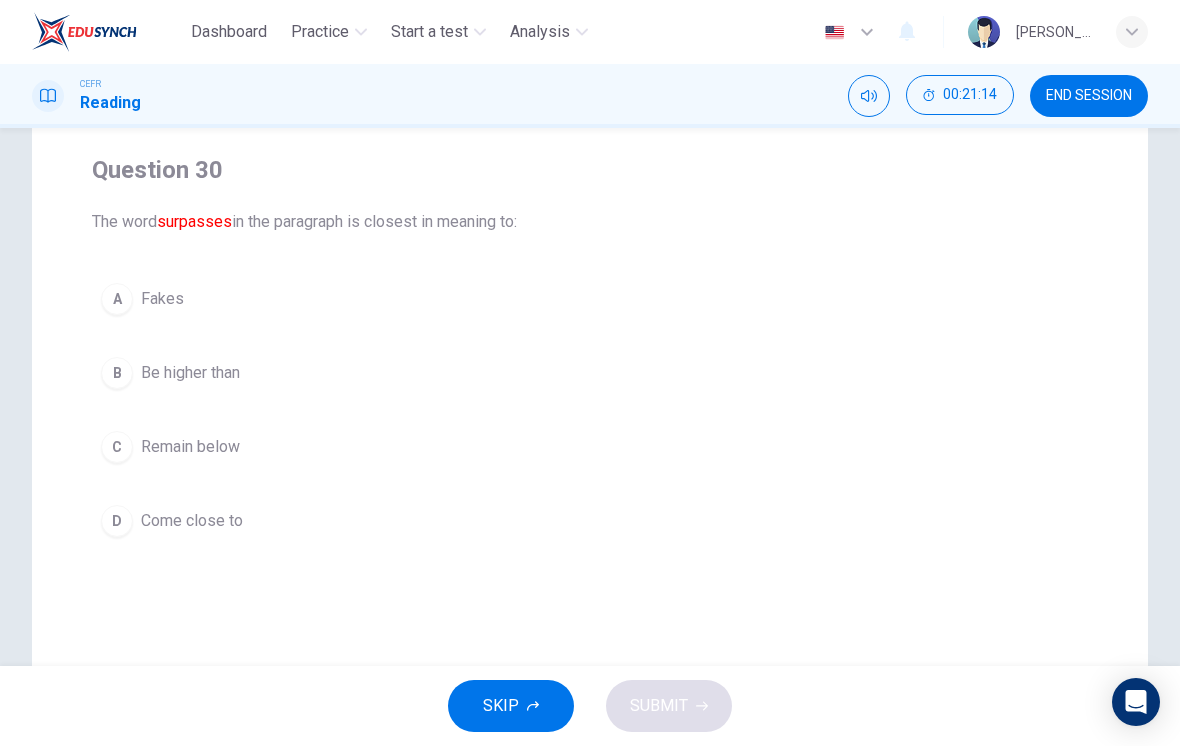 click on "B Be higher than" at bounding box center [590, 373] 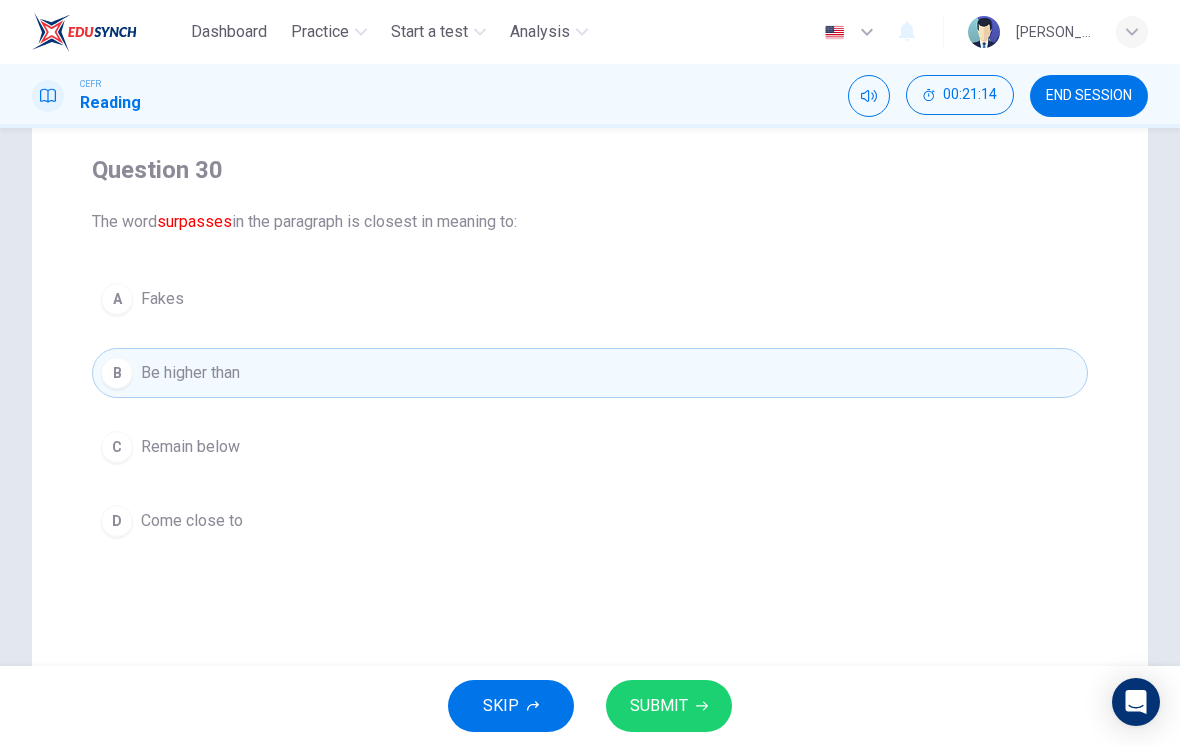 click on "Question 30 The word  surpasses  in the paragraph is closest in meaning to: A Fakes B Be higher than C Remain below D Come close to Urban Climates 1 Cities are bustling areas that are full of life producing and releasing large quantities of energy. Each day, cities take in water and food; each day, cities release sewage, solid waste, and pollute the air among other tasks. This recurrent energy cycle affects the atmosphere, and as a result affects the climate. 2 Generally, this cycle produces more heat into the city. The heat is surmountable and often even  surpasses 3 4 5" at bounding box center (590, 424) 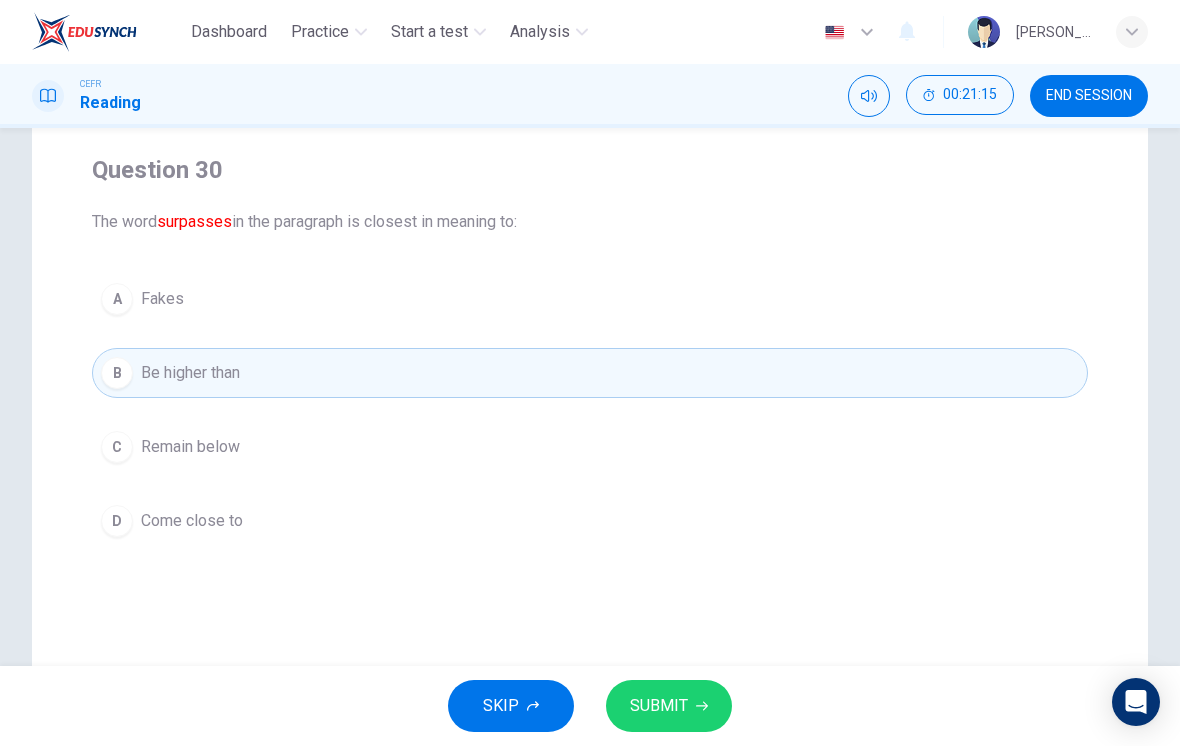 click on "Question 30 The word  surpasses  in the paragraph is closest in meaning to: A Fakes B Be higher than C Remain below D Come close to Urban Climates 1 Cities are bustling areas that are full of life producing and releasing large quantities of energy. Each day, cities take in water and food; each day, cities release sewage, solid waste, and pollute the air among other tasks. This recurrent energy cycle affects the atmosphere, and as a result affects the climate. 2 Generally, this cycle produces more heat into the city. The heat is surmountable and often even  surpasses 3 4 5" at bounding box center (590, 424) 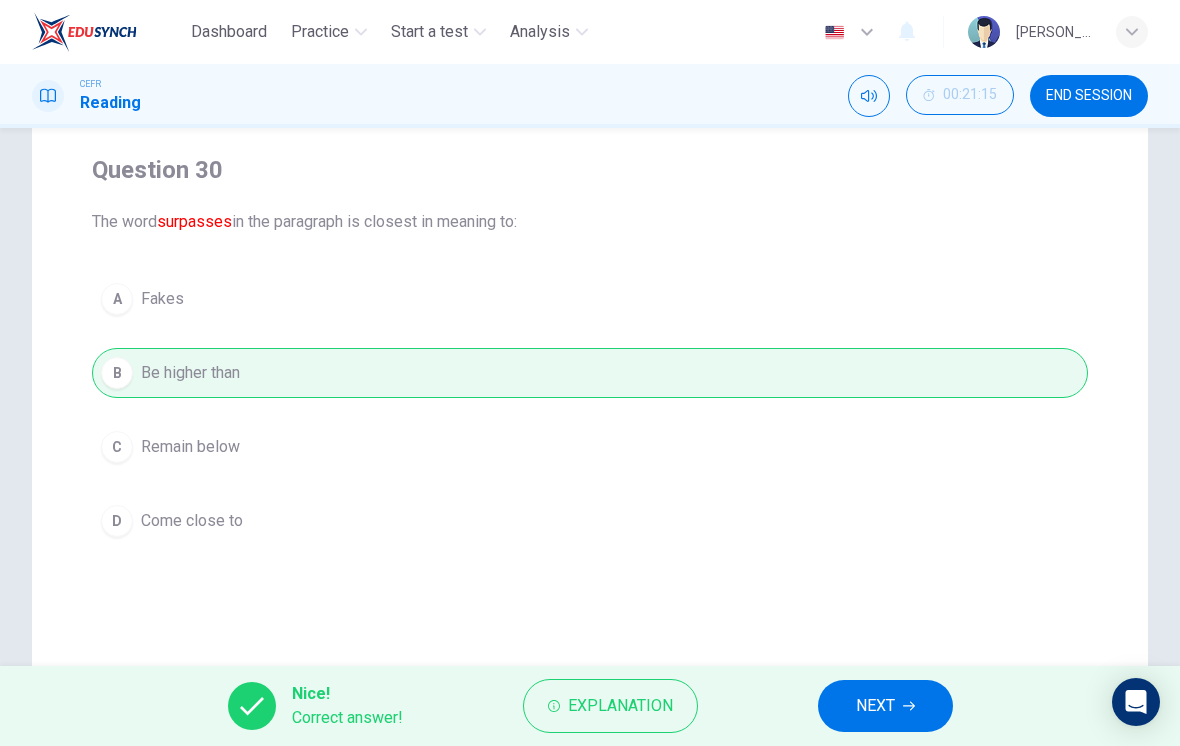 click on "NEXT" at bounding box center (875, 706) 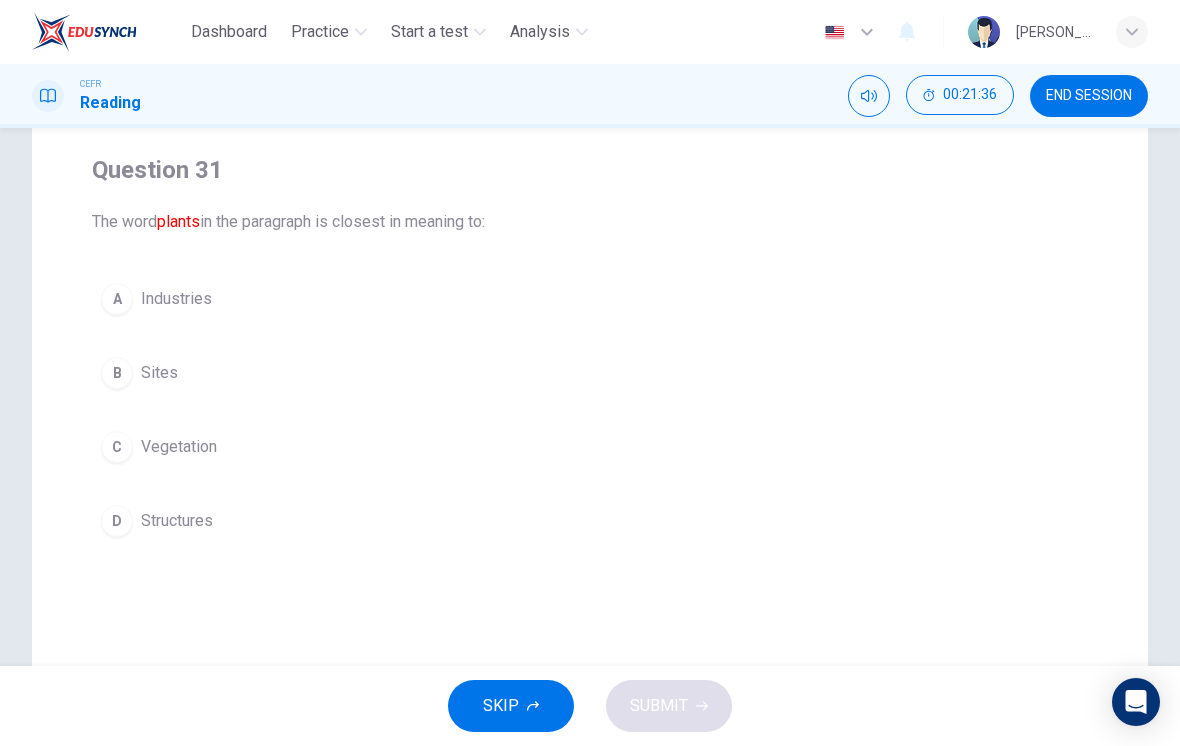 click on "B Sites" at bounding box center [590, 373] 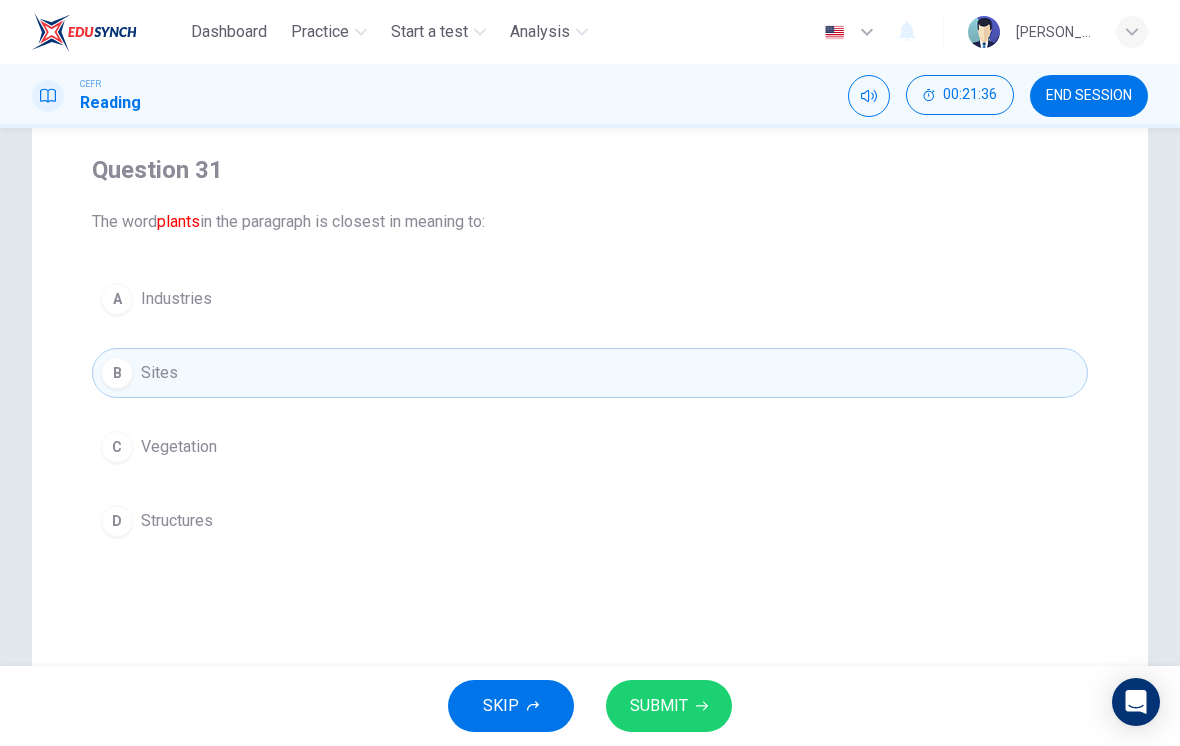 click on "SUBMIT" at bounding box center [659, 706] 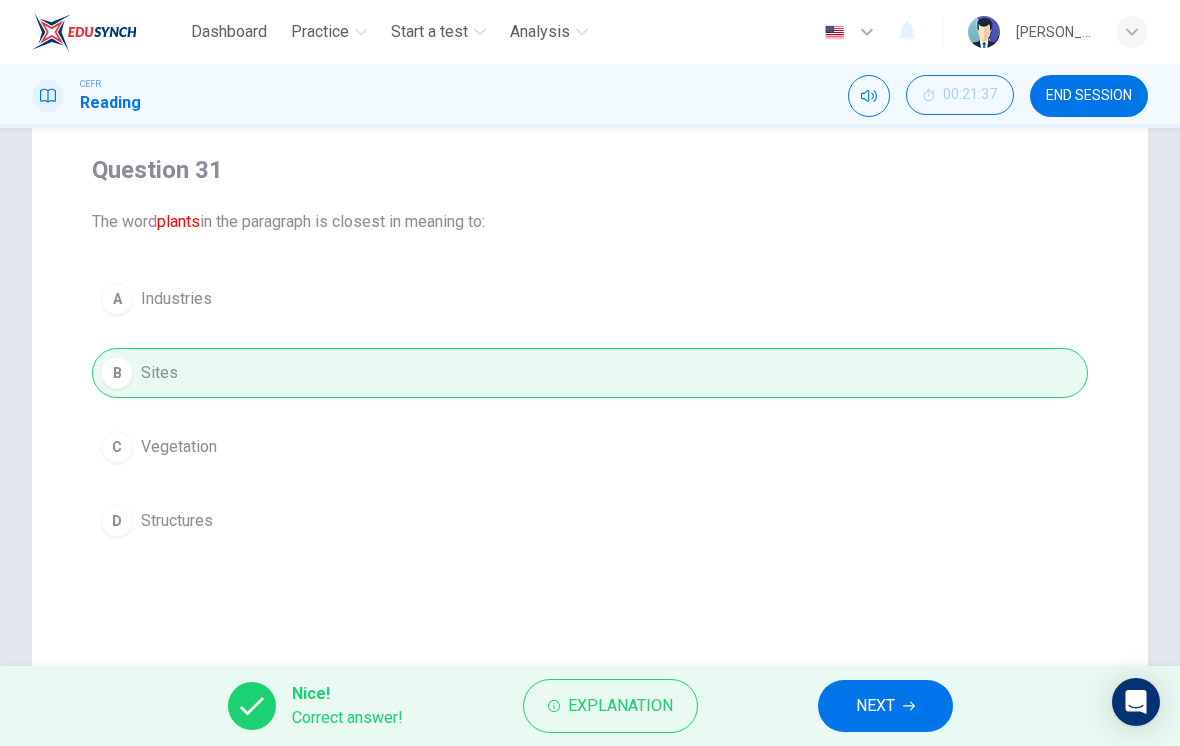 click on "NEXT" at bounding box center [885, 706] 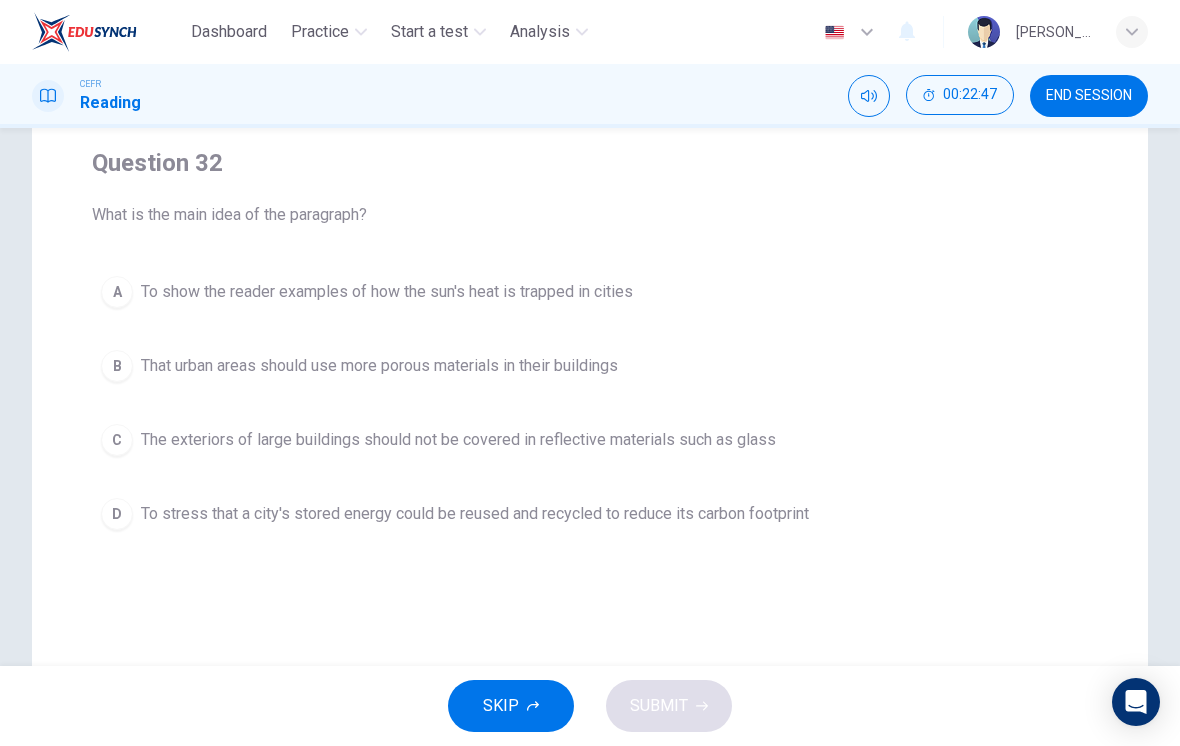 scroll, scrollTop: 151, scrollLeft: 0, axis: vertical 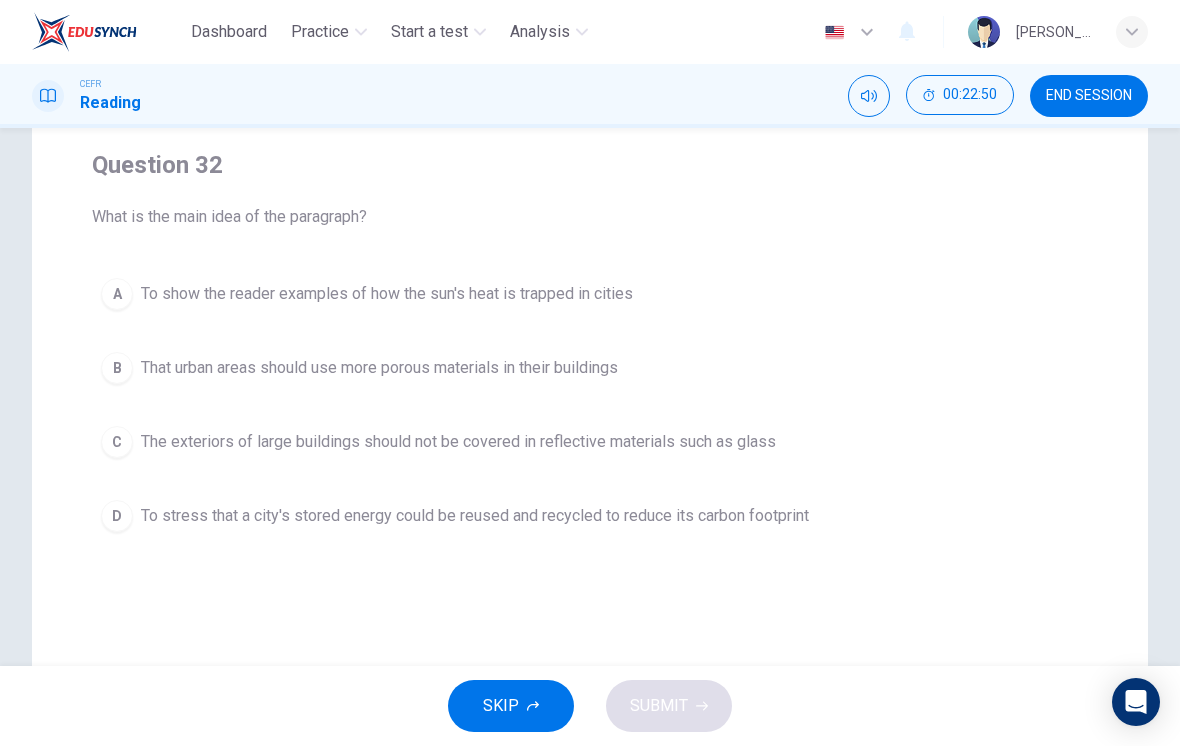 click on "Question 32 What is the main idea of the paragraph? A To show the reader examples of how the sun's heat is trapped in cities B That urban areas should use more porous materials in their buildings C The exteriors of large buildings should not be covered in reflective materials such as glass D To stress that a city's stored energy could be reused and recycled to reduce its carbon footprint" at bounding box center (590, 345) 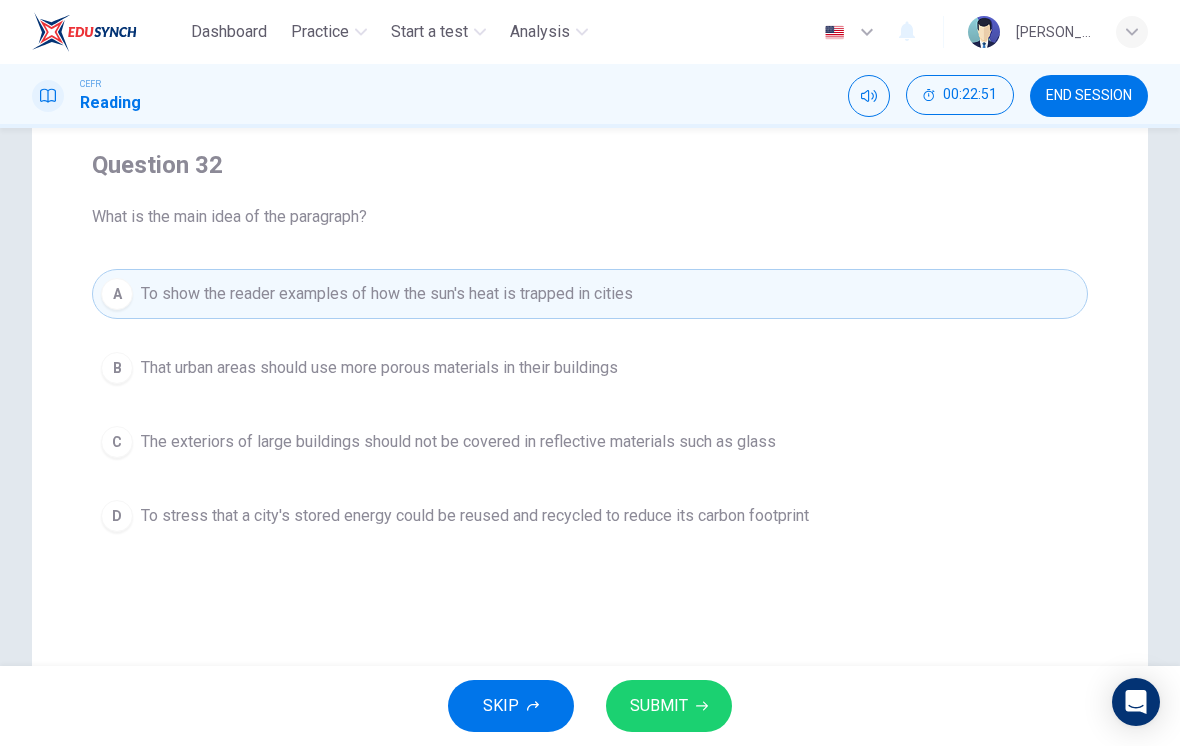 click on "SKIP SUBMIT" at bounding box center (590, 706) 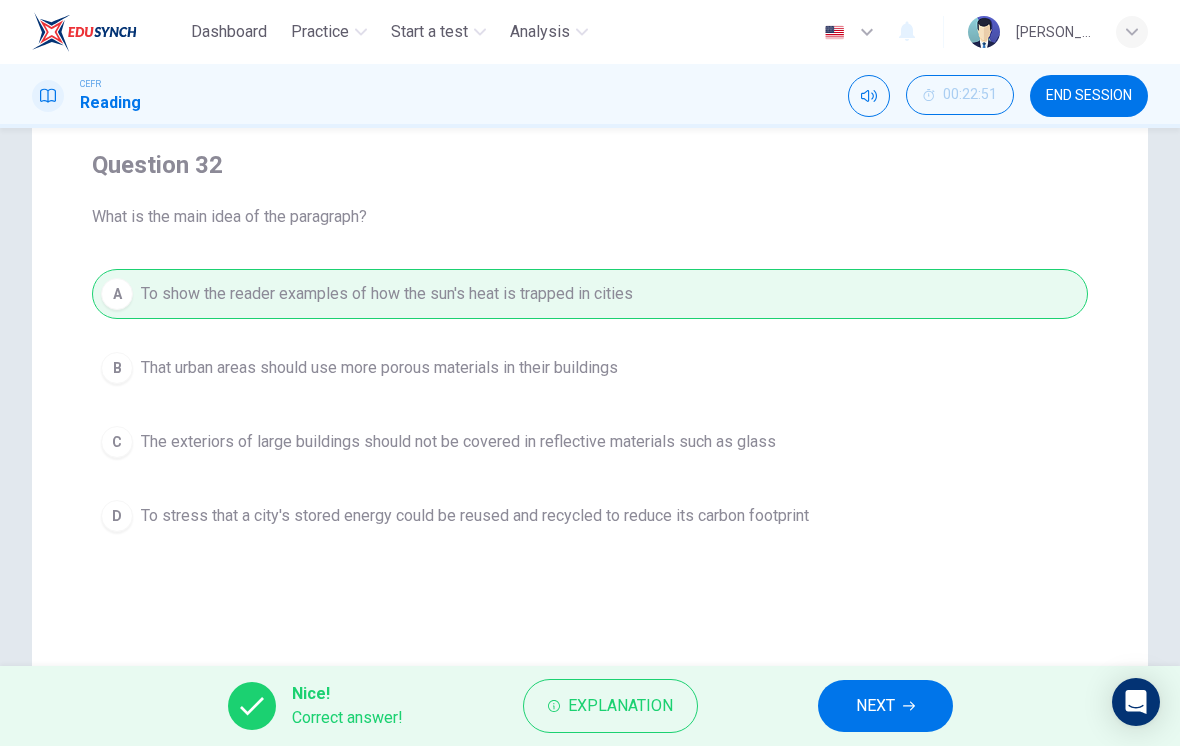 click on "NEXT" at bounding box center [875, 706] 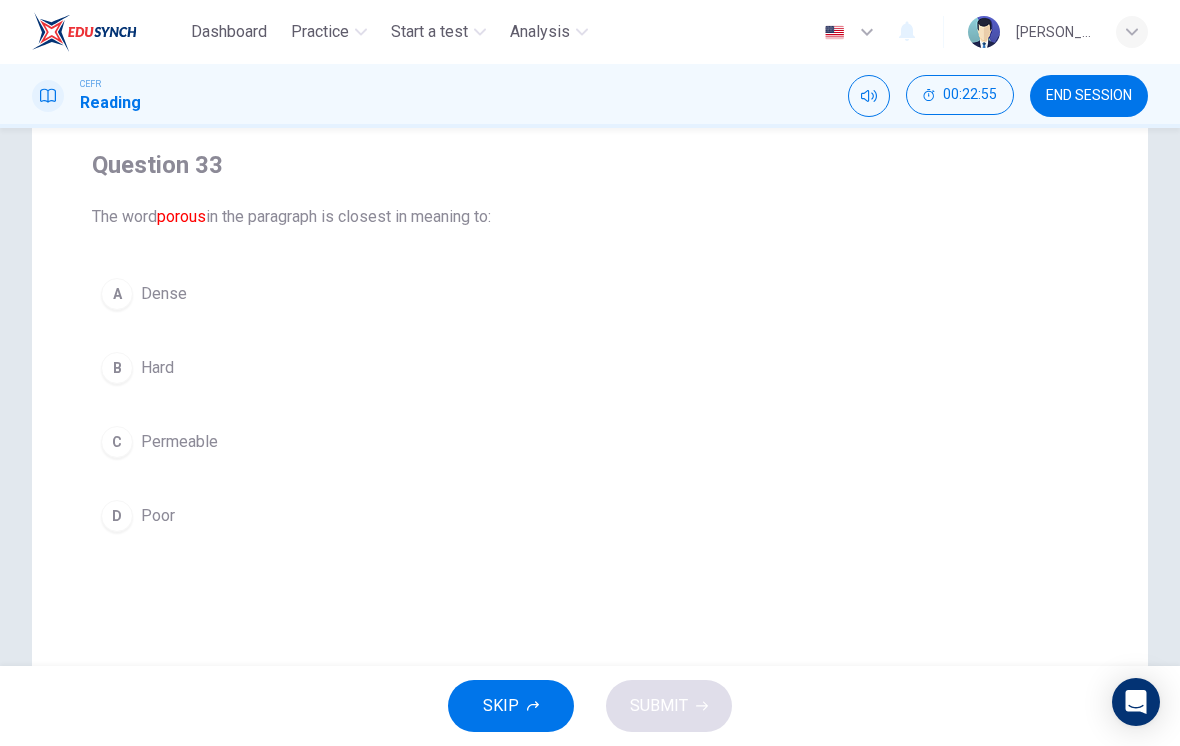 click on "C Permeable" at bounding box center [590, 442] 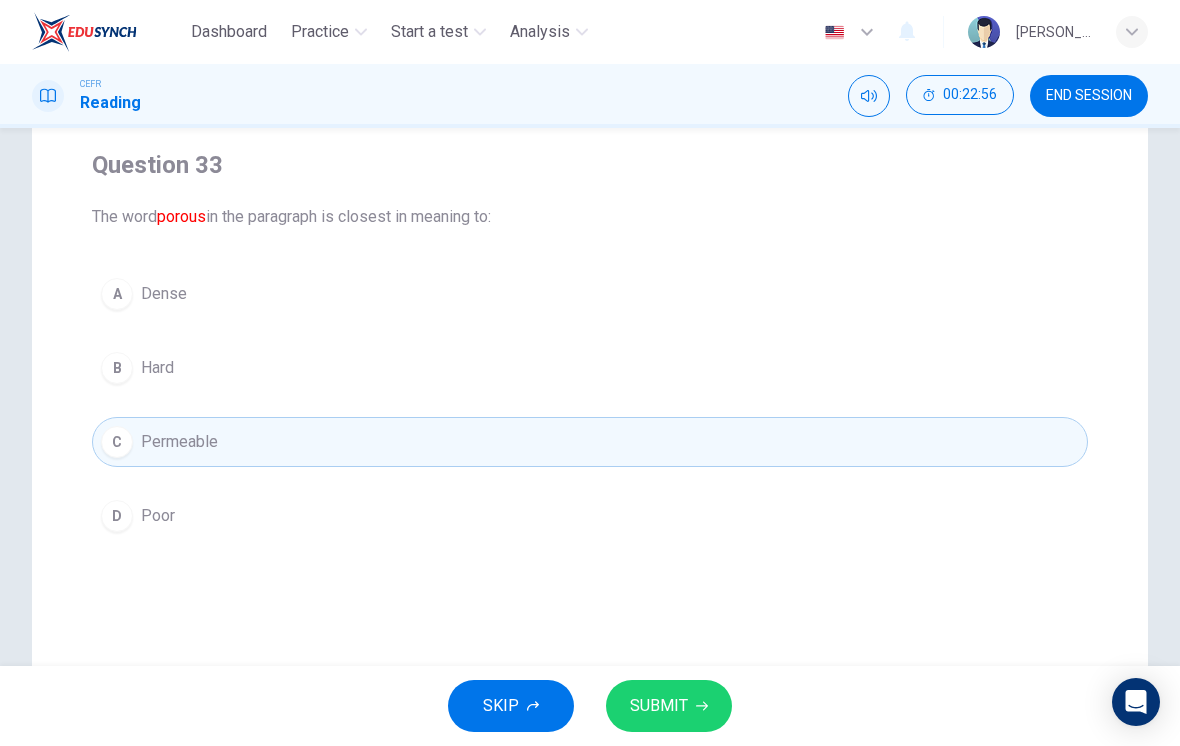 click on "SUBMIT" at bounding box center [669, 706] 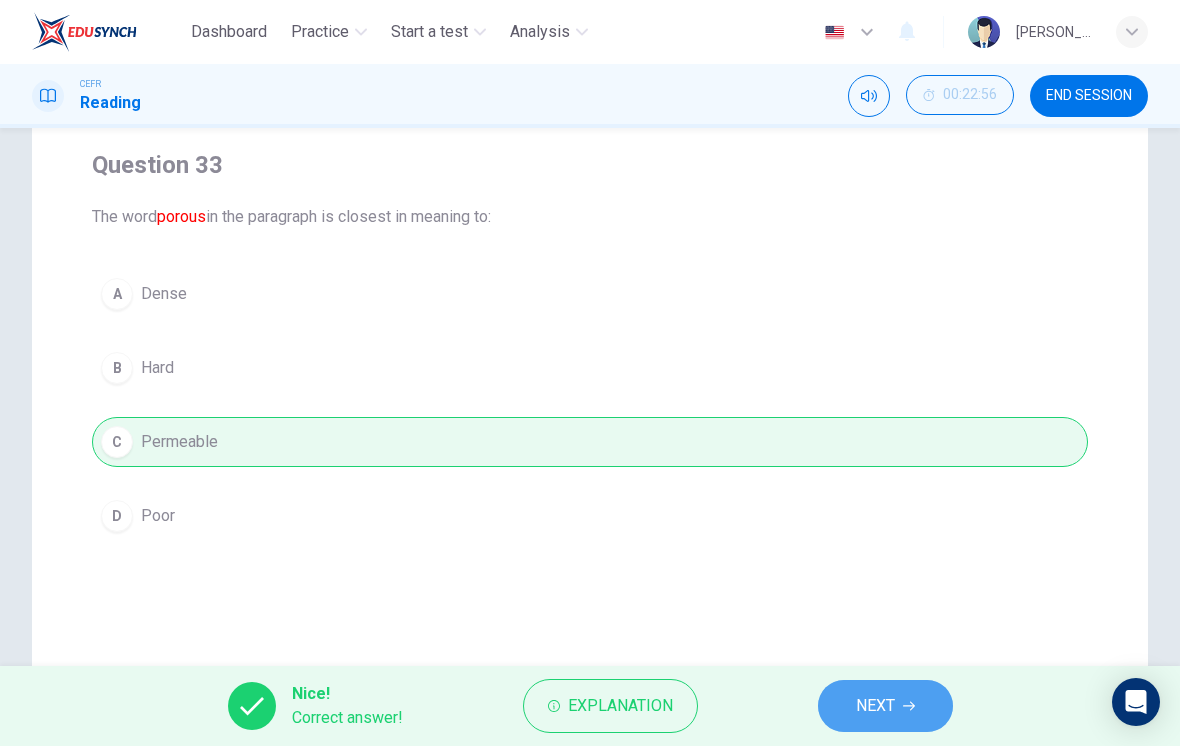 click on "NEXT" at bounding box center [885, 706] 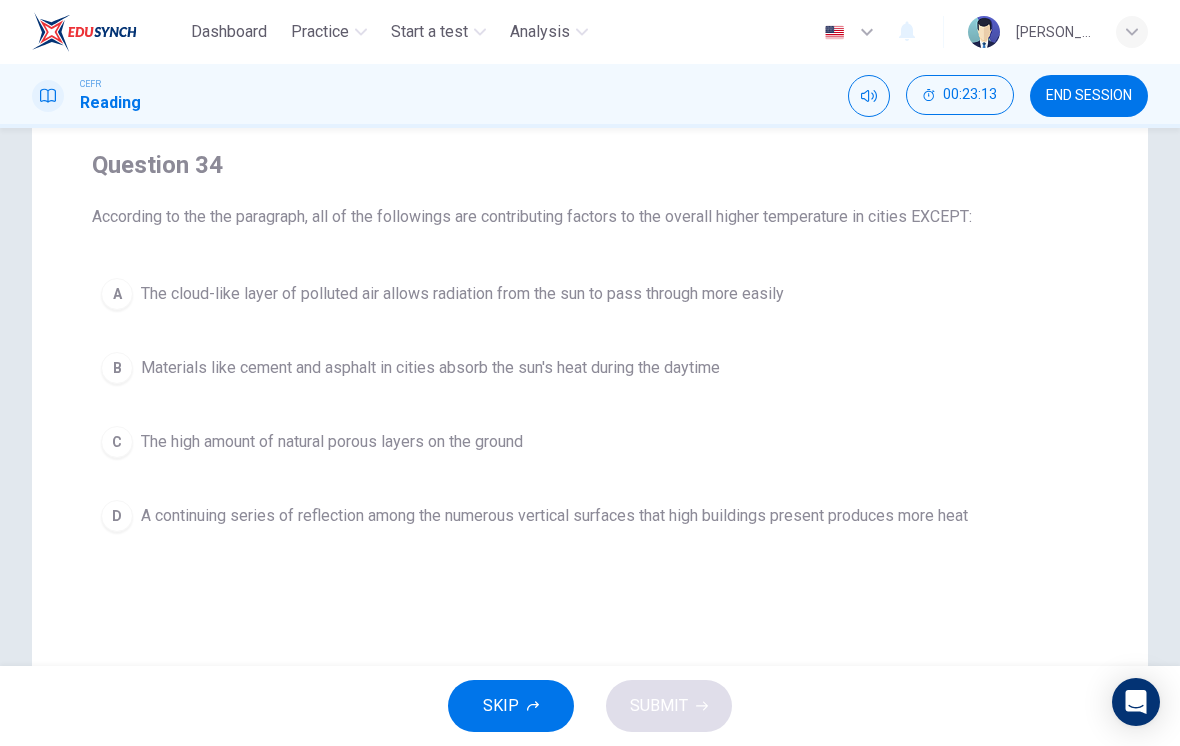 click on "C The high amount of natural porous layers on the ground" at bounding box center [590, 442] 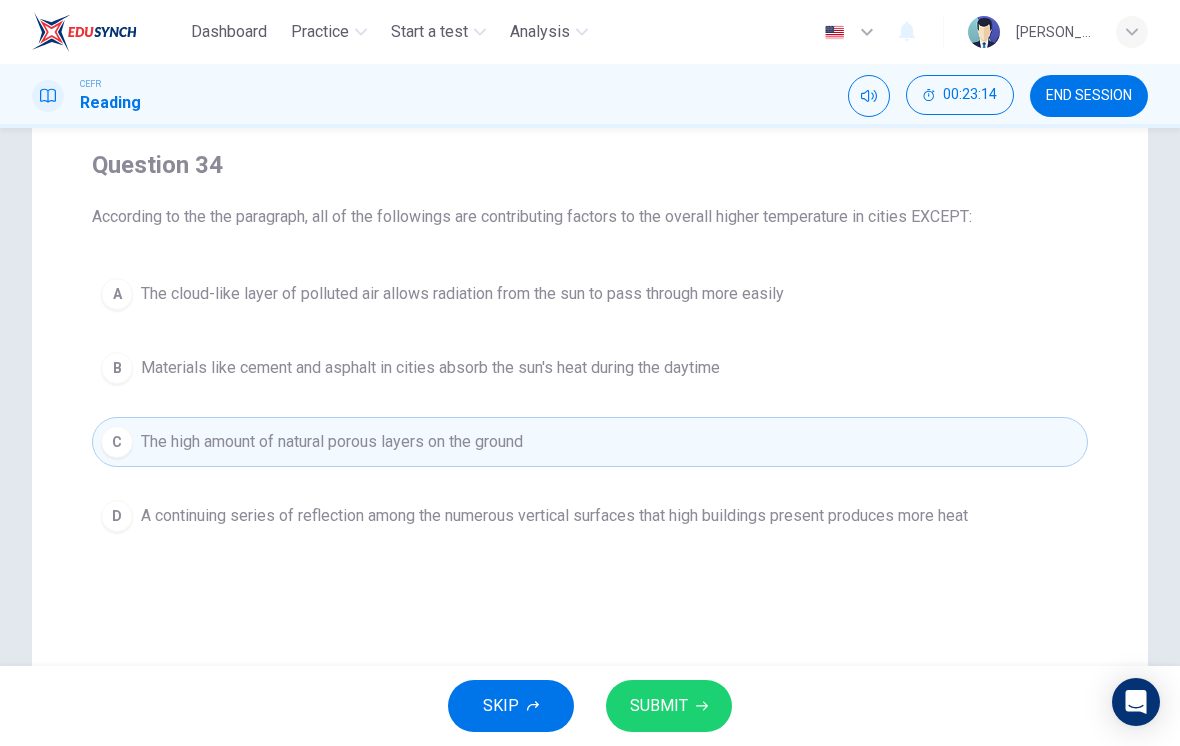 click on "Question 34 According to the the paragraph, all of the followings are contributing factors to the overall higher temperature in cities EXCEPT: A The cloud-like layer of polluted air allows radiation from the sun to pass through more easily B Materials like cement and asphalt in cities absorb the sun's heat during the daytime C The high amount of natural porous layers on the ground D A continuing series of reflection among the numerous vertical surfaces that high buildings present produces more heat Urban Climates 1 Cities are bustling areas that are full of life producing and releasing large quantities of energy. Each day, cities take in water and food; each day, cities release sewage, solid waste, and pollute the air among other tasks. This recurrent energy cycle affects the atmosphere, and as a result affects the climate. 2 3 4 5" at bounding box center [590, 419] 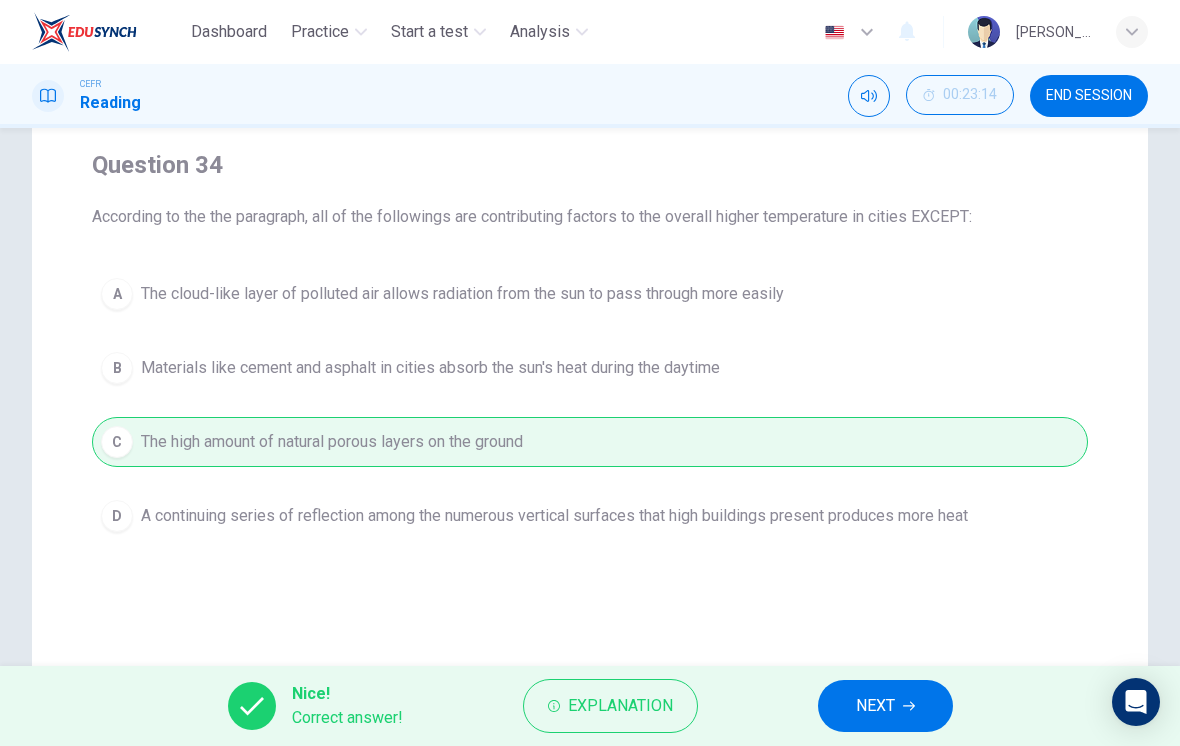 click on "NEXT" at bounding box center (875, 706) 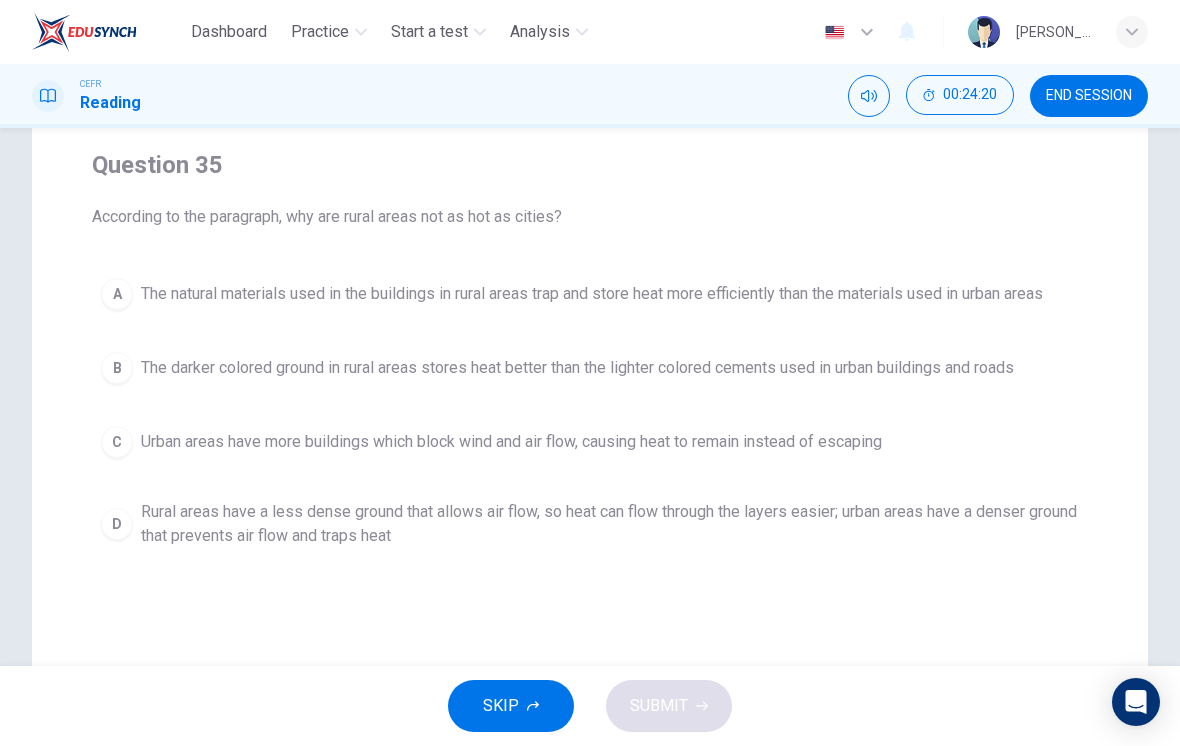click on "Rural areas have a less dense ground that allows air flow, so heat can flow through the layers easier; urban areas have a denser ground that prevents air flow and traps heat" at bounding box center [610, 524] 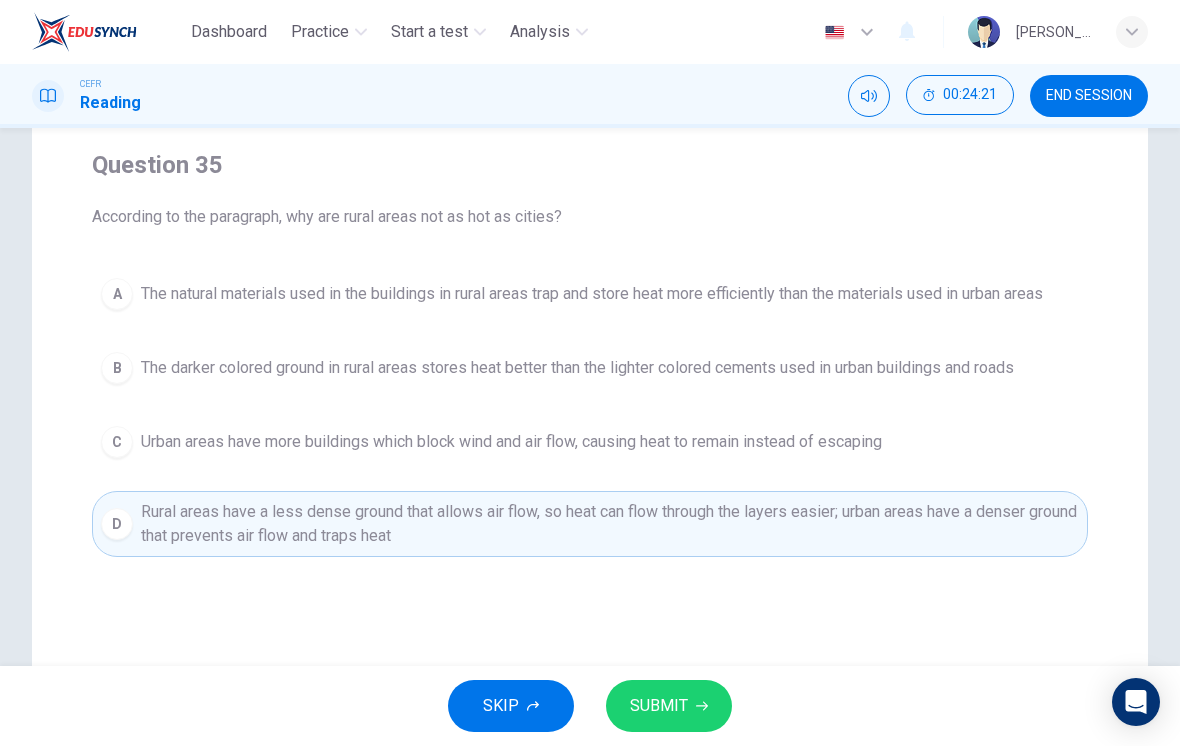 click on "SUBMIT" at bounding box center [659, 706] 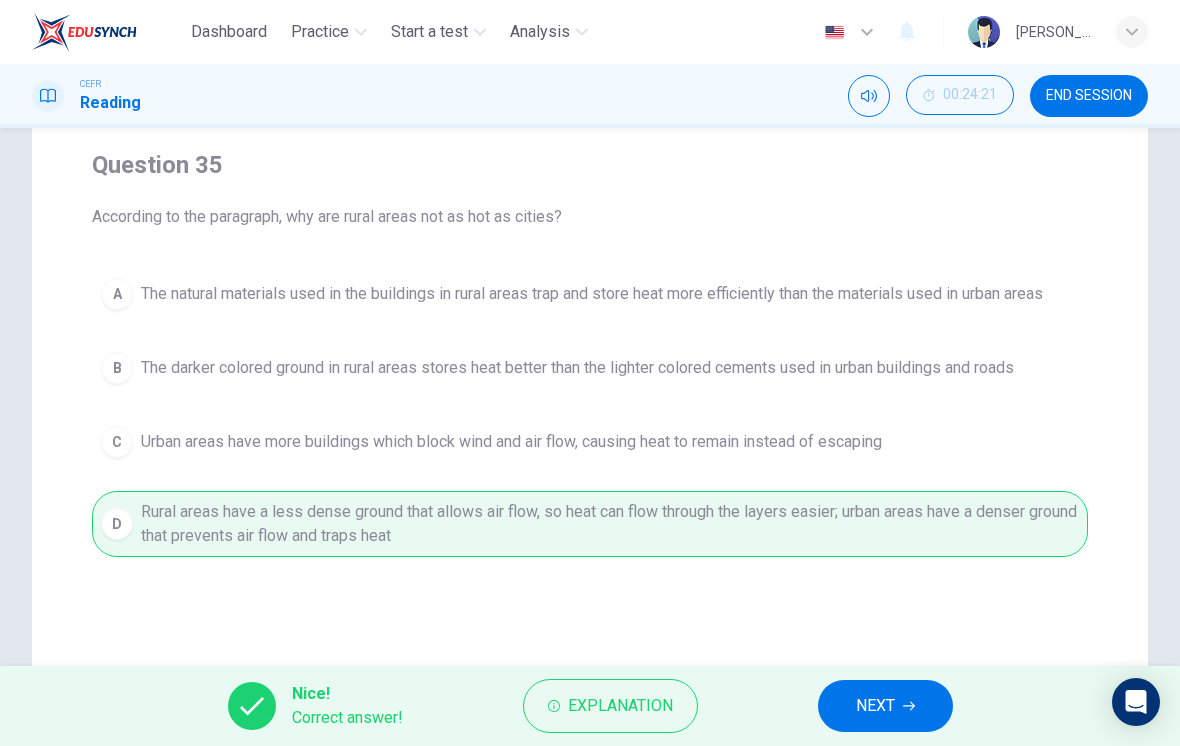click on "NEXT" at bounding box center (885, 706) 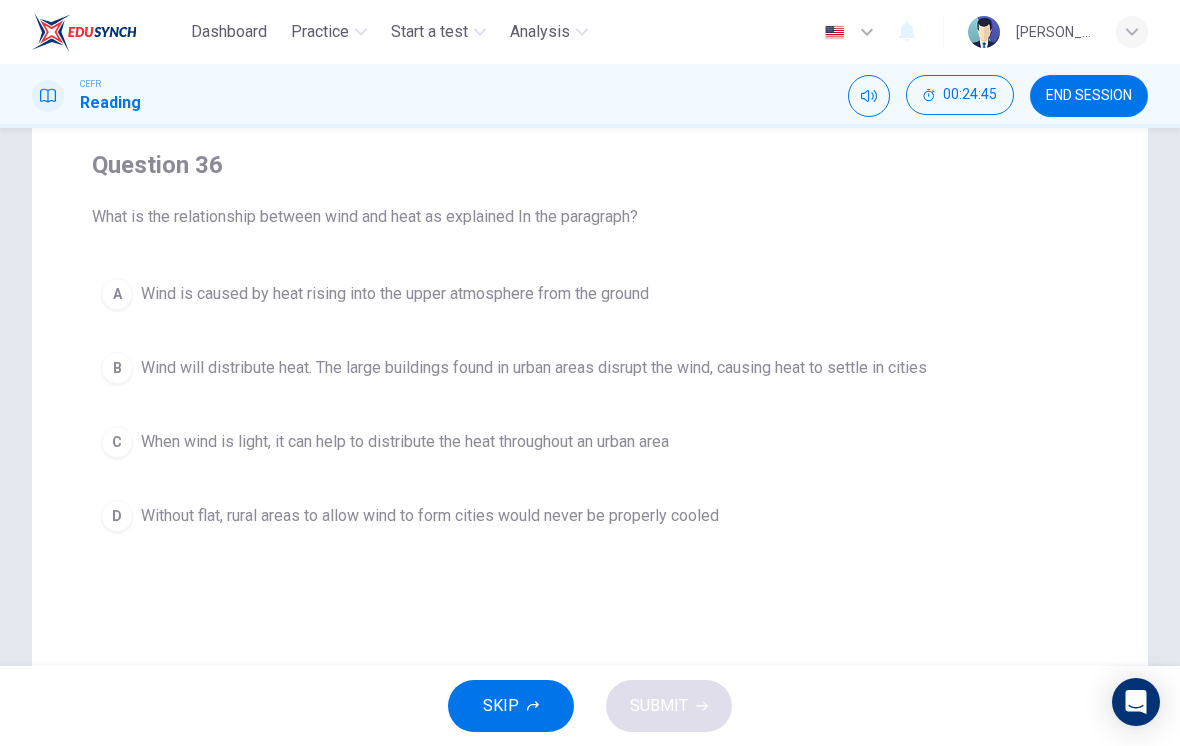 click on "A Wind is caused by heat rising into the upper atmosphere from the ground B Wind will distribute heat. The large buildings found in urban areas disrupt the wind, causing heat to settle in cities C When wind is light, it can help to distribute the heat throughout an urban area D Without flat, rural areas to allow wind to form cities would never be properly cooled" at bounding box center (590, 405) 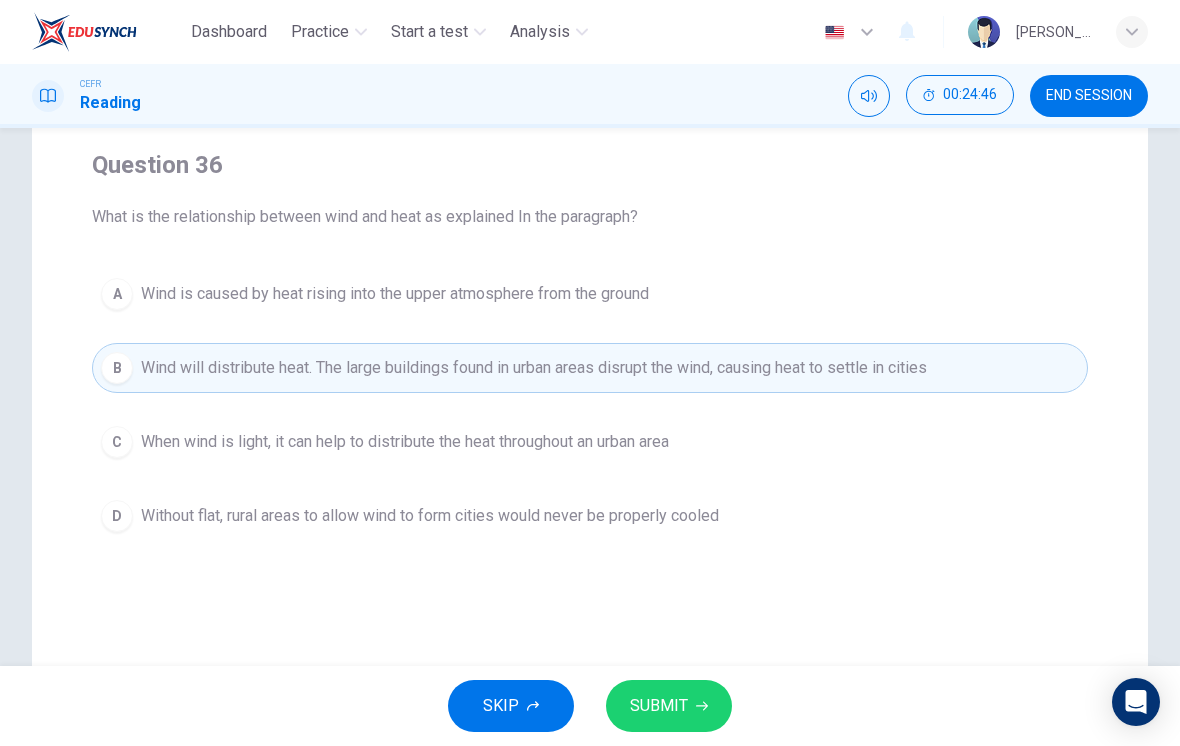 click on "SUBMIT" at bounding box center (659, 706) 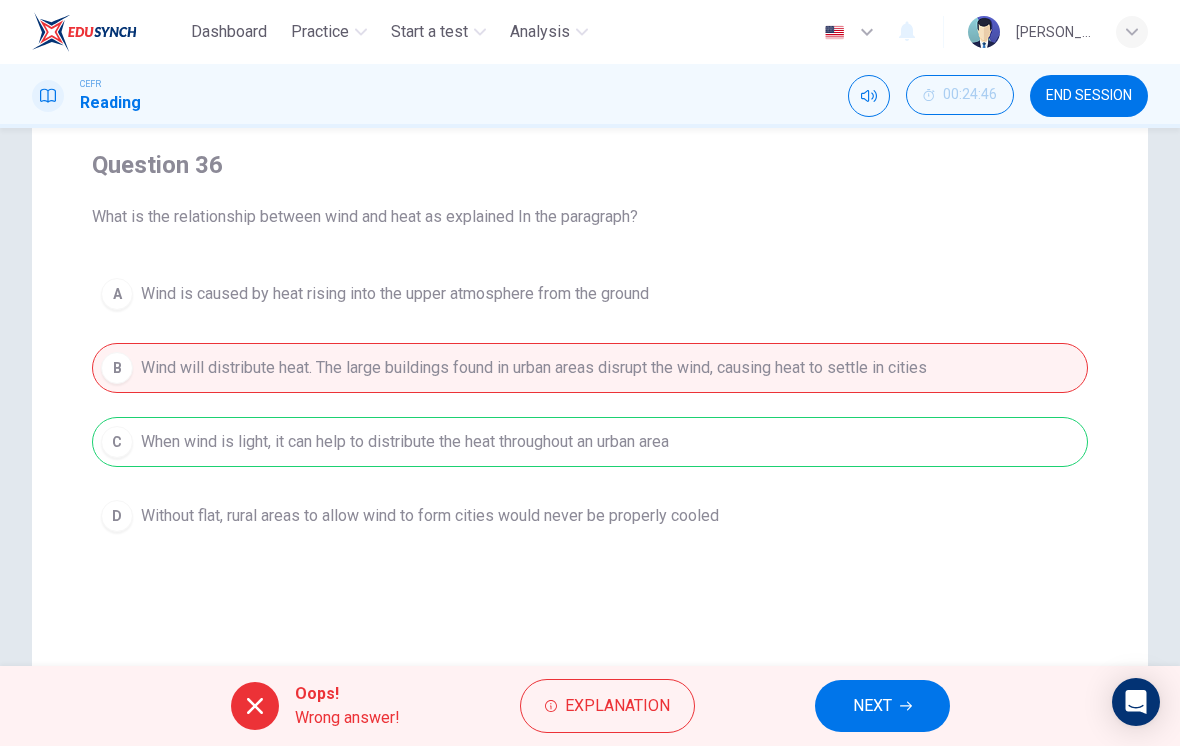 click on "NEXT" at bounding box center [872, 706] 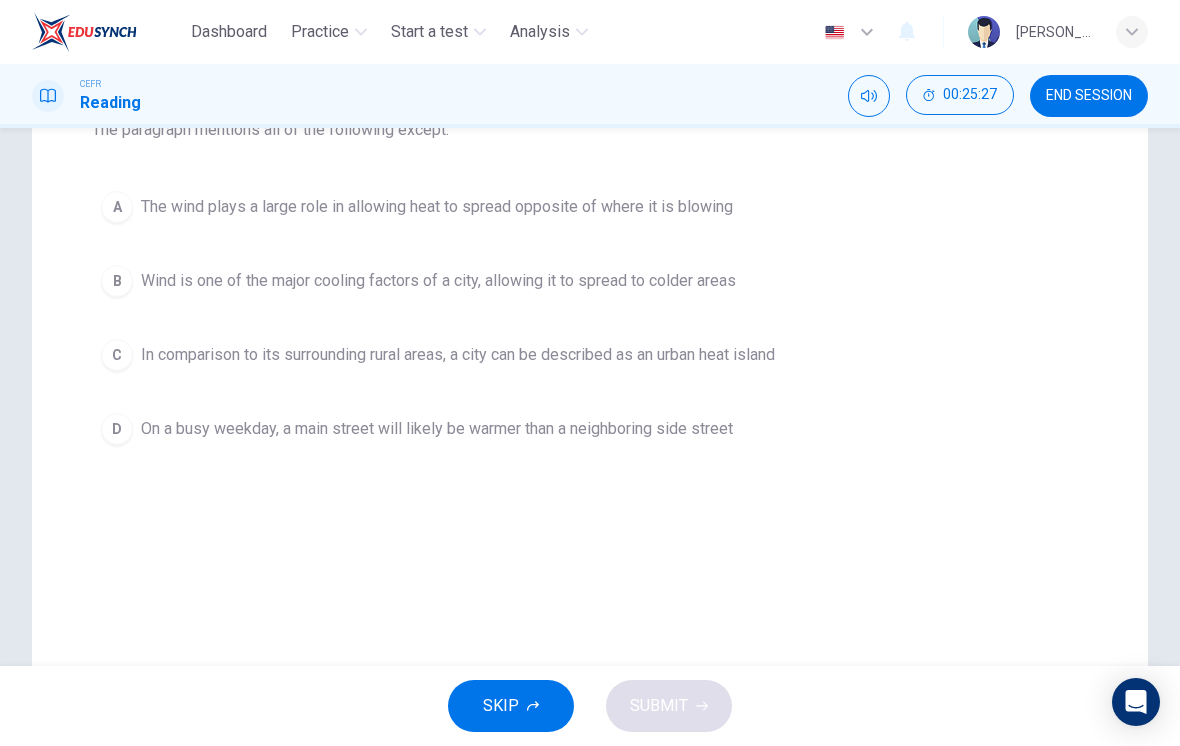 scroll, scrollTop: 234, scrollLeft: 0, axis: vertical 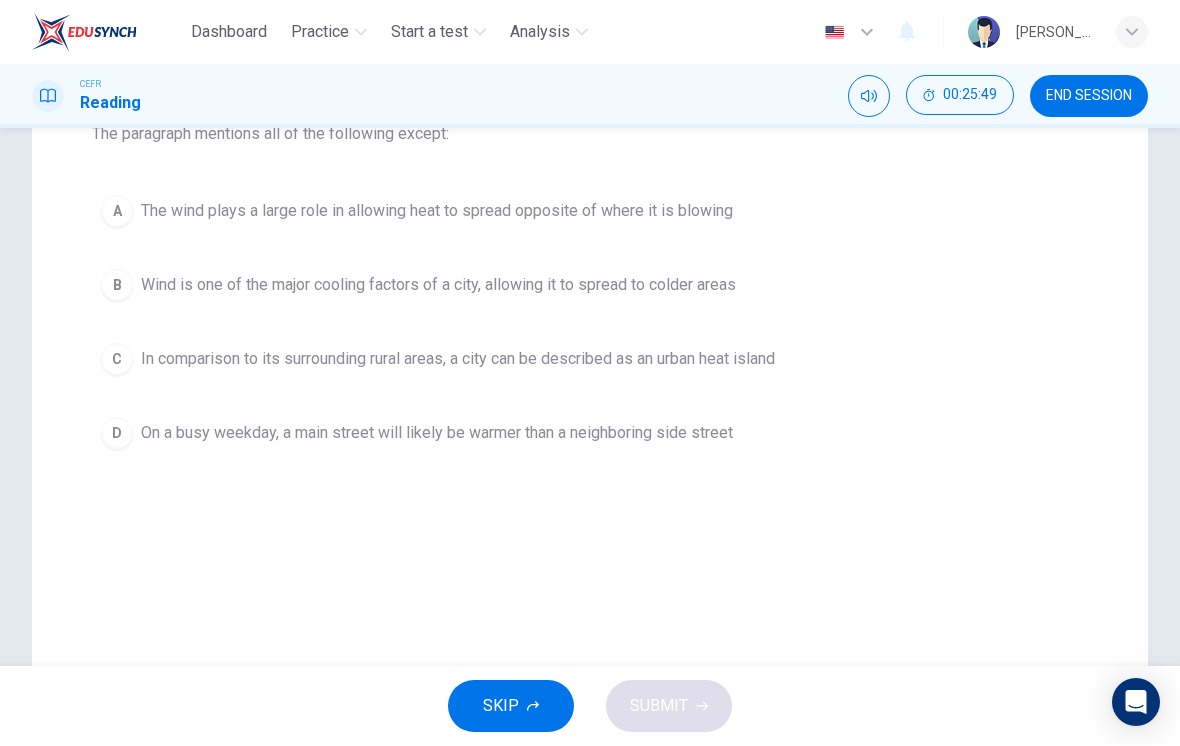 click on "B Wind is one of the major cooling factors of a city, allowing it to spread to colder areas" at bounding box center [590, 285] 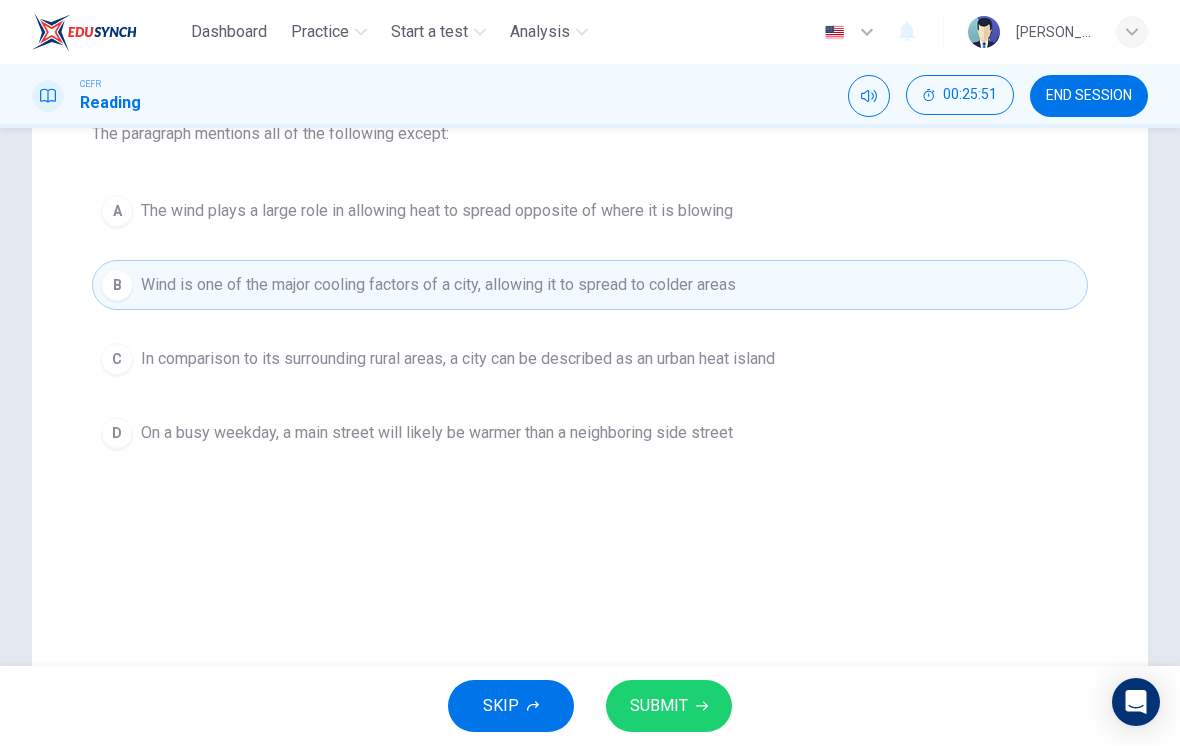click on "SUBMIT" at bounding box center [669, 706] 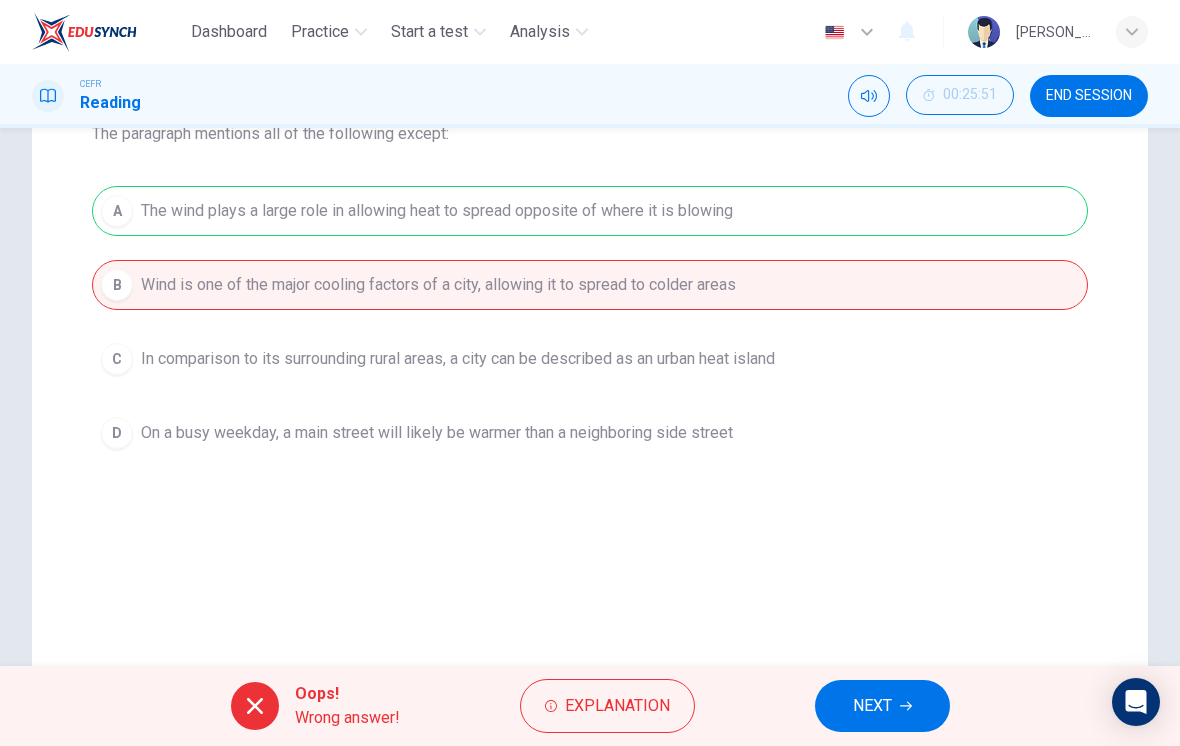 click on "NEXT" at bounding box center (882, 706) 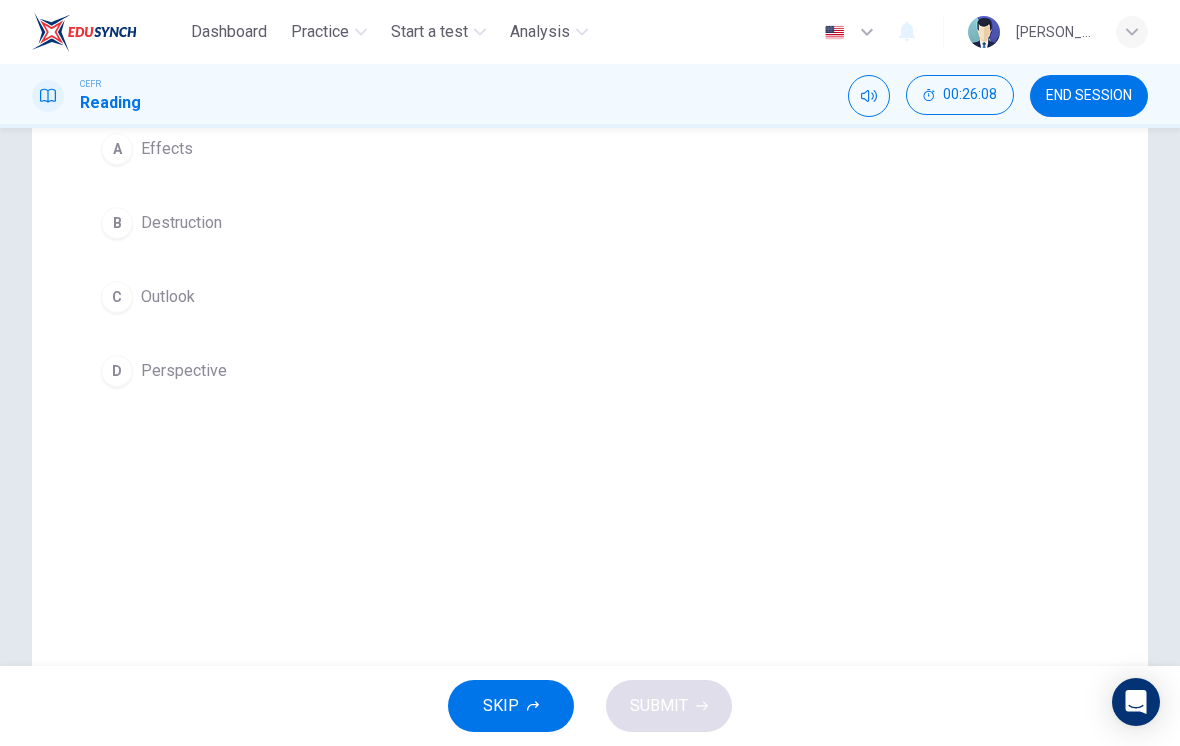 scroll, scrollTop: 234, scrollLeft: 0, axis: vertical 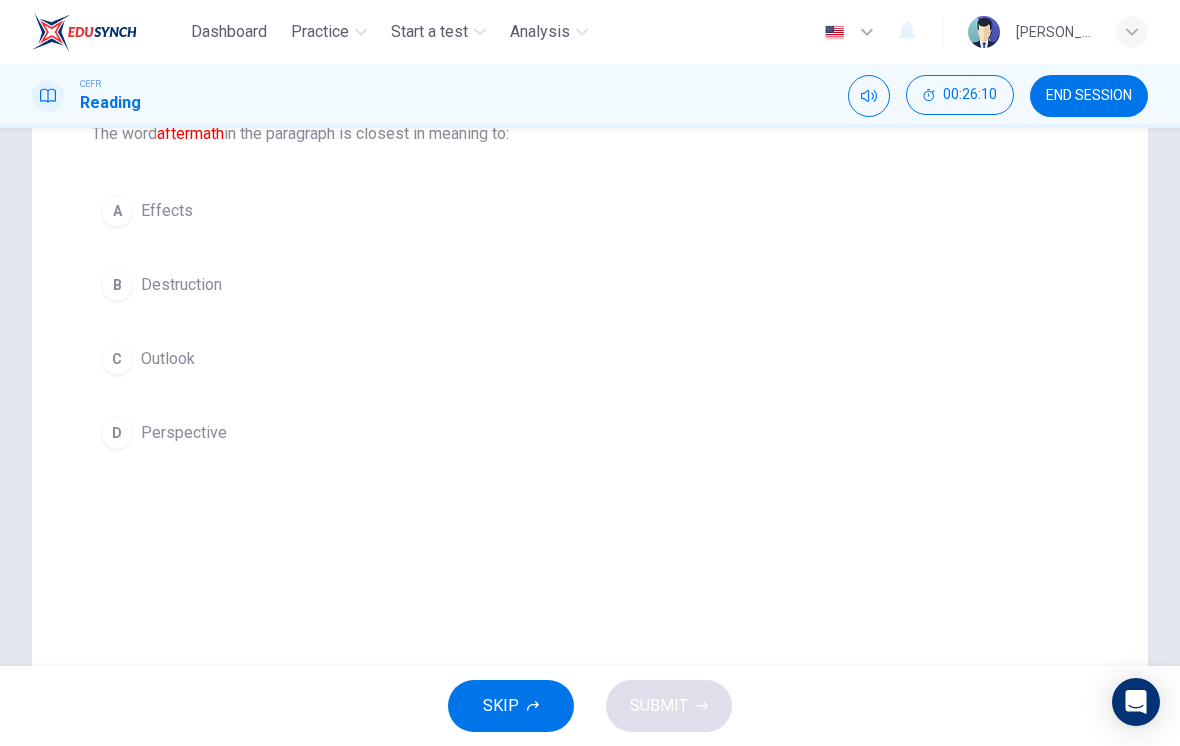 click on "A" at bounding box center [117, 211] 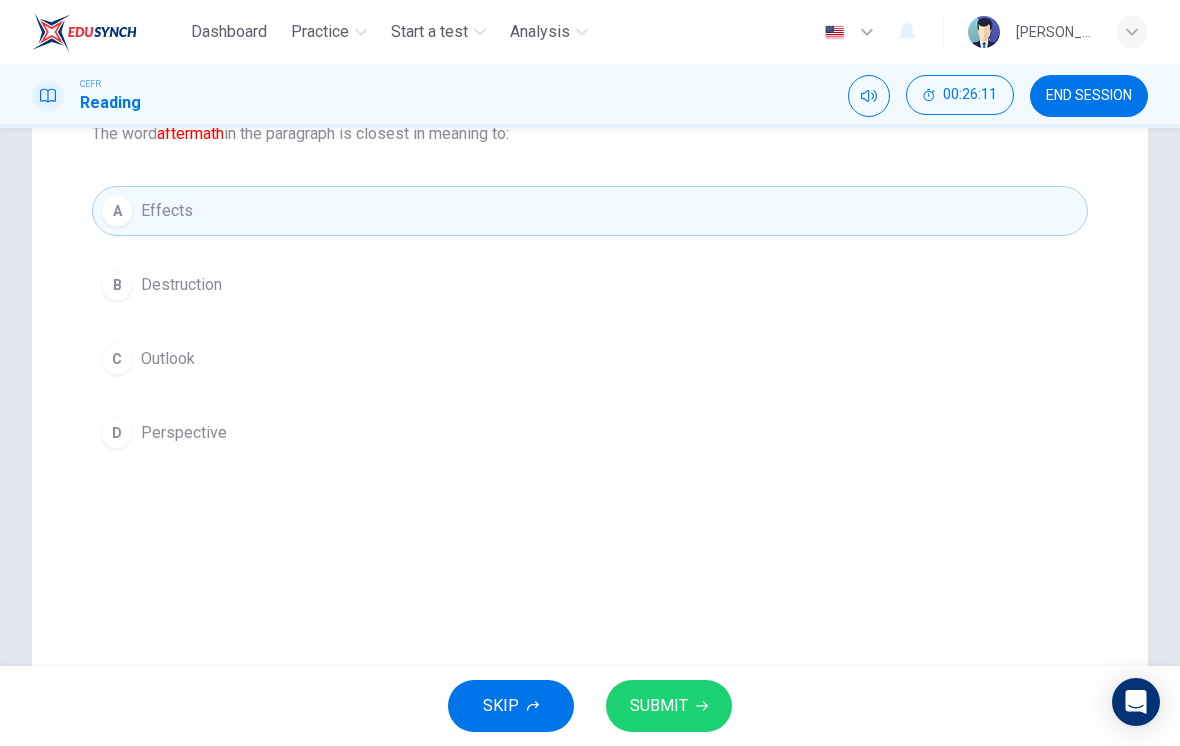 click 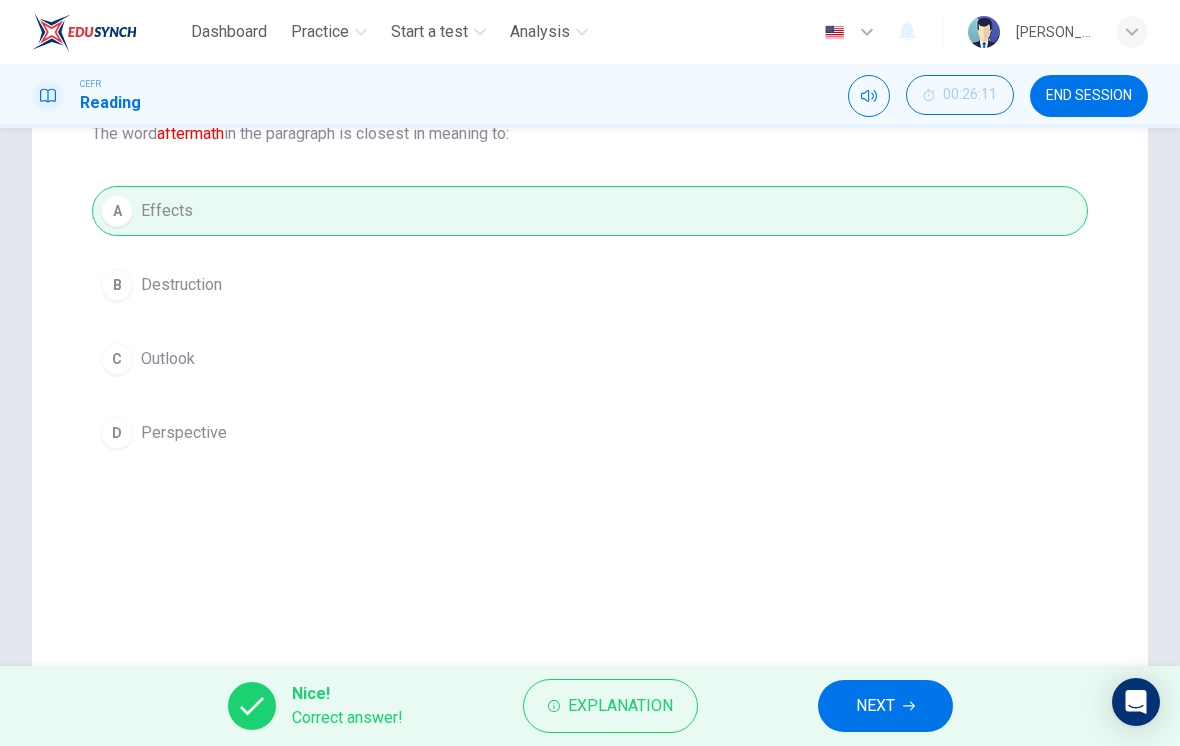click on "NEXT" at bounding box center [885, 706] 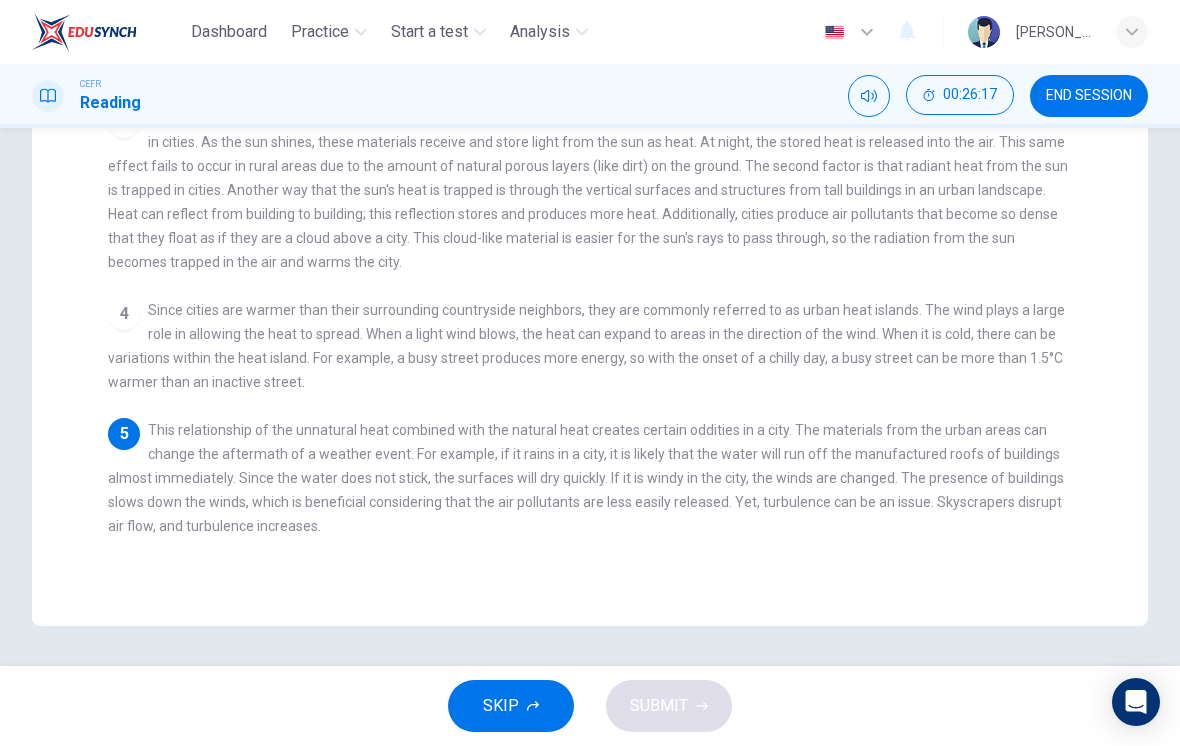 scroll, scrollTop: 490, scrollLeft: 0, axis: vertical 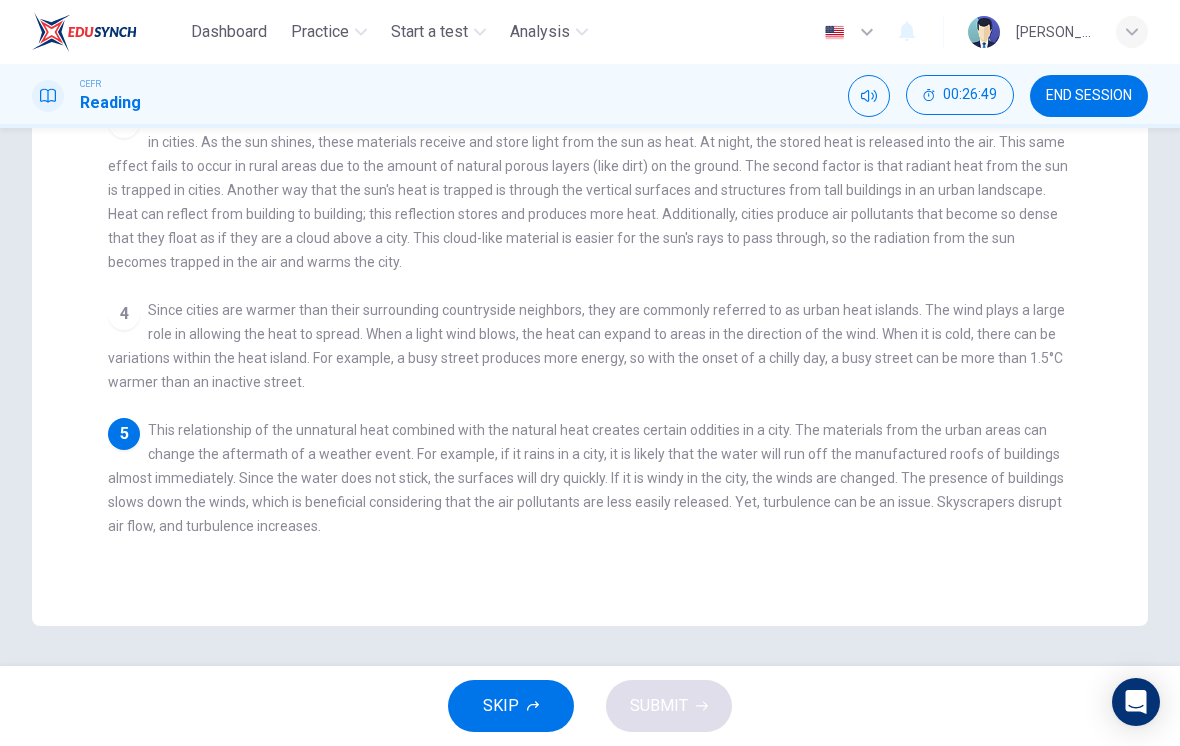 checkbox on "false" 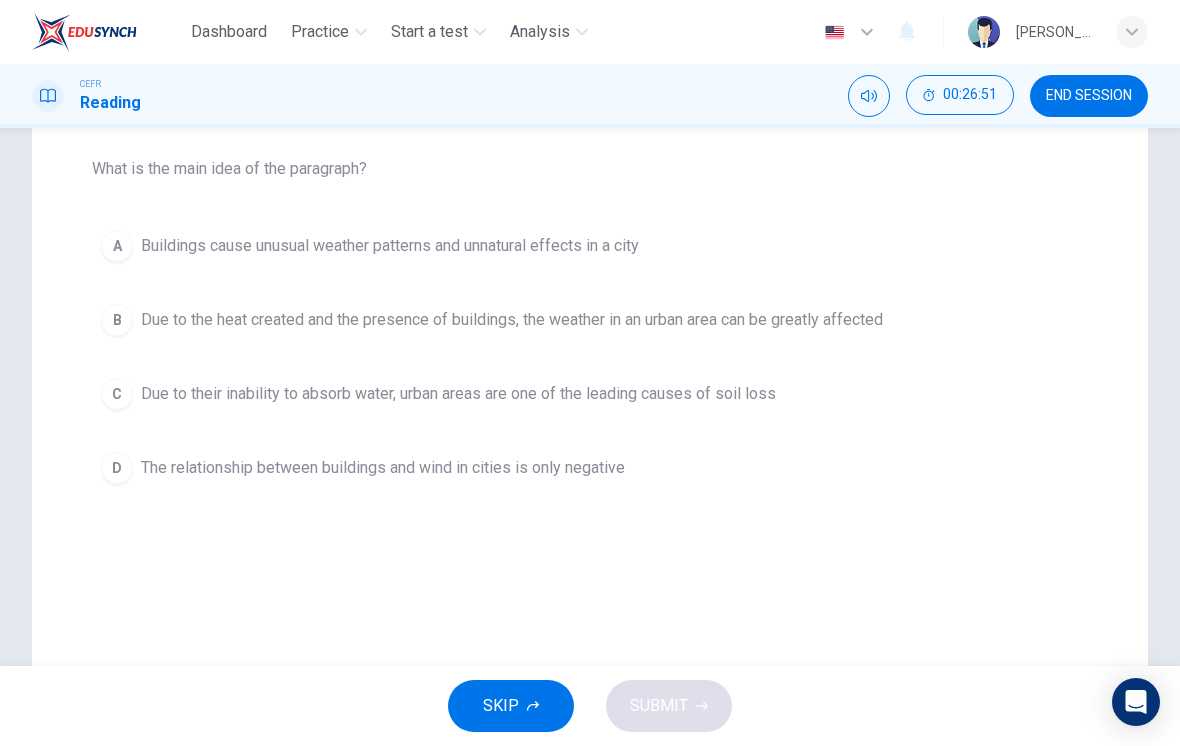 scroll, scrollTop: 196, scrollLeft: 0, axis: vertical 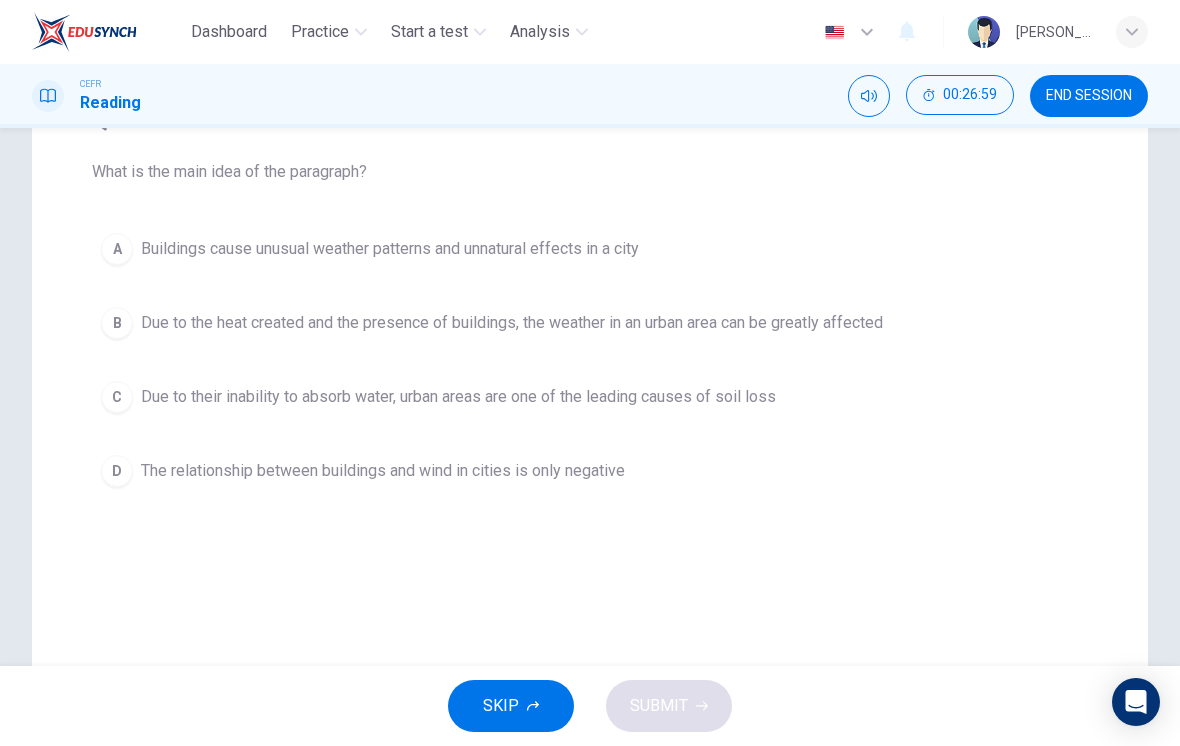 click on "A Buildings cause unusual weather patterns and unnatural effects in a city B Due to the heat created and the presence of buildings, the weather in an urban area can be greatly affected C Due to their inability to absorb water, urban areas are one of the leading causes of soil loss D The relationship between buildings and wind in cities is only negative" at bounding box center (590, 360) 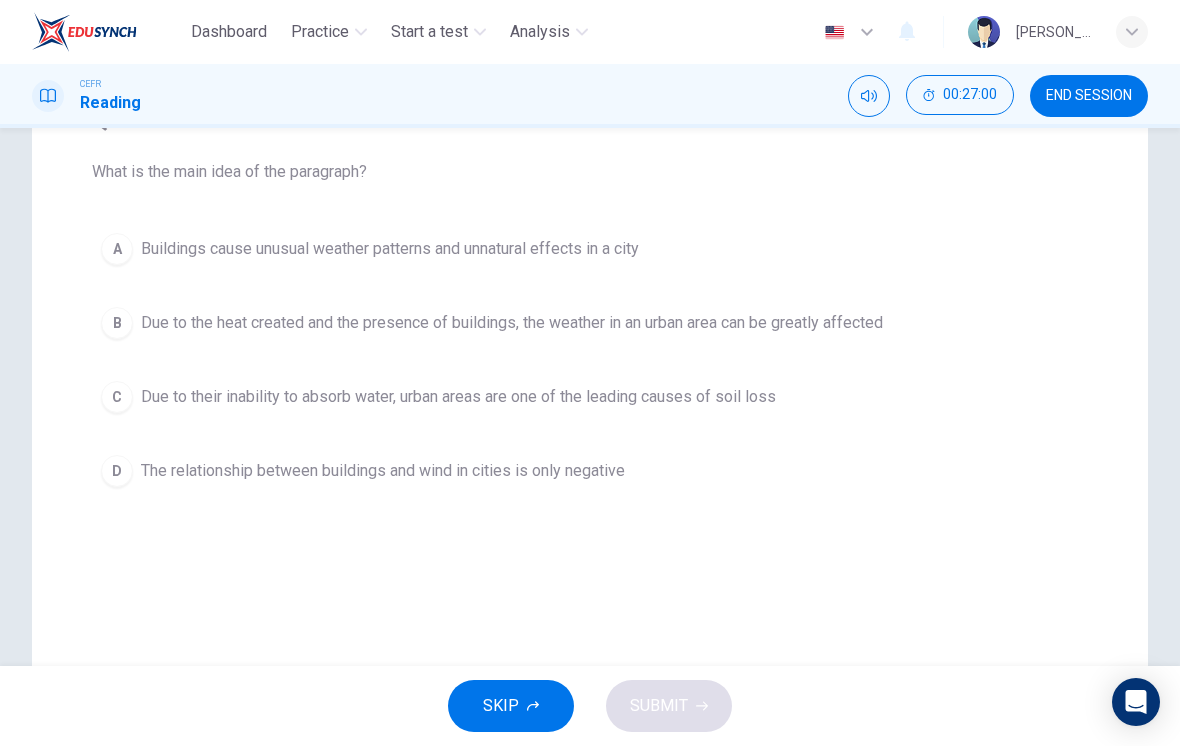 click on "A Buildings cause unusual weather patterns and unnatural effects in a city" at bounding box center [590, 249] 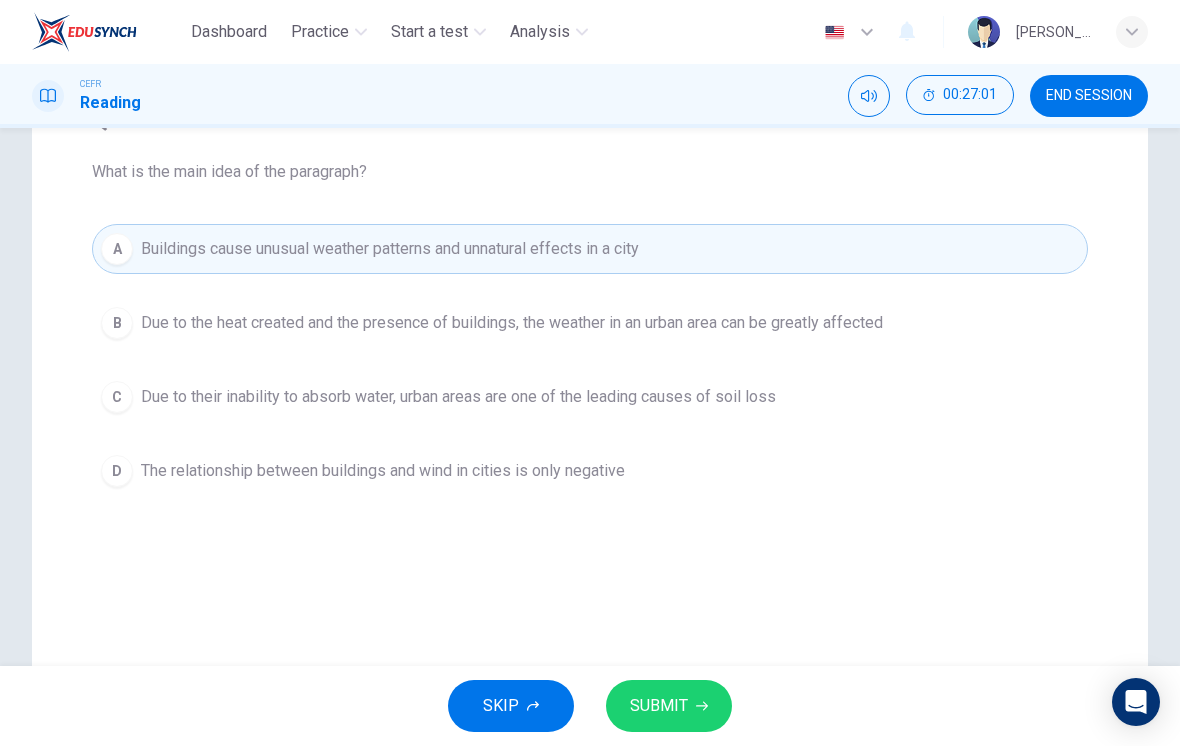click on "Due to the heat created and the presence of buildings, the weather in an urban area can be greatly affected" at bounding box center [512, 323] 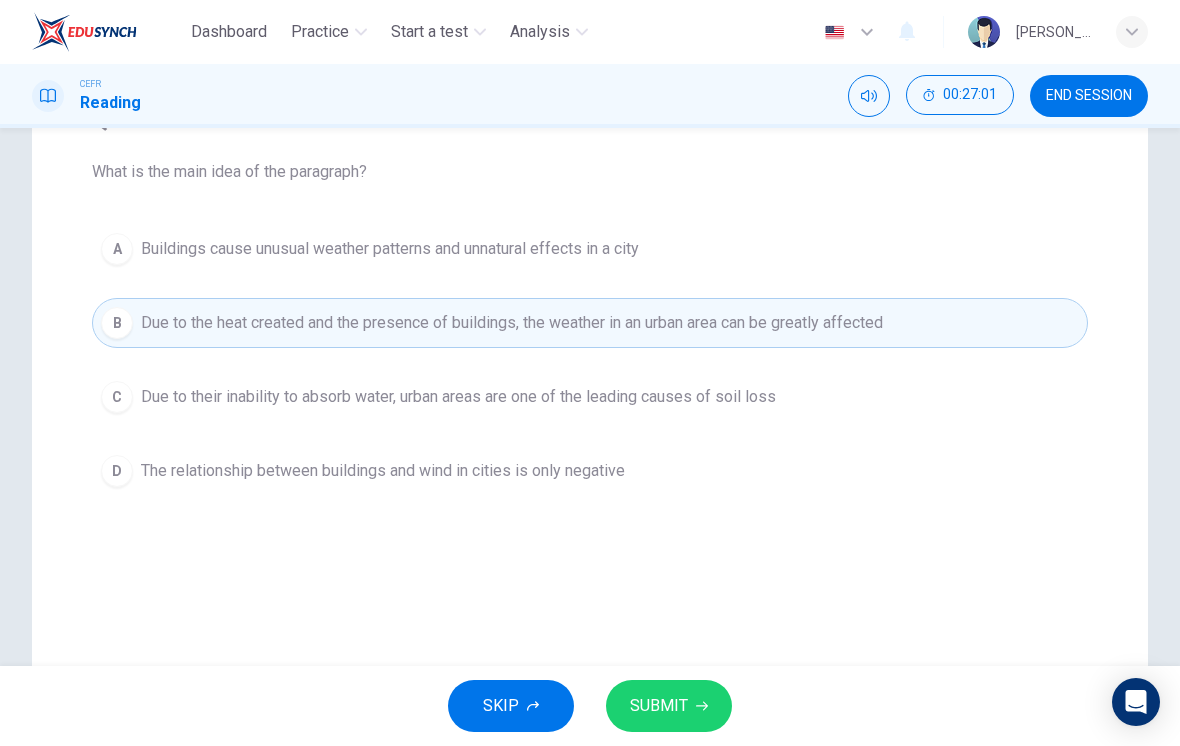 click on "SUBMIT" at bounding box center [669, 706] 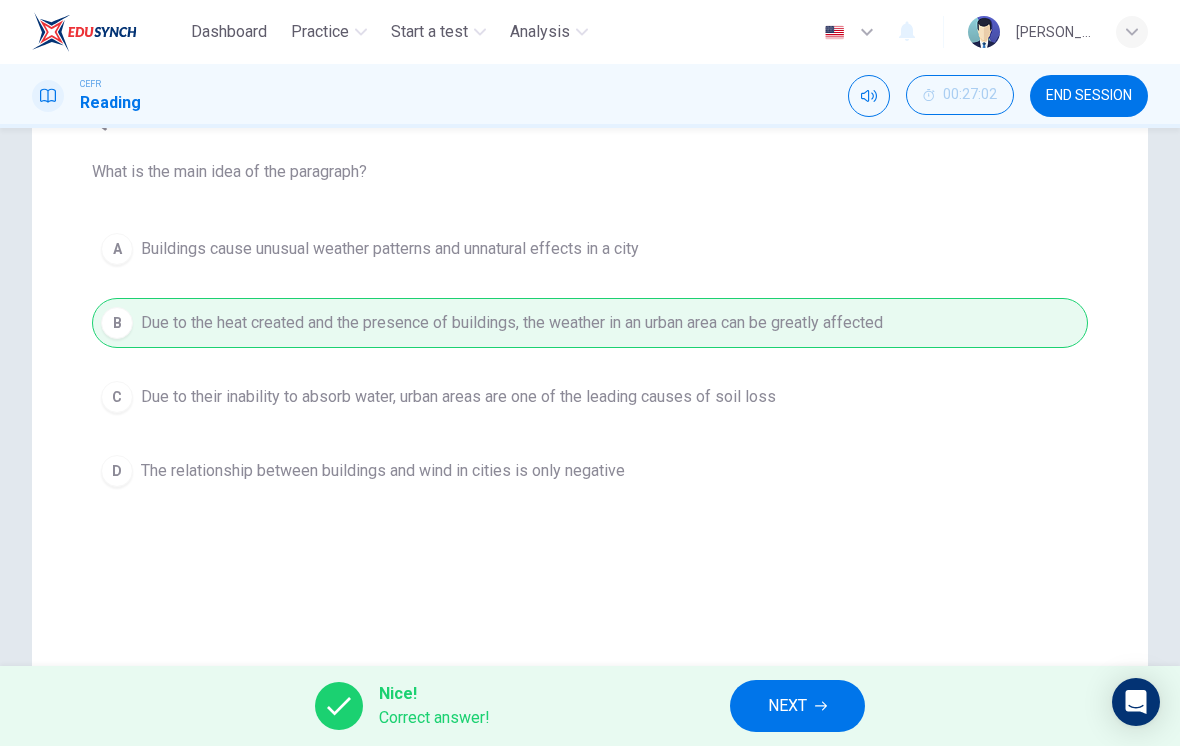 click on "NEXT" at bounding box center [797, 706] 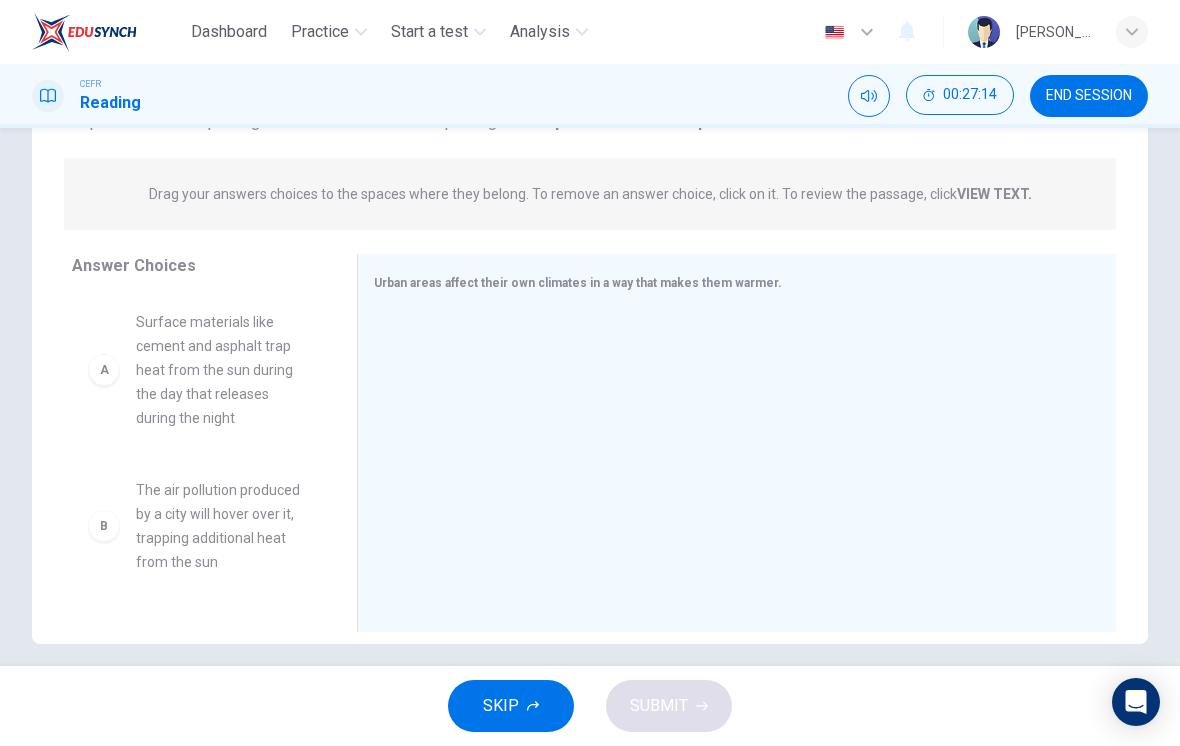 scroll, scrollTop: 223, scrollLeft: 0, axis: vertical 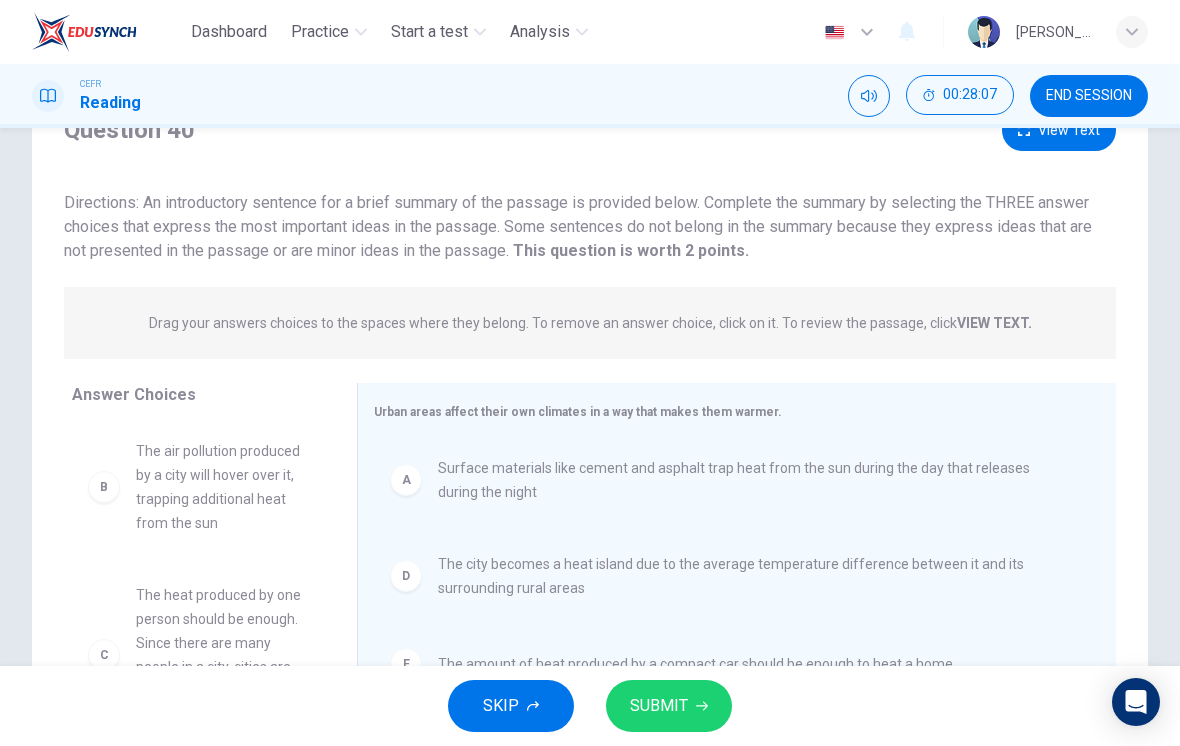 click on "SUBMIT" at bounding box center [659, 706] 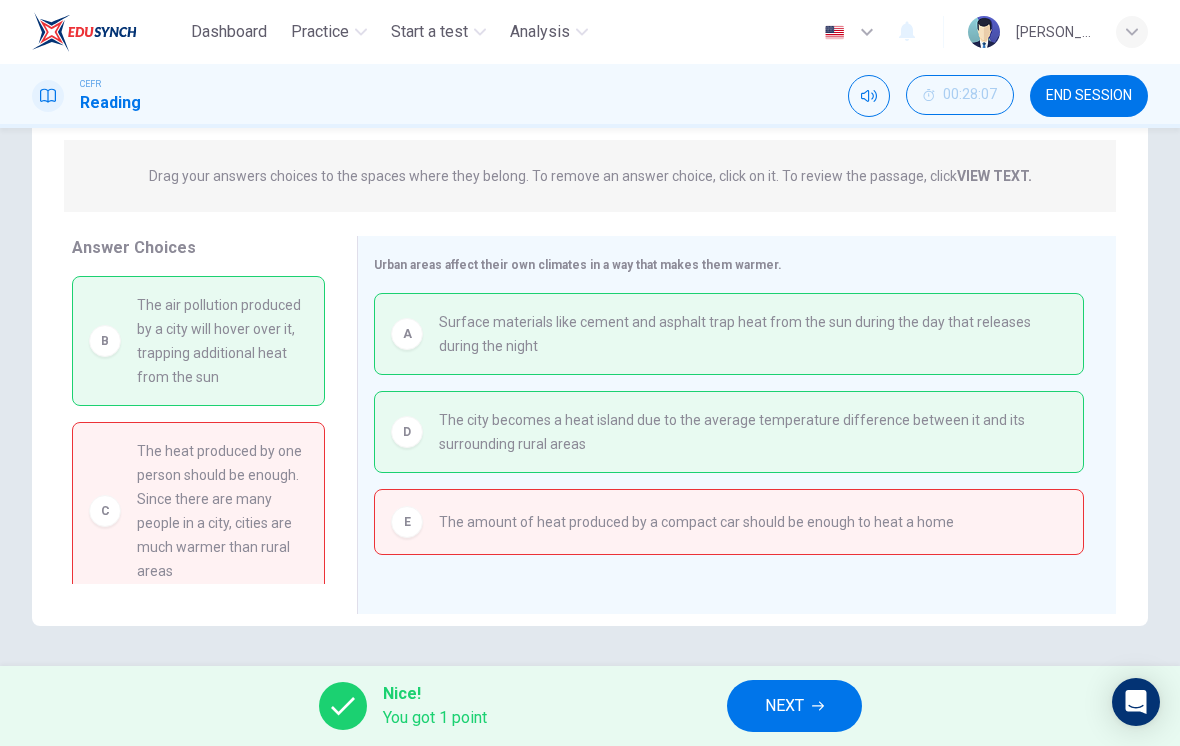 scroll, scrollTop: 237, scrollLeft: 0, axis: vertical 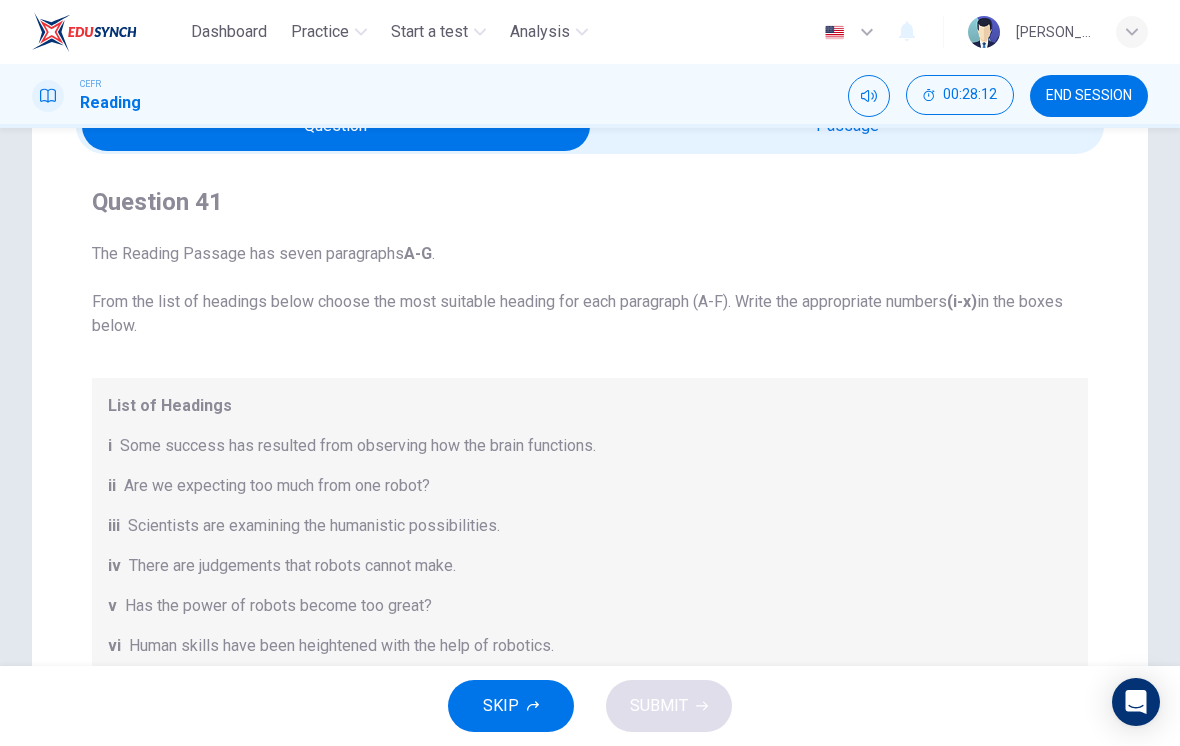 click on "Question 41 The Reading Passage has seven paragraphs  A-G .  From the list of headings below choose the most suitable heading for each
paragraph (A-F).
Write the appropriate numbers  (i-x)  in the boxes below. List of Headings i Some success has resulted from observing how the brain functions. ii Are we expecting too much from one robot? iii Scientists are examining the humanistic possibilities. iv There are judgements that robots cannot make. v Has the power of robots become too great? vi Human skills have been heightened with the help of robotics. vii There are some things we prefer the brain to control. viii Robots have quietly infiltrated our lives. ix Original predictions have been revised. x Another approach meets the same result. 1 ​ ​ Paragraph A 2 ​ ​ Paragraph B 3 ​ ​ Paragraph C 4 ​ ​ Paragraph D 5 ​ ​ Paragraph E 6 ​ ​ Paragraph F" at bounding box center (590, 686) 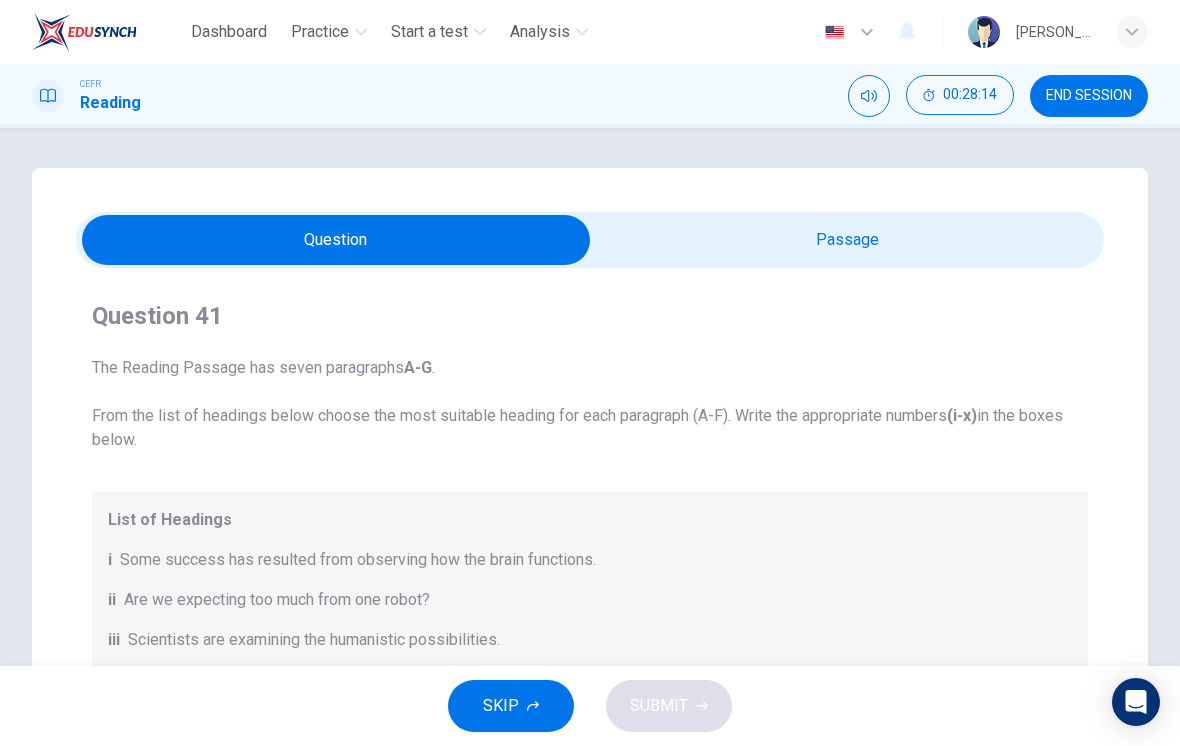 scroll, scrollTop: 0, scrollLeft: 0, axis: both 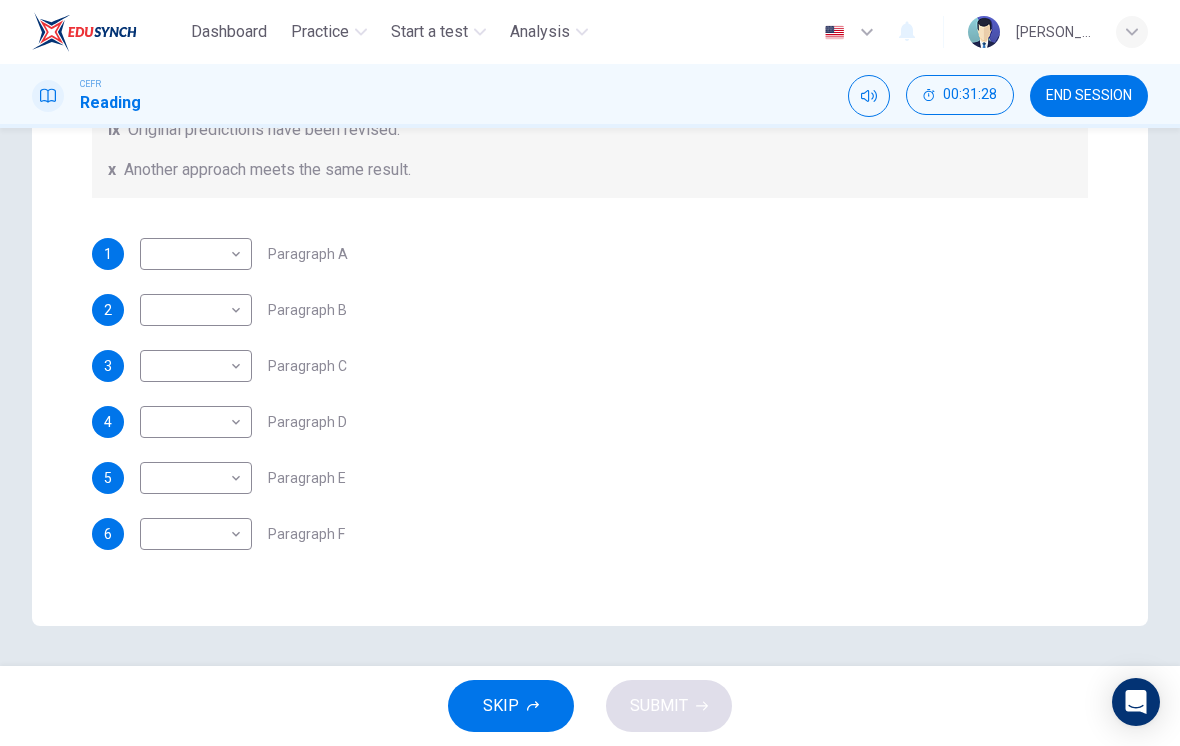 click on "4 ​ ​ Paragraph D" at bounding box center [590, 422] 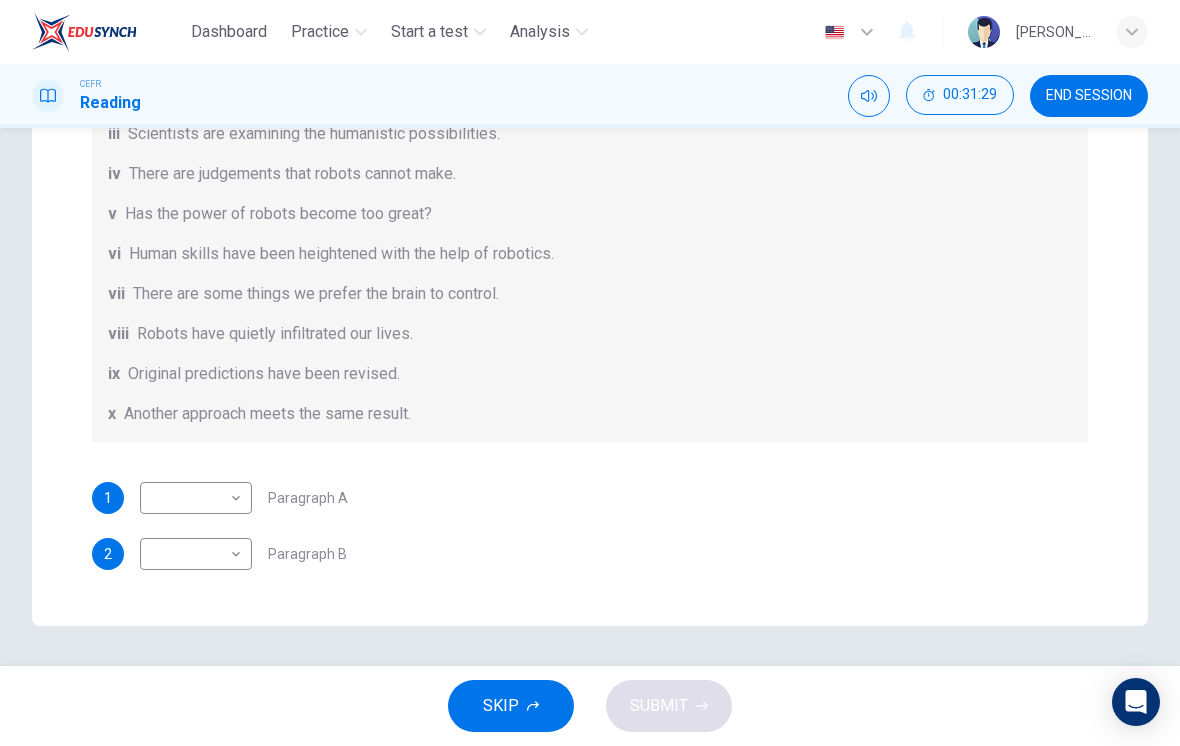 scroll, scrollTop: 0, scrollLeft: 0, axis: both 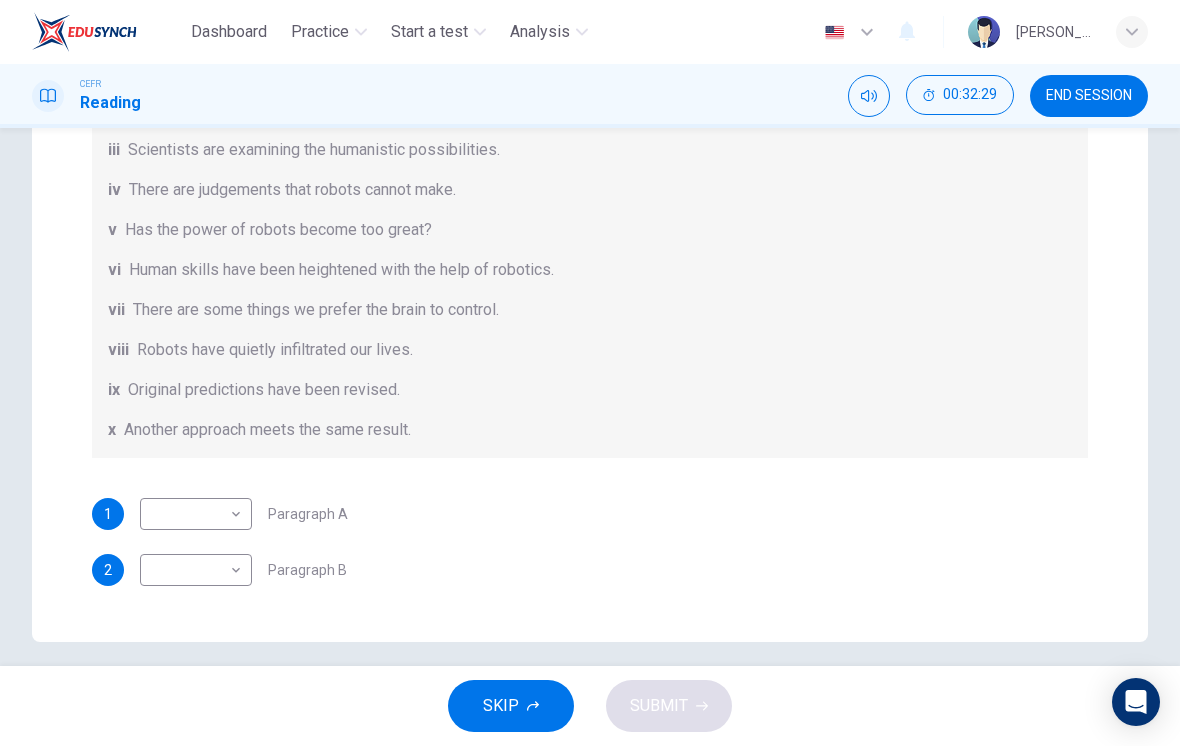 checkbox on "false" 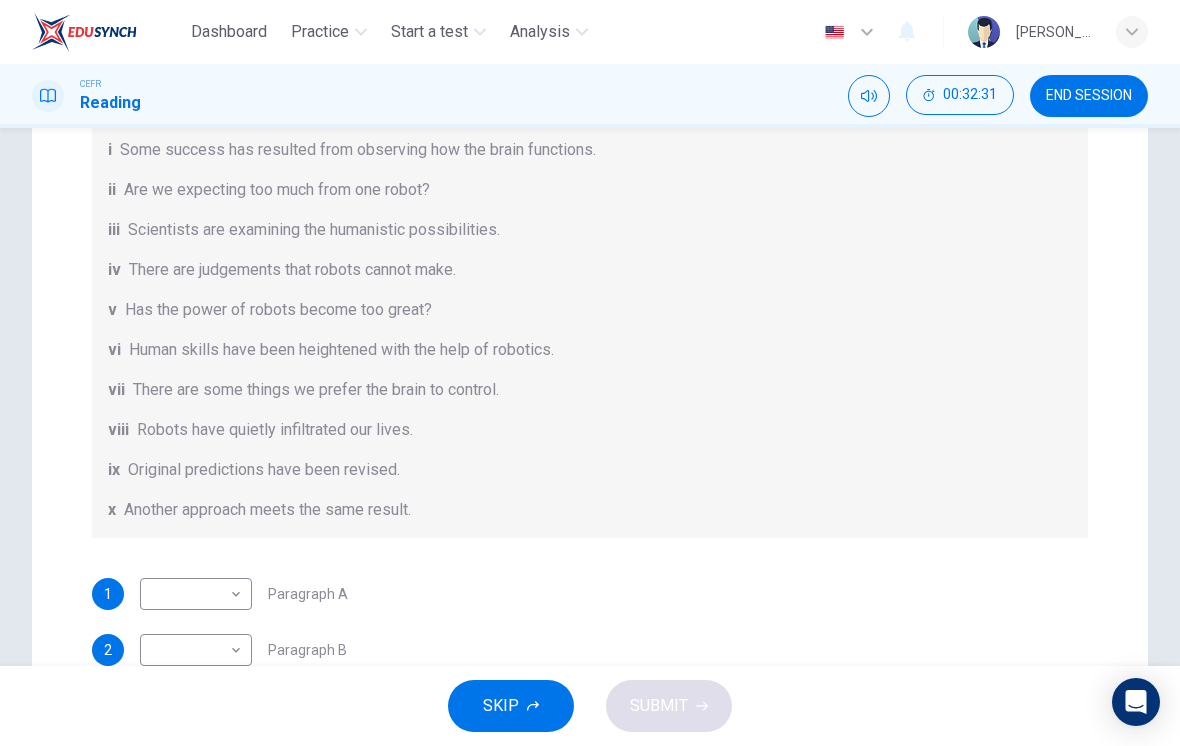 scroll, scrollTop: 383, scrollLeft: 0, axis: vertical 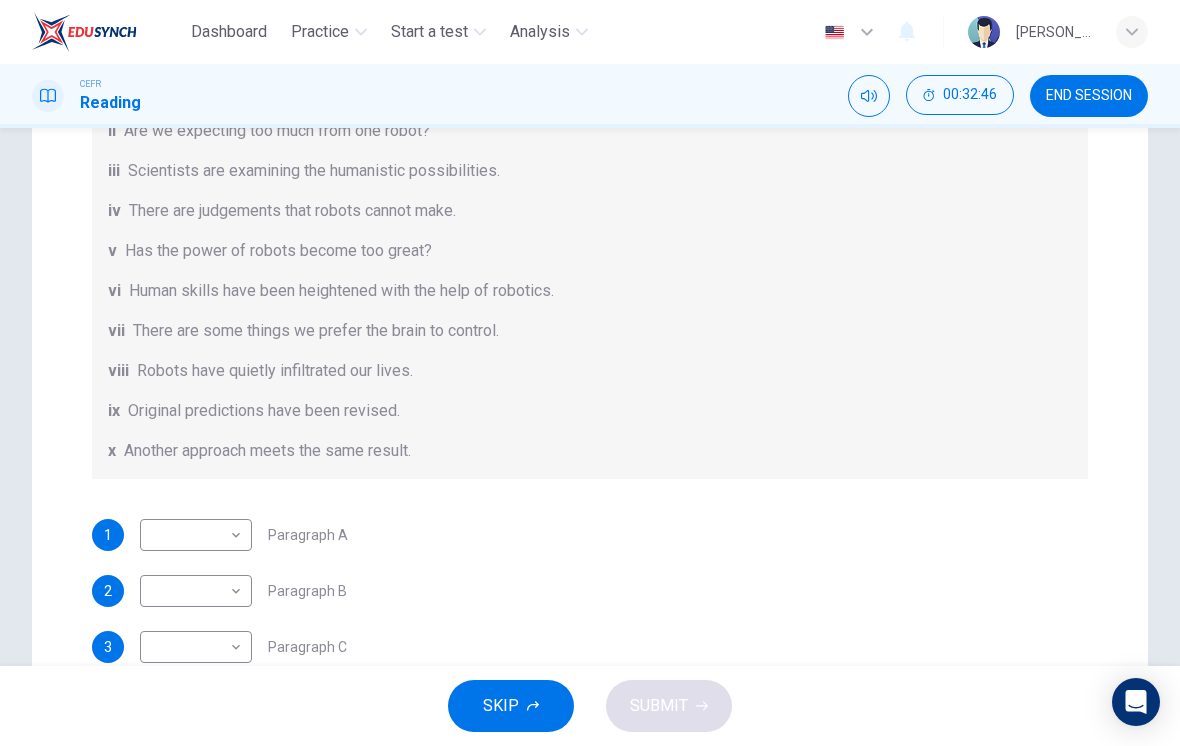 click on "Dashboard Practice Start a test Analysis English en ​ SITI NURAFIQAH BINTI KHALID CEFR Reading 00:32:46 END SESSION Question 41 The Reading Passage has seven paragraphs  A-G .  From the list of headings below choose the most suitable heading for each
paragraph (A-F).
Write the appropriate numbers  (i-x)  in the boxes below. List of Headings i Some success has resulted from observing how the brain functions. ii Are we expecting too much from one robot? iii Scientists are examining the humanistic possibilities. iv There are judgements that robots cannot make. v Has the power of robots become too great? vi Human skills have been heightened with the help of robotics. vii There are some things we prefer the brain to control. viii Robots have quietly infiltrated our lives. ix Original predictions have been revised. x Another approach meets the same result. 1 ​ ​ Paragraph A 2 ​ ​ Paragraph B 3 ​ ​ Paragraph C 4 ​ ​ Paragraph D 5 ​ ​ Paragraph E 6 ​ ​ Paragraph F Robots CLICK TO ZOOM 1 A B" at bounding box center [590, 373] 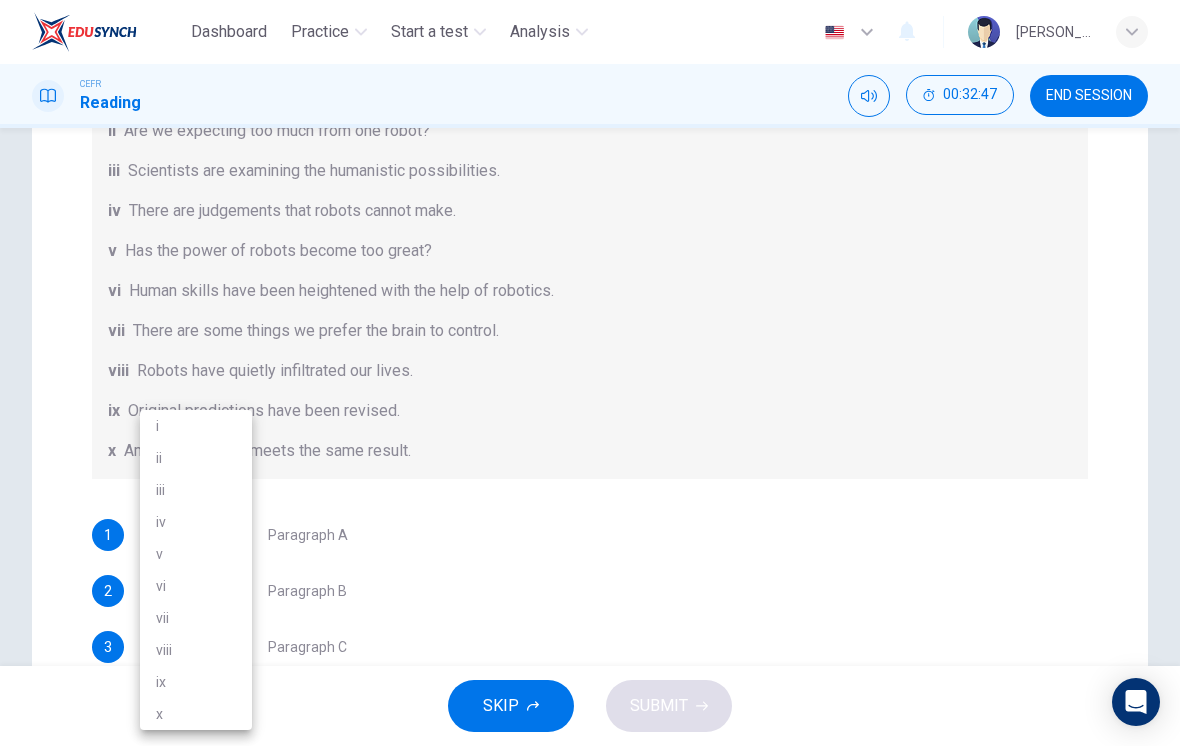 click on "viii" at bounding box center [196, 650] 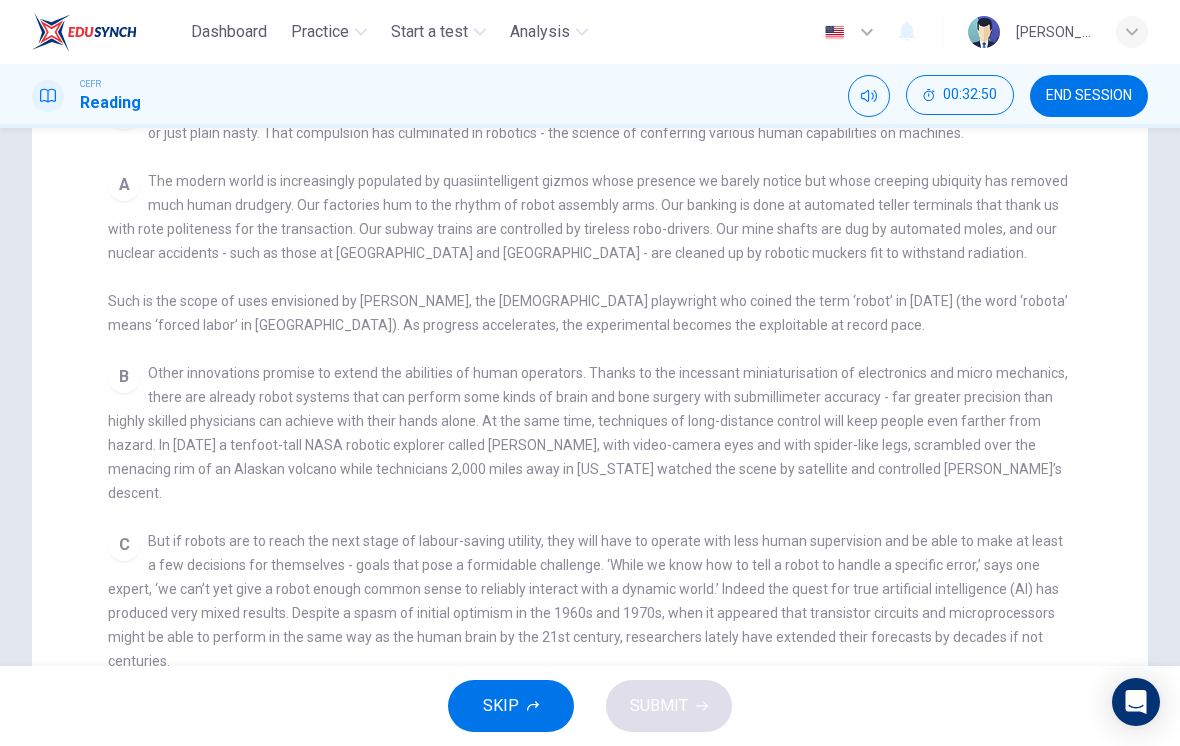 scroll, scrollTop: 277, scrollLeft: 0, axis: vertical 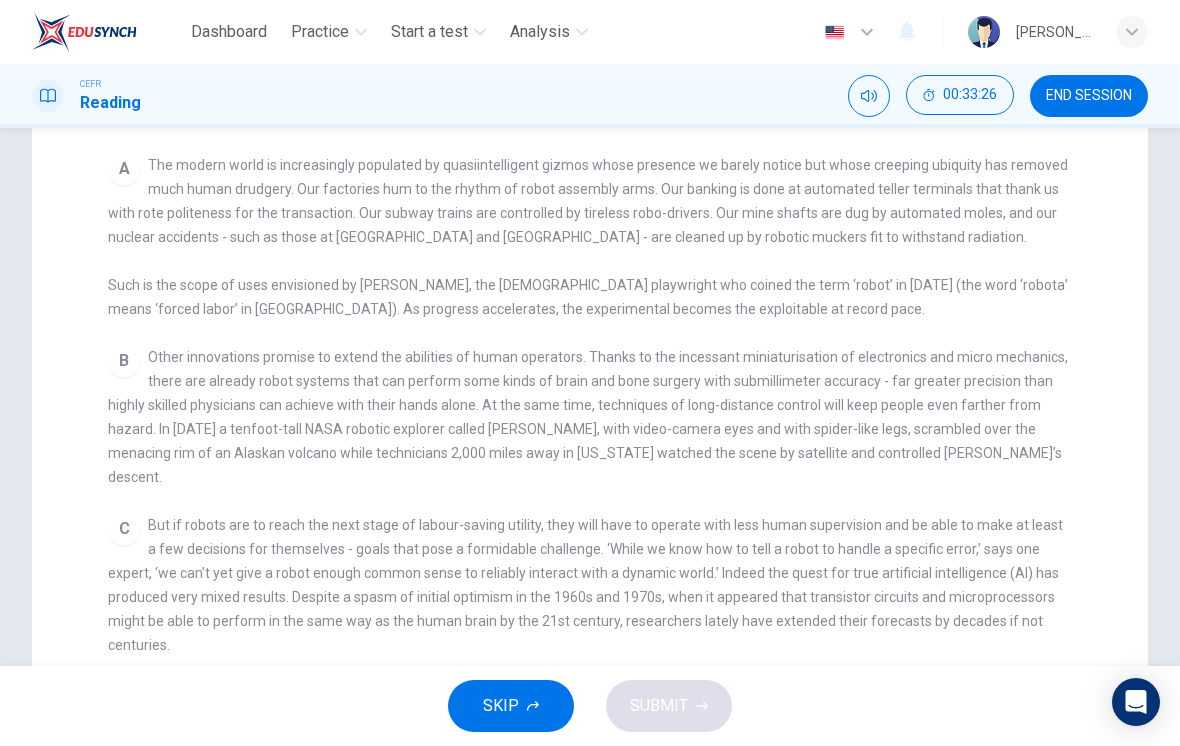 checkbox on "false" 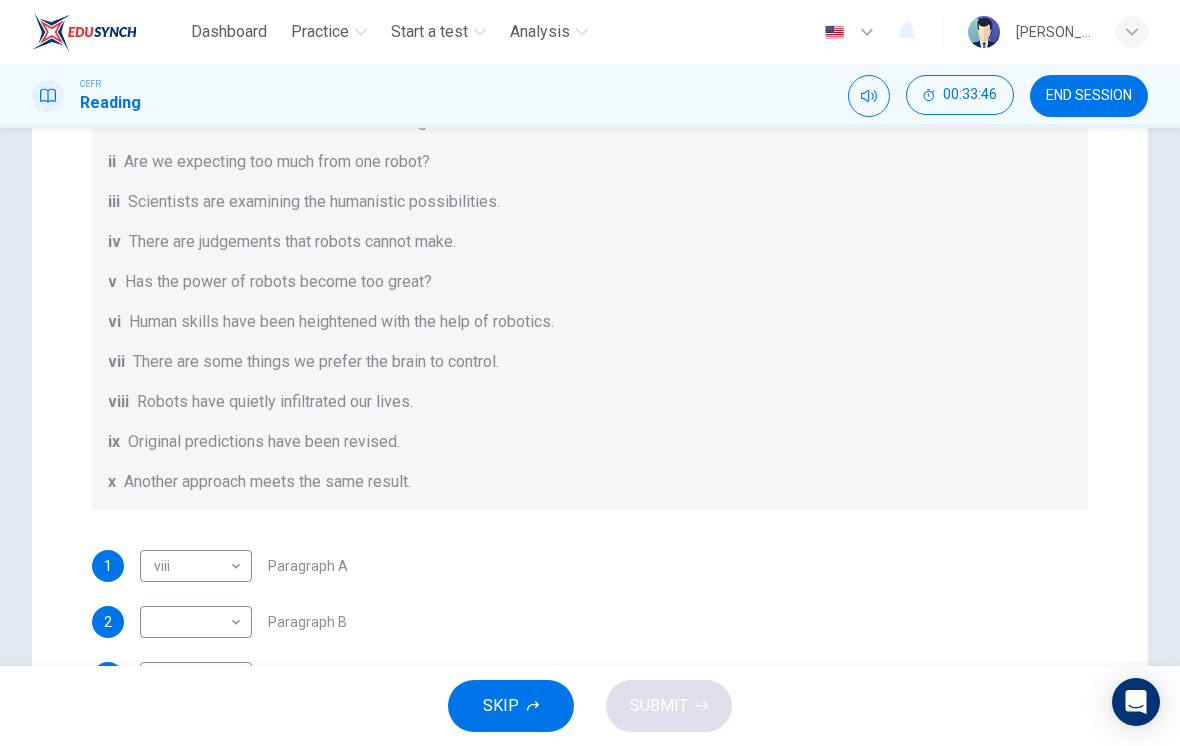 scroll, scrollTop: 56, scrollLeft: 0, axis: vertical 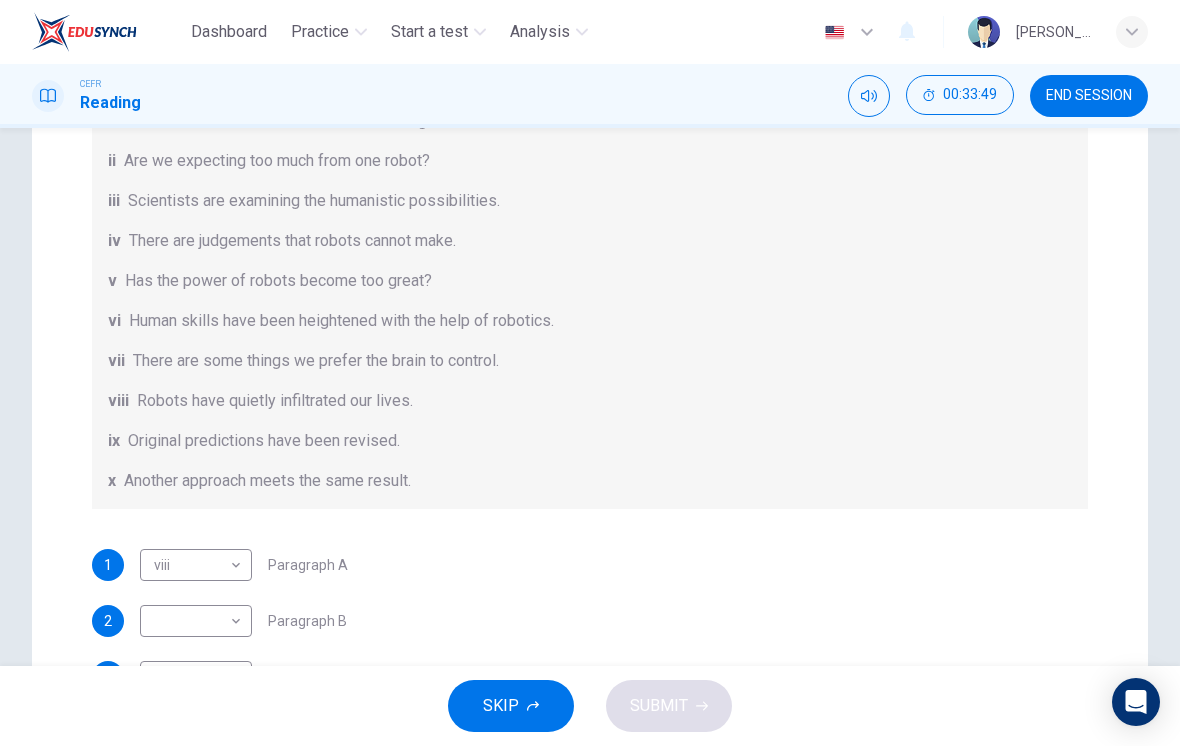 click on "Dashboard Practice Start a test Analysis English en ​ SITI NURAFIQAH BINTI KHALID CEFR Reading 00:33:49 END SESSION Question 41 The Reading Passage has seven paragraphs  A-G .  From the list of headings below choose the most suitable heading for each
paragraph (A-F).
Write the appropriate numbers  (i-x)  in the boxes below. List of Headings i Some success has resulted from observing how the brain functions. ii Are we expecting too much from one robot? iii Scientists are examining the humanistic possibilities. iv There are judgements that robots cannot make. v Has the power of robots become too great? vi Human skills have been heightened with the help of robotics. vii There are some things we prefer the brain to control. viii Robots have quietly infiltrated our lives. ix Original predictions have been revised. x Another approach meets the same result. 1 viii viii ​ Paragraph A 2 ​ ​ Paragraph B 3 ​ ​ Paragraph C 4 ​ ​ Paragraph D 5 ​ ​ Paragraph E 6 ​ ​ Paragraph F Robots CLICK TO ZOOM" at bounding box center [590, 373] 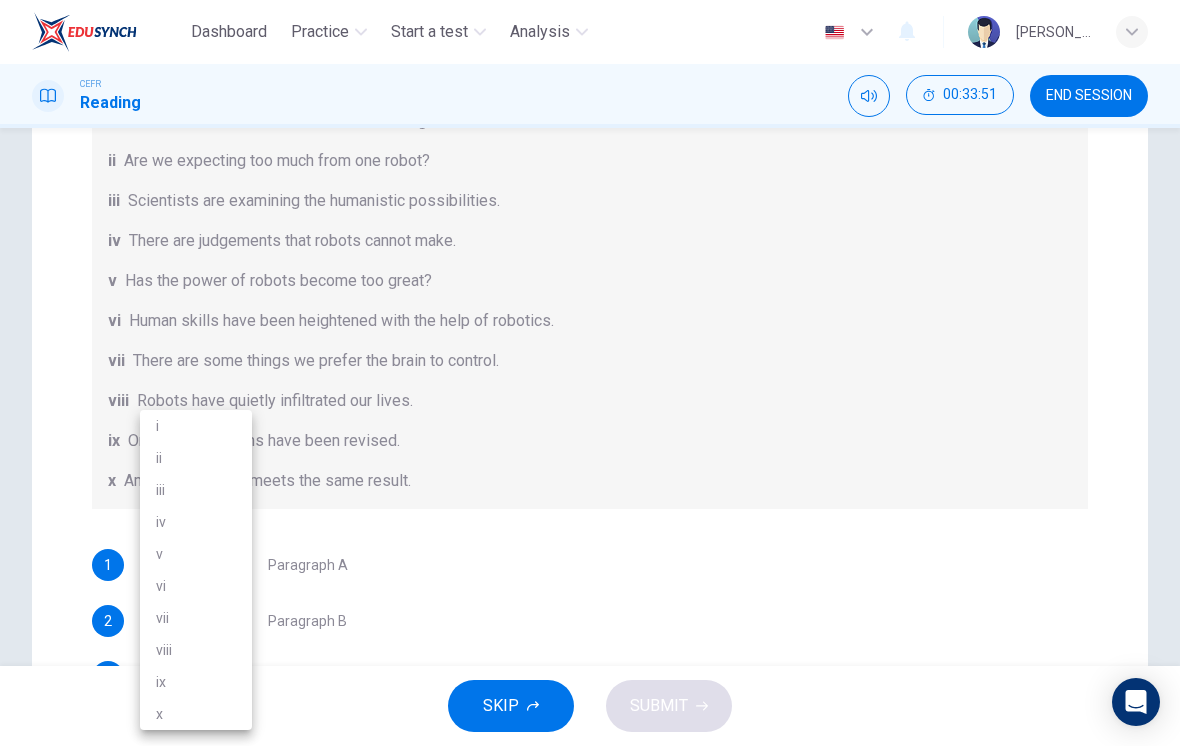 click on "iii" at bounding box center [196, 490] 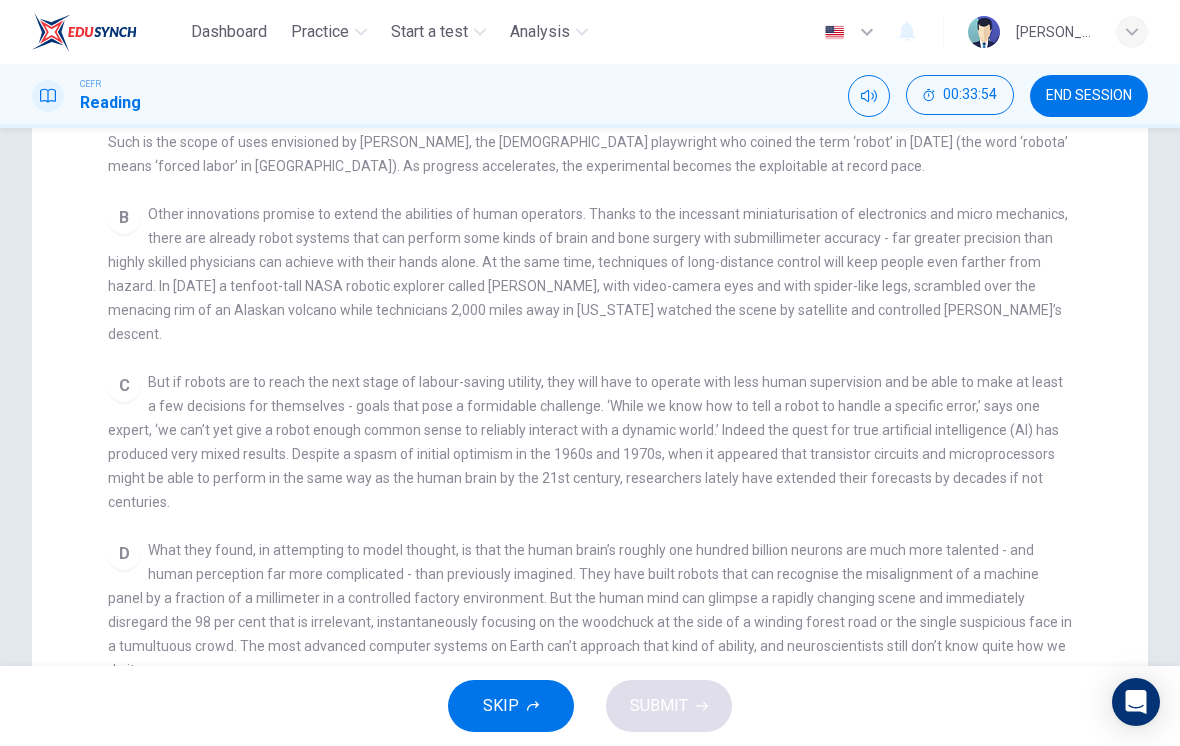 scroll, scrollTop: 425, scrollLeft: 0, axis: vertical 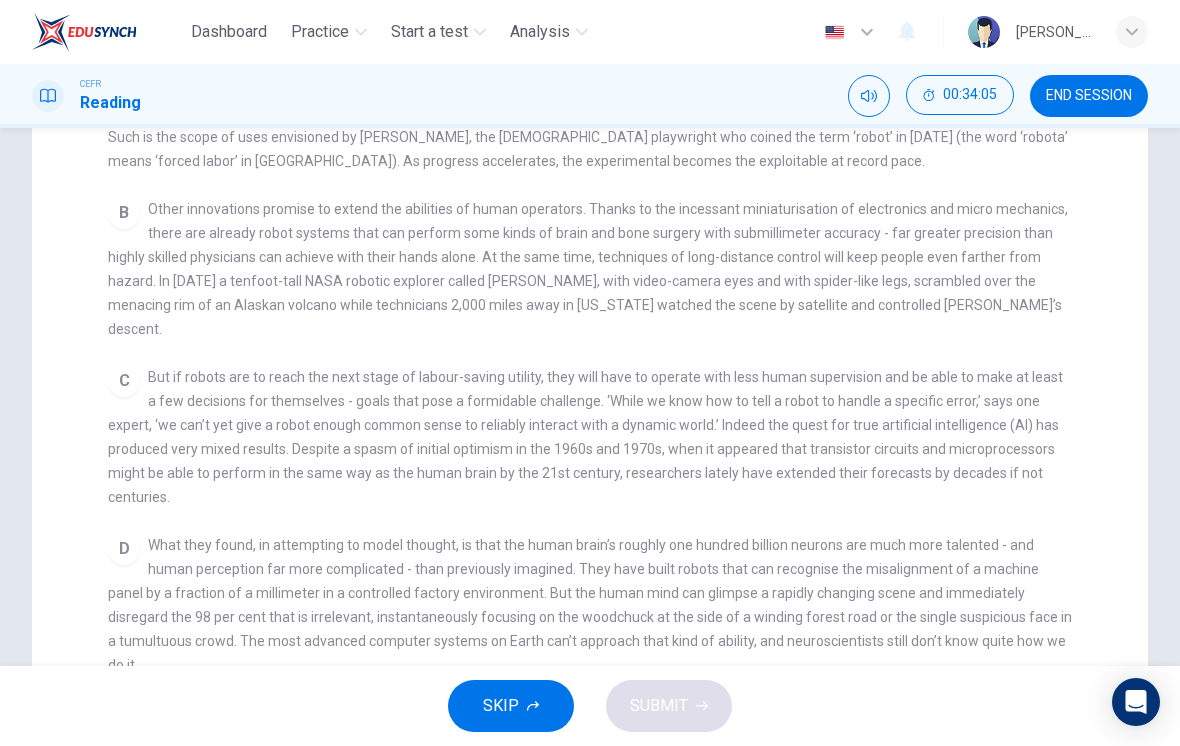 checkbox on "false" 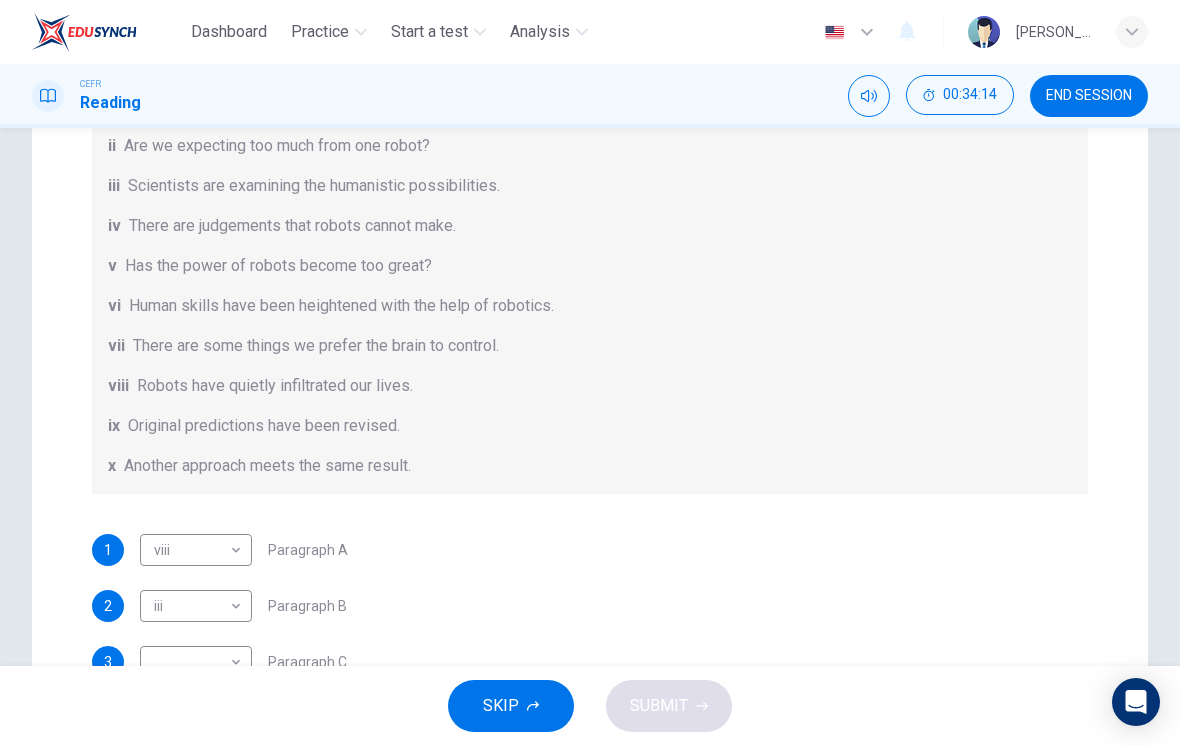 scroll, scrollTop: 82, scrollLeft: 0, axis: vertical 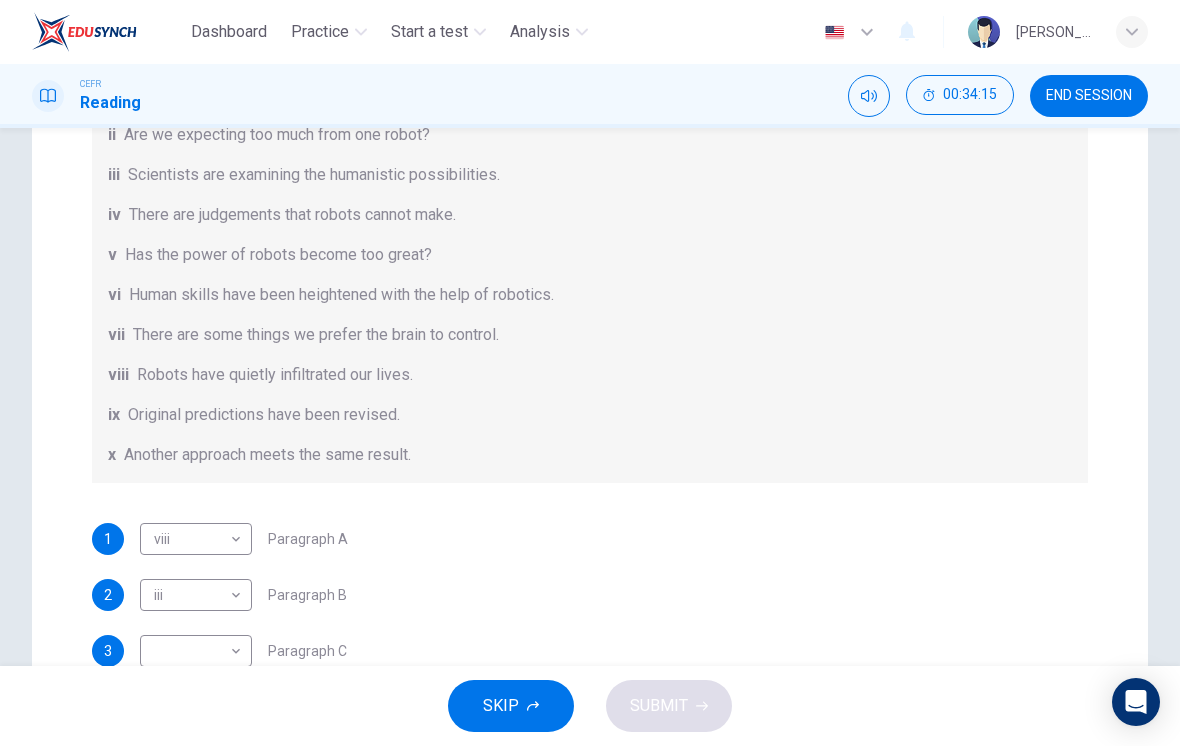 click on "Dashboard Practice Start a test Analysis English en ​ SITI NURAFIQAH BINTI KHALID CEFR Reading 00:34:15 END SESSION Question 41 The Reading Passage has seven paragraphs  A-G .  From the list of headings below choose the most suitable heading for each
paragraph (A-F).
Write the appropriate numbers  (i-x)  in the boxes below. List of Headings i Some success has resulted from observing how the brain functions. ii Are we expecting too much from one robot? iii Scientists are examining the humanistic possibilities. iv There are judgements that robots cannot make. v Has the power of robots become too great? vi Human skills have been heightened with the help of robotics. vii There are some things we prefer the brain to control. viii Robots have quietly infiltrated our lives. ix Original predictions have been revised. x Another approach meets the same result. 1 viii viii ​ Paragraph A 2 iii iii ​ Paragraph B 3 ​ ​ Paragraph C 4 ​ ​ Paragraph D 5 ​ ​ Paragraph E 6 ​ ​ Paragraph F Robots 1 A B C D" at bounding box center [590, 373] 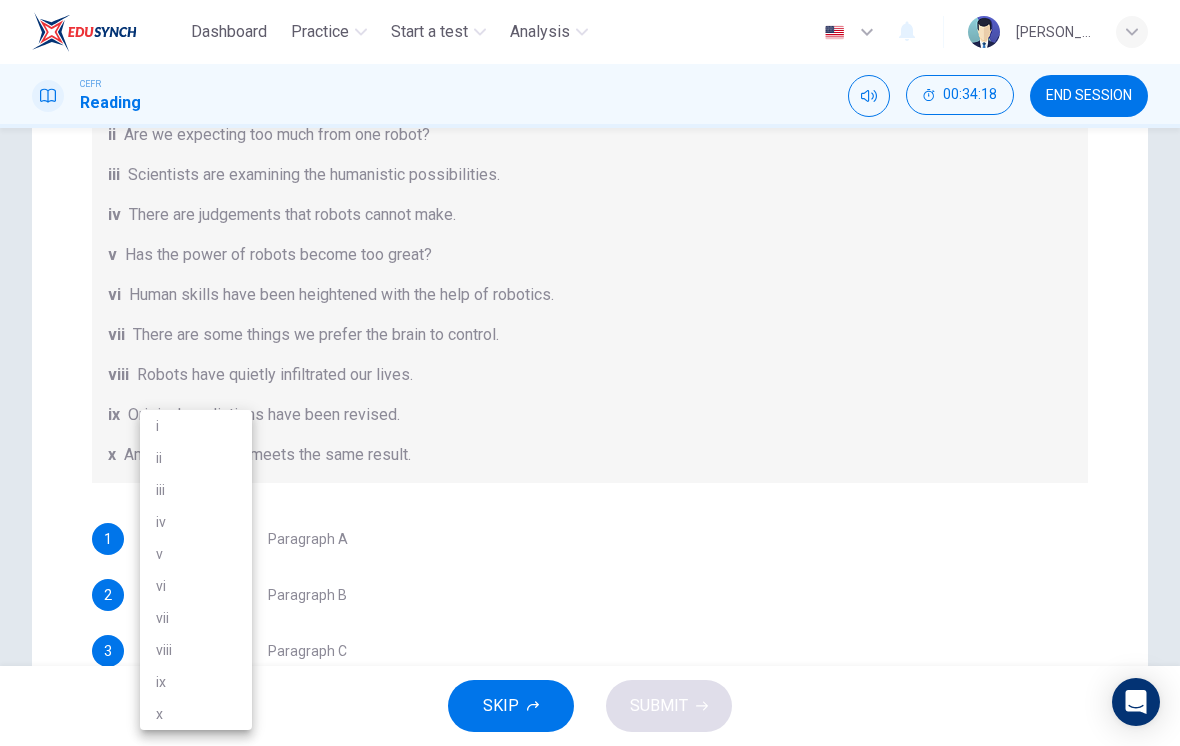 click on "iv" at bounding box center (196, 522) 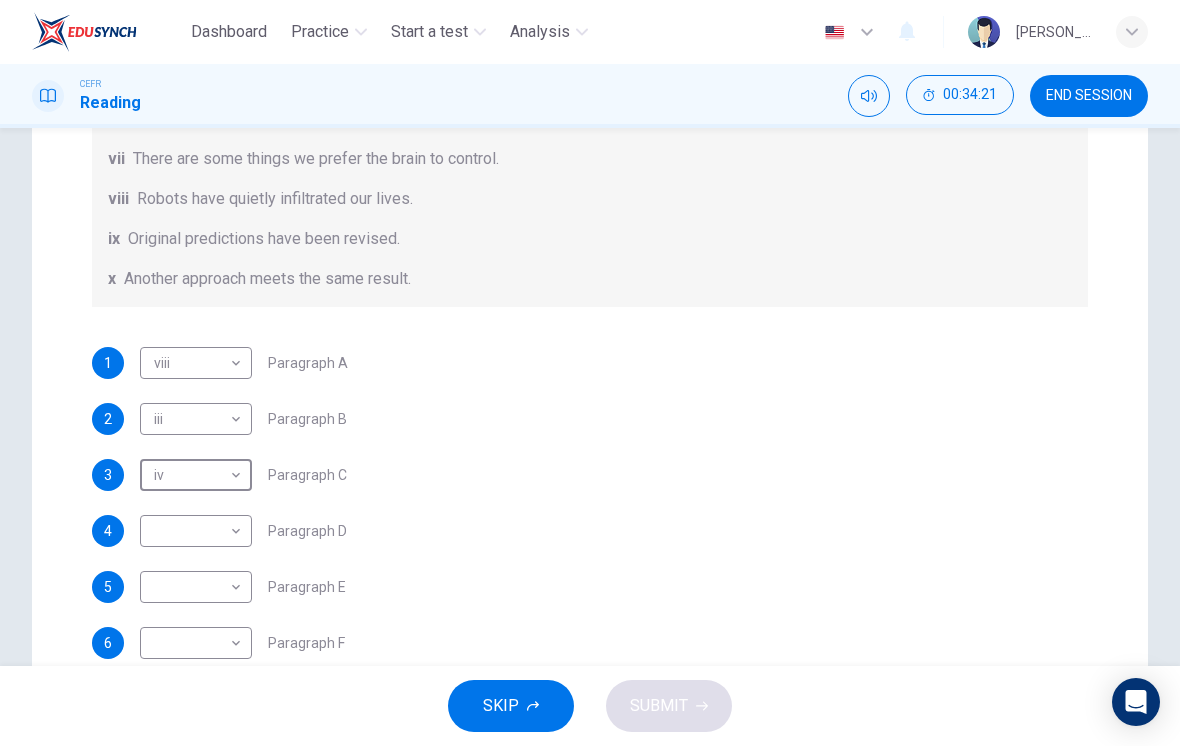 scroll, scrollTop: 244, scrollLeft: 0, axis: vertical 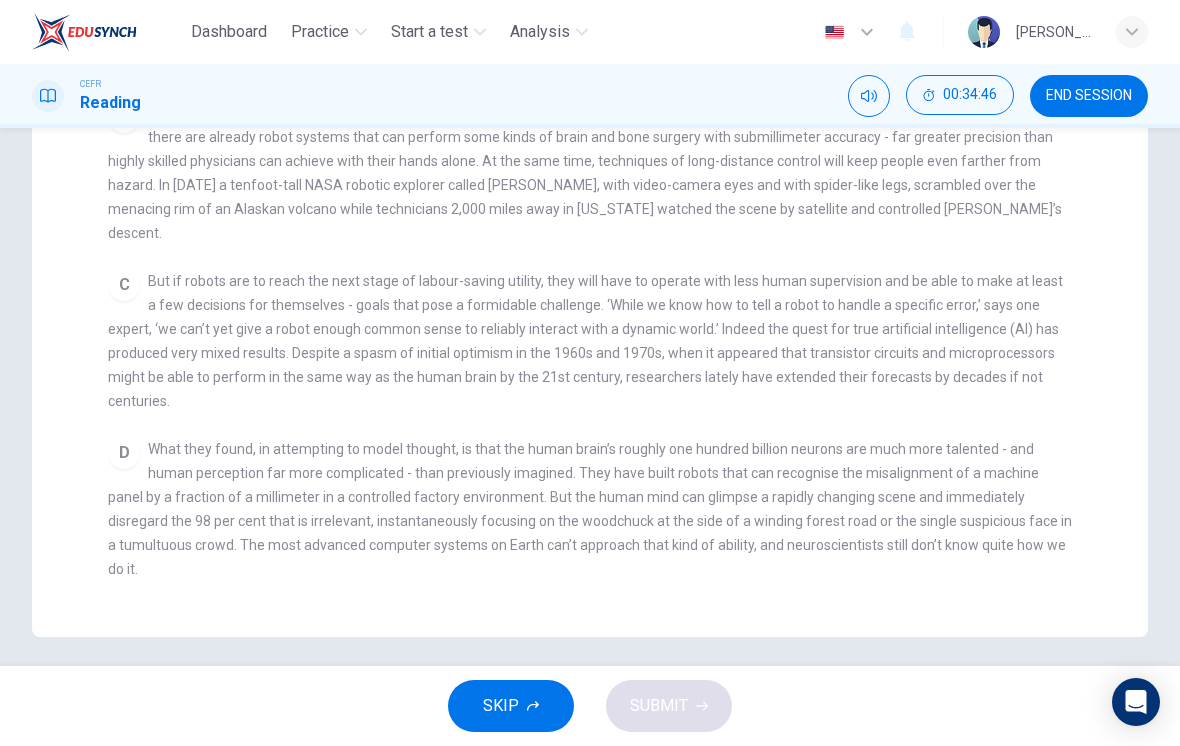 checkbox on "false" 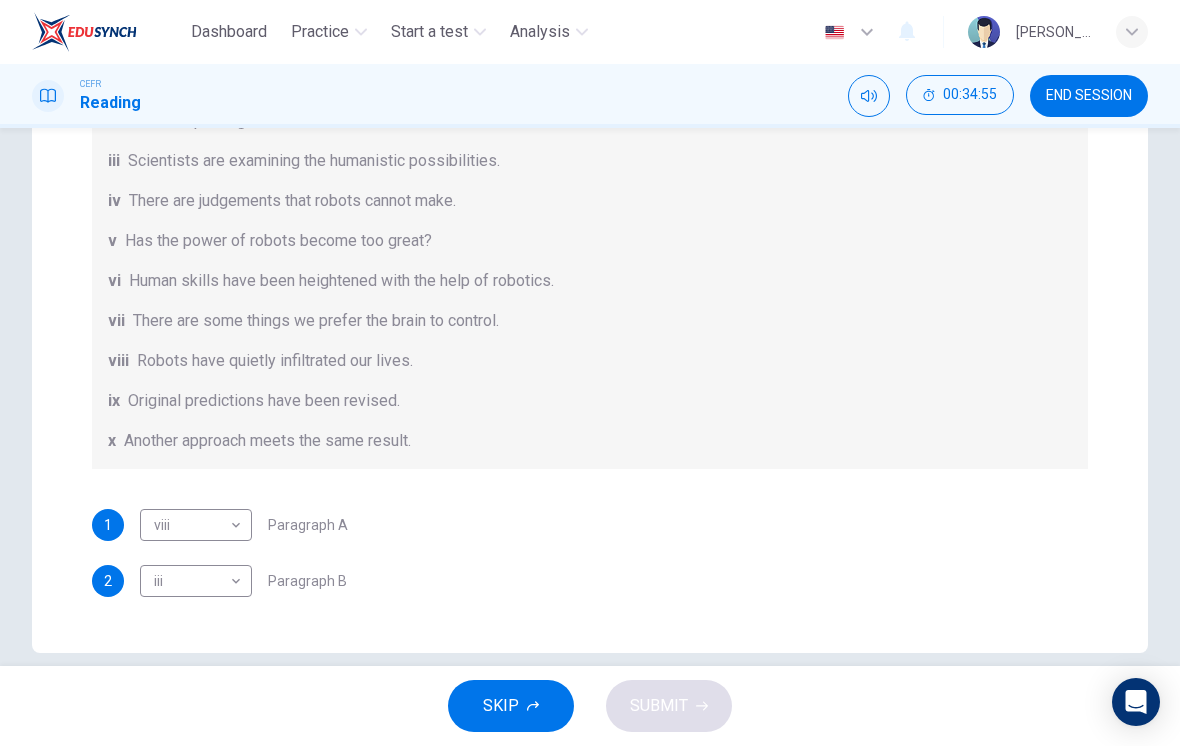scroll, scrollTop: 0, scrollLeft: 0, axis: both 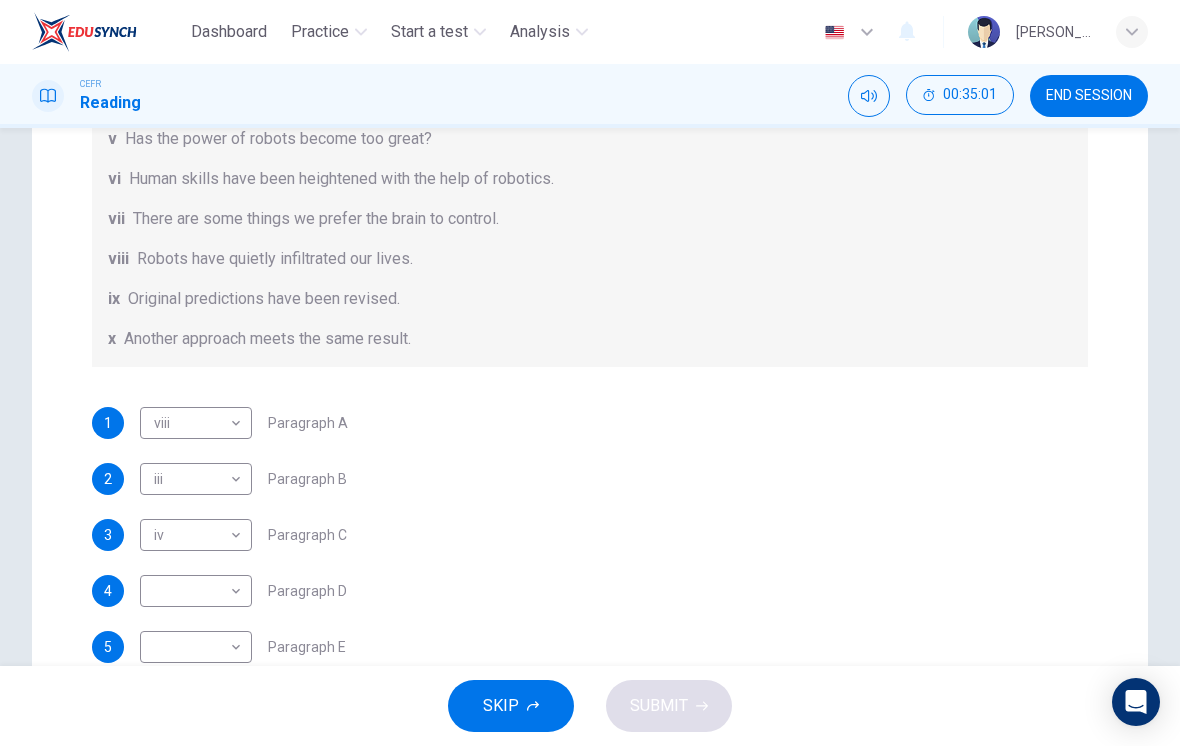 click on "Dashboard Practice Start a test Analysis English en ​ SITI NURAFIQAH BINTI KHALID CEFR Reading 00:35:01 END SESSION Question 41 The Reading Passage has seven paragraphs  A-G .  From the list of headings below choose the most suitable heading for each
paragraph (A-F).
Write the appropriate numbers  (i-x)  in the boxes below. List of Headings i Some success has resulted from observing how the brain functions. ii Are we expecting too much from one robot? iii Scientists are examining the humanistic possibilities. iv There are judgements that robots cannot make. v Has the power of robots become too great? vi Human skills have been heightened with the help of robotics. vii There are some things we prefer the brain to control. viii Robots have quietly infiltrated our lives. ix Original predictions have been revised. x Another approach meets the same result. 1 viii viii ​ Paragraph A 2 iii iii ​ Paragraph B 3 iv iv ​ Paragraph C 4 ​ ​ Paragraph D 5 ​ ​ Paragraph E 6 ​ ​ Paragraph F Robots 1 A B C" at bounding box center [590, 373] 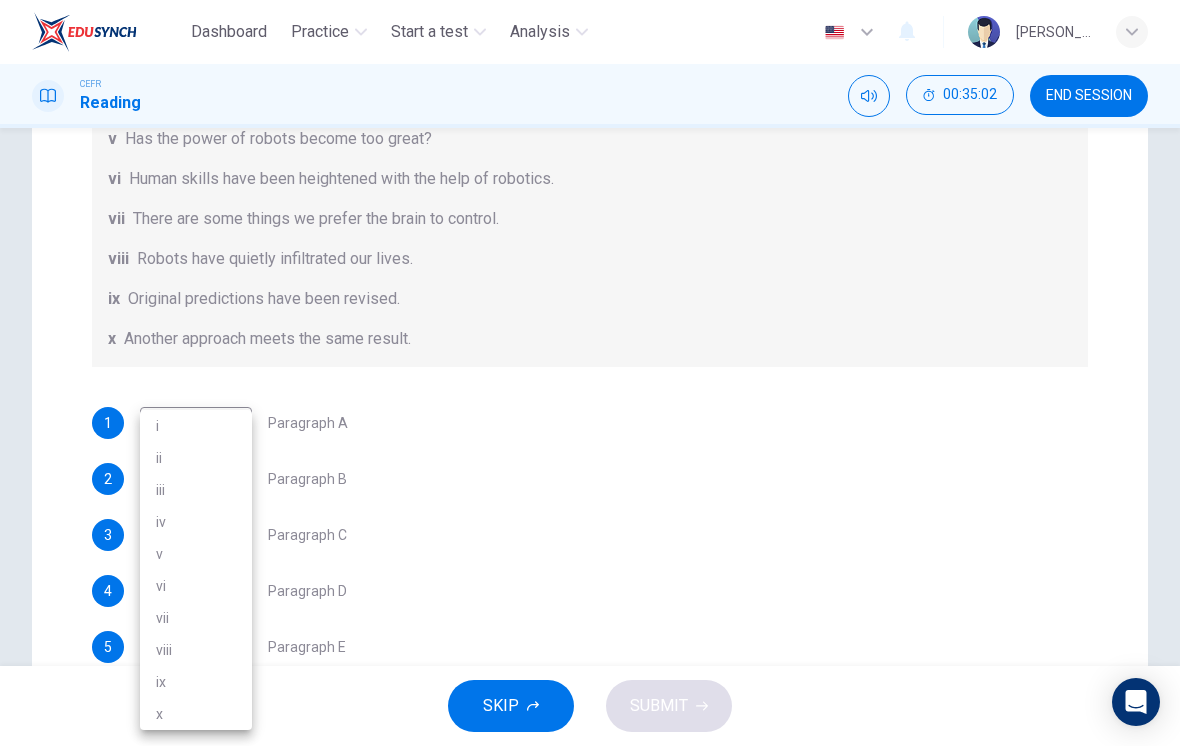 click on "vii" at bounding box center (196, 618) 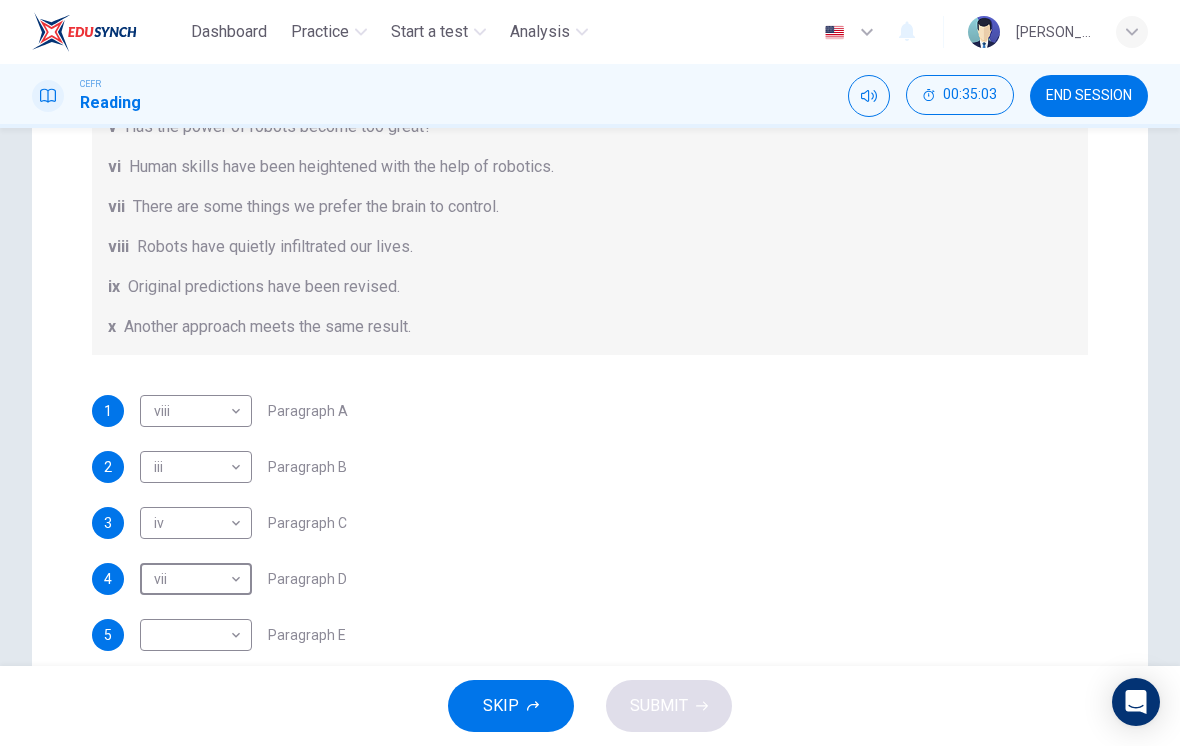 scroll, scrollTop: 244, scrollLeft: 0, axis: vertical 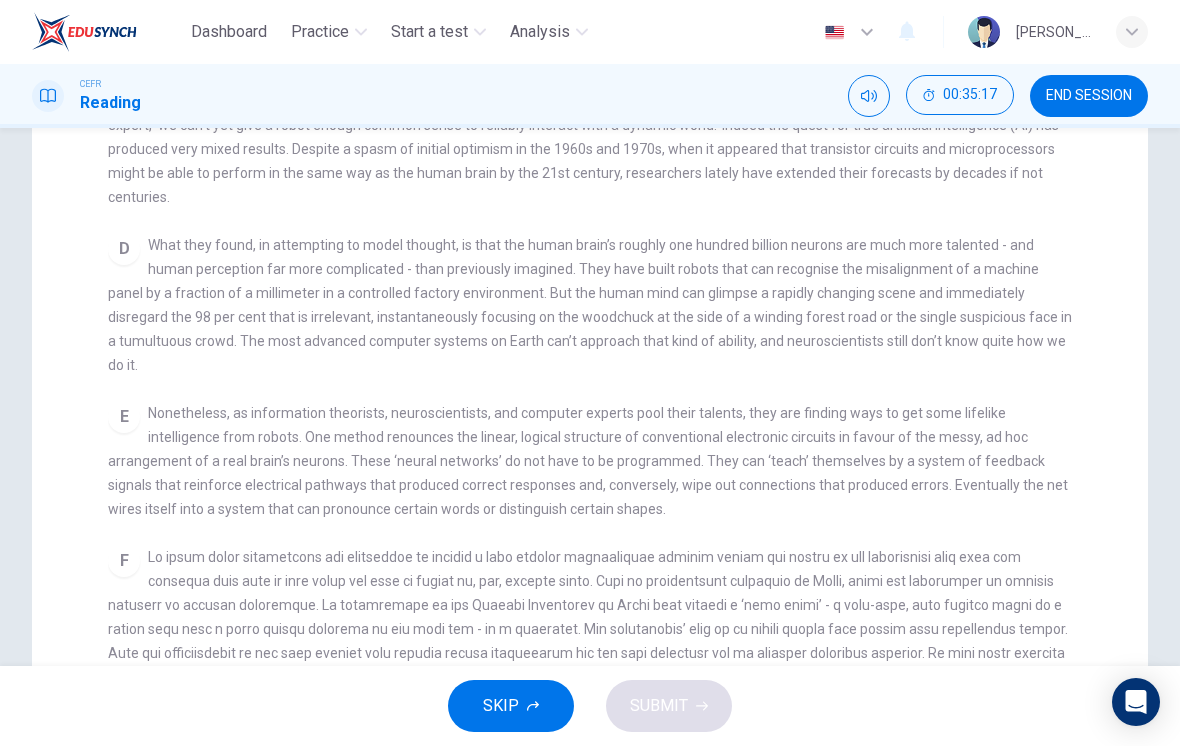 checkbox on "false" 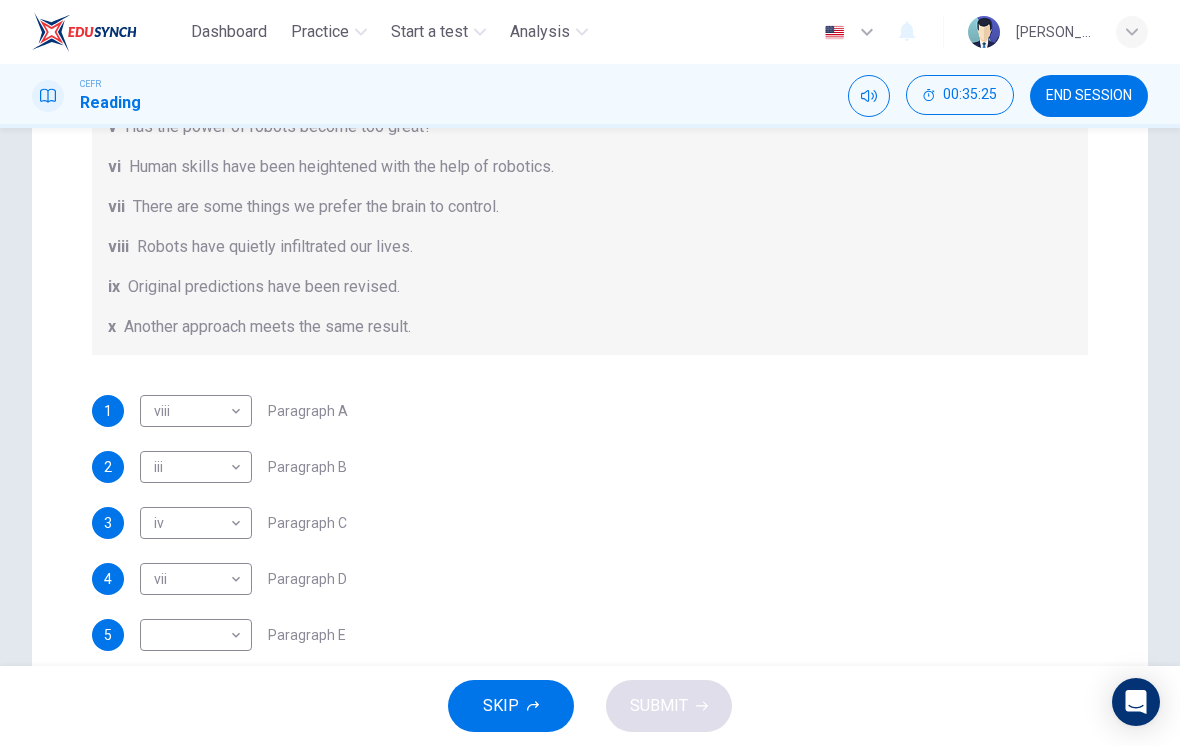 scroll, scrollTop: 244, scrollLeft: 0, axis: vertical 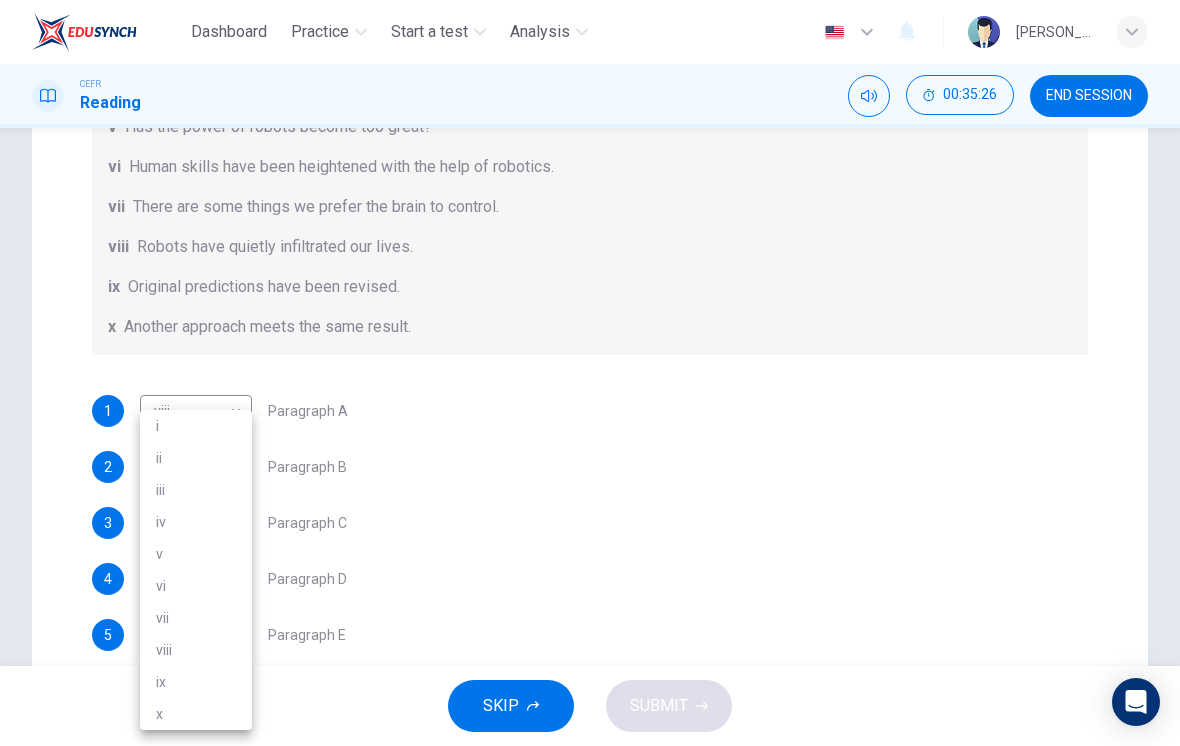 click on "iii" at bounding box center (196, 490) 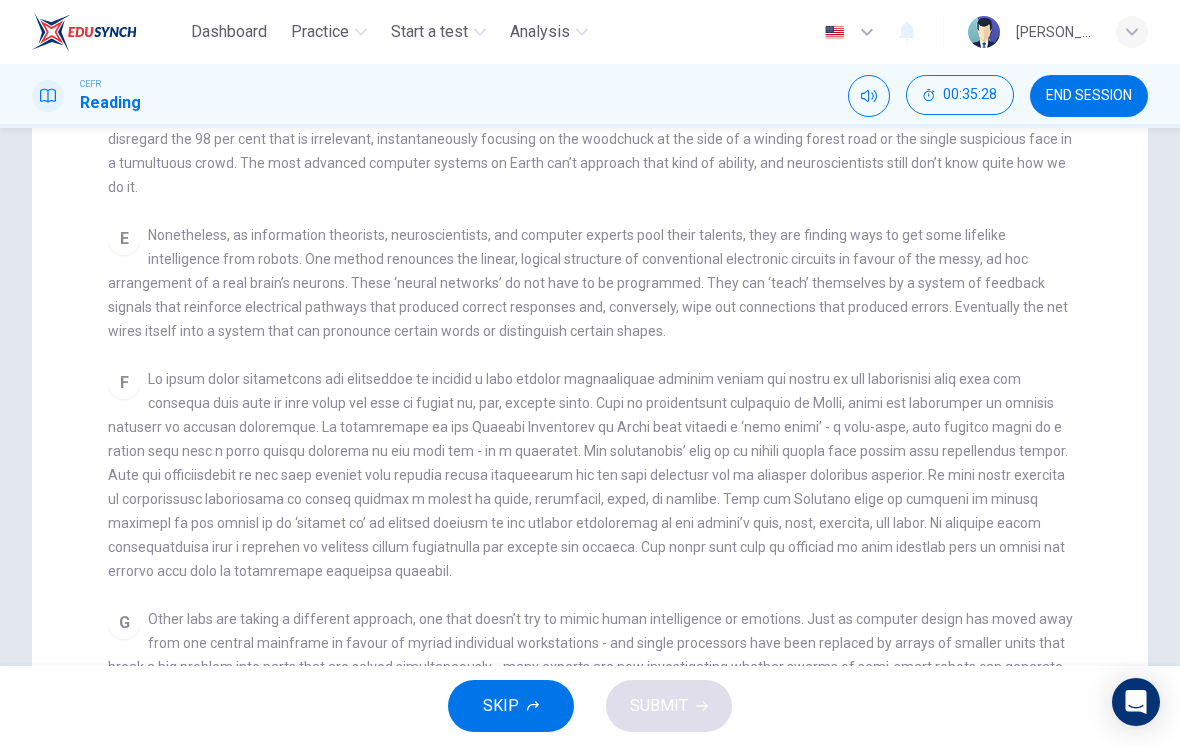 scroll, scrollTop: 936, scrollLeft: 0, axis: vertical 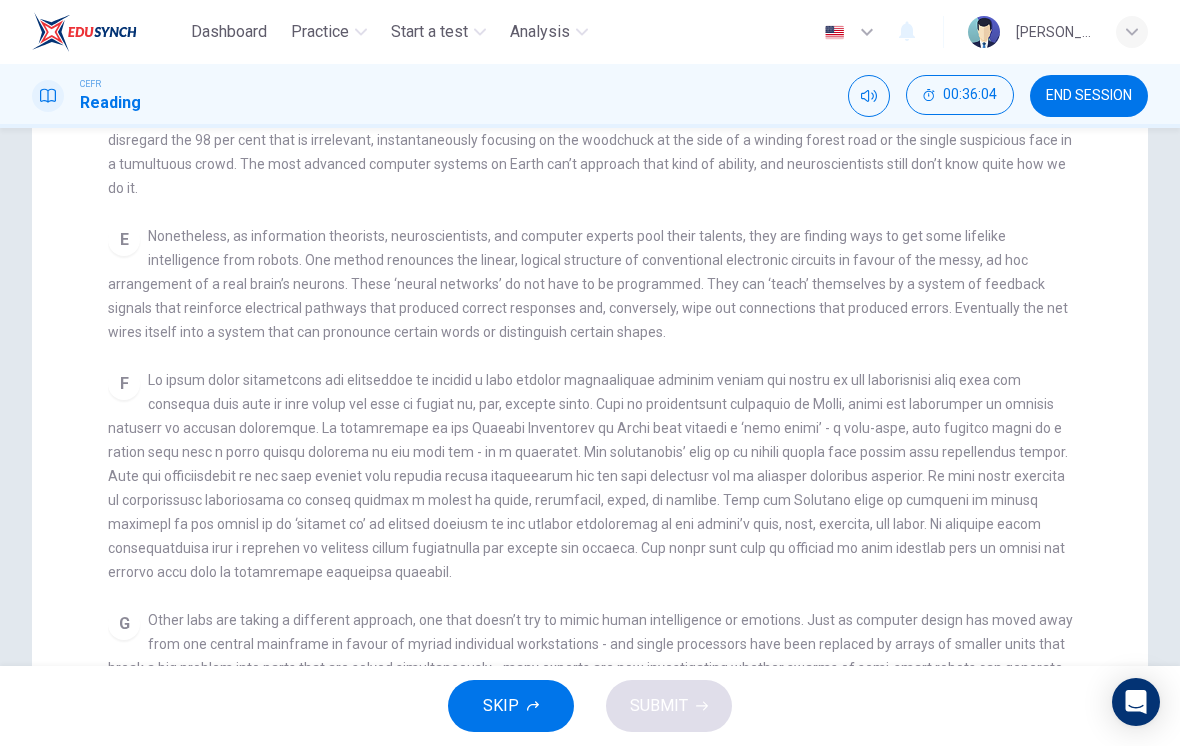 checkbox on "false" 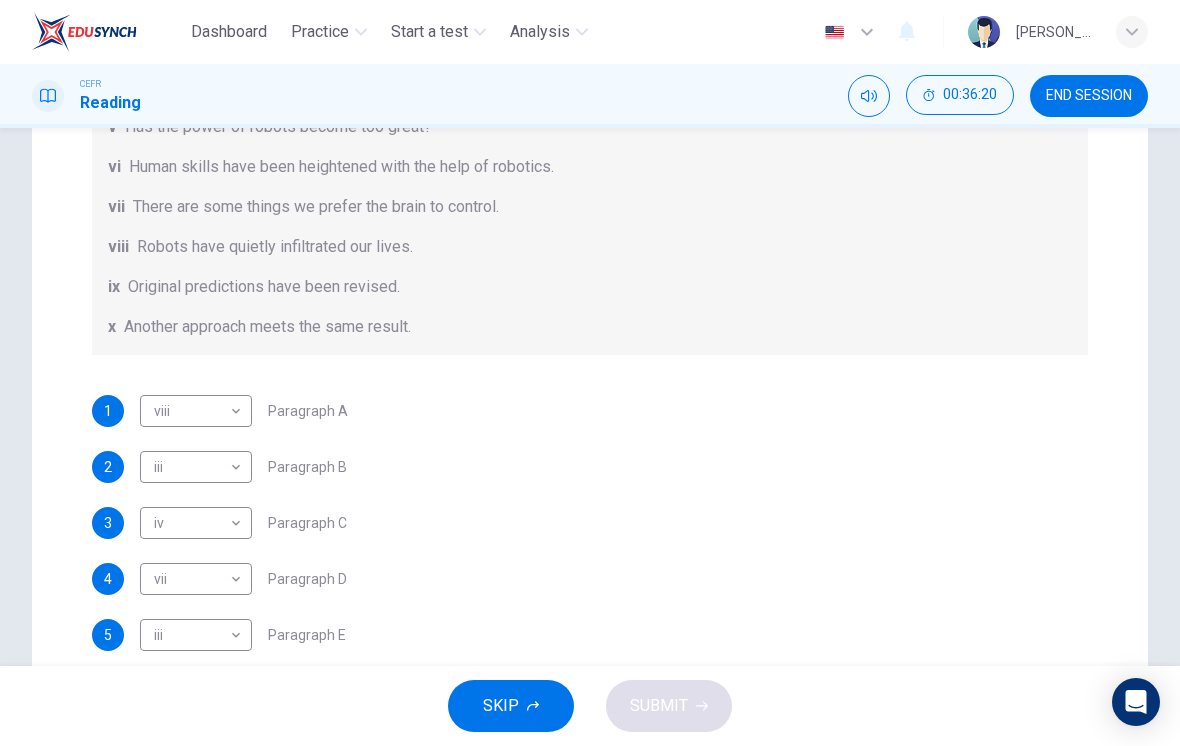 scroll, scrollTop: 244, scrollLeft: 0, axis: vertical 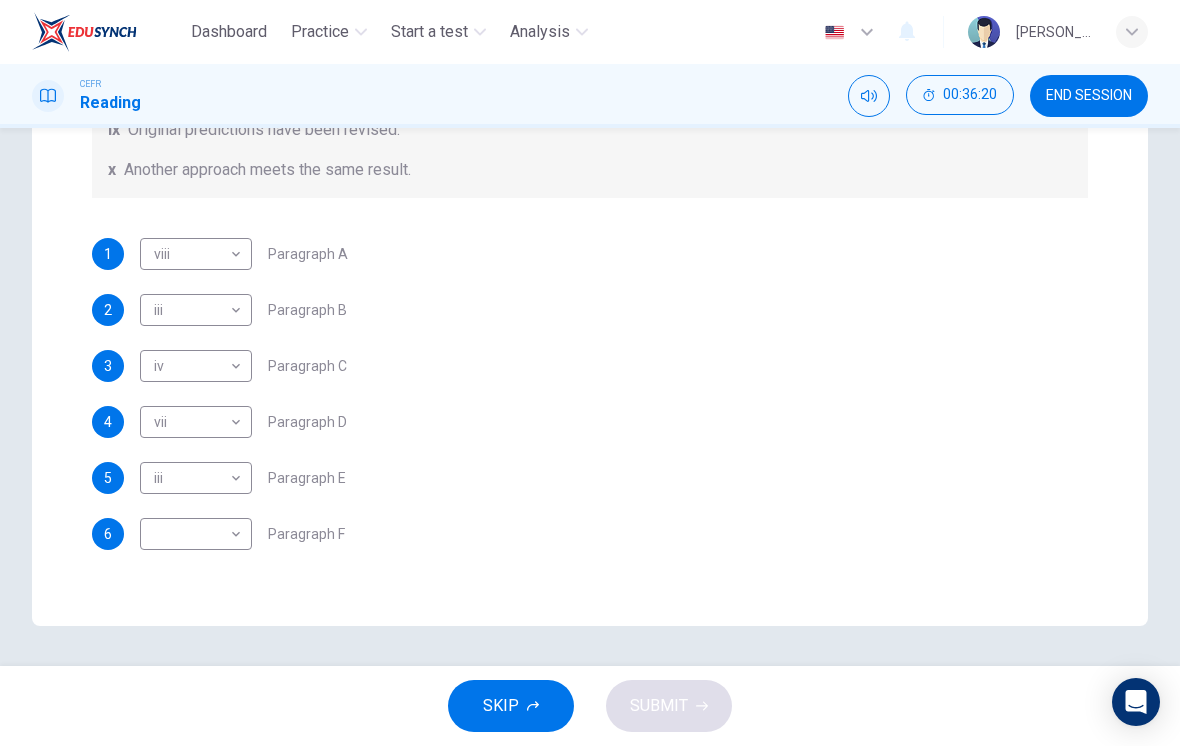 click on "6 ​ ​ Paragraph F" at bounding box center (590, 534) 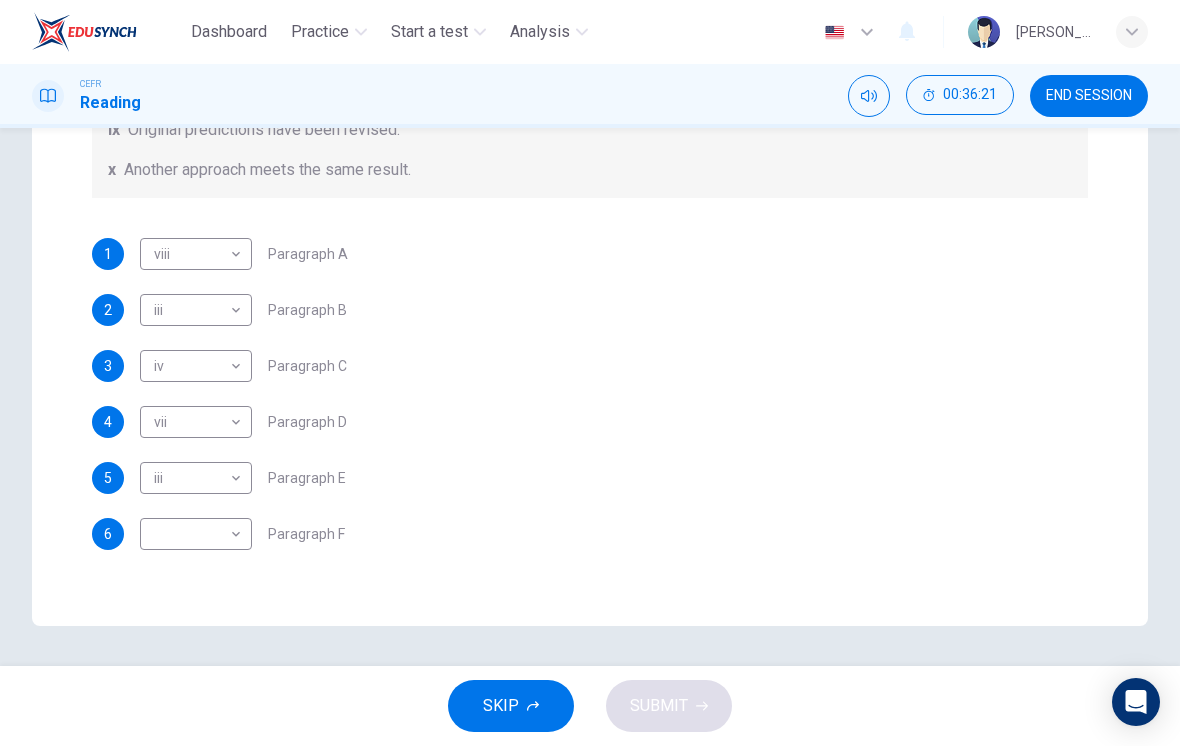 scroll, scrollTop: 506, scrollLeft: 0, axis: vertical 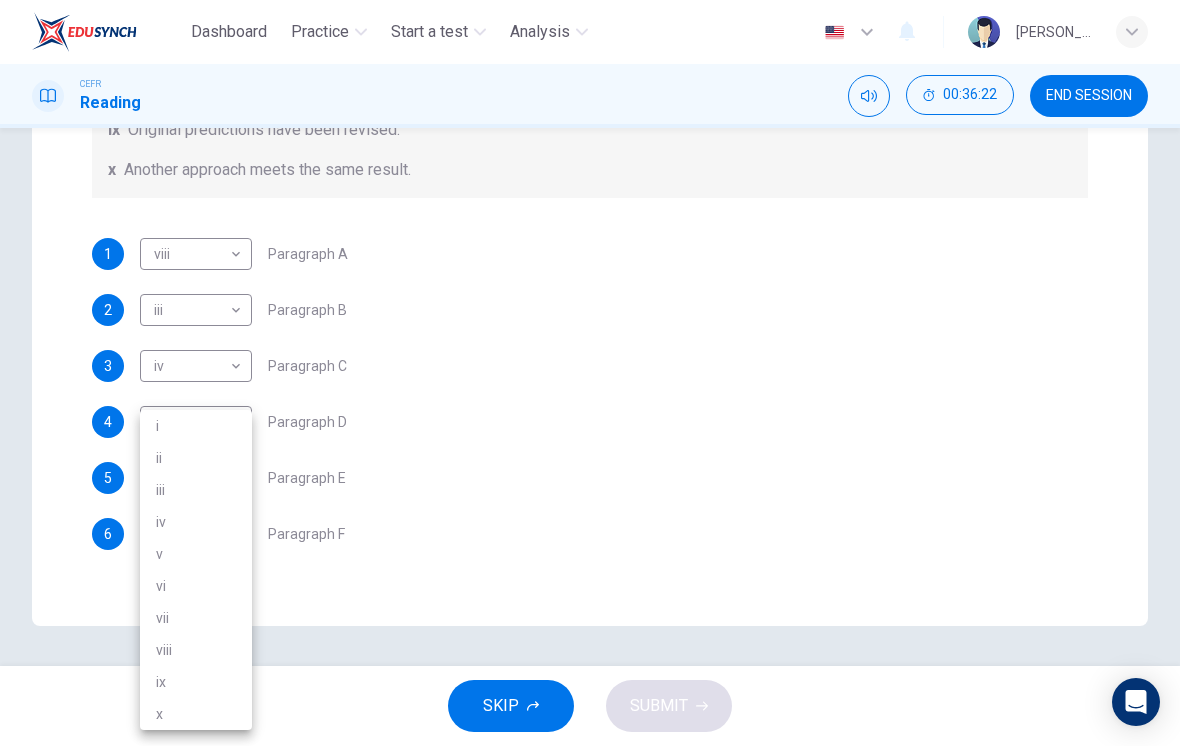 click on "i" at bounding box center [196, 426] 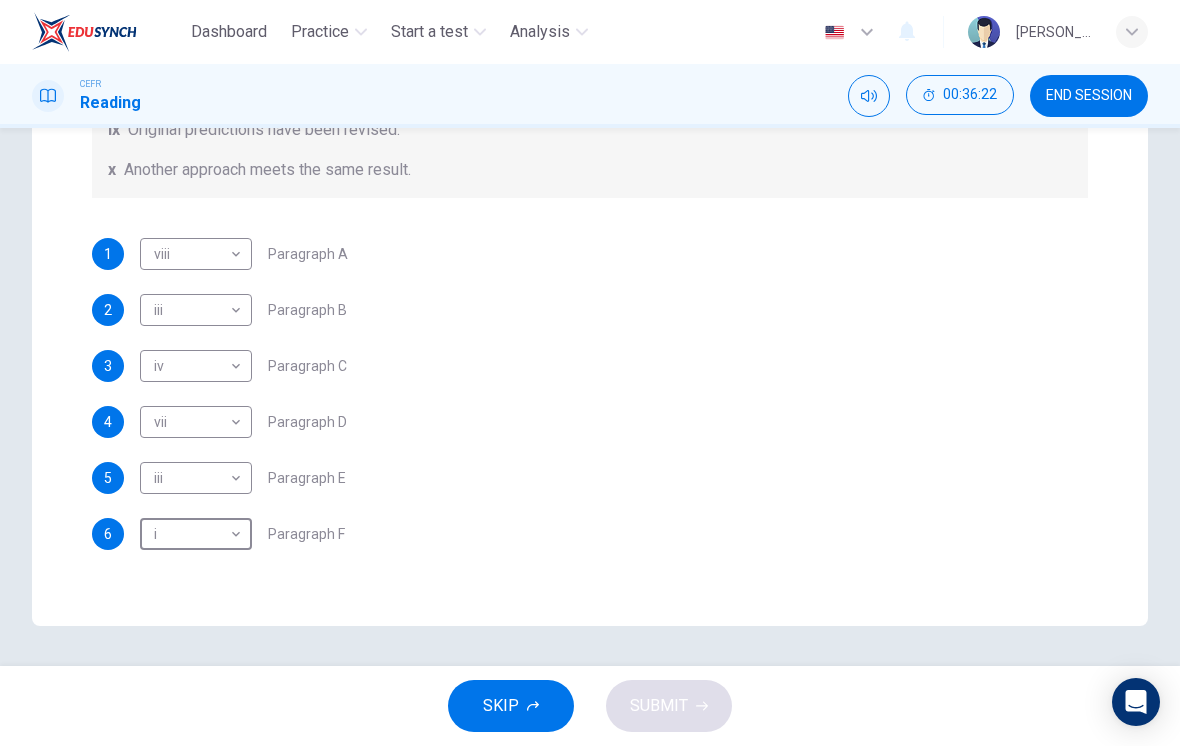 type on "i" 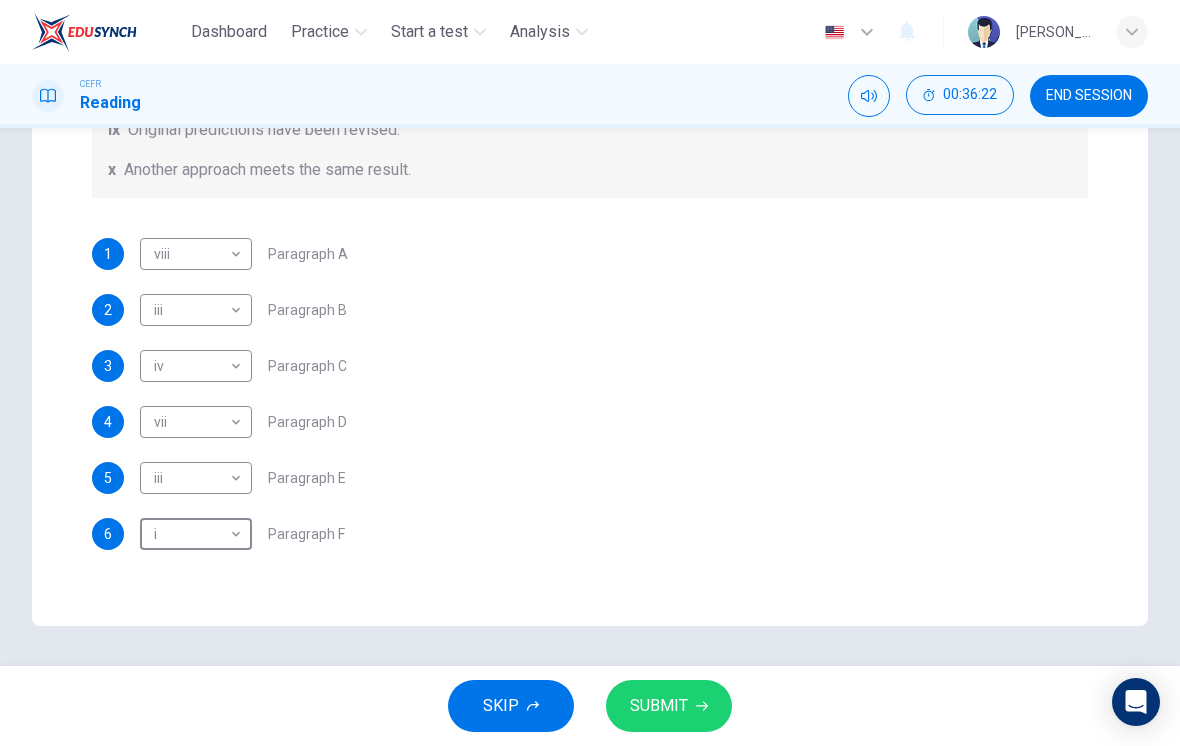 click on "SUBMIT" at bounding box center (659, 706) 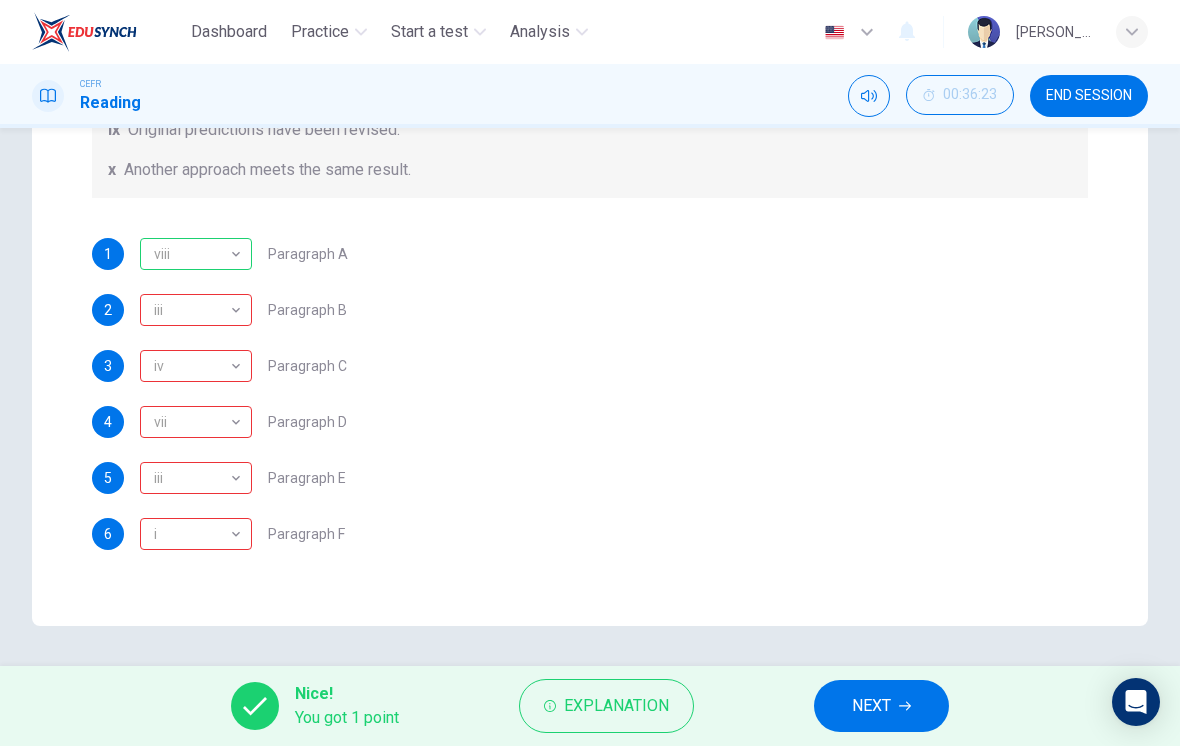 click on "iii" at bounding box center (192, 310) 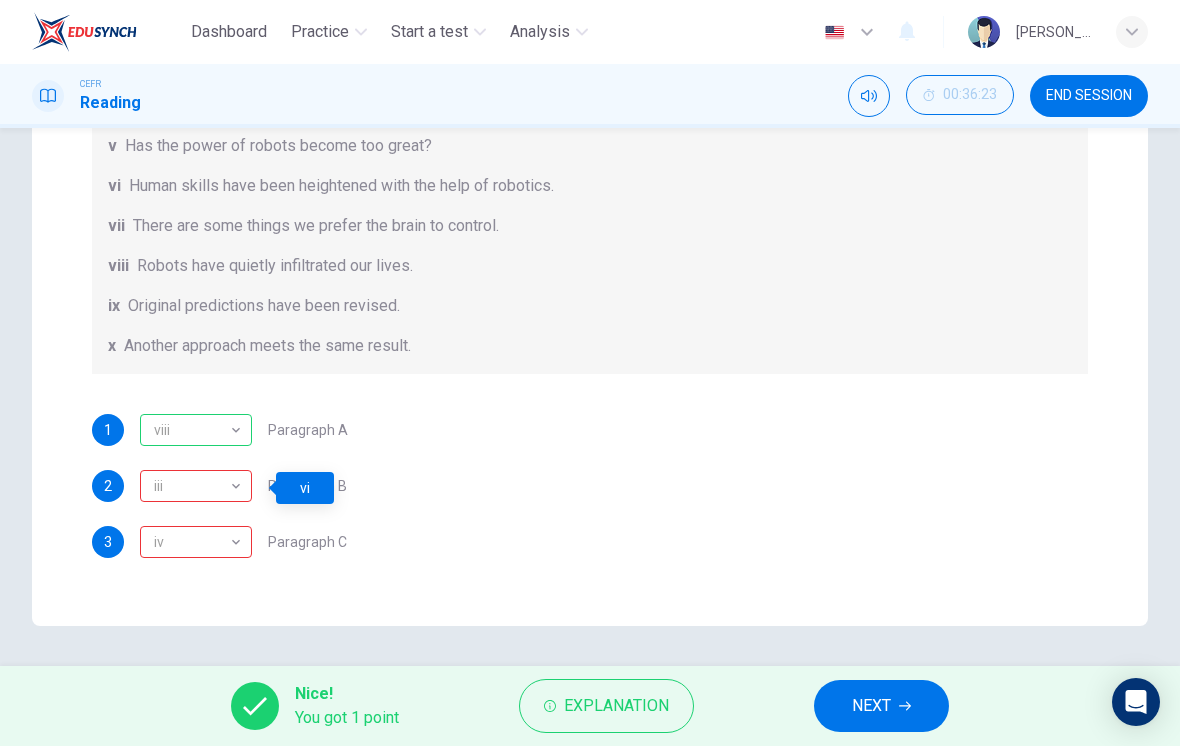 scroll, scrollTop: 72, scrollLeft: 0, axis: vertical 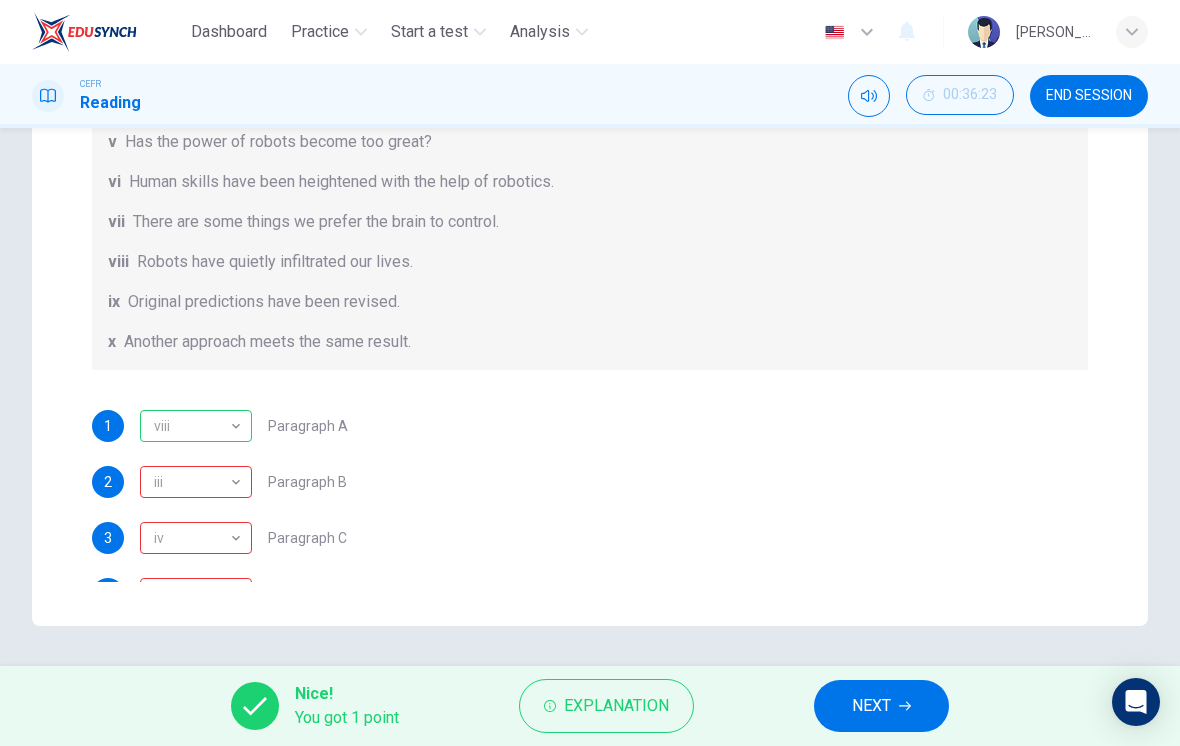 click on "iv" at bounding box center (192, 538) 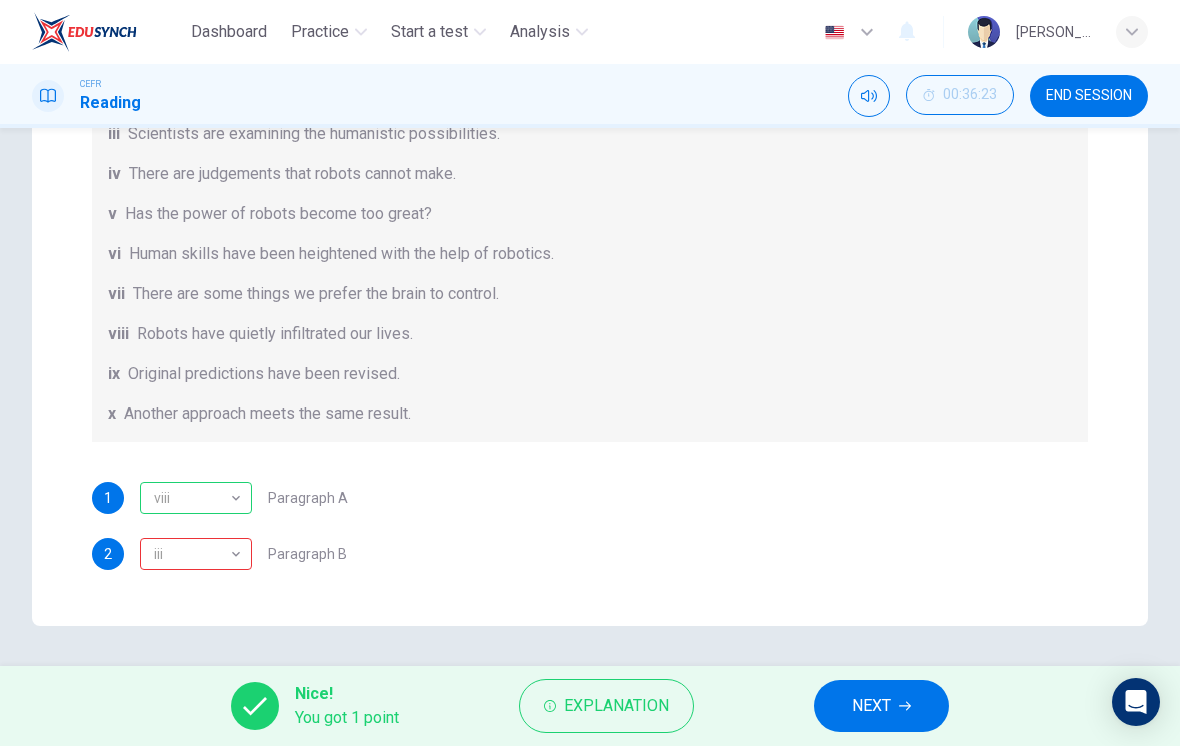 scroll, scrollTop: 0, scrollLeft: 0, axis: both 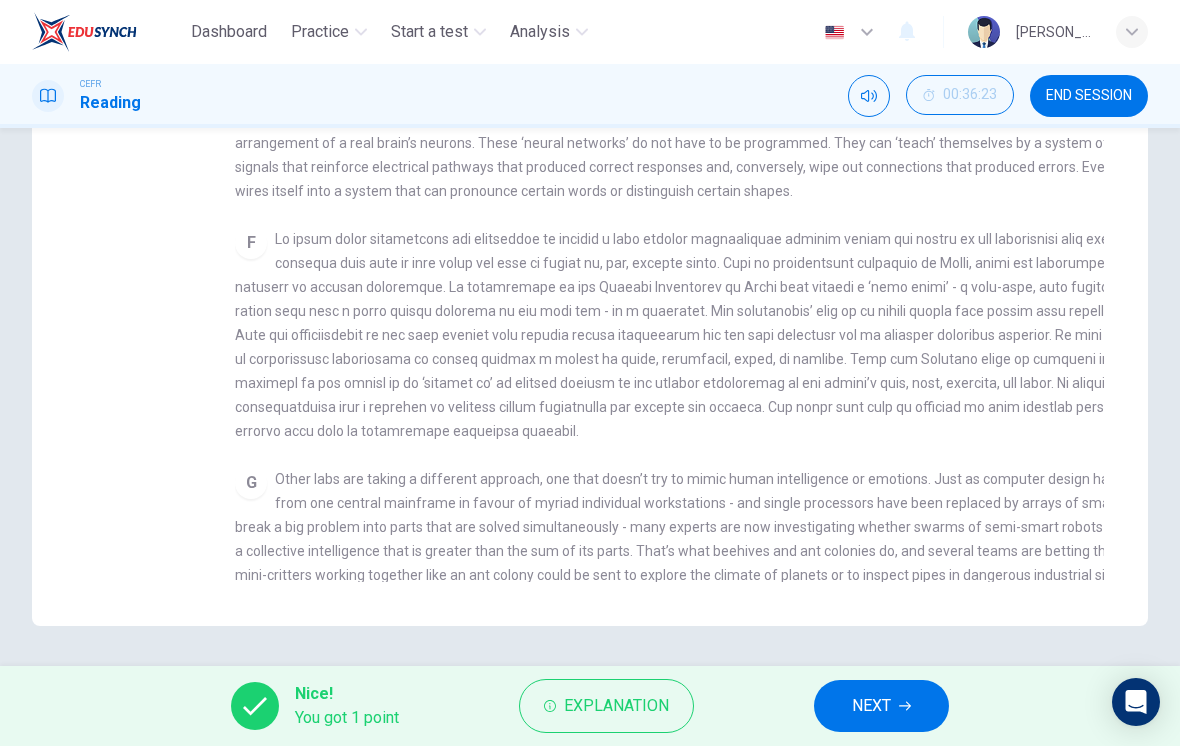 checkbox on "false" 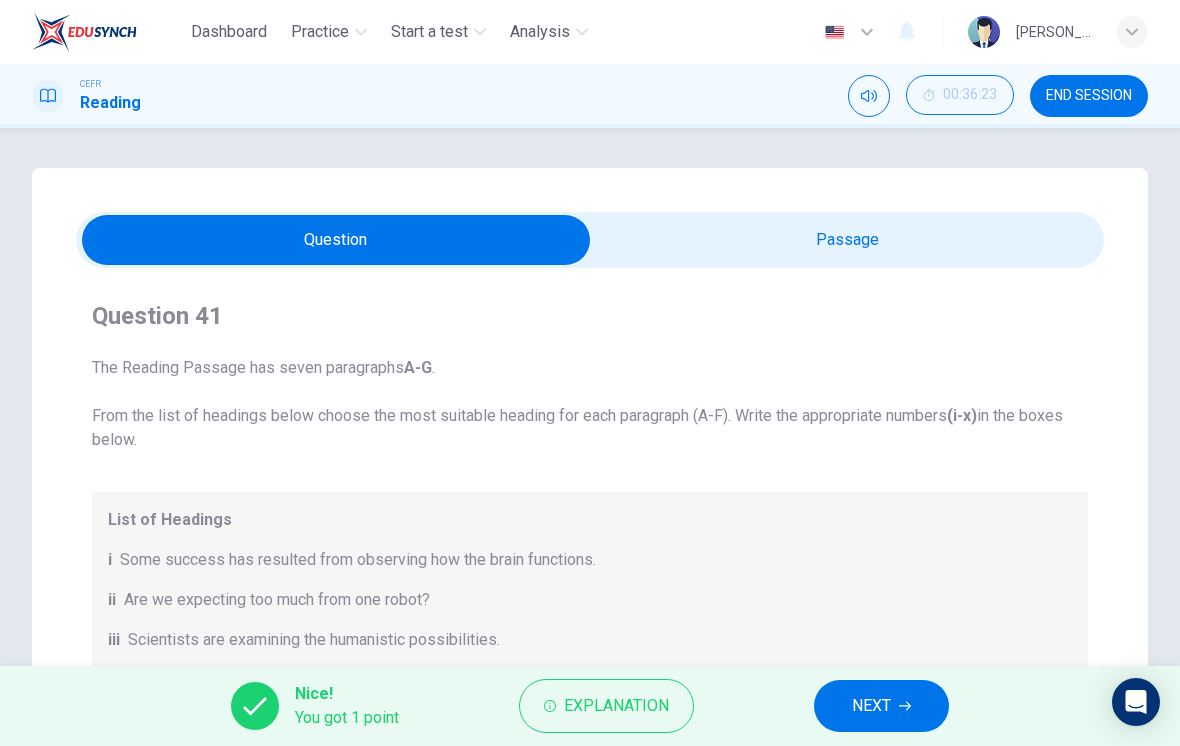 click on "The Reading Passage has seven paragraphs  A-G .  From the list of headings below choose the most suitable heading for each
paragraph (A-F).
Write the appropriate numbers  (i-x)  in the boxes below." at bounding box center [590, 404] 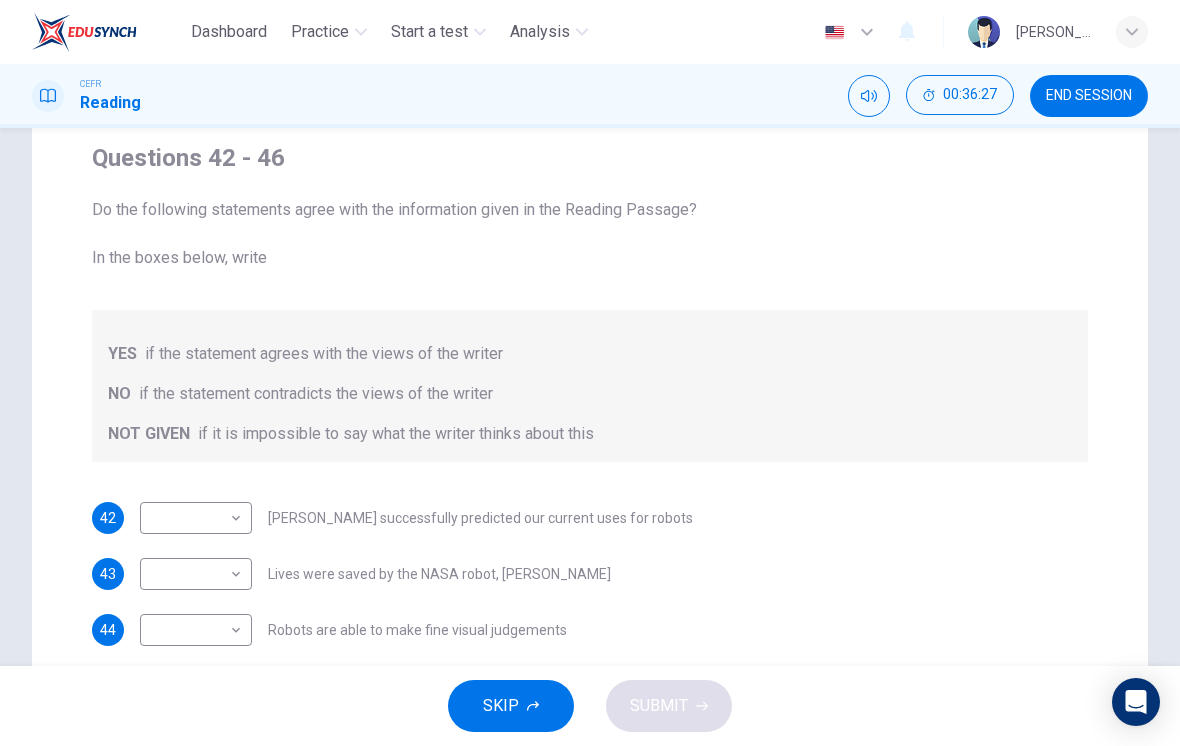 scroll, scrollTop: 190, scrollLeft: 0, axis: vertical 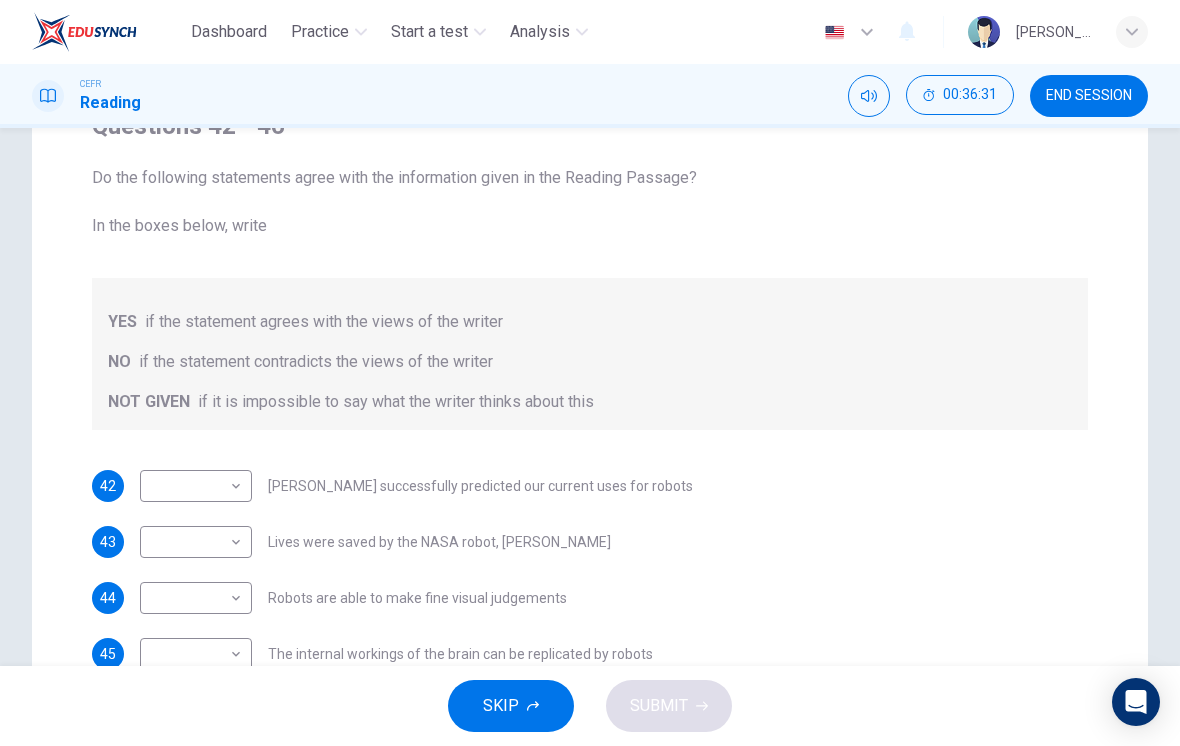 click on "SKIP" at bounding box center (511, 706) 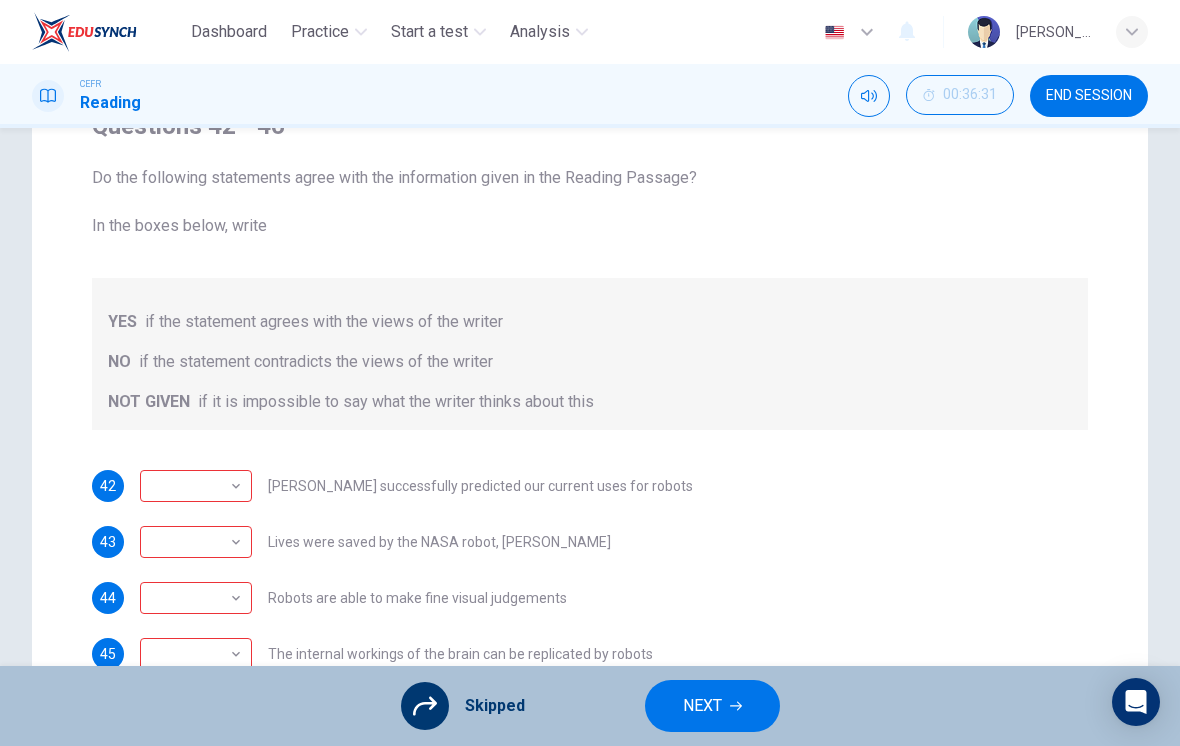 click on "NEXT" at bounding box center (712, 706) 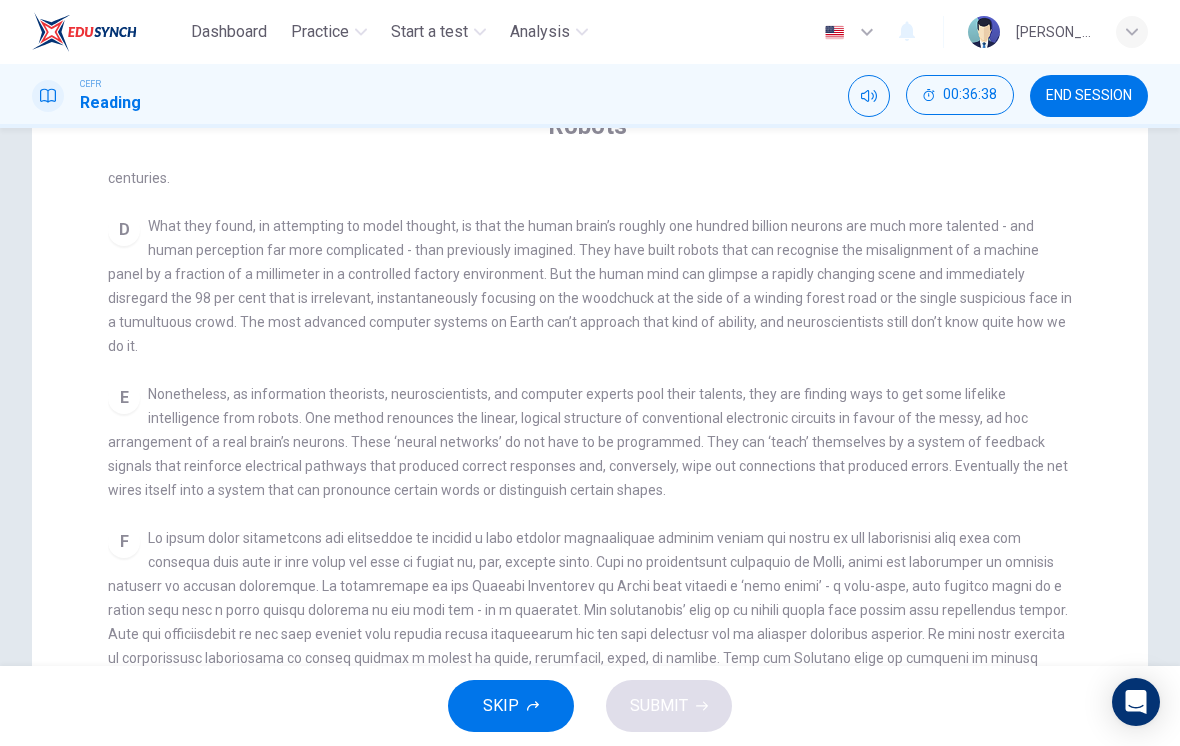 scroll, scrollTop: 936, scrollLeft: 0, axis: vertical 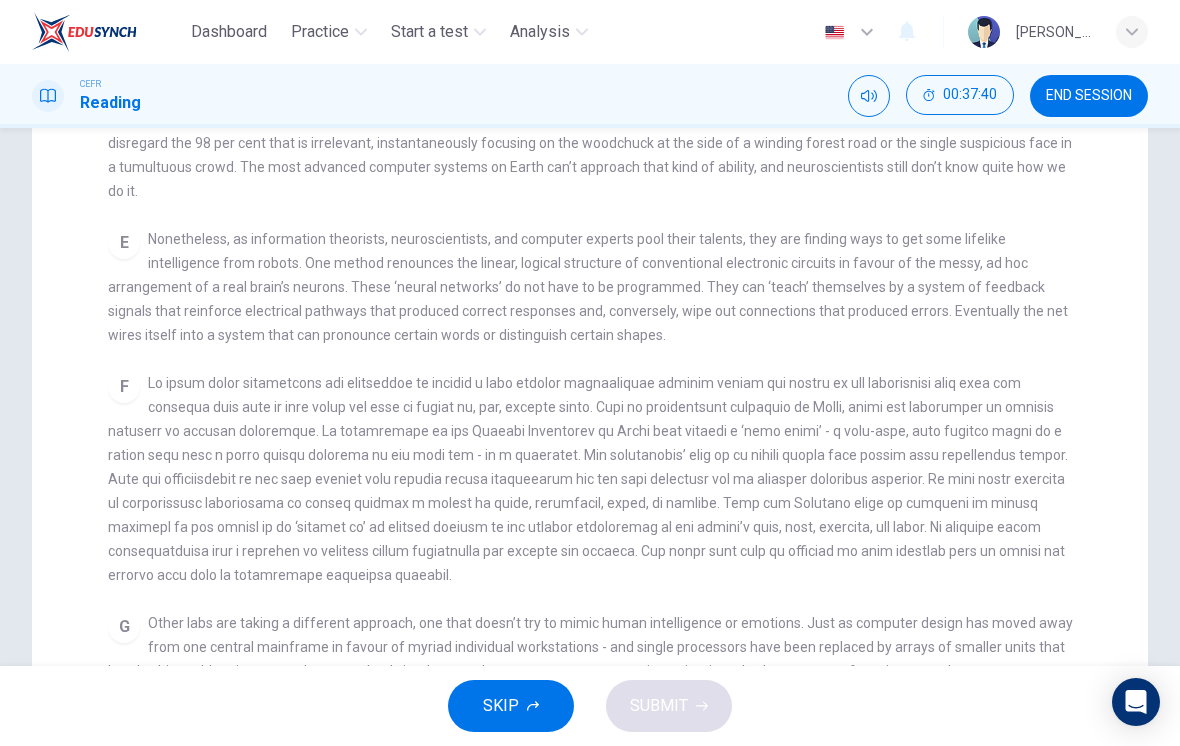 checkbox on "false" 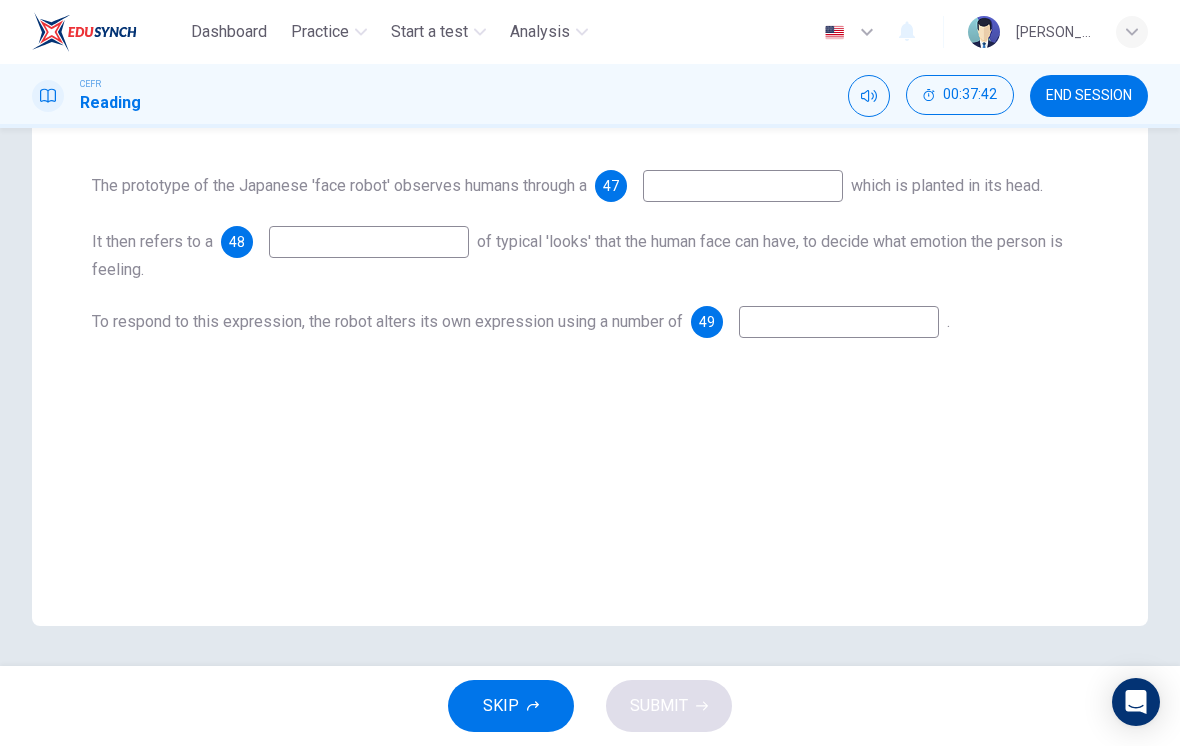 click 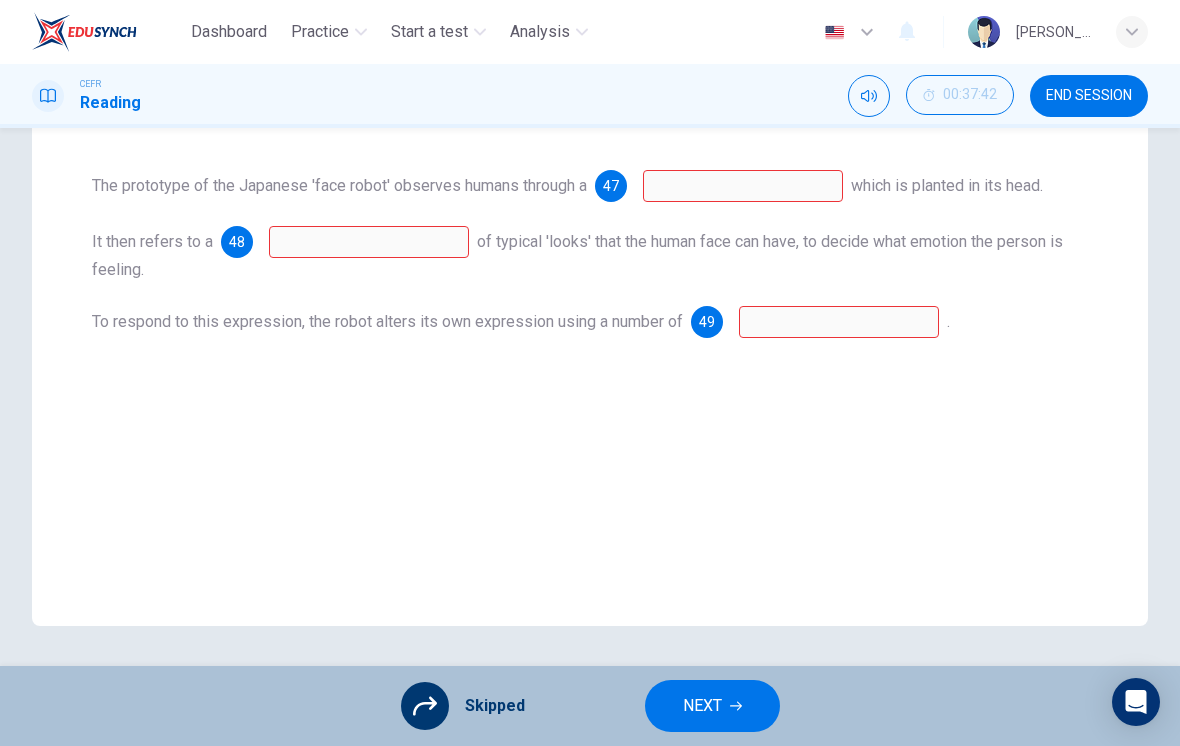 click on "NEXT" at bounding box center (702, 706) 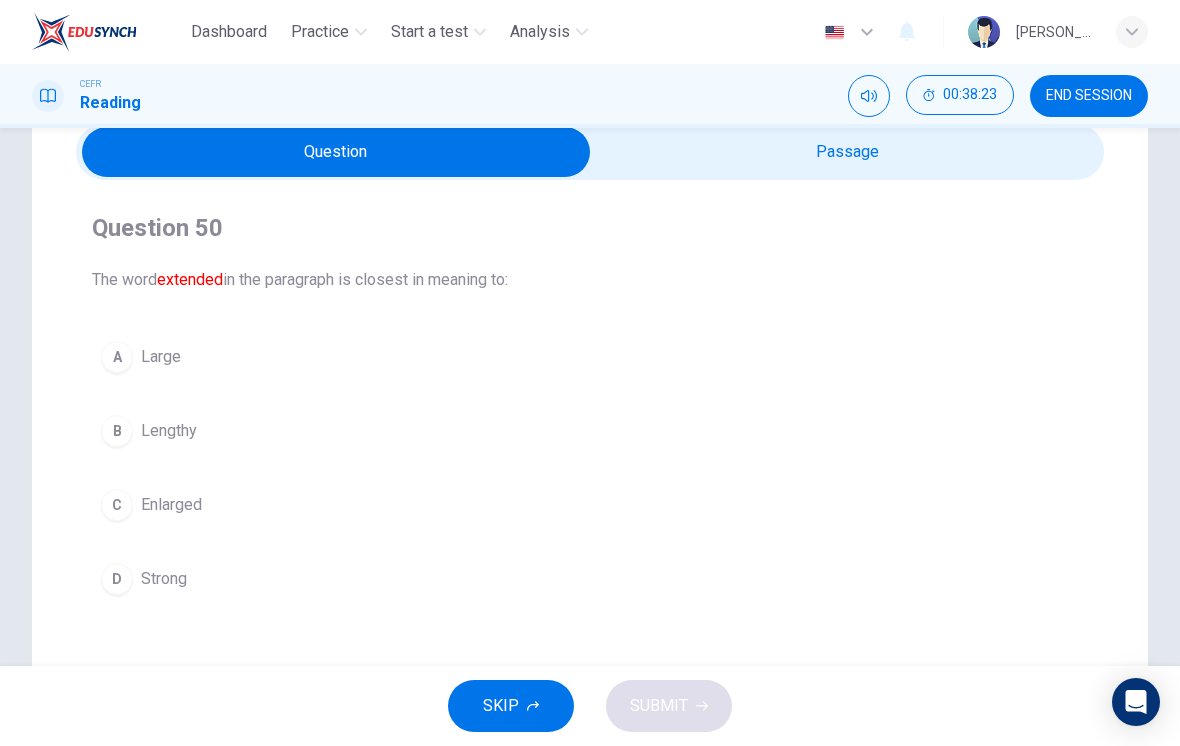 scroll, scrollTop: 89, scrollLeft: 0, axis: vertical 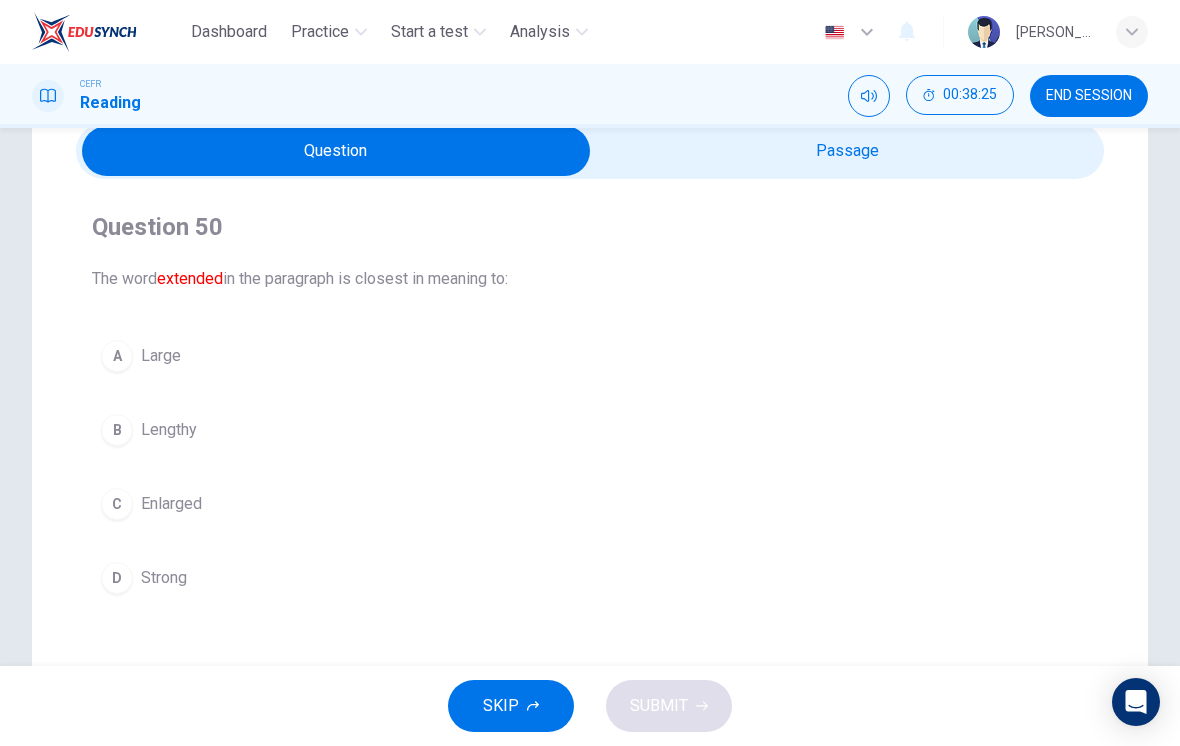 click at bounding box center (336, 151) 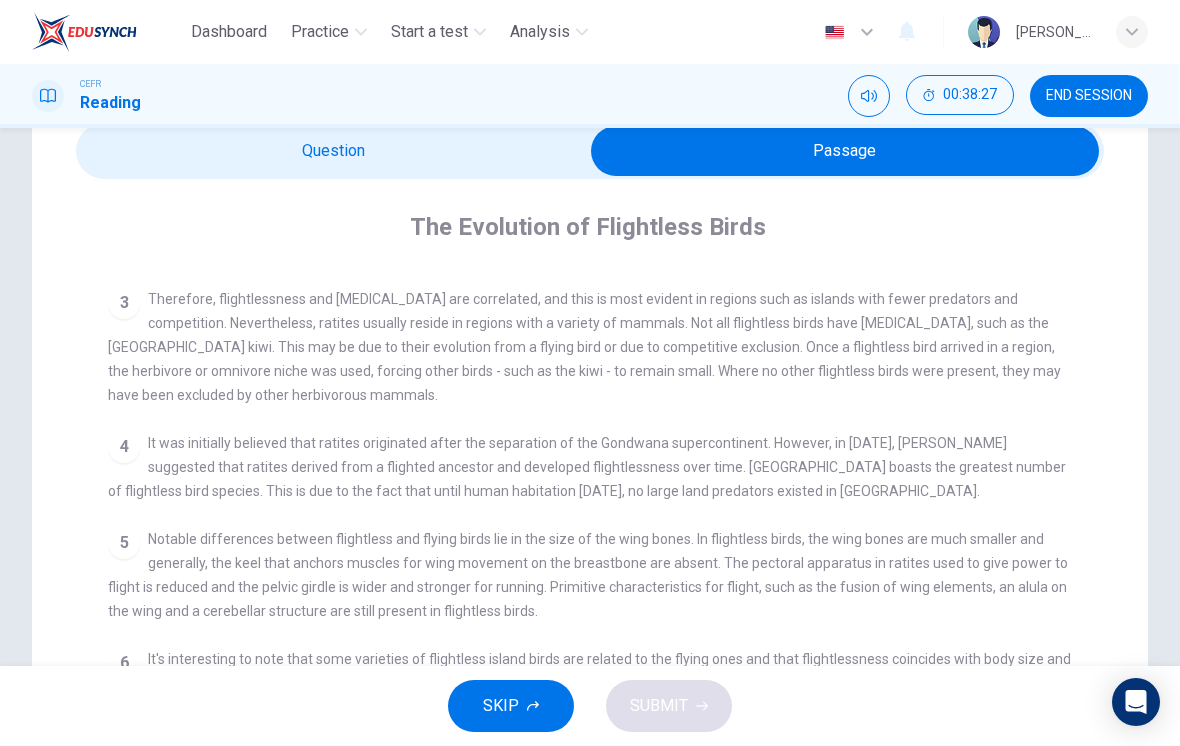scroll, scrollTop: 252, scrollLeft: 0, axis: vertical 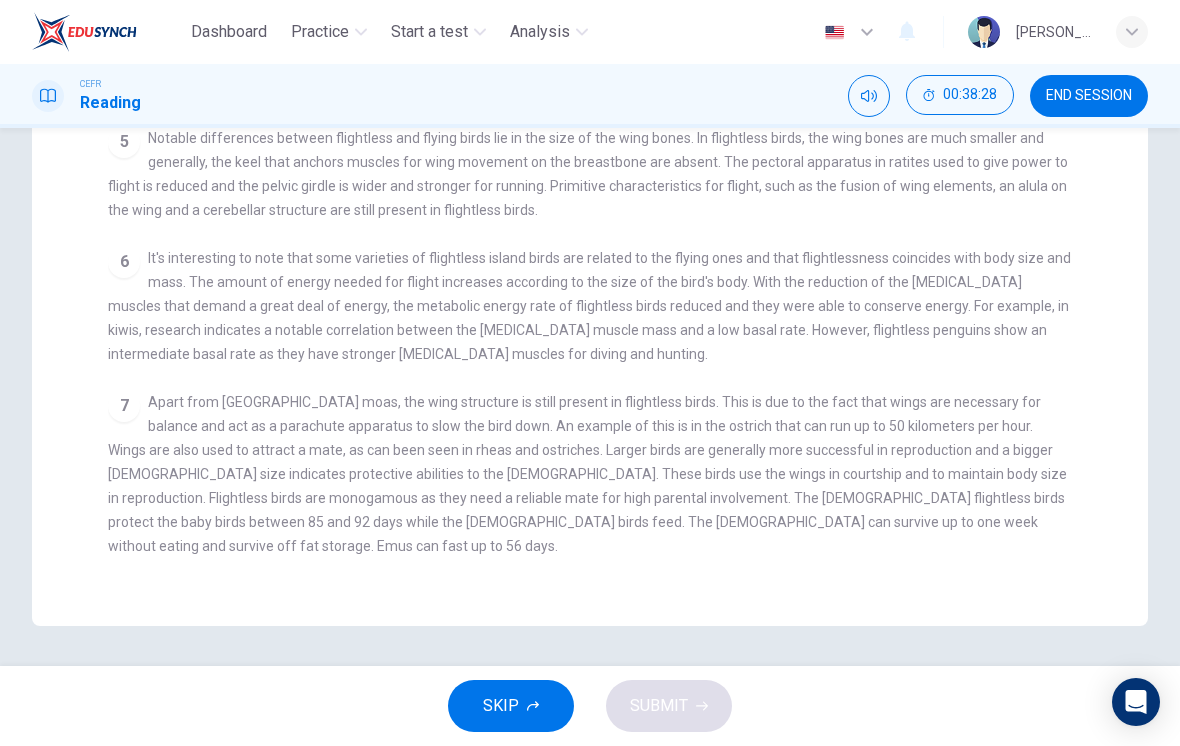 click on "Apart from New Zealand moas, the wing structure is still present in flightless birds. This is due to the fact that wings are necessary for balance and act as a parachute apparatus to slow the bird down. An example of this is in the ostrich that can run up to 50 kilometers per hour. Wings are also used to attract a mate, as can been seen in rheas and ostriches. Larger birds are generally more successful in reproduction and a bigger male size indicates protective abilities to the female. These birds use the wings in courtship and to maintain body size in reproduction. Flightless birds are monogamous as they need a reliable mate for high parental involvement. The male flightless birds protect the baby birds between 85 and 92 days while the female birds feed. The males can survive up to one week without eating and survive off fat storage. Emus can fast up to 56 days." at bounding box center [587, 474] 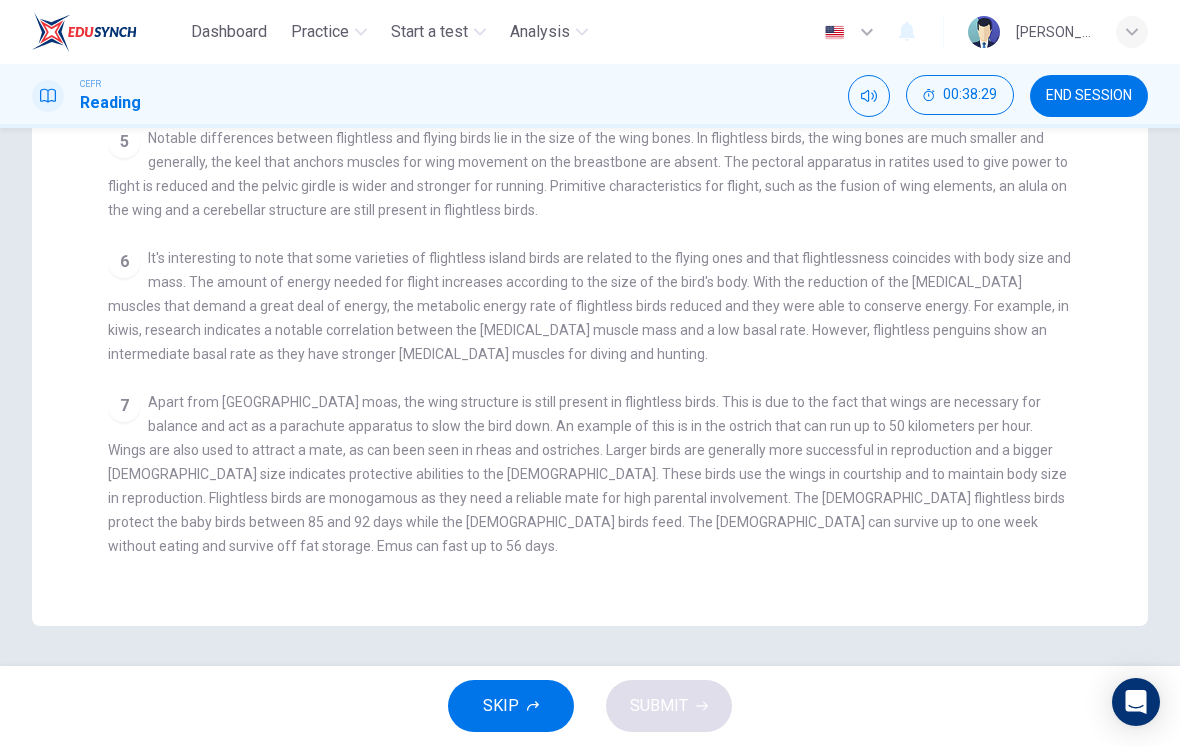 scroll, scrollTop: 490, scrollLeft: 0, axis: vertical 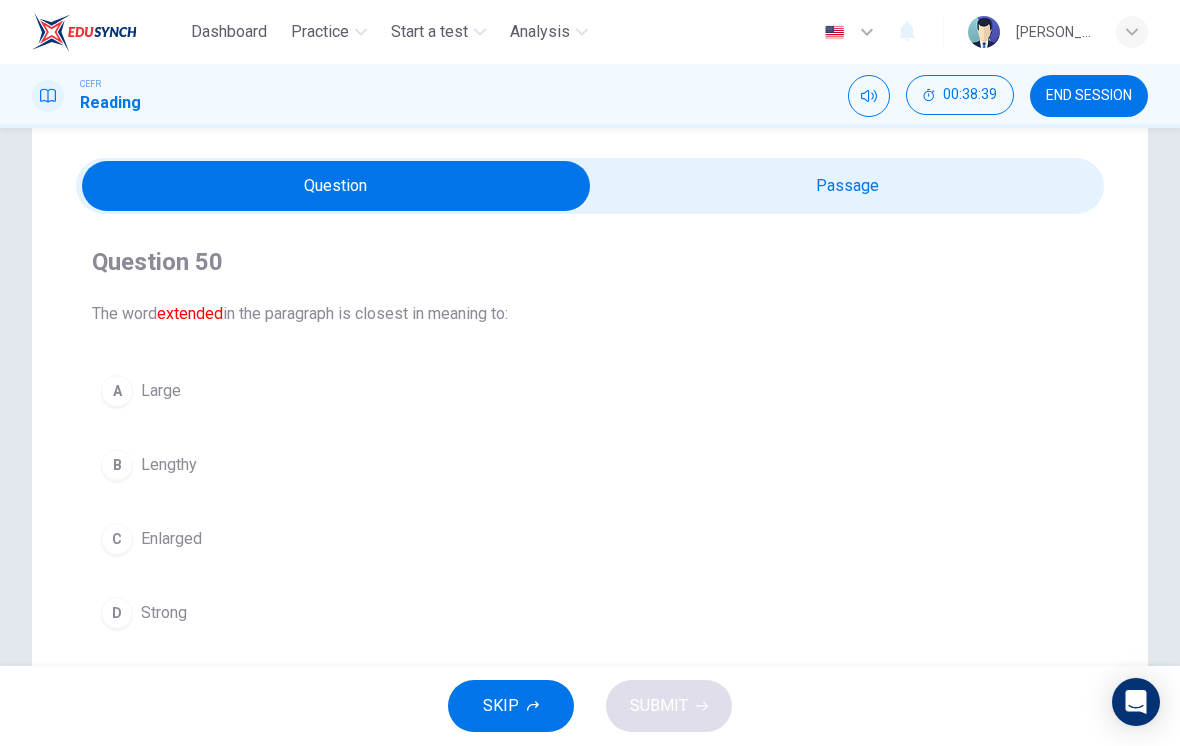 click on "B Lengthy" at bounding box center [590, 465] 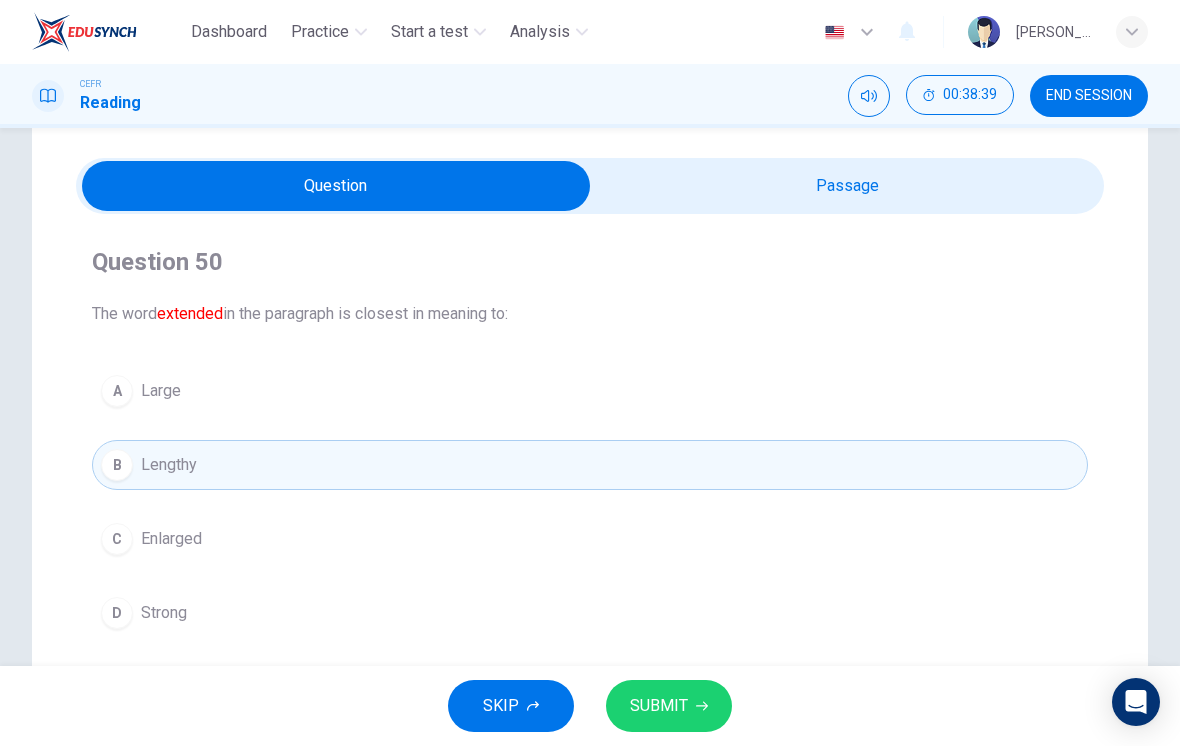click on "SUBMIT" at bounding box center (669, 706) 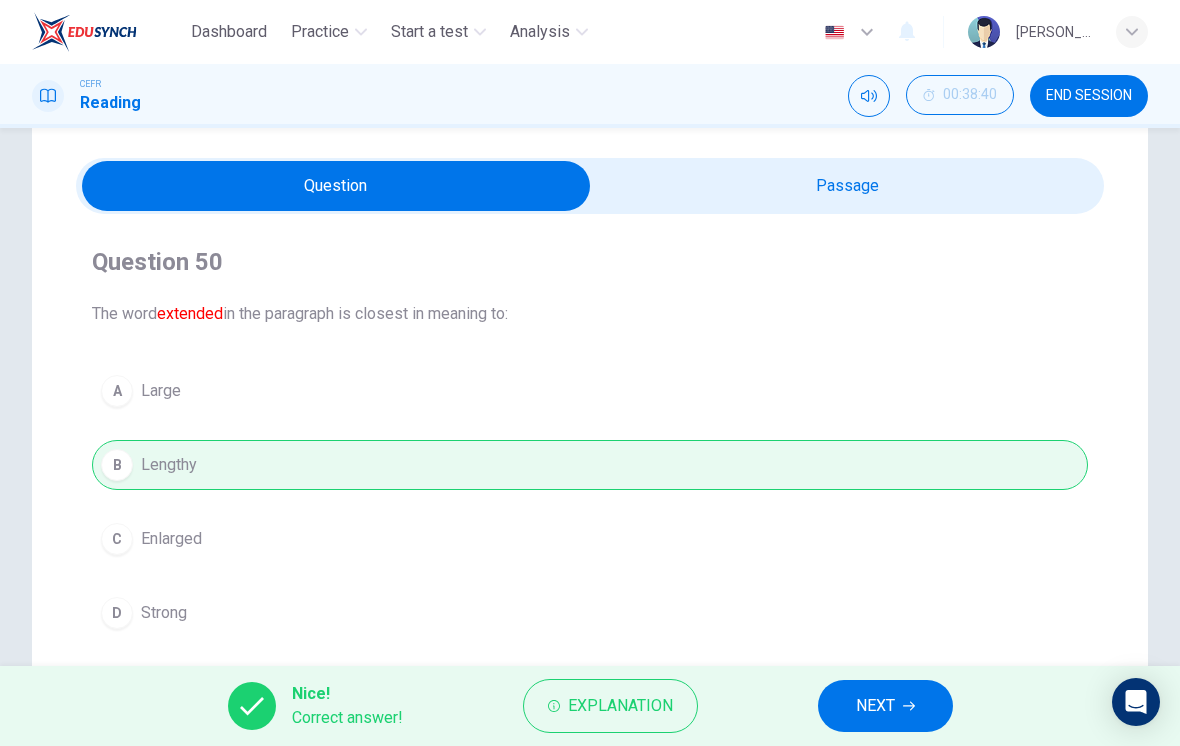 click on "NEXT" at bounding box center (885, 706) 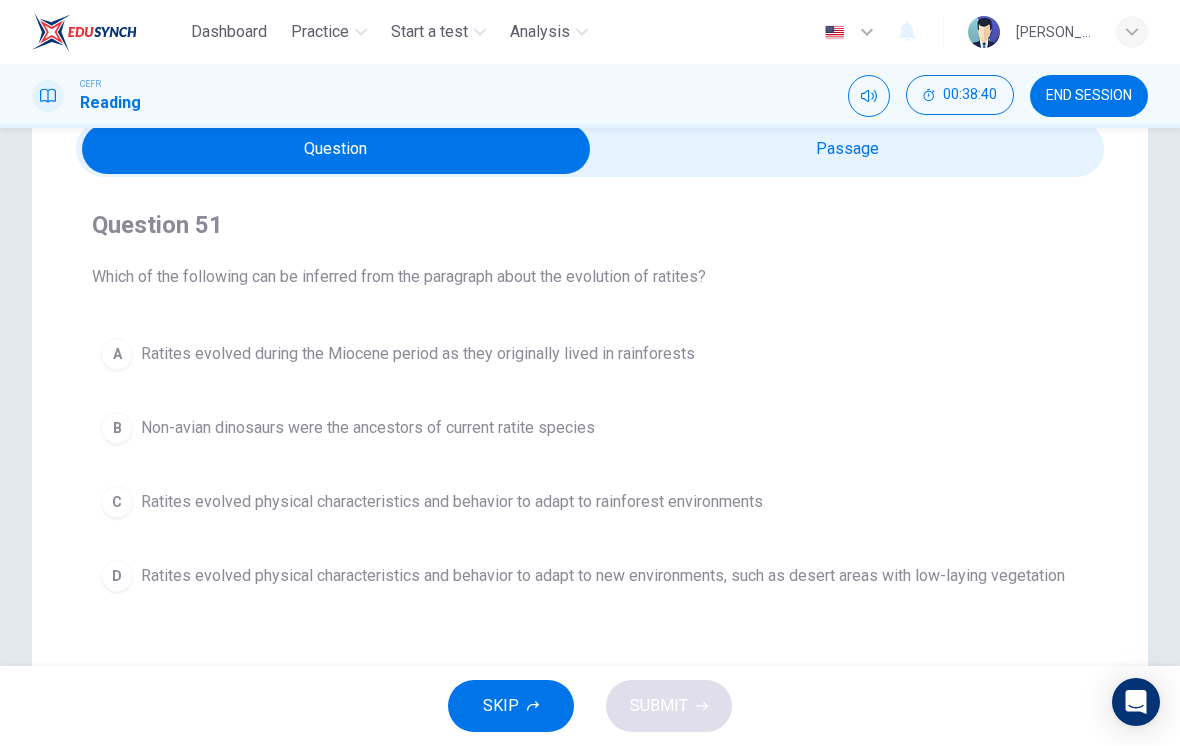 scroll, scrollTop: 105, scrollLeft: 0, axis: vertical 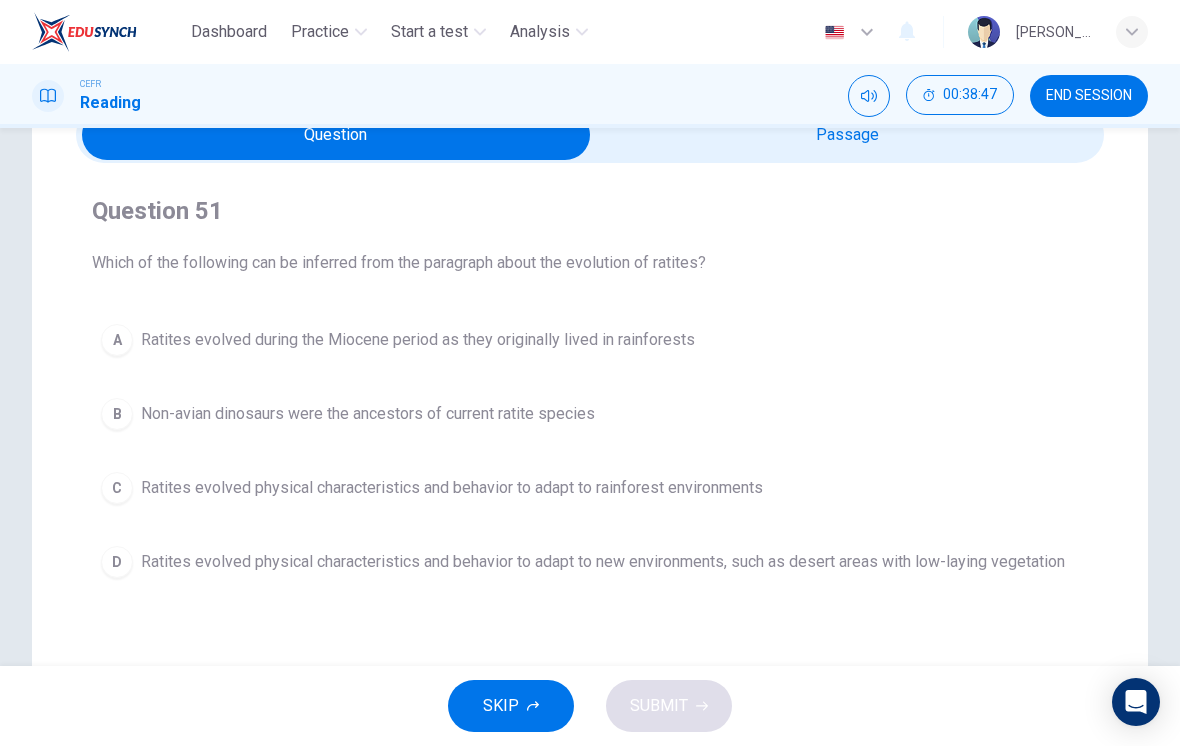 click on "Ratites evolved physical characteristics and behavior to adapt to rainforest environments" at bounding box center (452, 488) 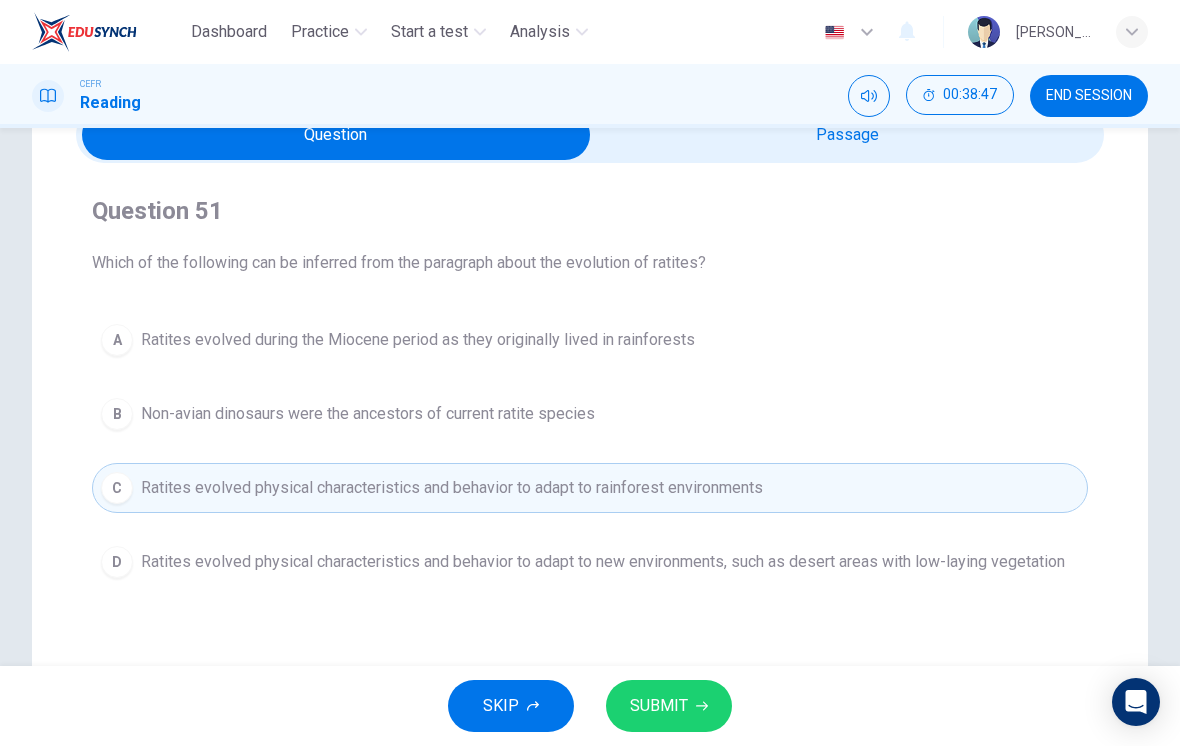click on "SUBMIT" at bounding box center [659, 706] 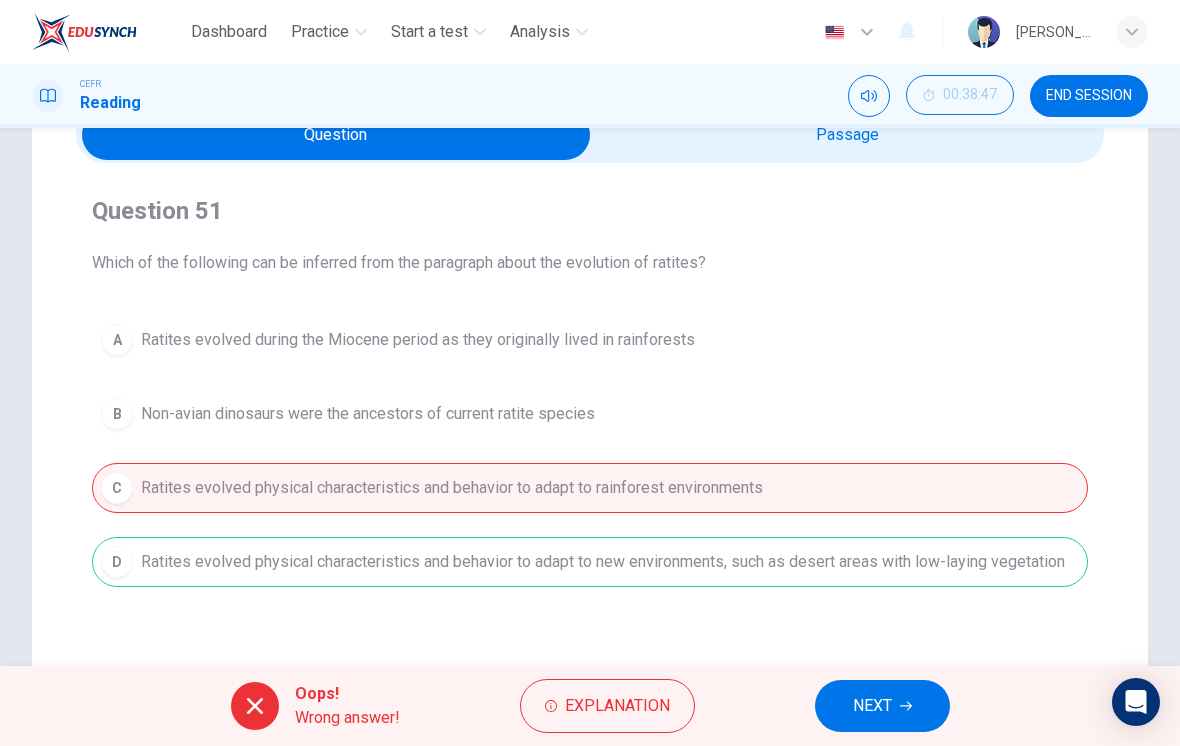 click on "NEXT" at bounding box center (872, 706) 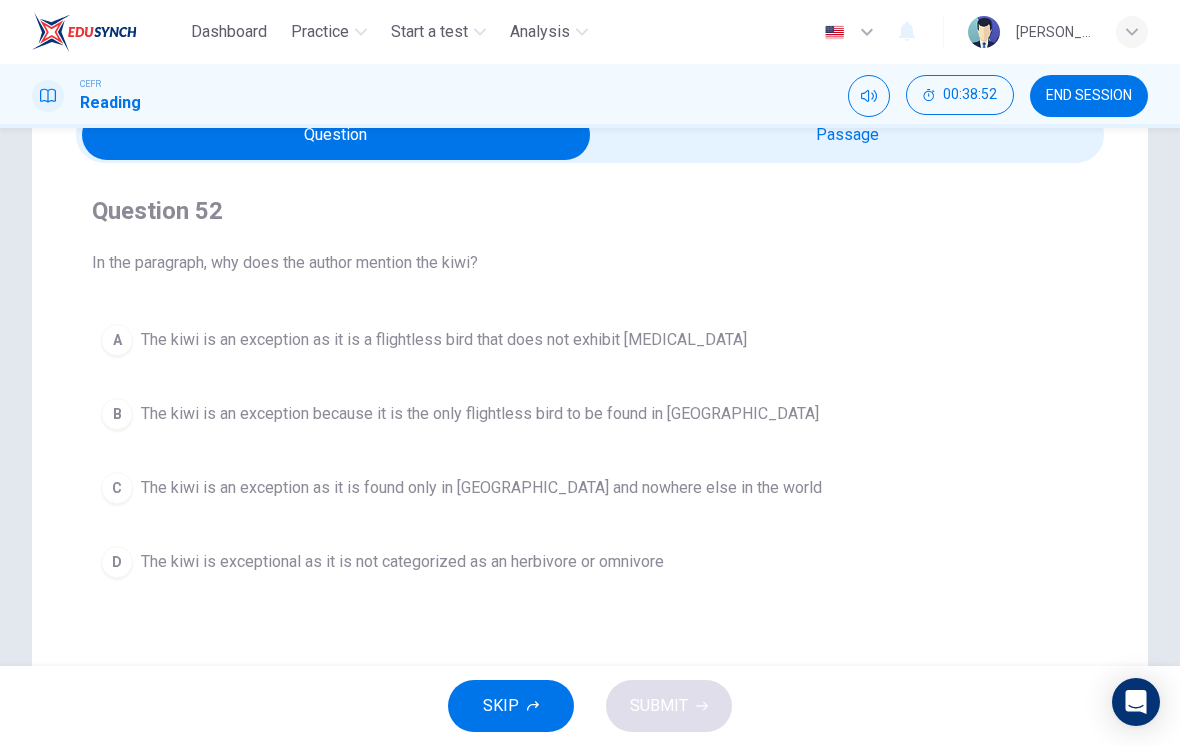 click on "A The kiwi is an exception as it is a flightless bird that does not exhibit gigantism" at bounding box center [590, 340] 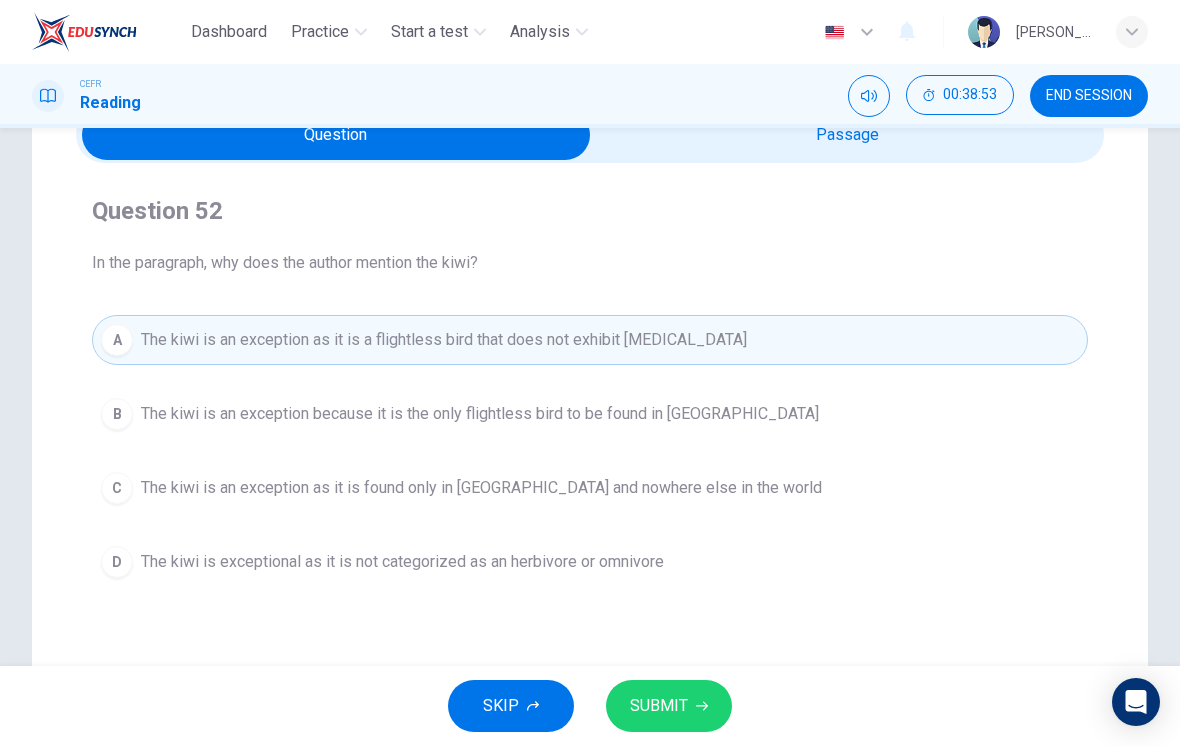 click on "SUBMIT" at bounding box center (669, 706) 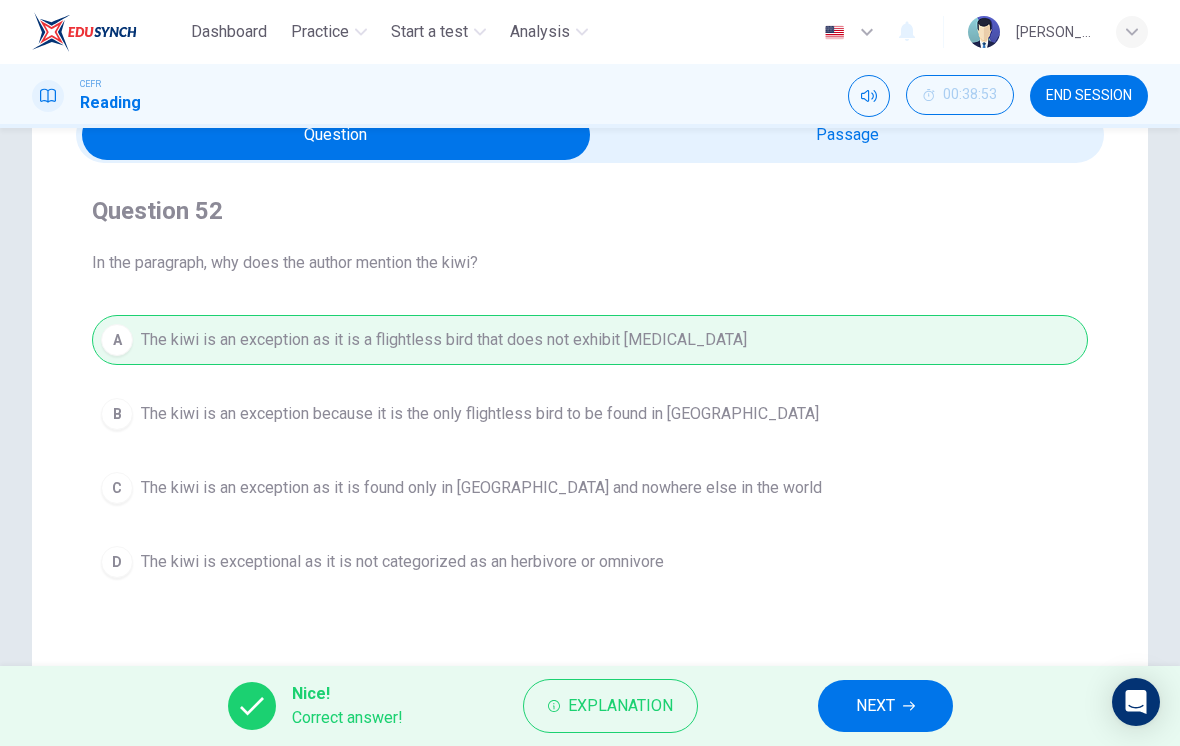 click on "NEXT" at bounding box center [875, 706] 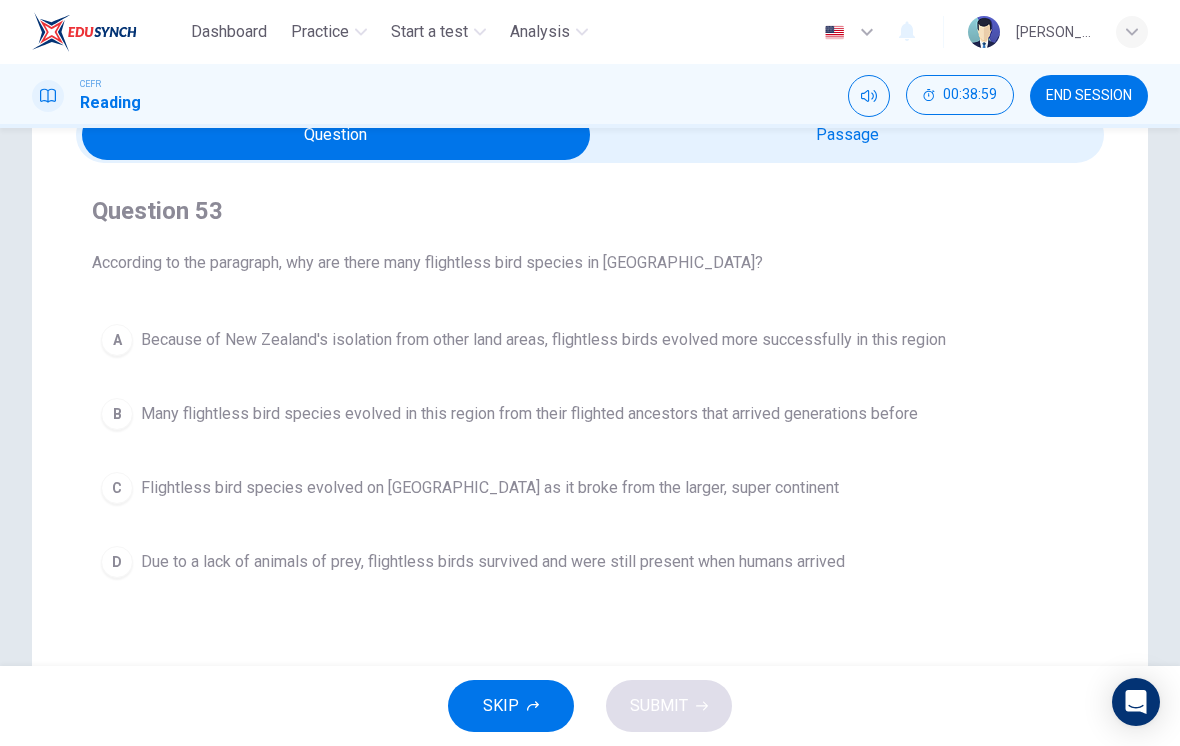 click on "Due to a lack of animals of prey, flightless birds survived and were still present when humans arrived" at bounding box center (493, 562) 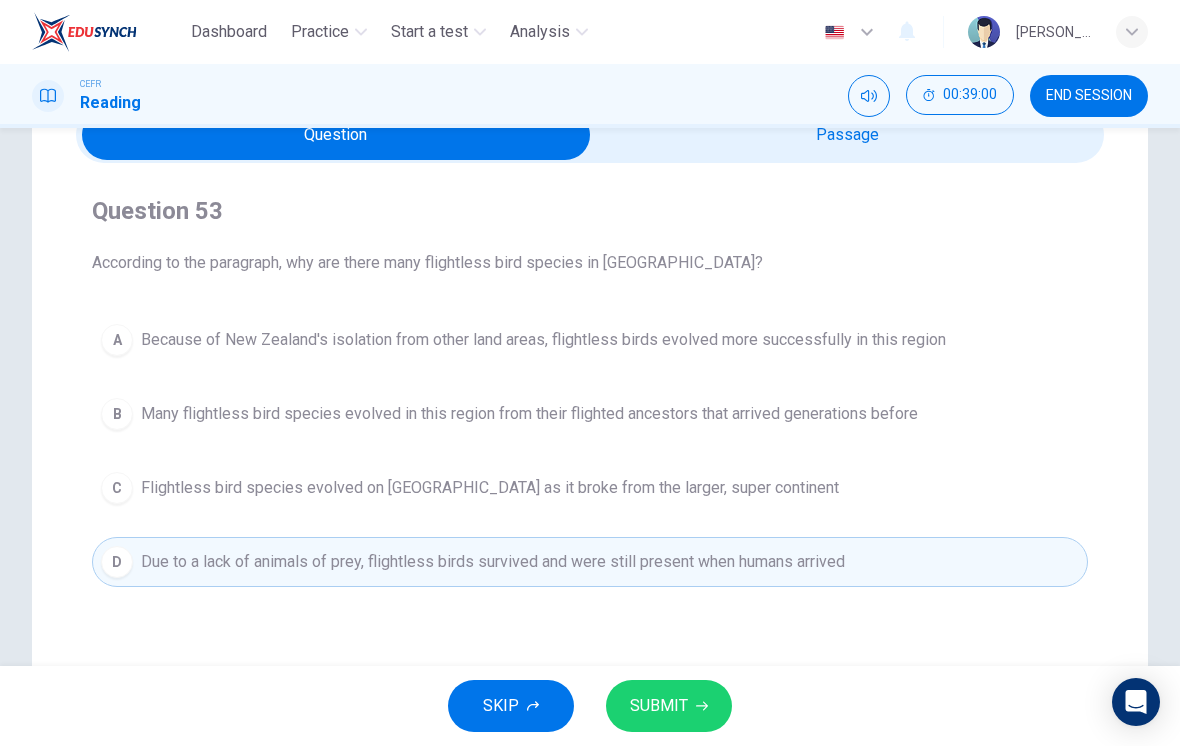 click on "SUBMIT" at bounding box center [669, 706] 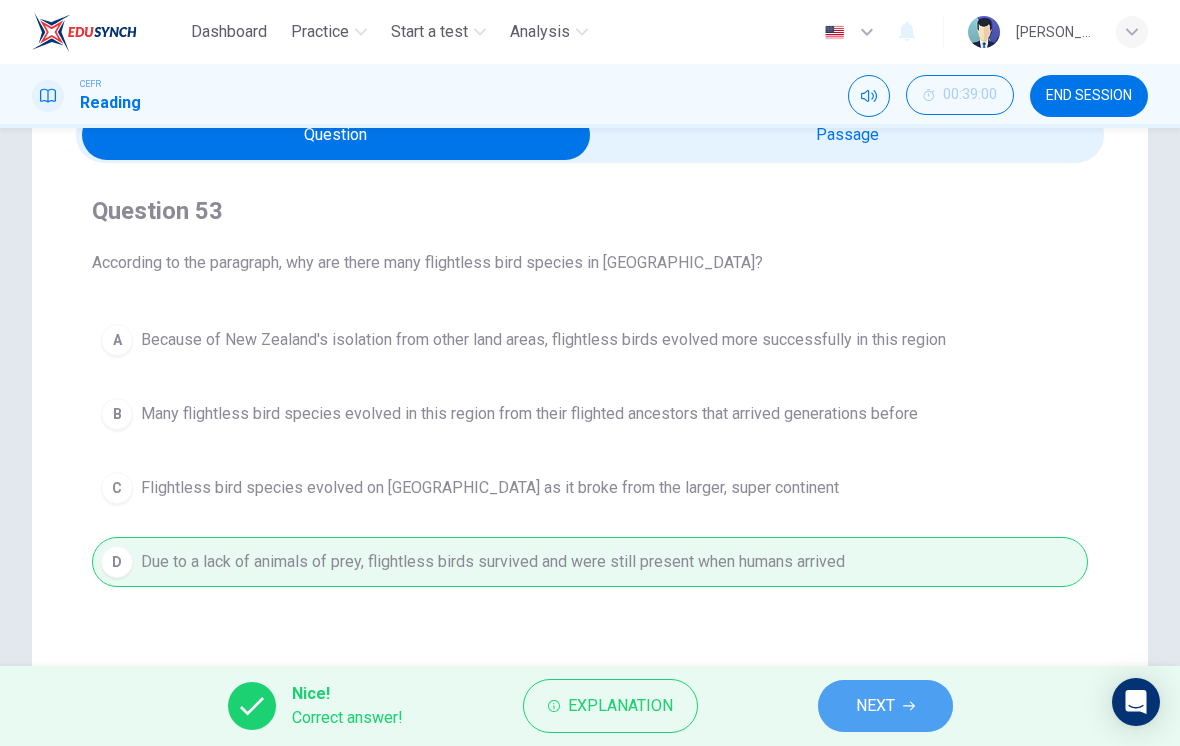 click on "NEXT" at bounding box center [875, 706] 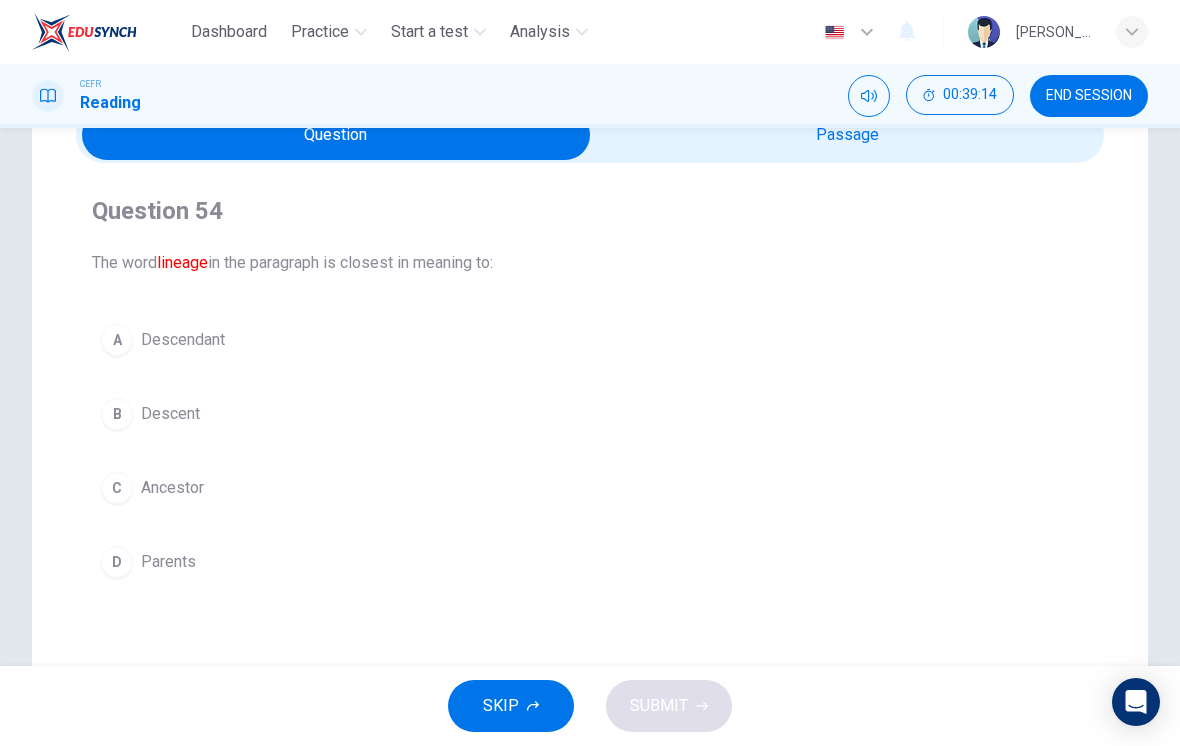 click on "B Descent" at bounding box center [590, 414] 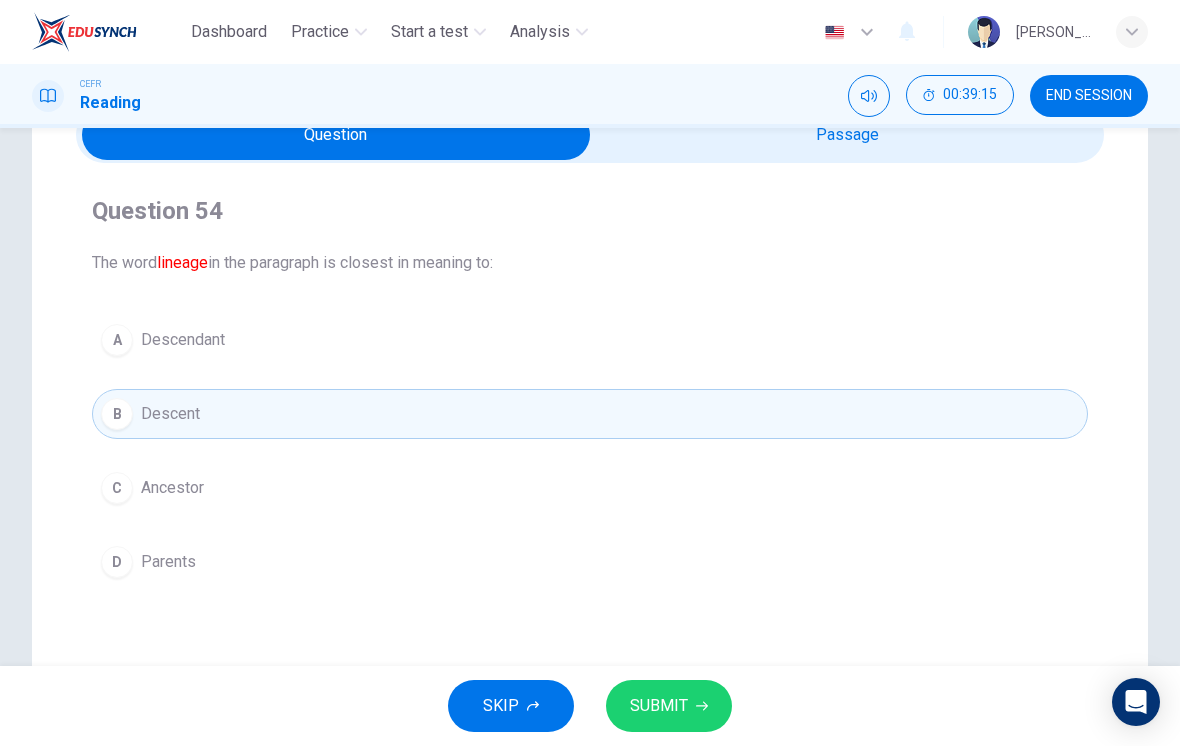 click on "A Descendant" at bounding box center (590, 340) 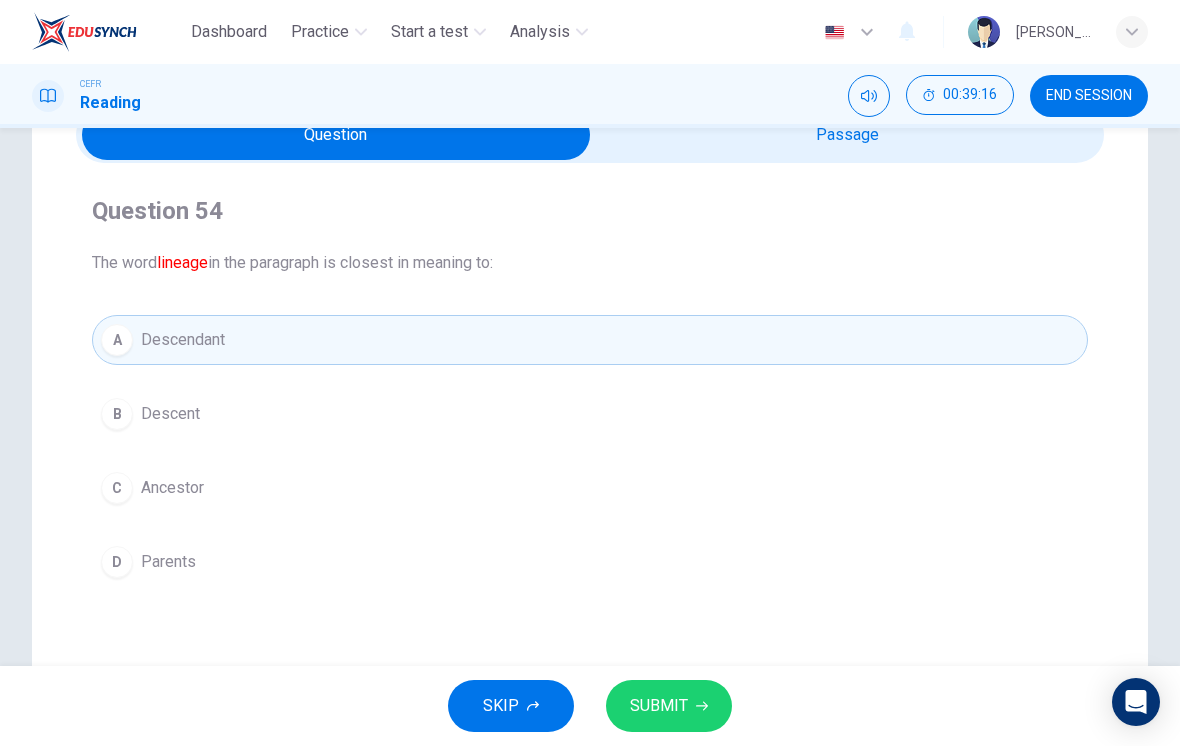 click on "B Descent" at bounding box center [590, 414] 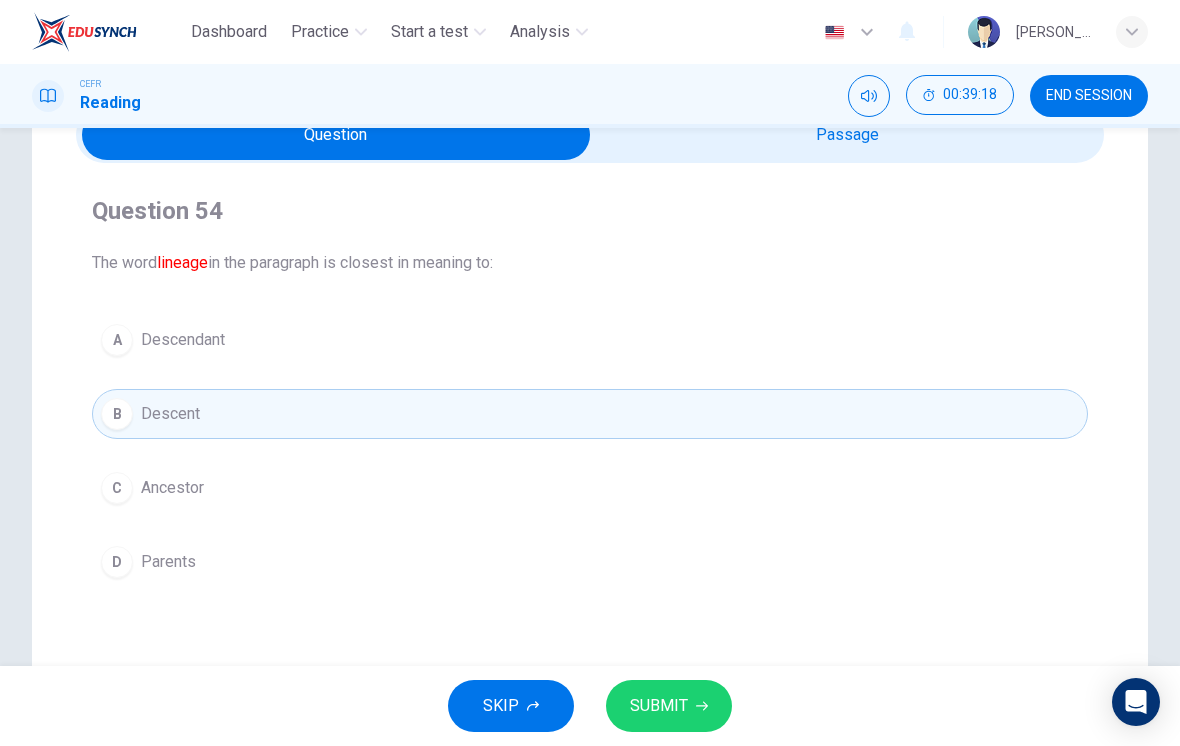 click on "SUBMIT" at bounding box center [669, 706] 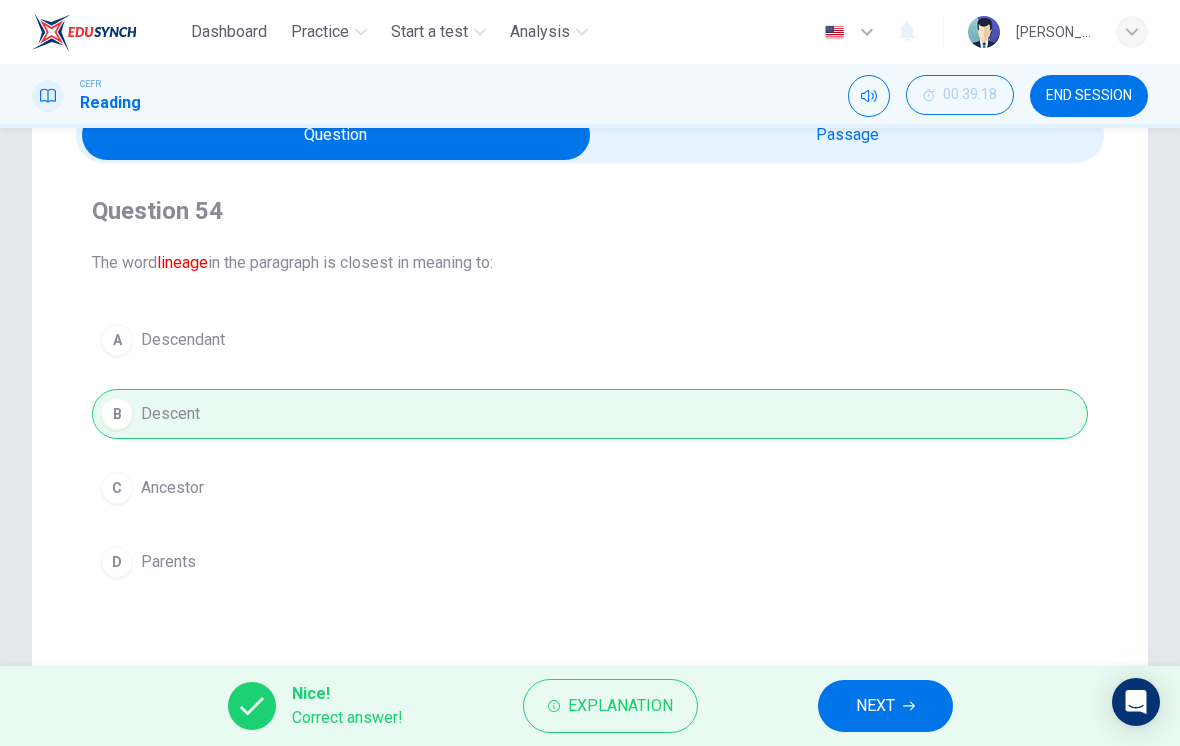click on "Explanation" at bounding box center (620, 706) 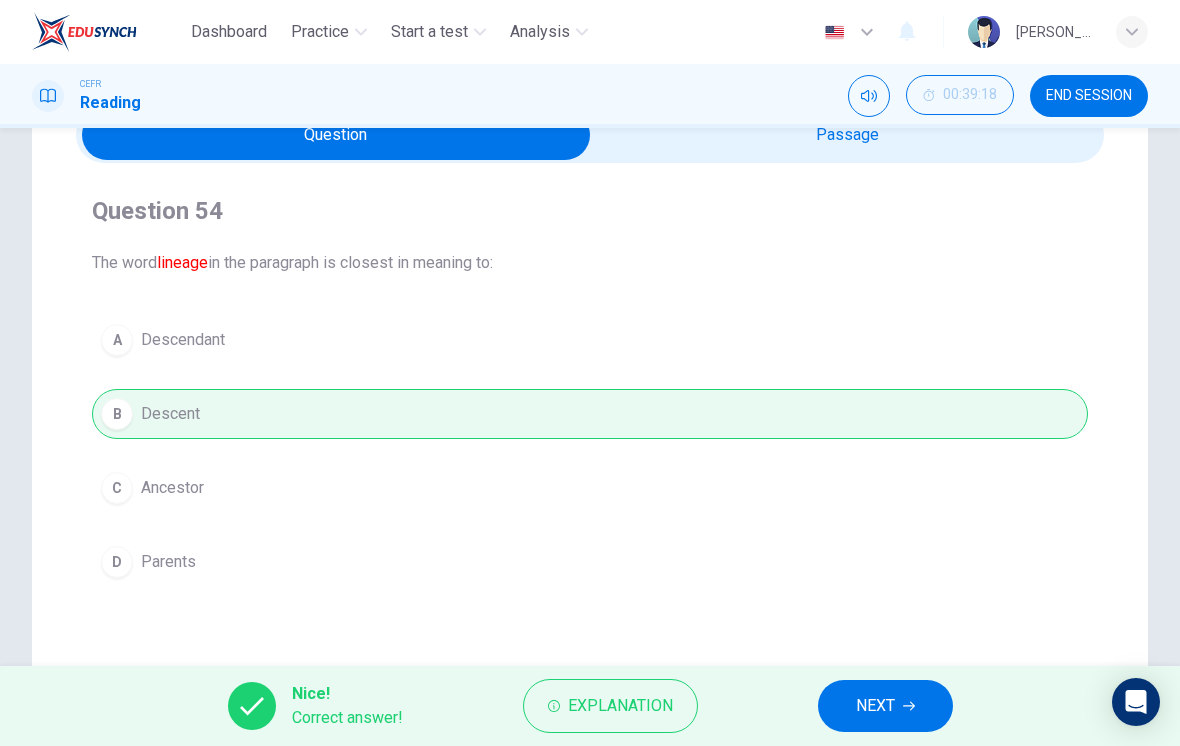 click on "A Descendant B Descent C Ancestor D Parents" at bounding box center [590, 451] 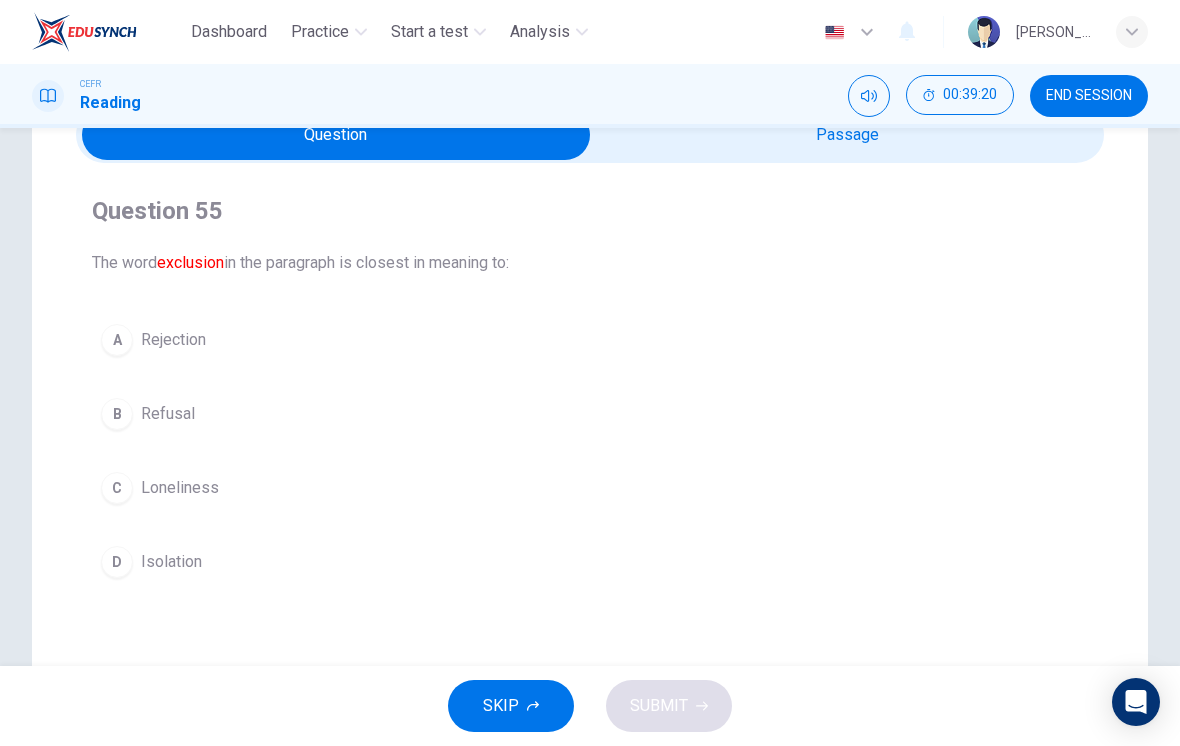 click on "D Isolation" at bounding box center [590, 562] 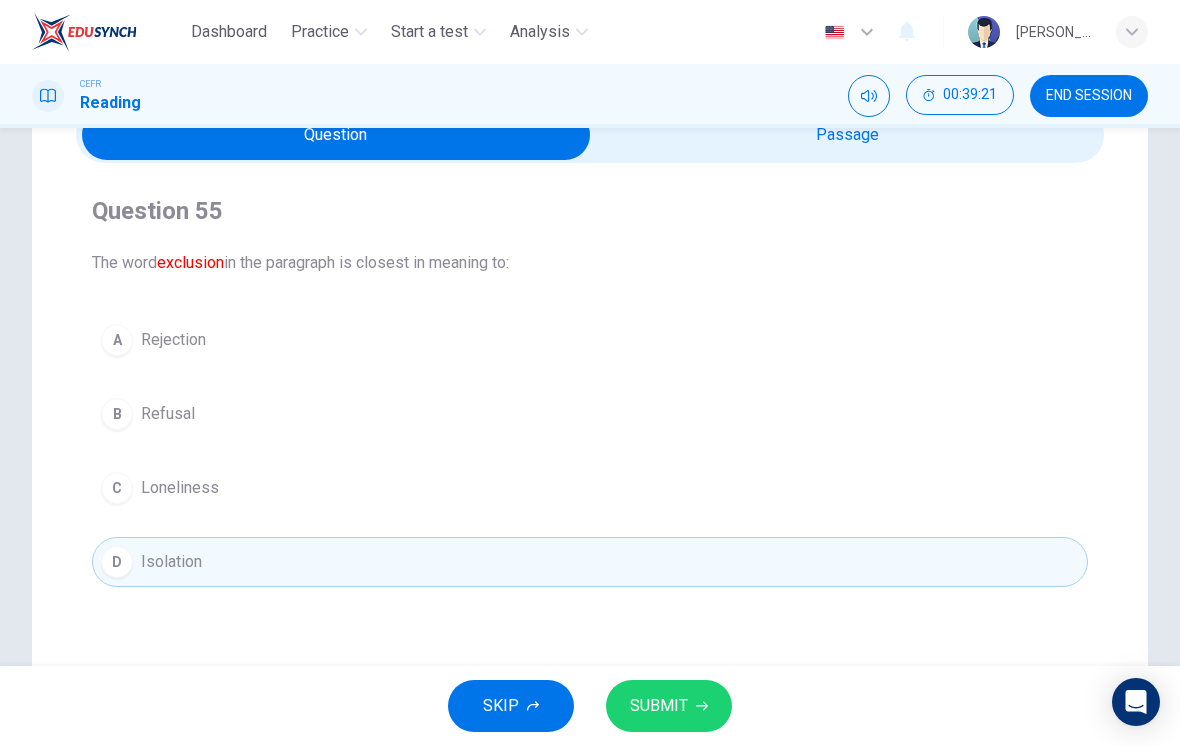 click on "SKIP SUBMIT" at bounding box center [590, 706] 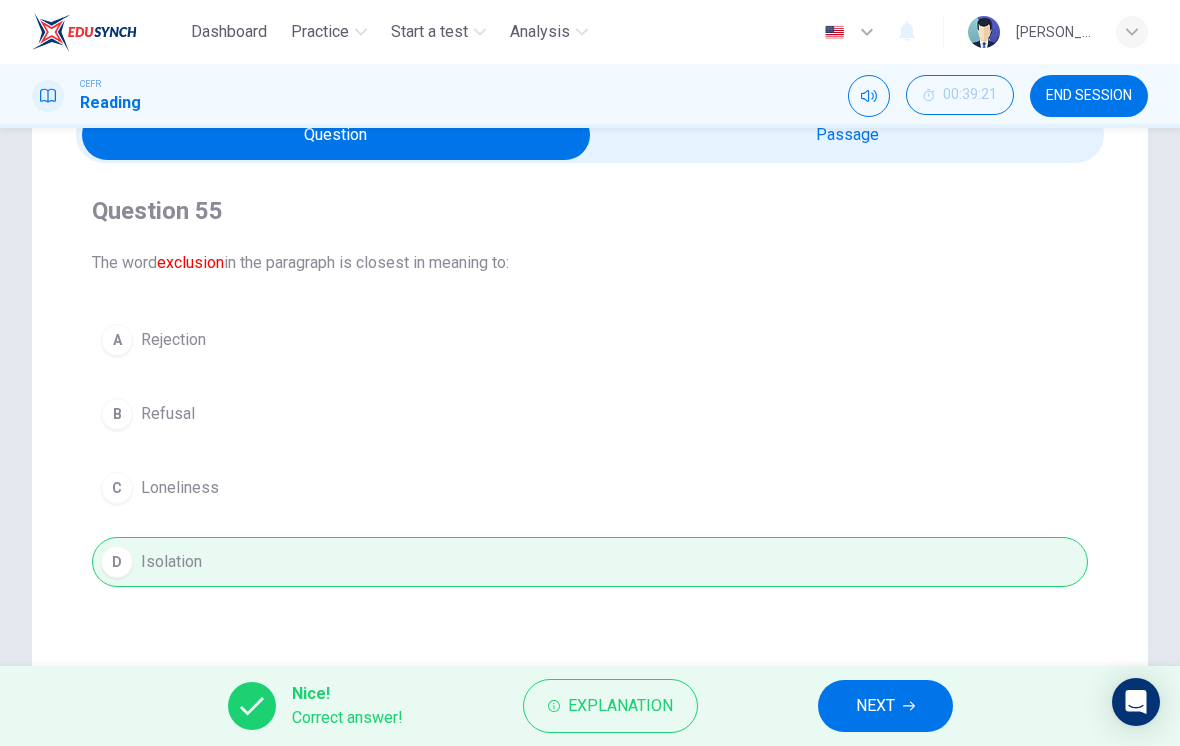 click on "NEXT" at bounding box center [885, 706] 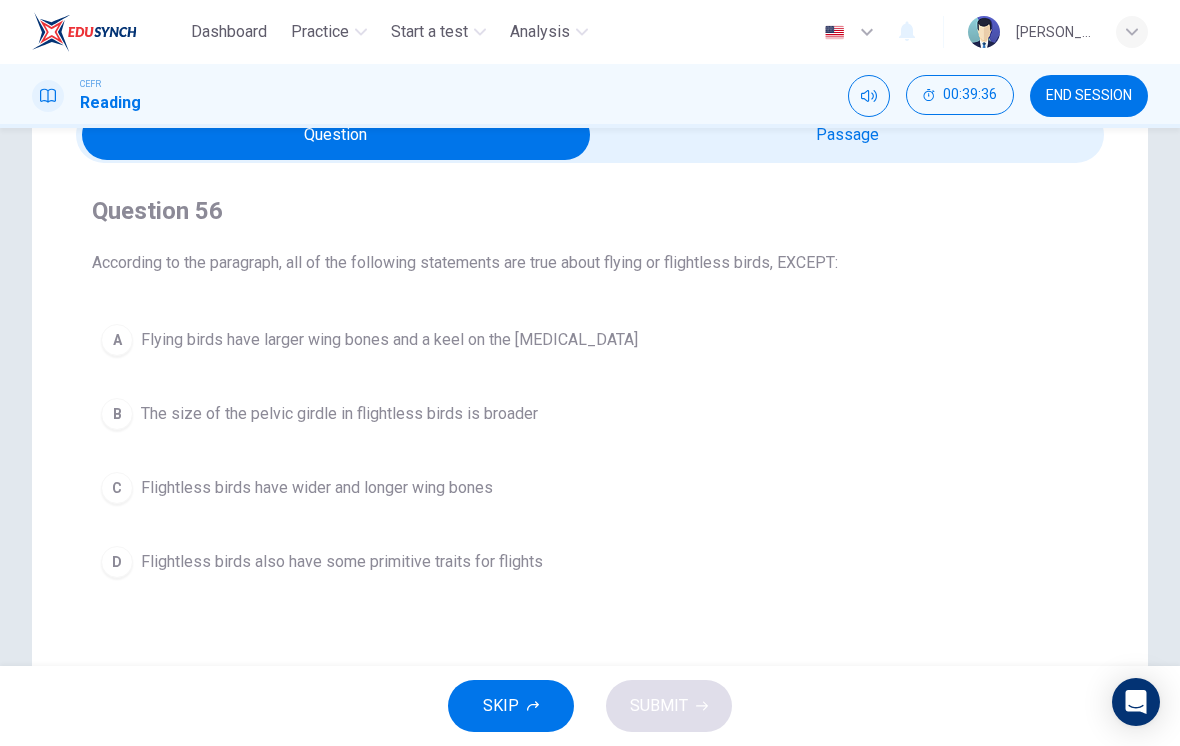 click on "C Flightless birds have wider and longer wing bones" at bounding box center (590, 488) 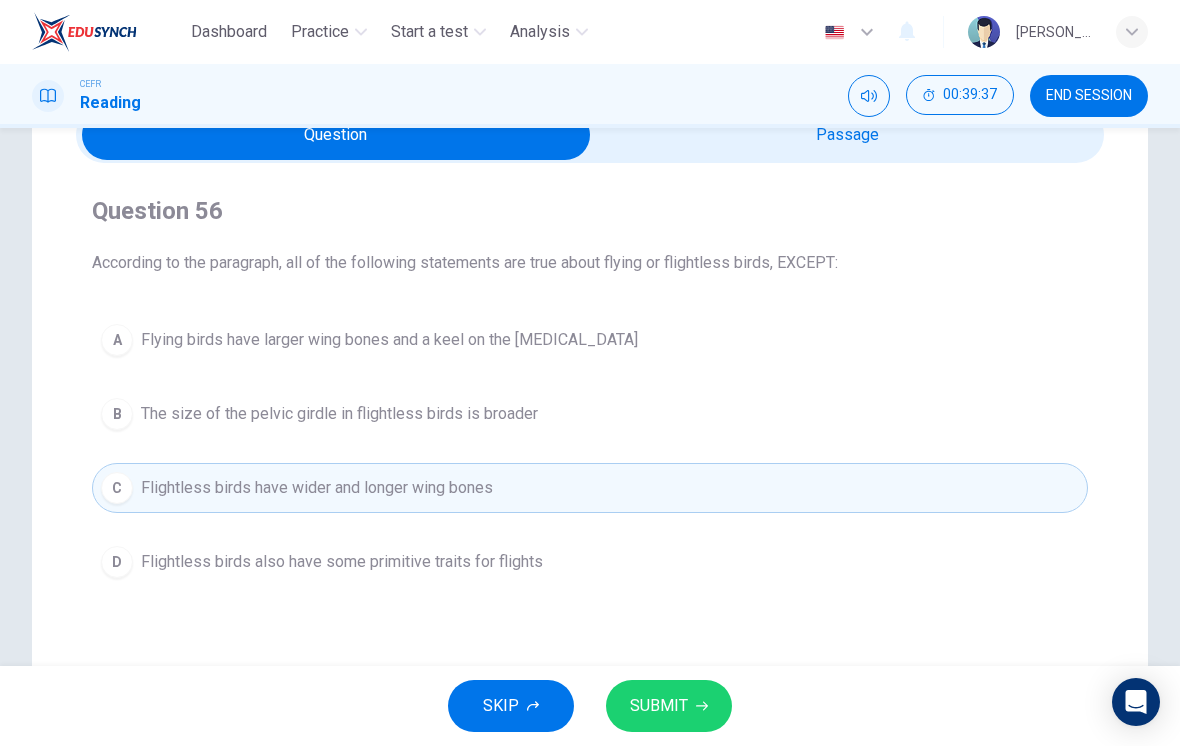 click on "SUBMIT" at bounding box center (669, 706) 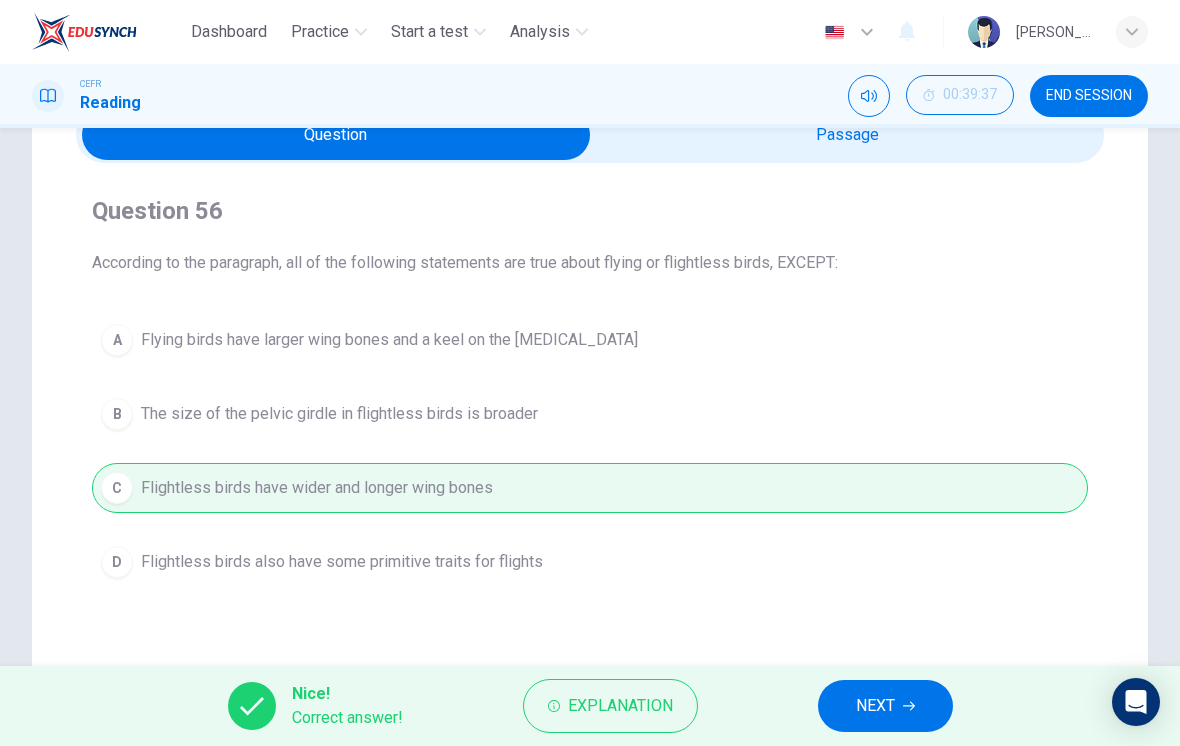 click on "NEXT" at bounding box center (885, 706) 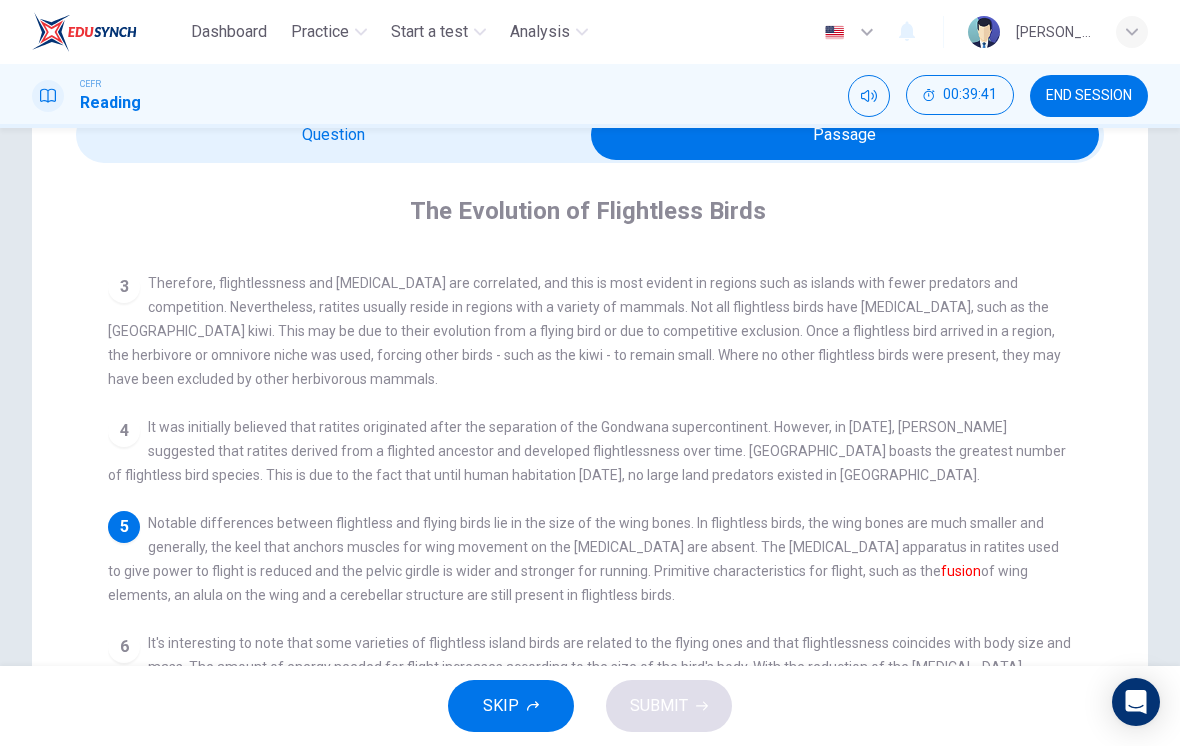 scroll, scrollTop: 252, scrollLeft: 0, axis: vertical 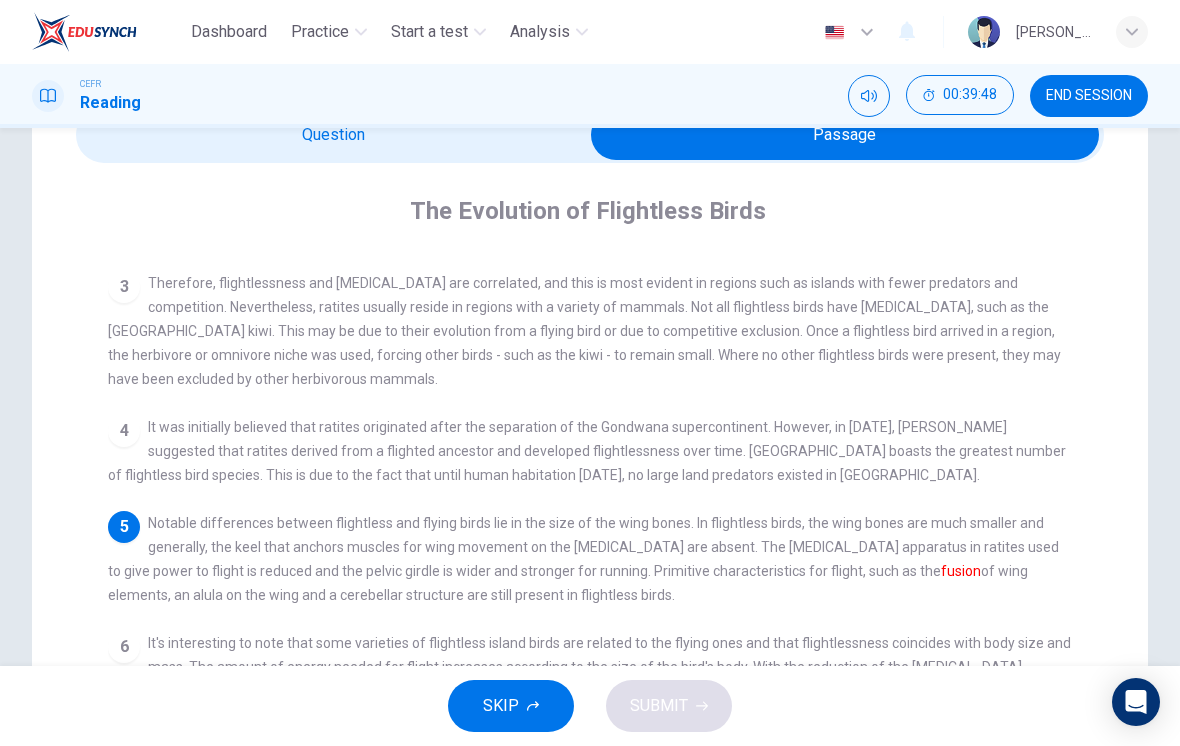 checkbox on "false" 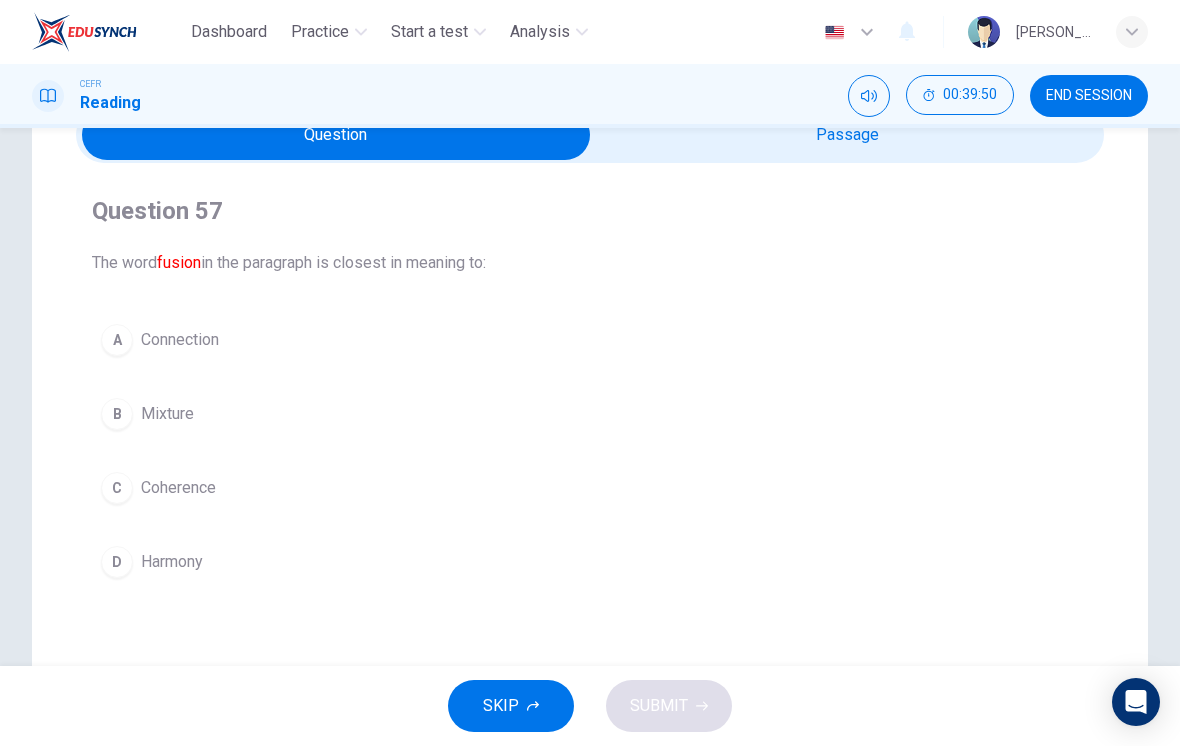 click on "B Mixture" at bounding box center [590, 414] 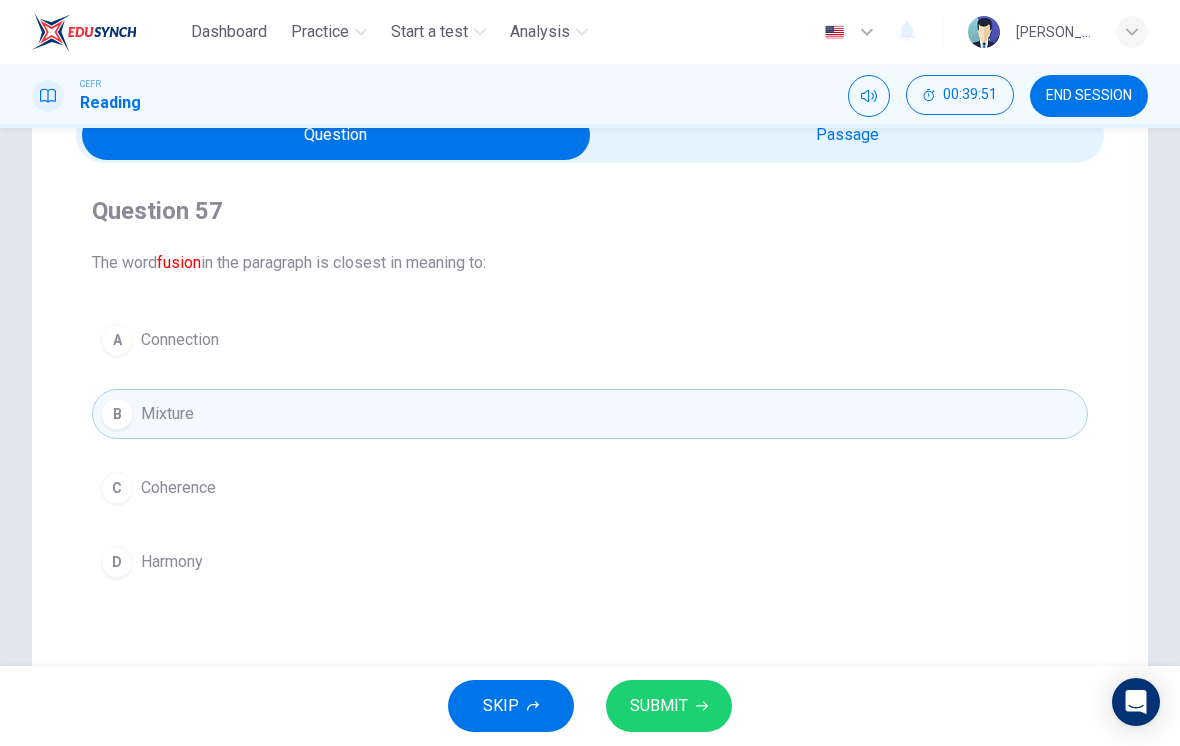 click on "SKIP SUBMIT" at bounding box center [590, 706] 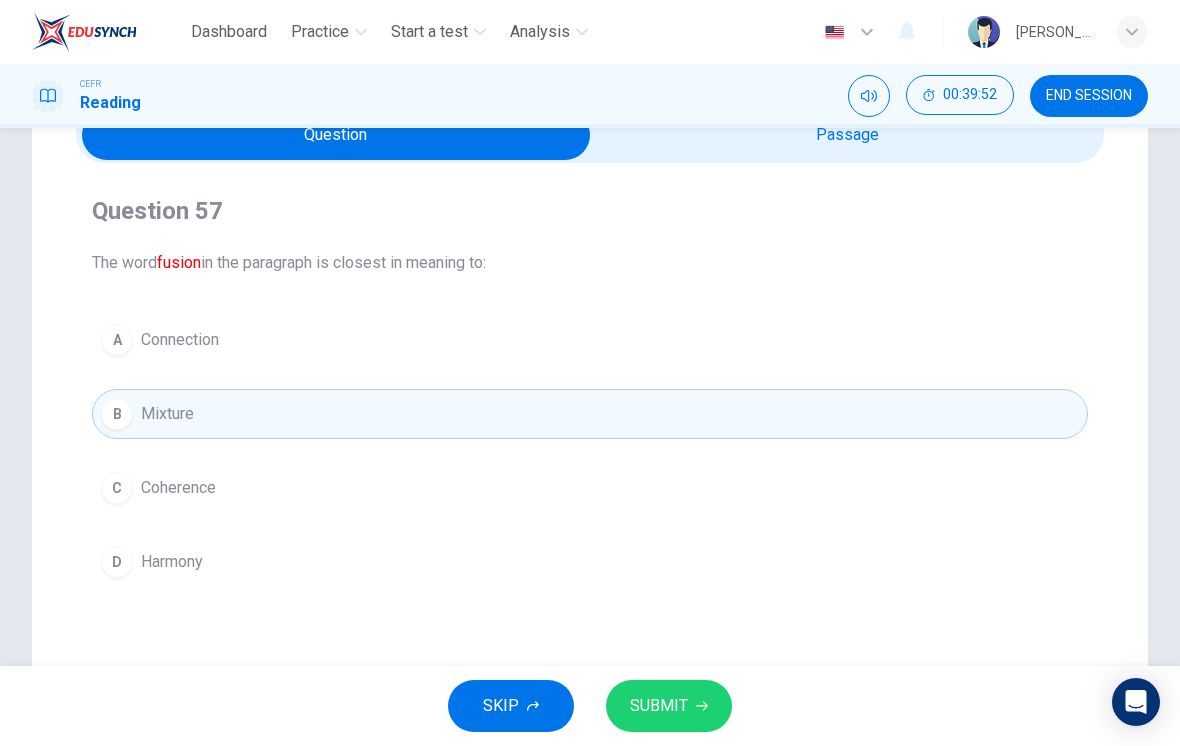 click on "SUBMIT" at bounding box center (669, 706) 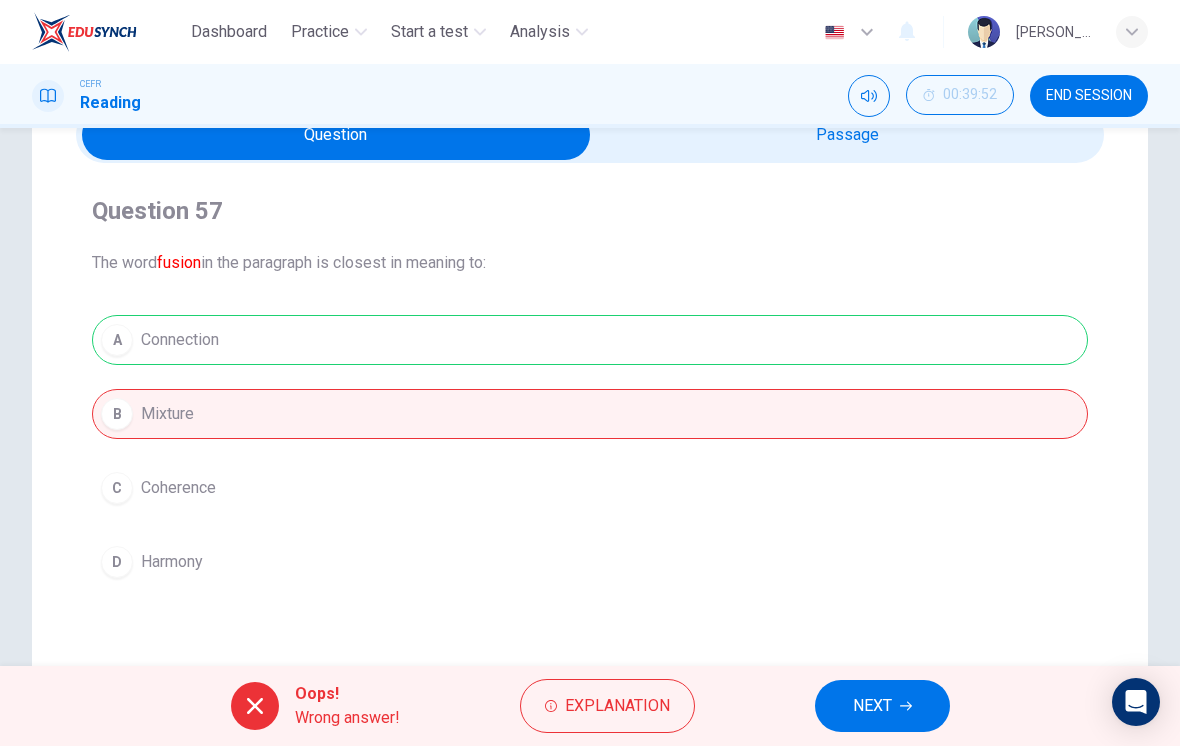 click on "NEXT" at bounding box center [882, 706] 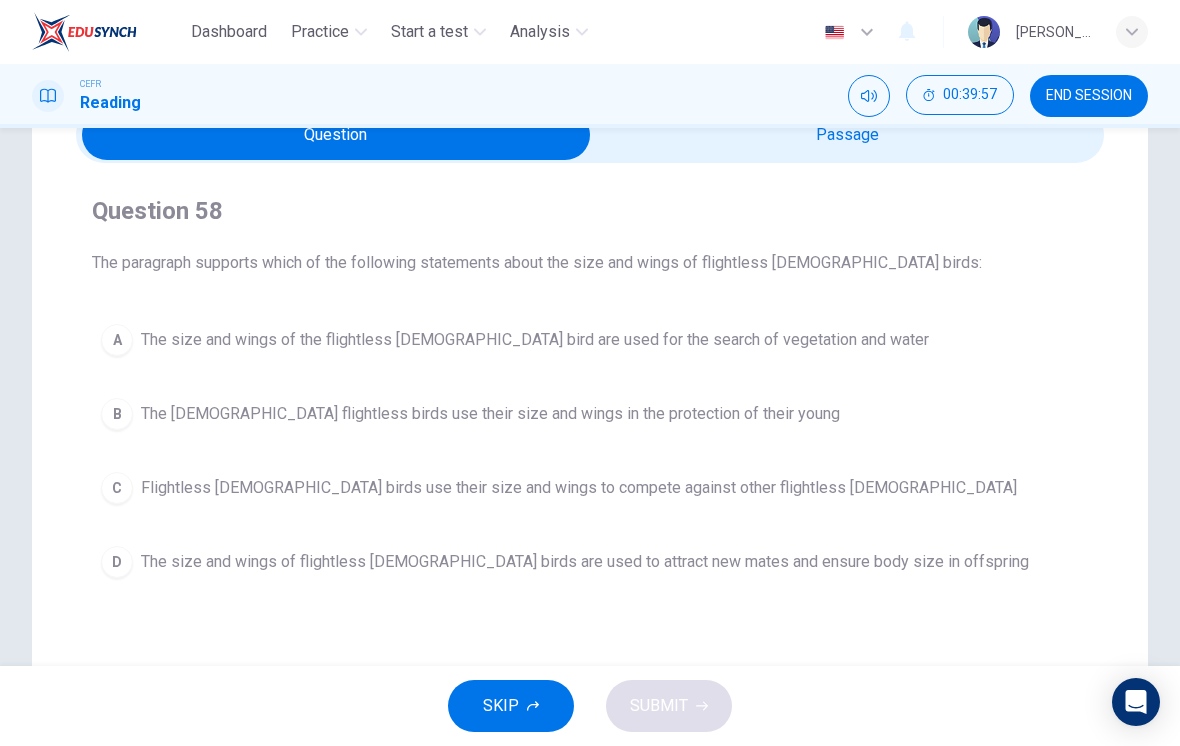 click on "D The size and wings of flightless male birds are used to attract new mates and ensure body size in offspring" at bounding box center [590, 562] 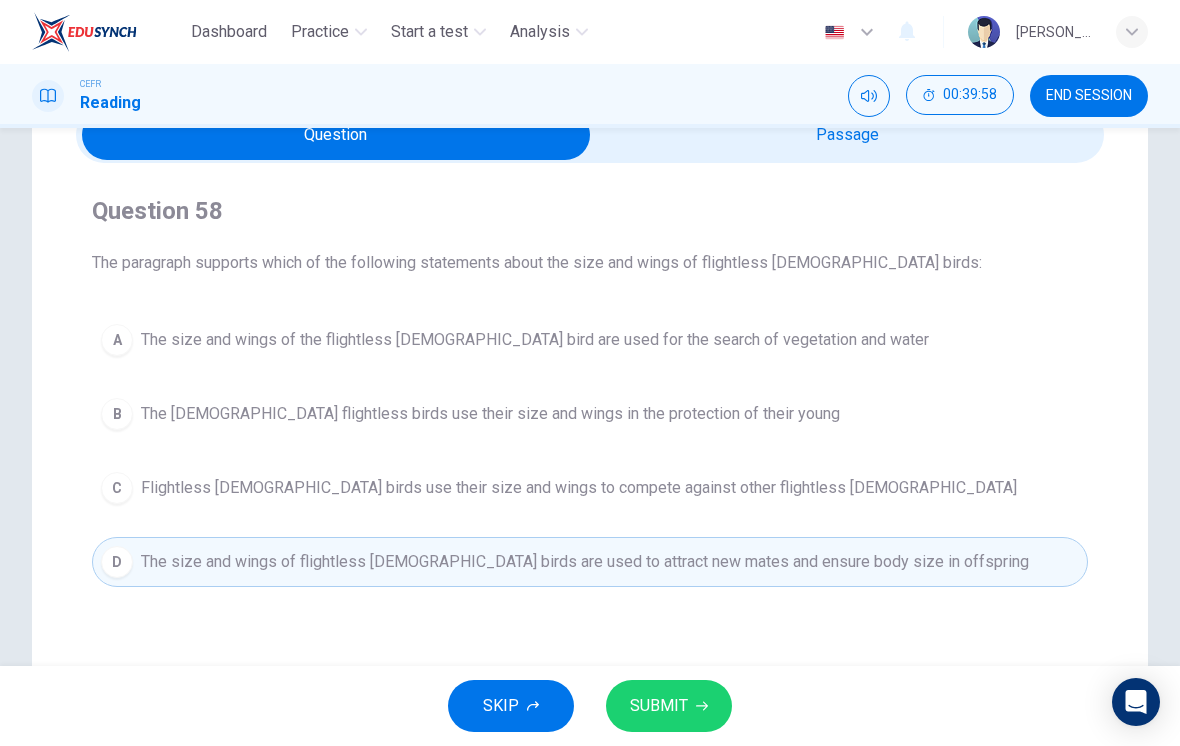 click on "SUBMIT" at bounding box center [669, 706] 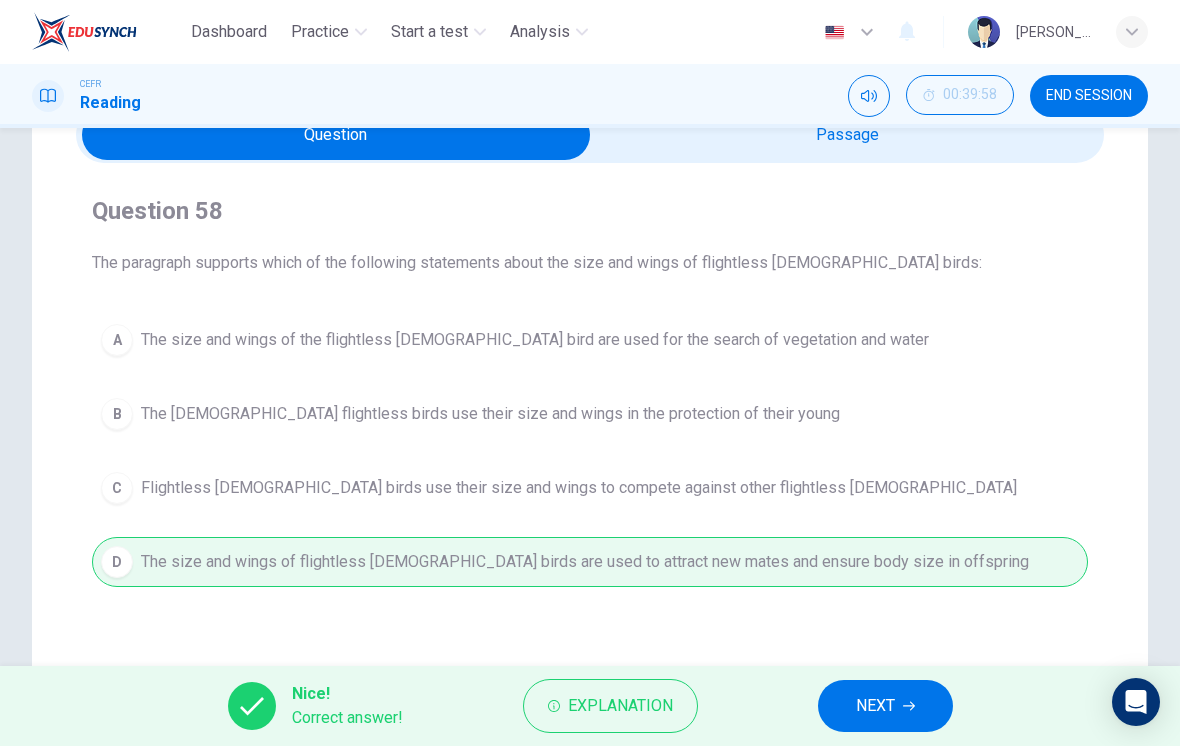 click on "NEXT" at bounding box center [885, 706] 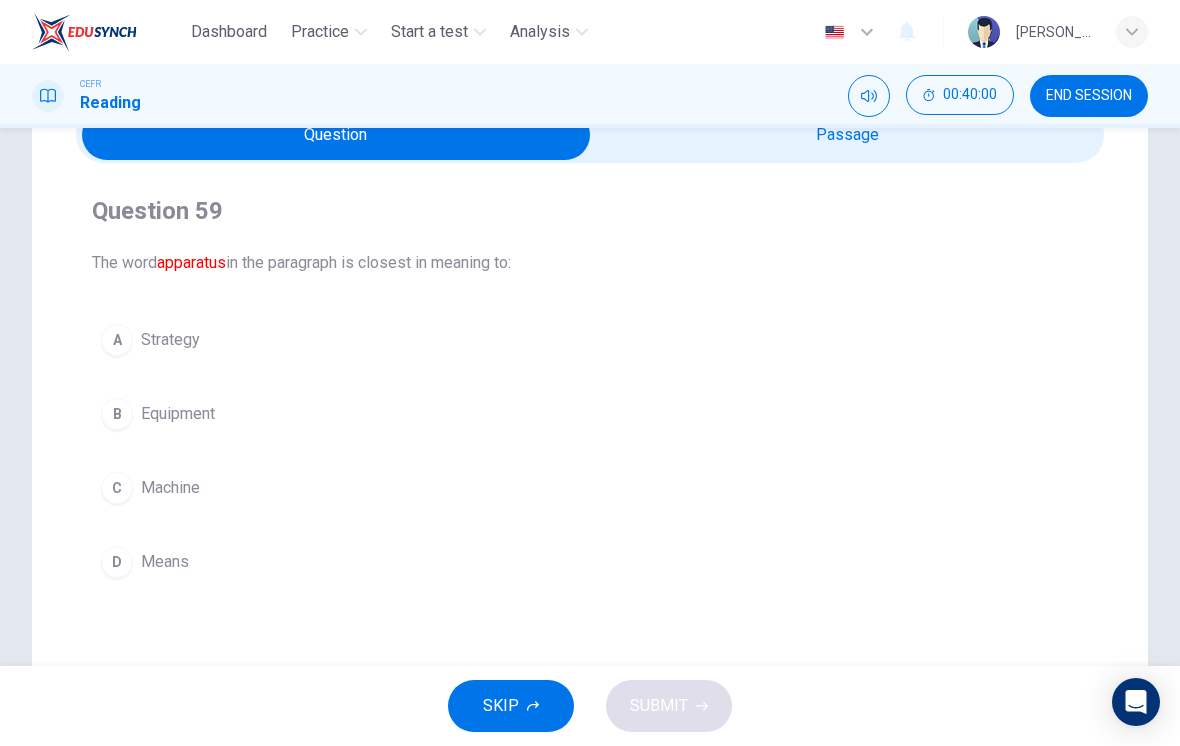 click on "B Equipment" at bounding box center (590, 414) 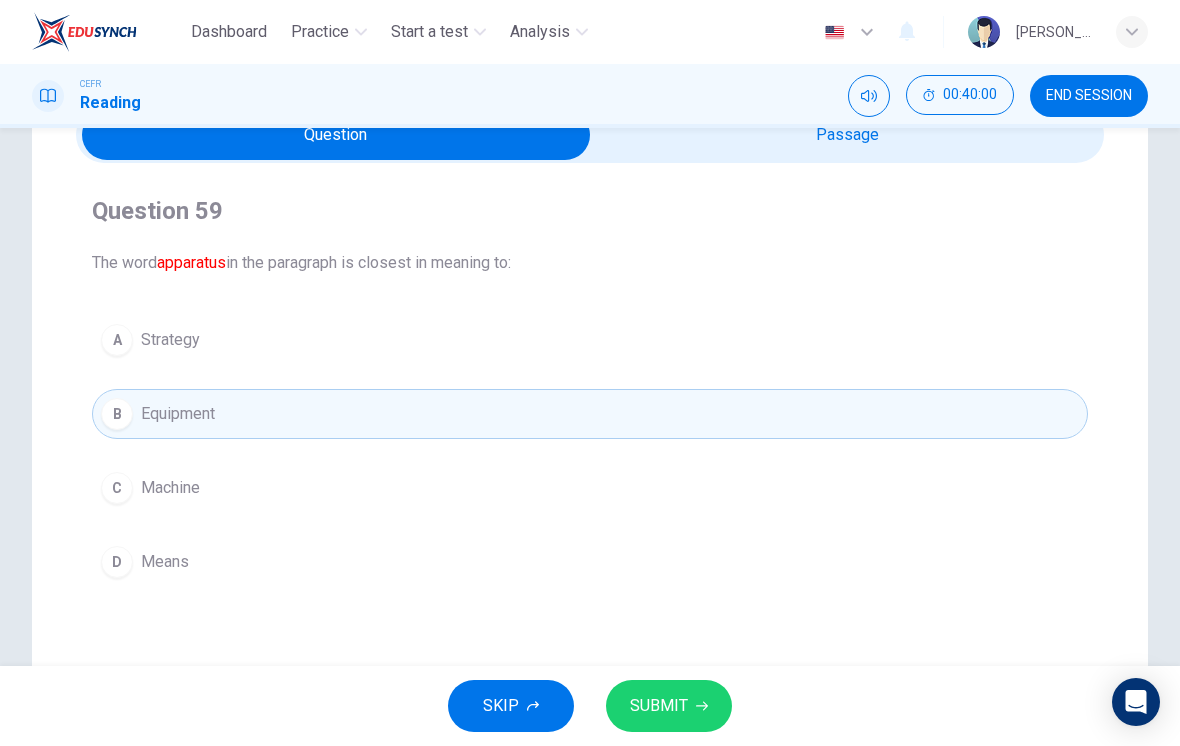 click on "SUBMIT" at bounding box center [669, 706] 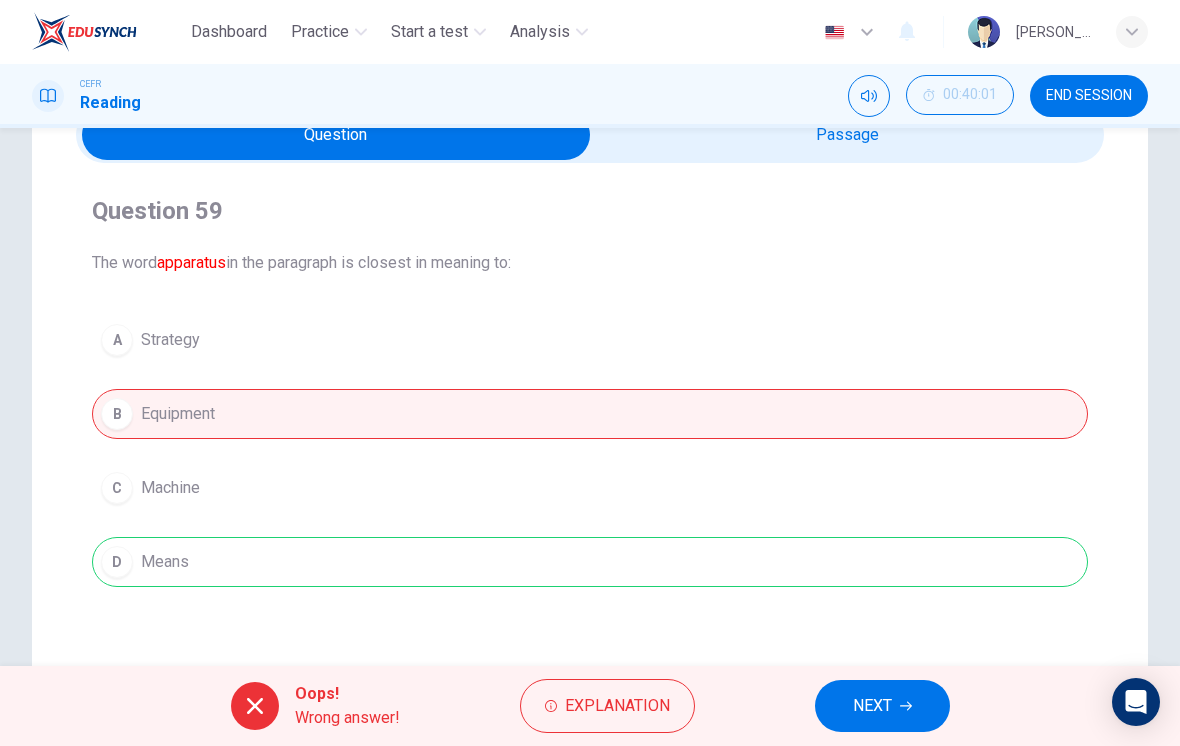 click on "NEXT" at bounding box center (872, 706) 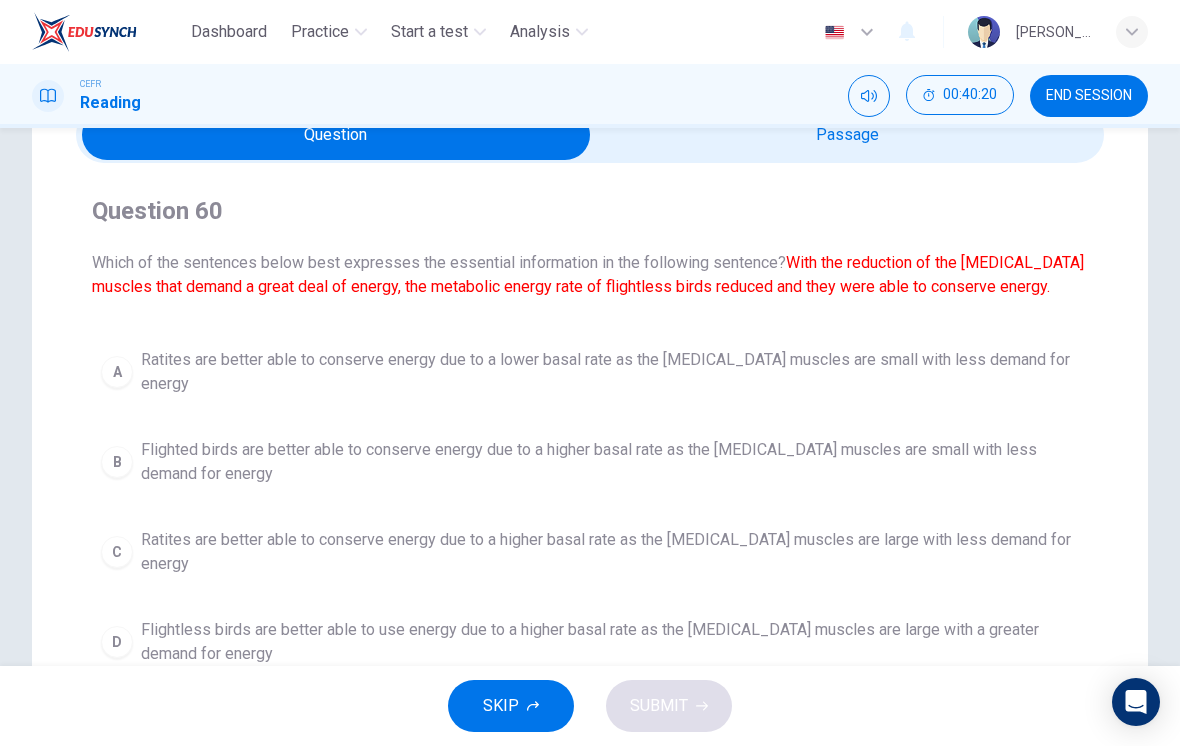 click on "Flightless birds are better able to use energy due to a higher basal rate as the pectoral muscles are large with a greater demand for energy" at bounding box center (610, 642) 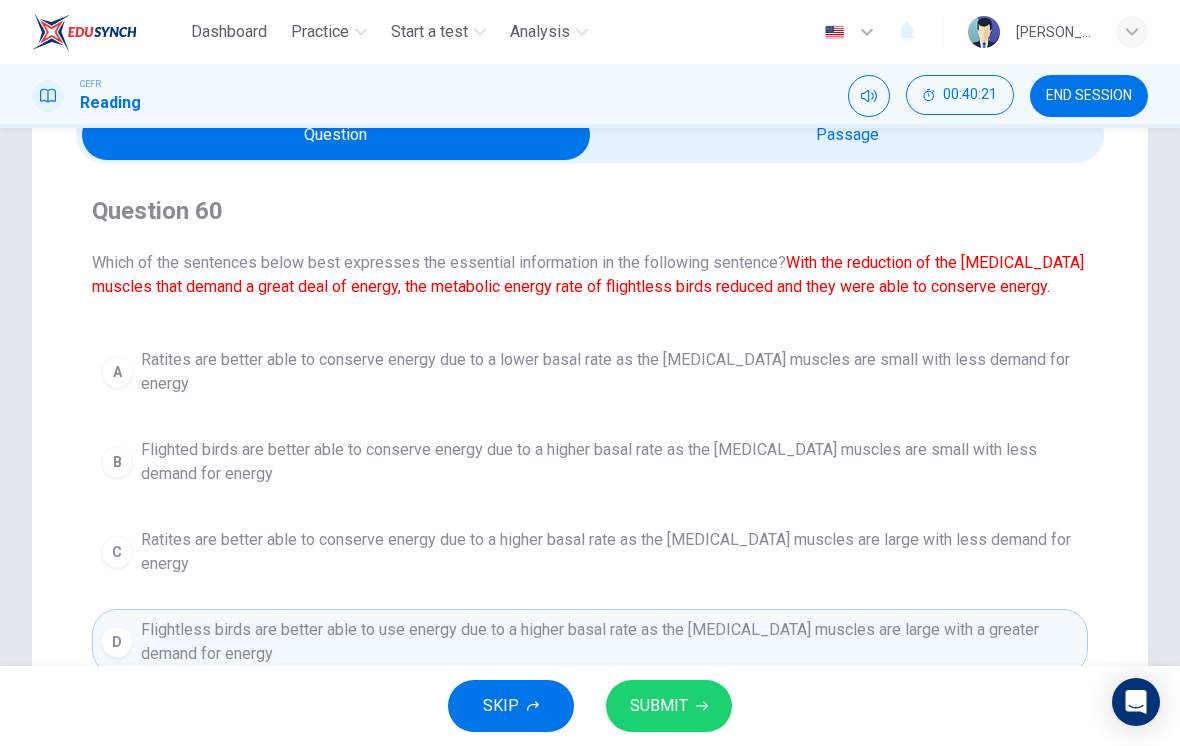 click on "SUBMIT" at bounding box center [669, 706] 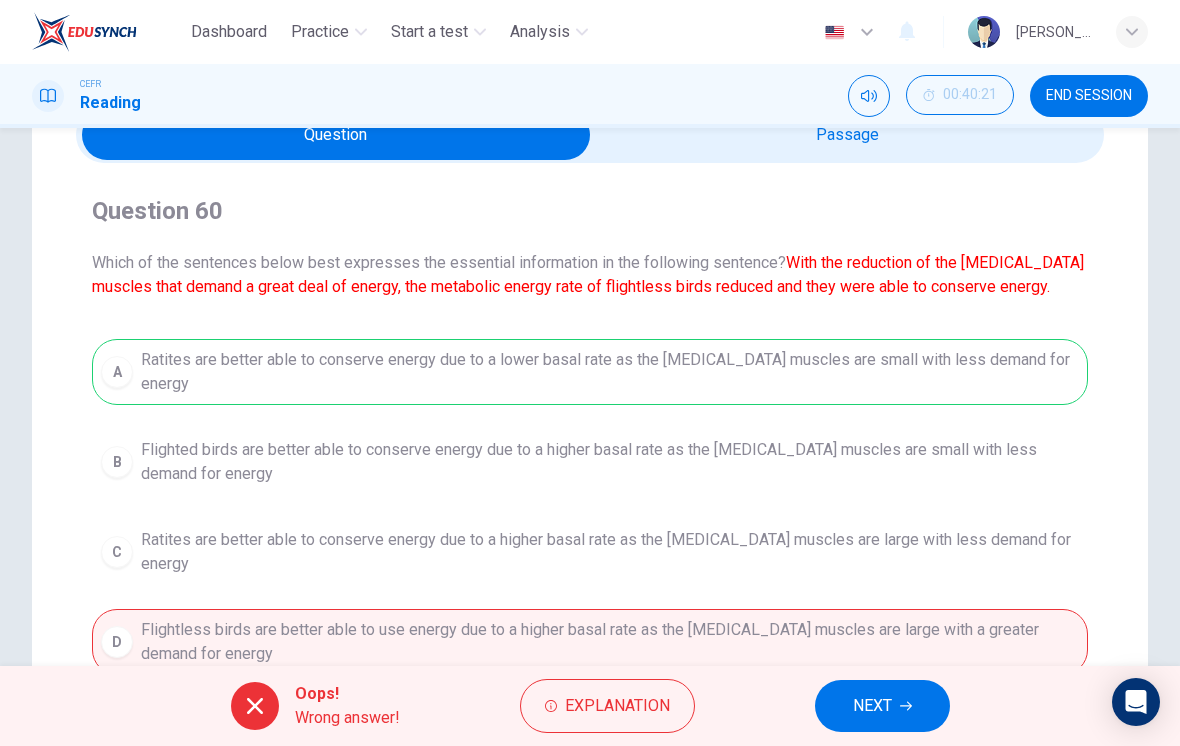 click on "NEXT" at bounding box center [872, 706] 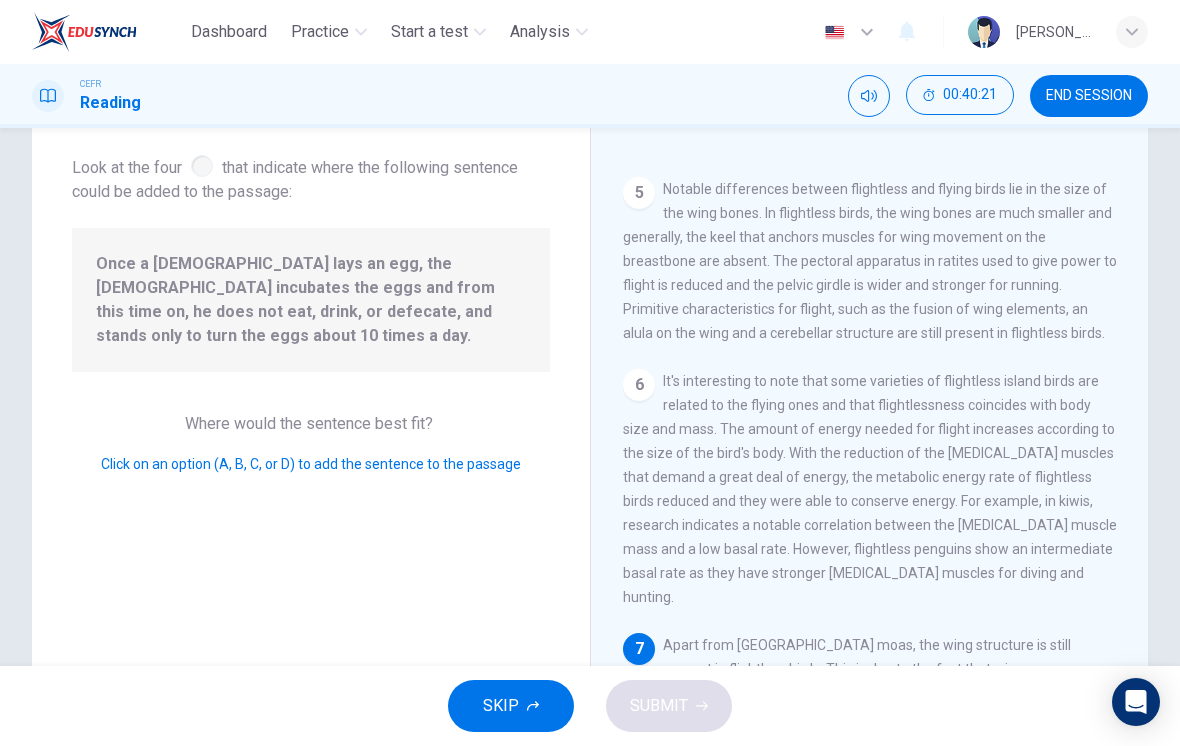 scroll, scrollTop: 1088, scrollLeft: 0, axis: vertical 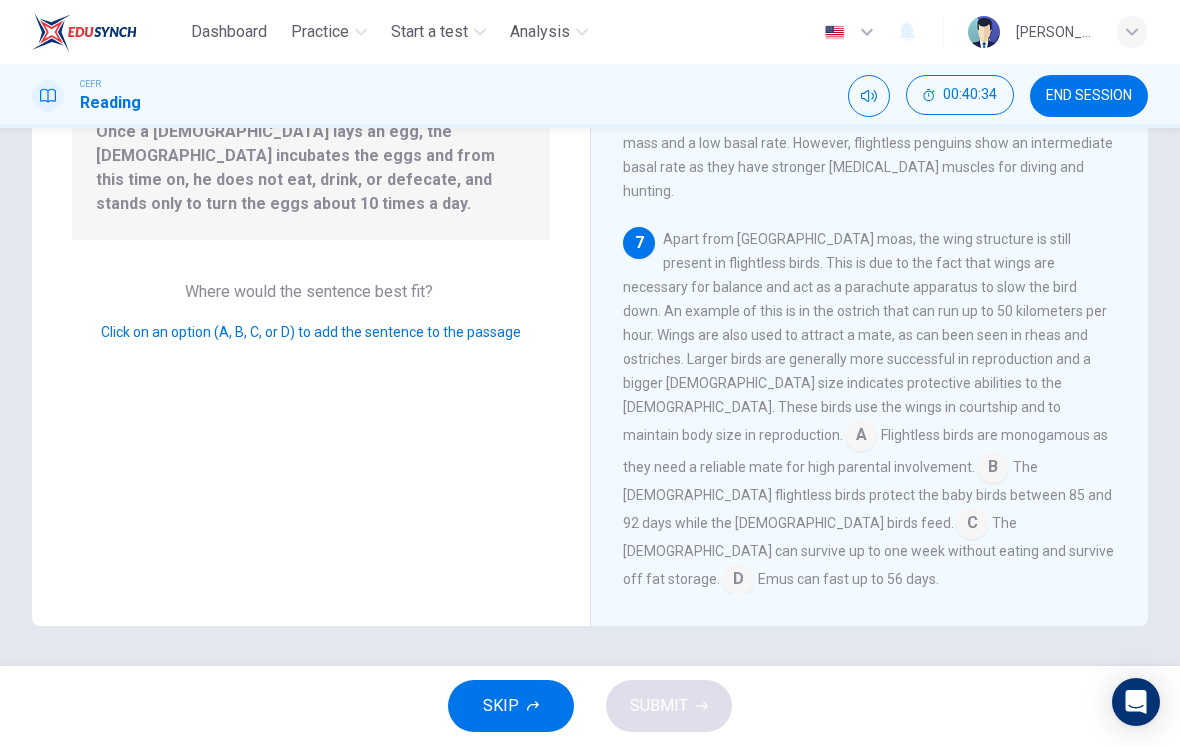 click on "Apart from New Zealand moas, the wing structure is still present in flightless birds. This is due to the fact that wings are necessary for balance and act as a parachute apparatus to slow the bird down. An example of this is in the ostrich that can run up to 50 kilometers per hour. Wings are also used to attract a mate, as can been seen in rheas and ostriches. Larger birds are generally more successful in reproduction and a bigger male size indicates protective abilities to the female. These birds use the wings in courtship and to maintain body size in reproduction.  A  Flightless birds are monogamous as they need a reliable mate for high parental involvement.  B  The male flightless birds protect the baby birds between 85 and 92 days while the female birds feed.  C  The males can survive up to one week without eating and survive off fat storage.  D  Emus can fast up to 56 days." at bounding box center (870, 411) 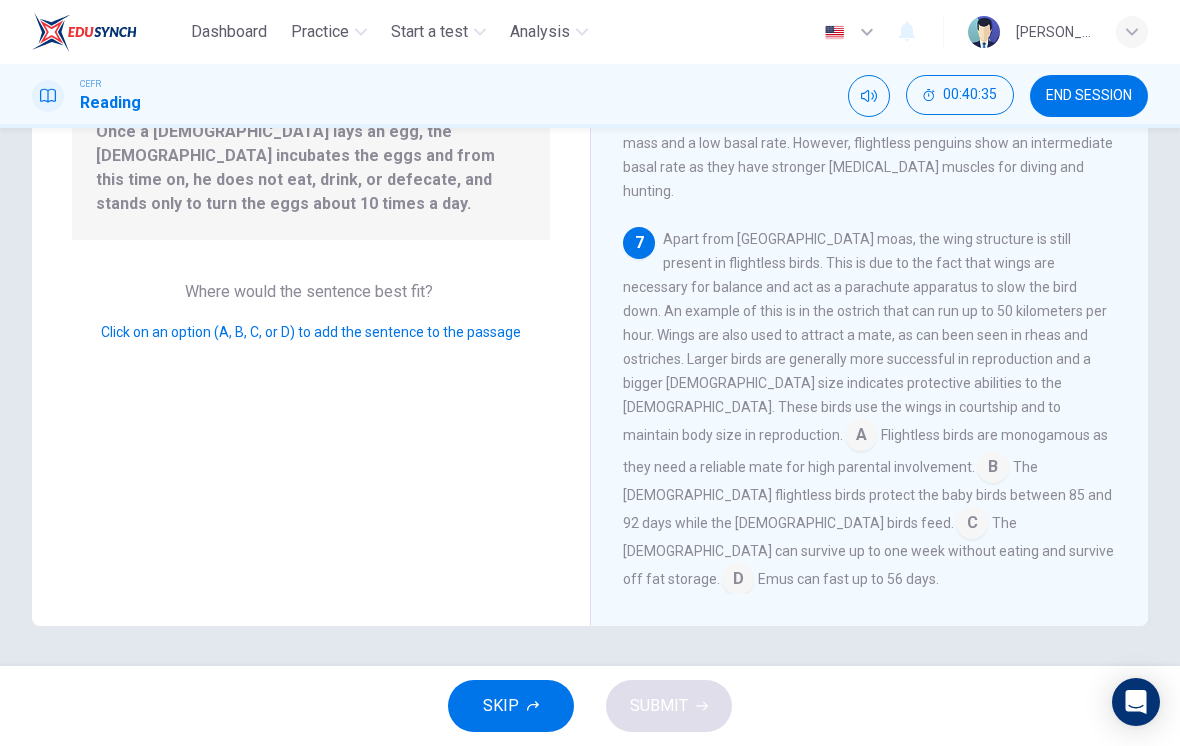 click at bounding box center [993, 469] 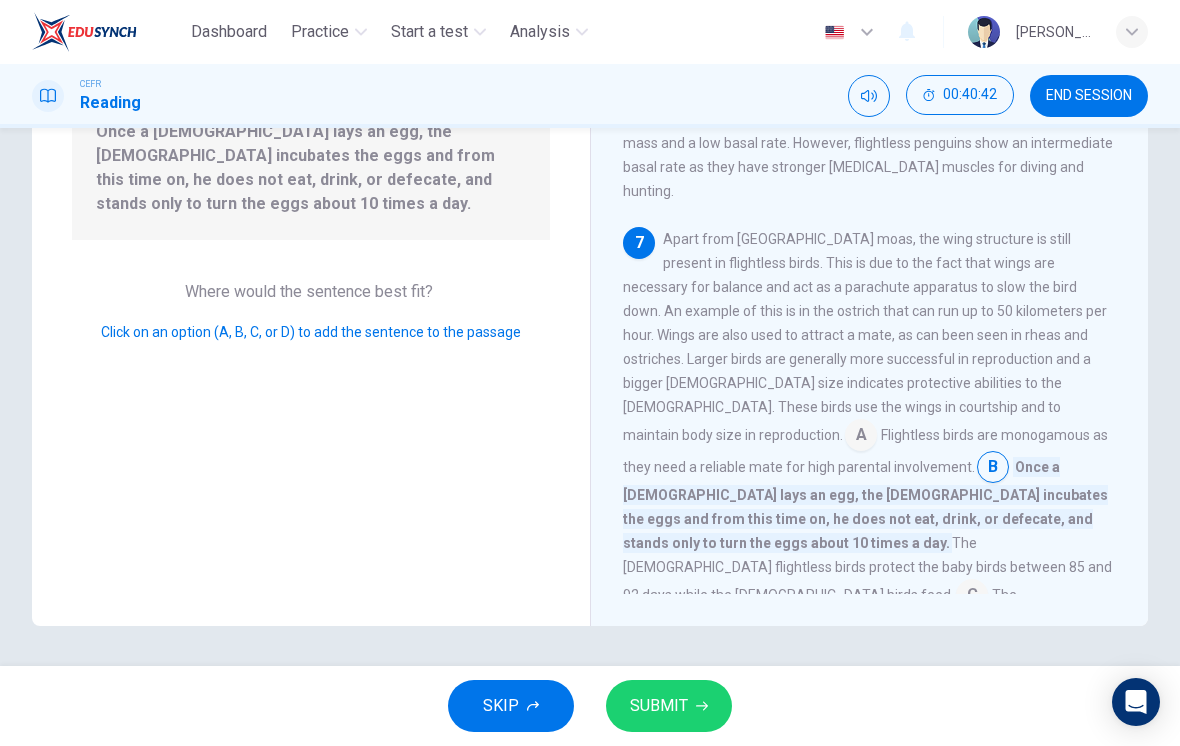 click 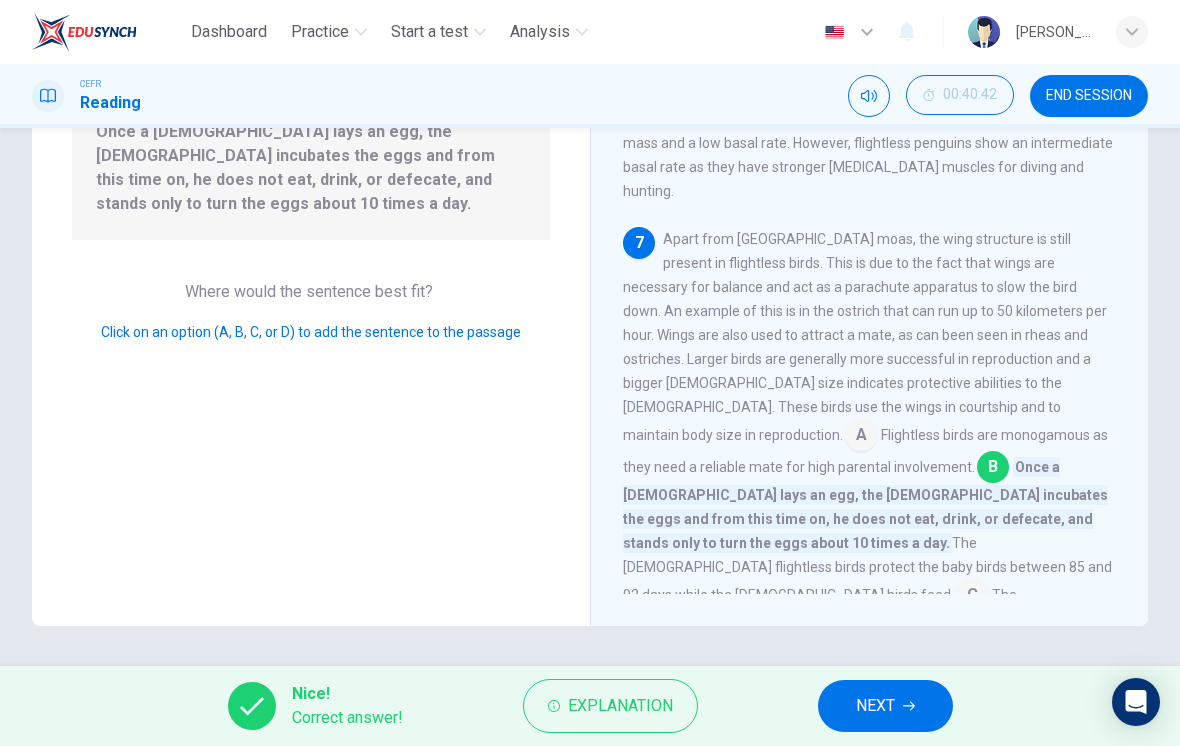 click on "NEXT" at bounding box center [875, 706] 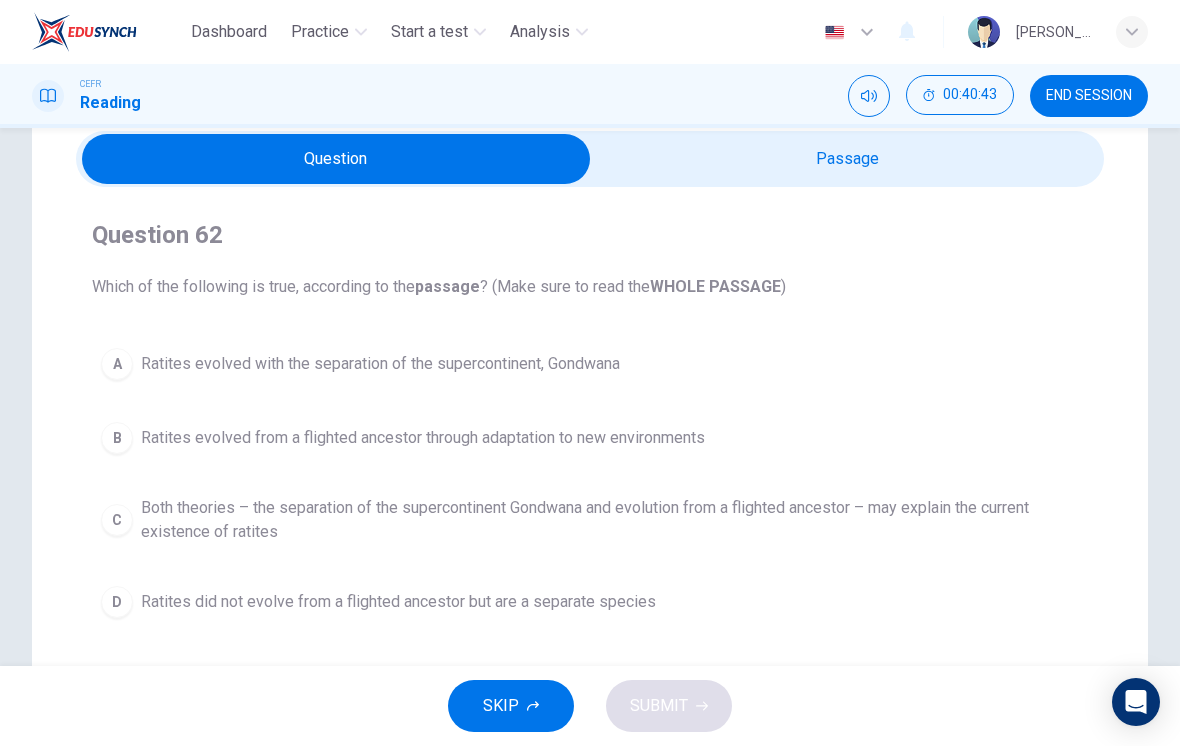 scroll, scrollTop: 80, scrollLeft: 0, axis: vertical 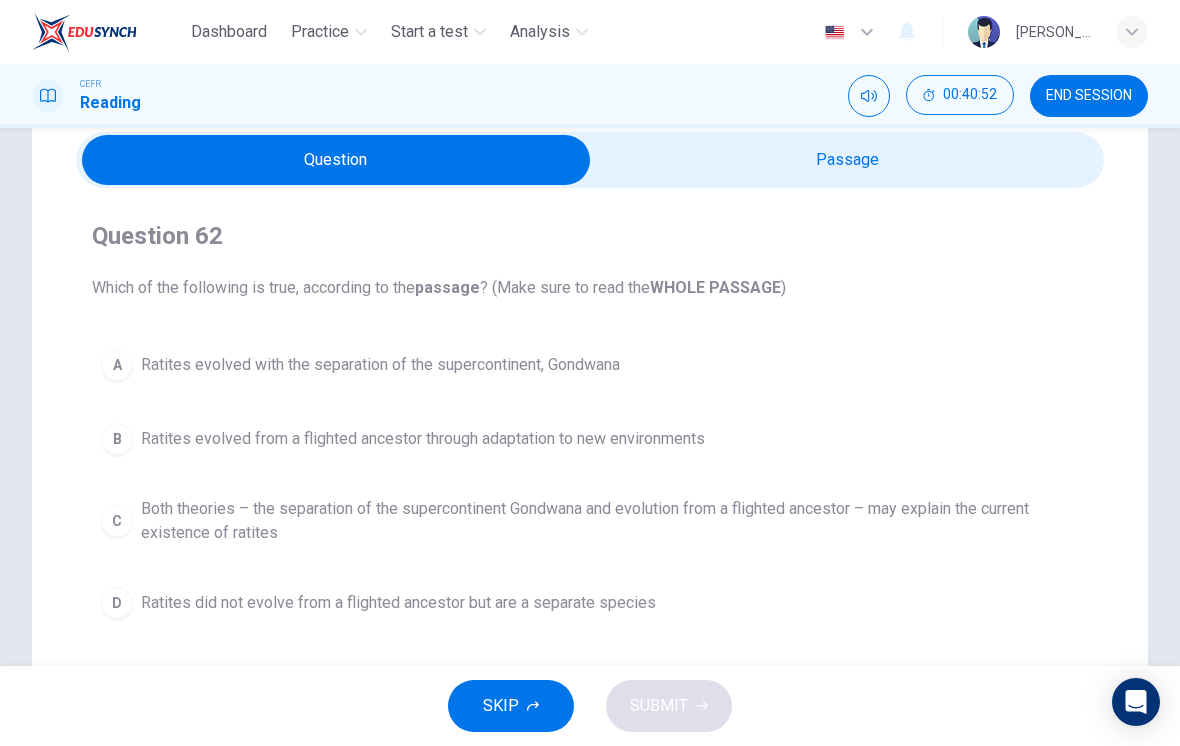 click on "Both theories – the separation of the supercontinent Gondwana and evolution from a flighted ancestor – may explain the current existence of ratites" at bounding box center (610, 521) 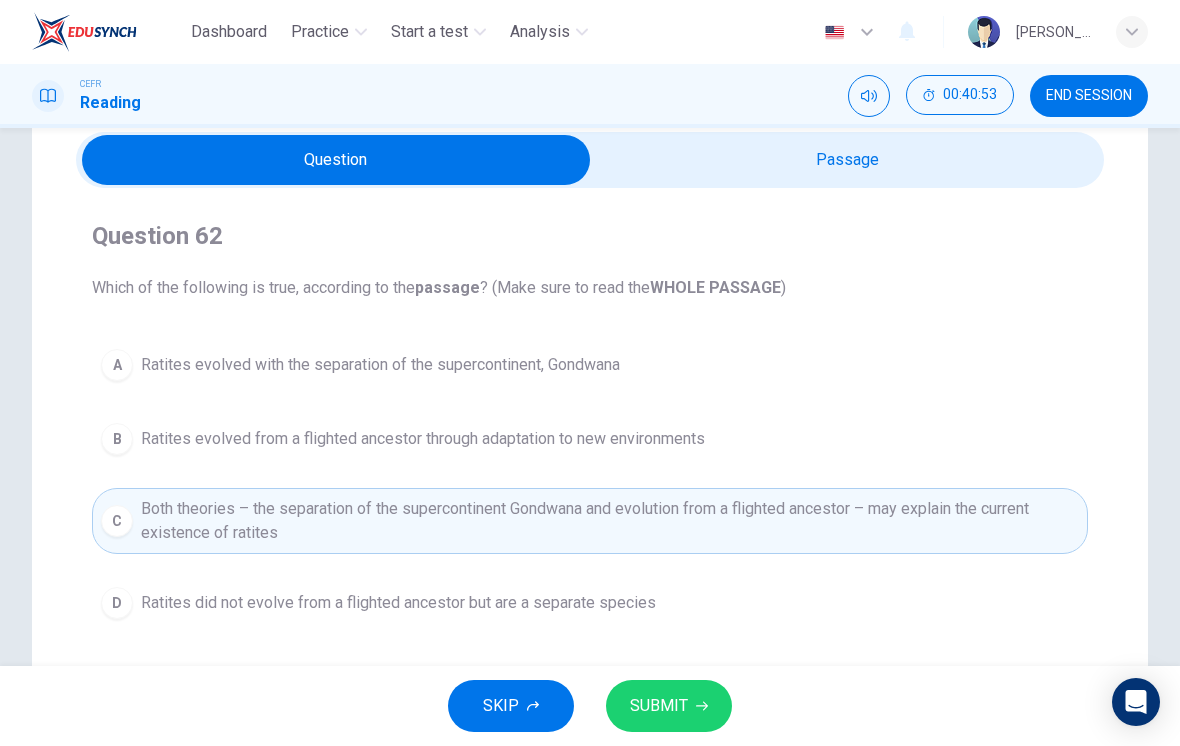 click on "SUBMIT" at bounding box center [669, 706] 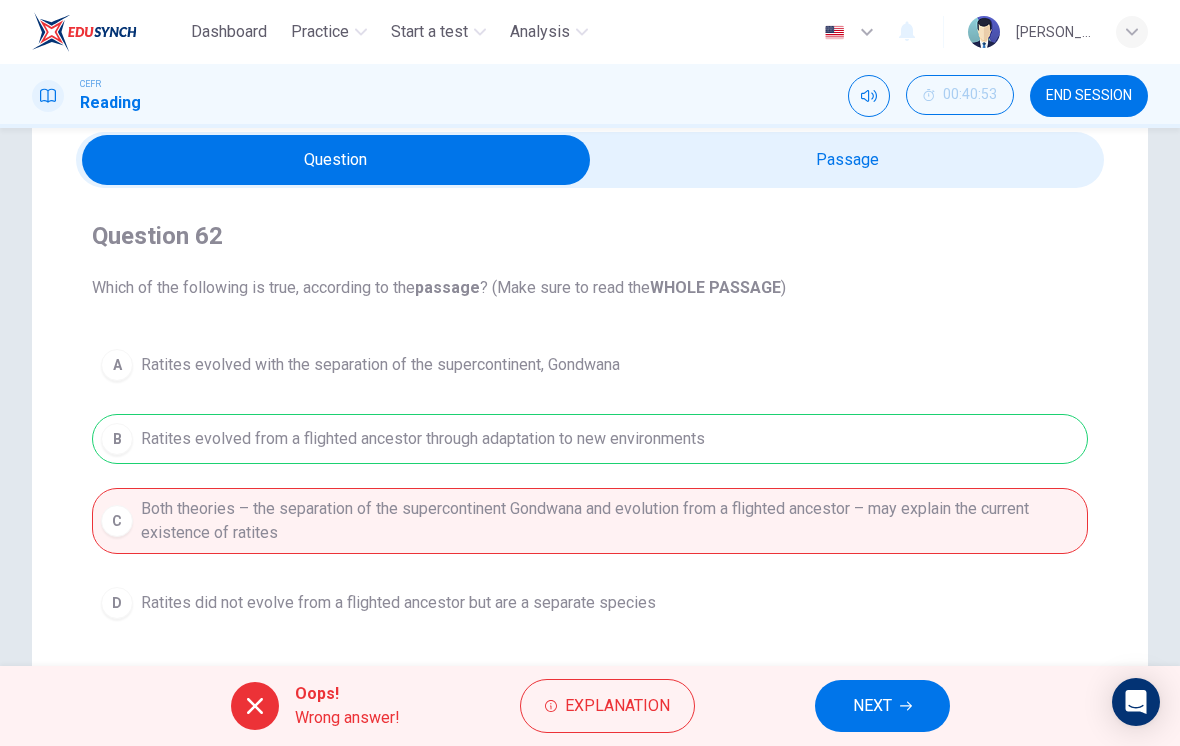 click on "NEXT" at bounding box center [872, 706] 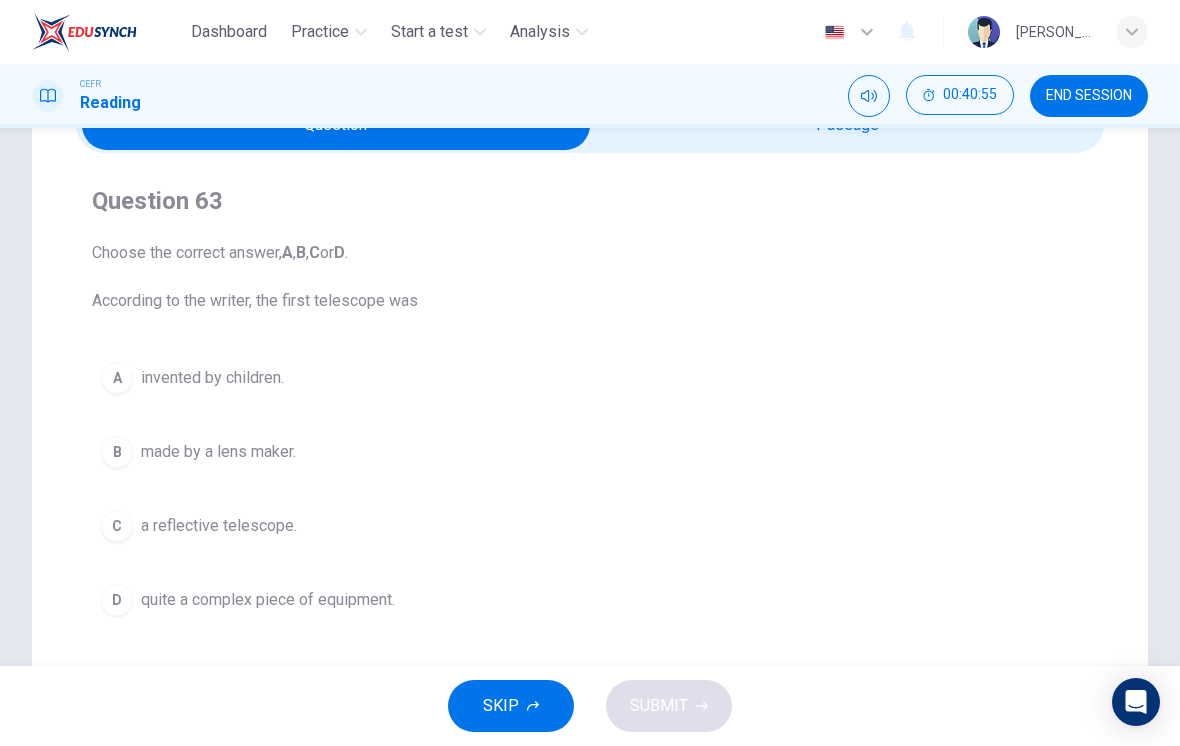scroll, scrollTop: 117, scrollLeft: 0, axis: vertical 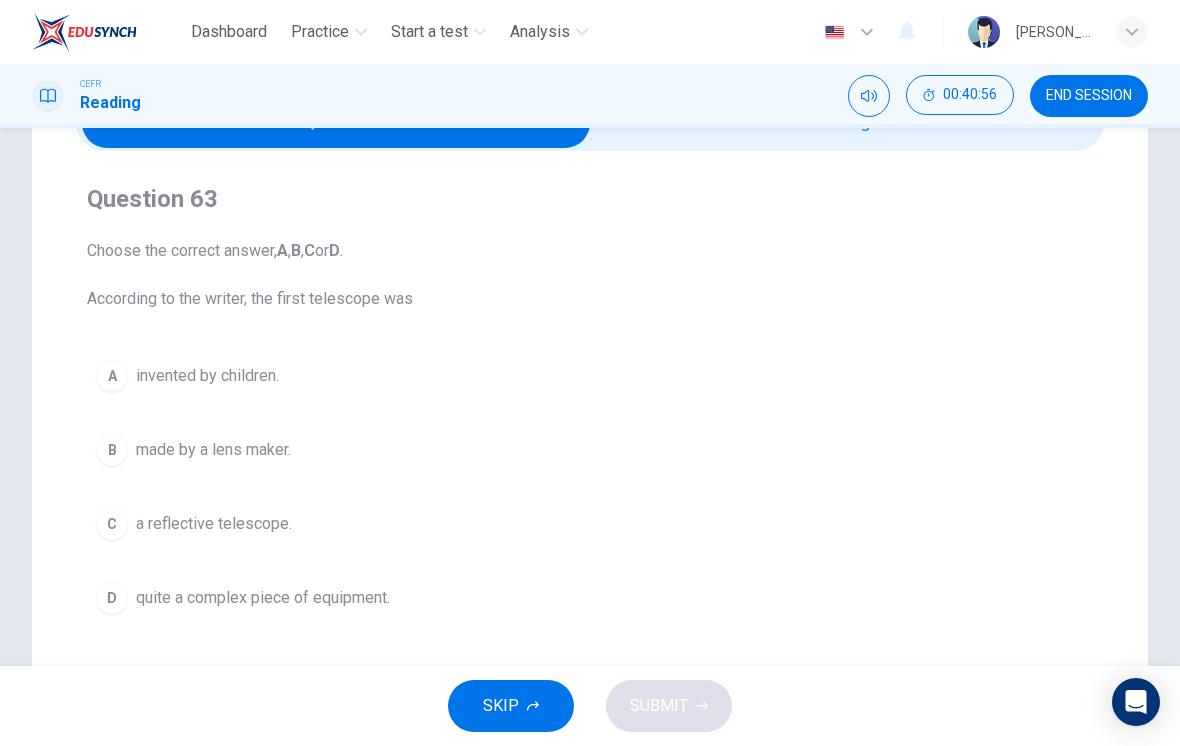 checkbox on "true" 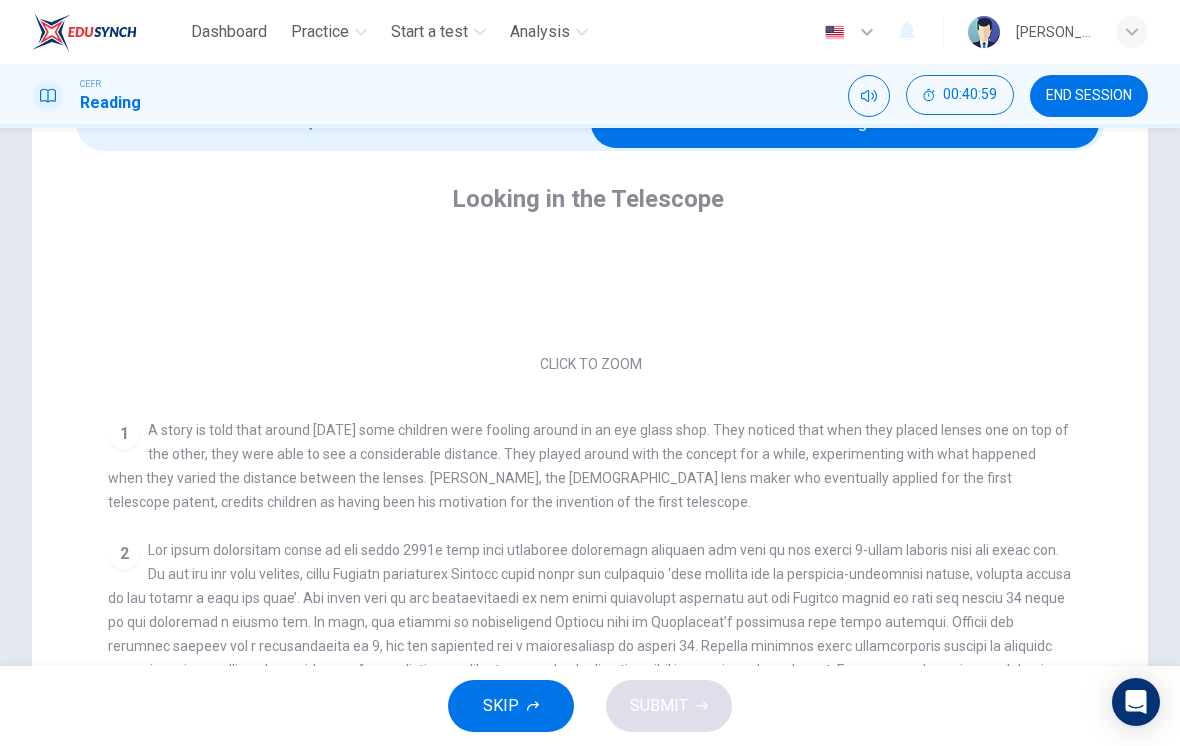 scroll, scrollTop: 275, scrollLeft: 0, axis: vertical 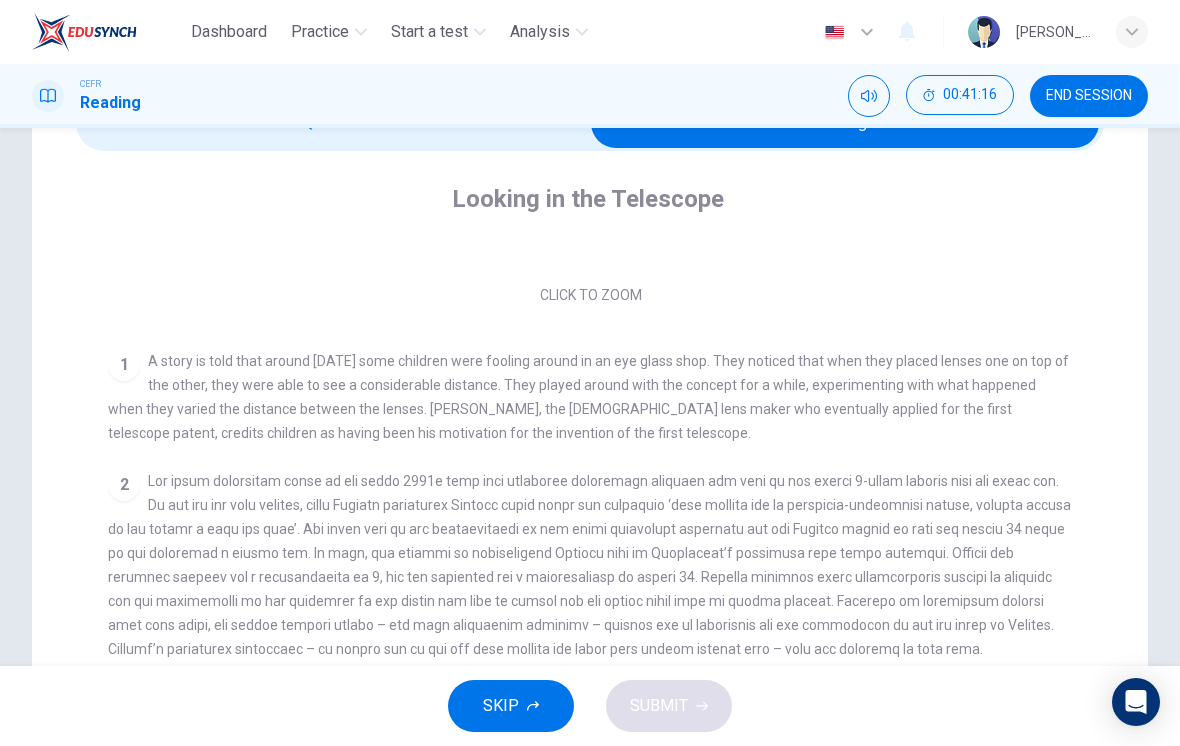 click on "END SESSION" at bounding box center [1089, 96] 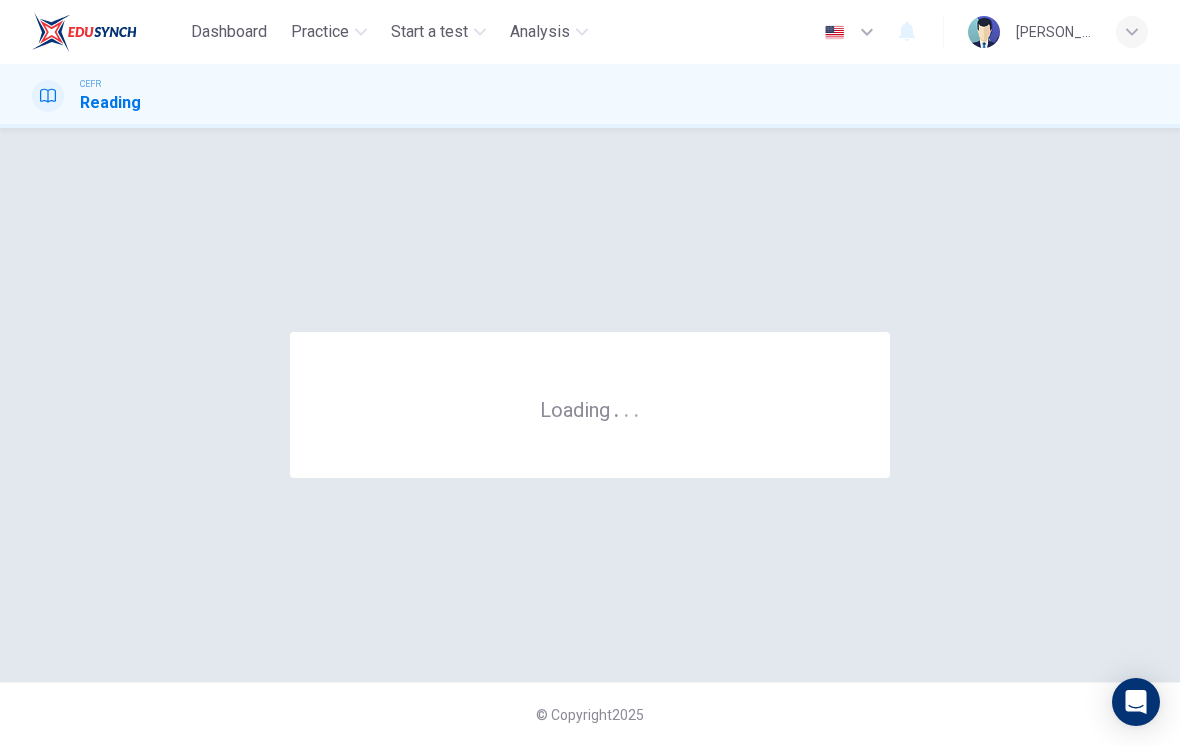 scroll, scrollTop: 0, scrollLeft: 0, axis: both 